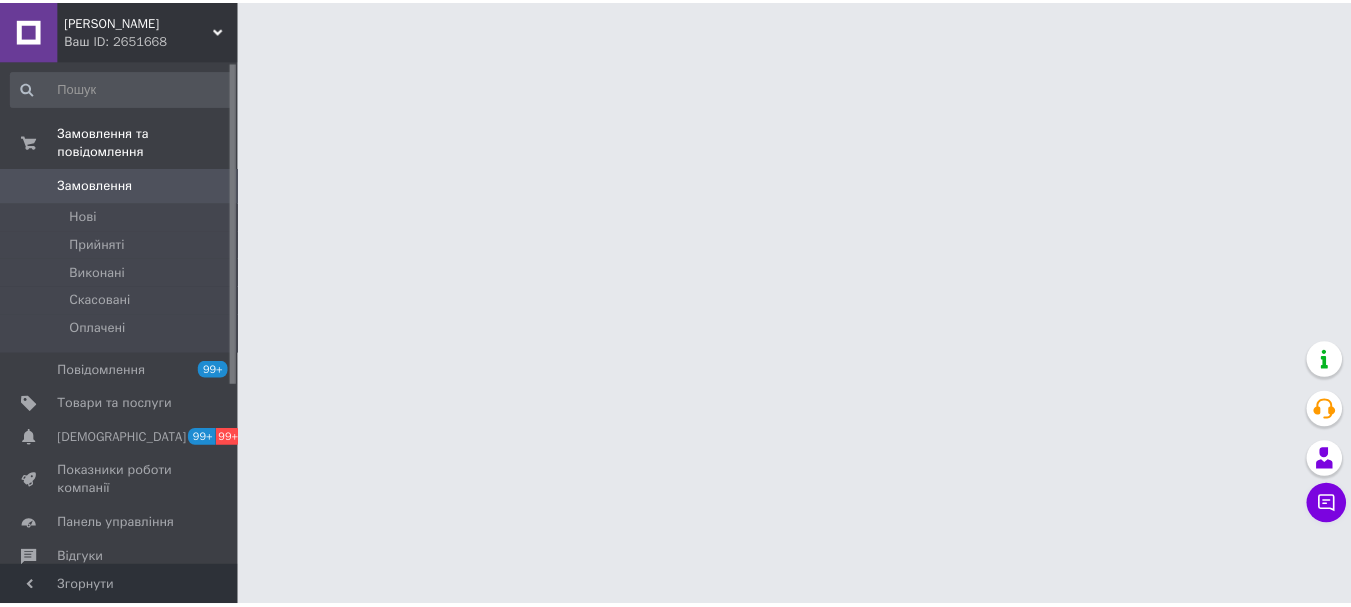 scroll, scrollTop: 0, scrollLeft: 0, axis: both 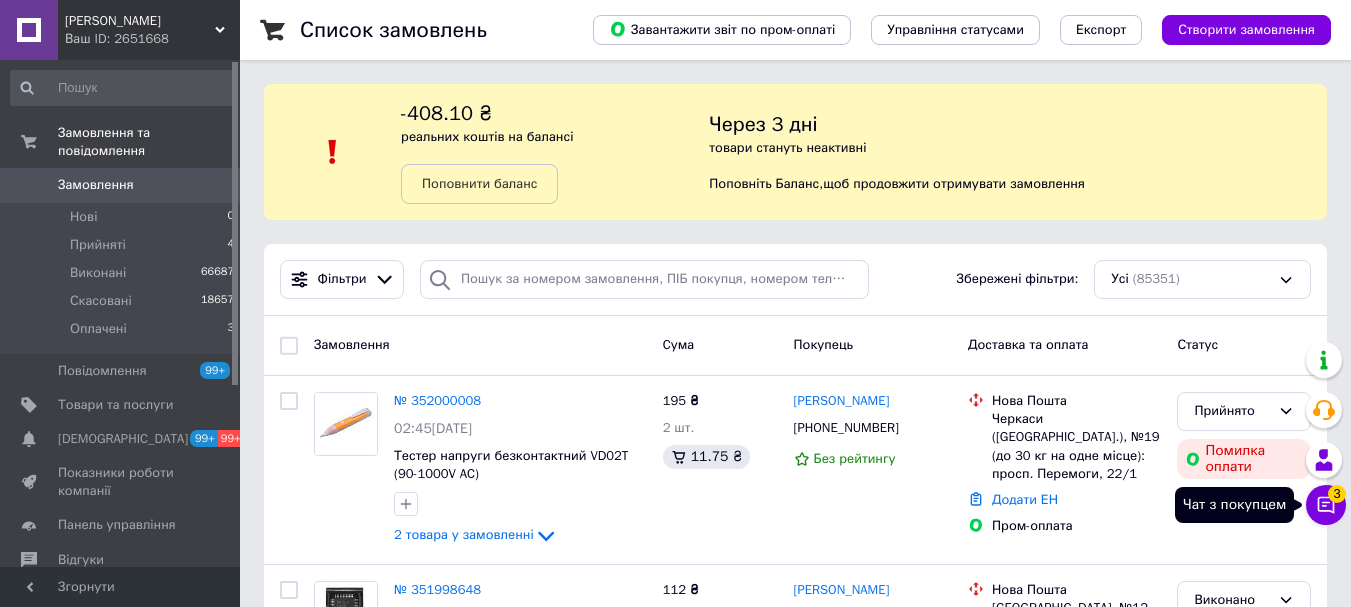 click on "Чат з покупцем 3" at bounding box center (1326, 505) 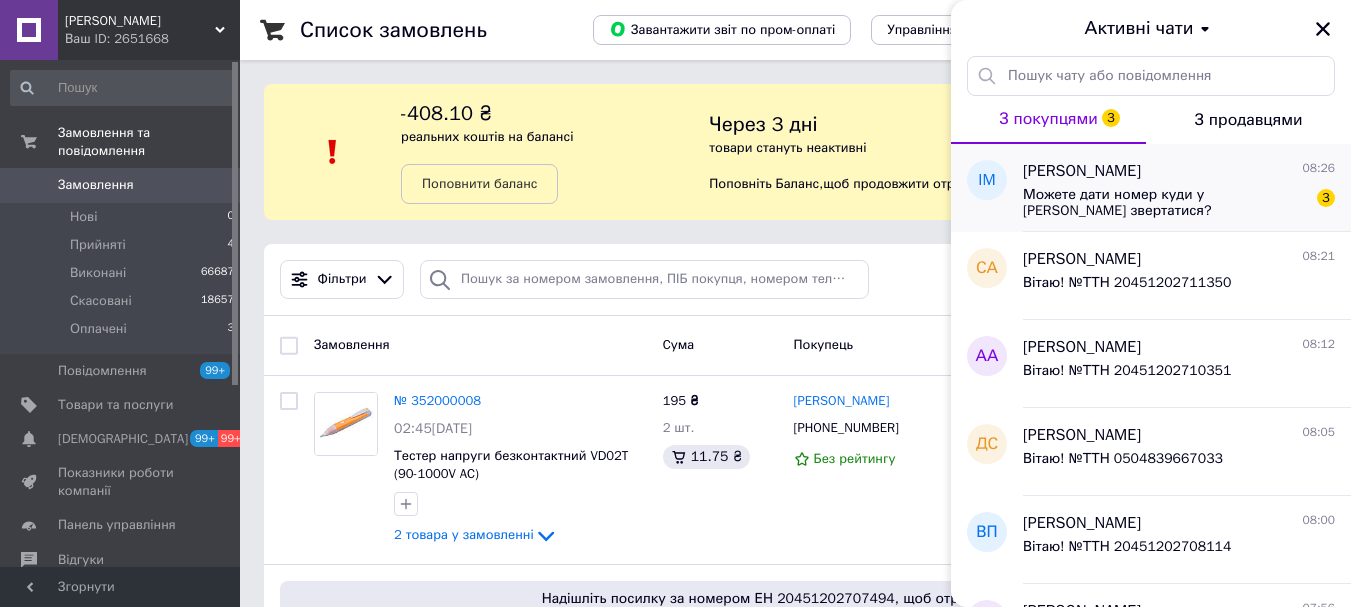 click on "Можете дати номер куди у [PERSON_NAME] звертатися?" at bounding box center (1165, 203) 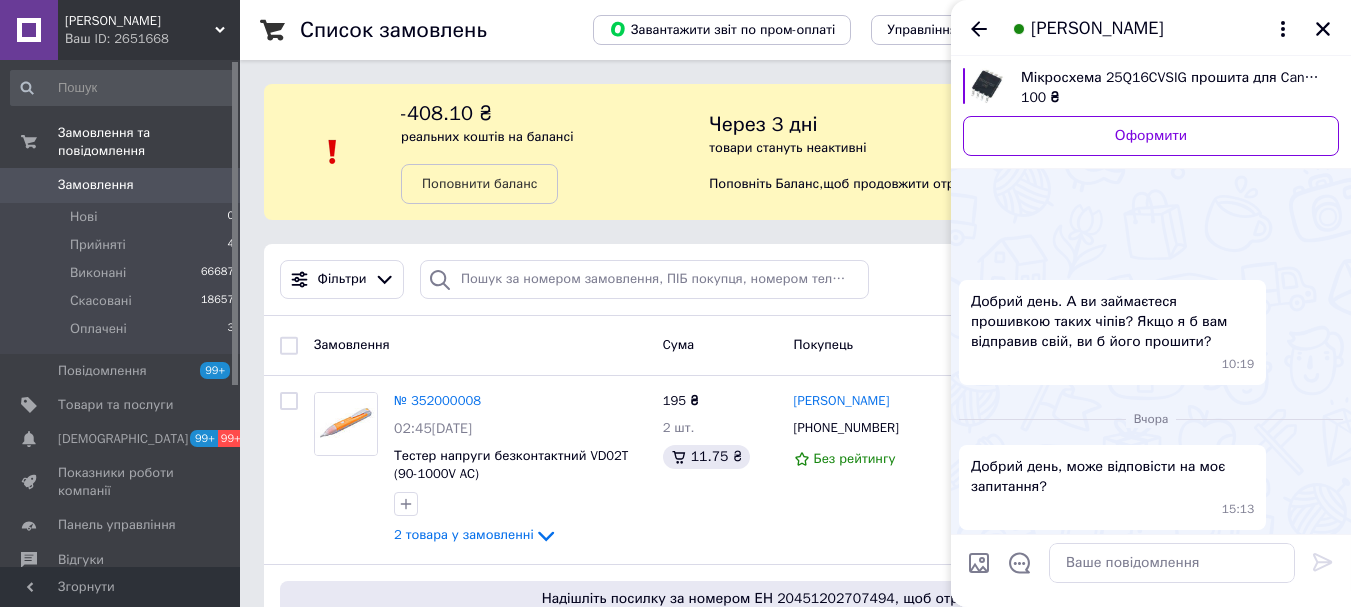 scroll, scrollTop: 980, scrollLeft: 0, axis: vertical 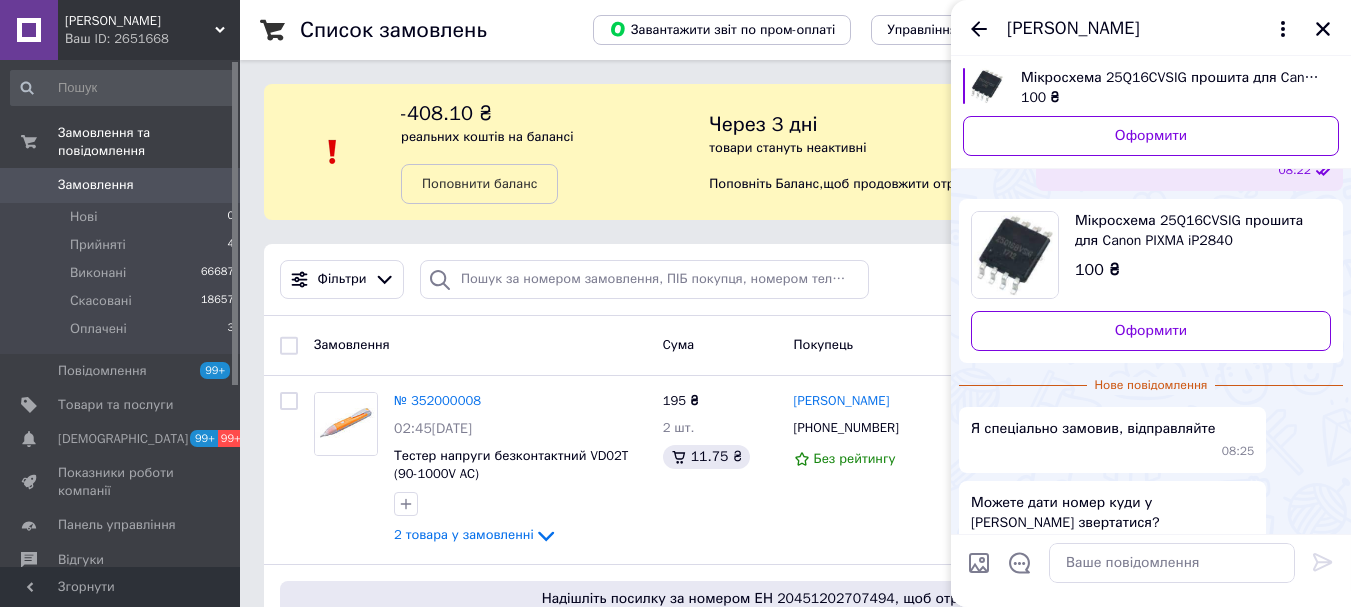click at bounding box center [979, 563] 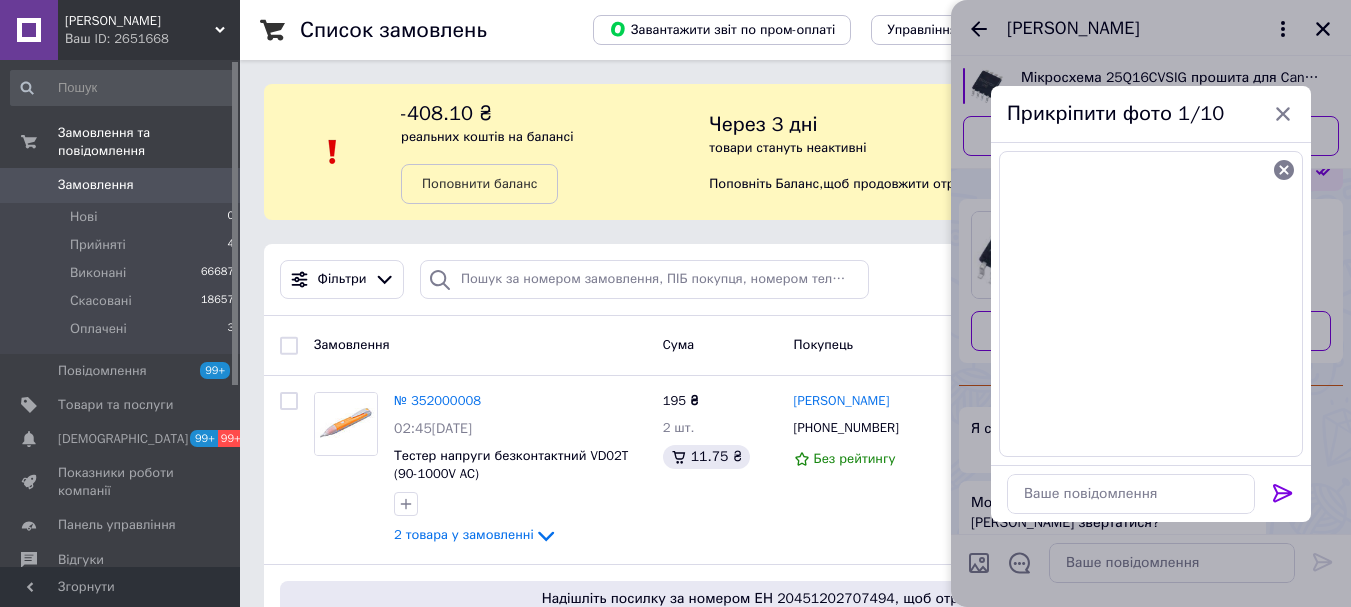 click 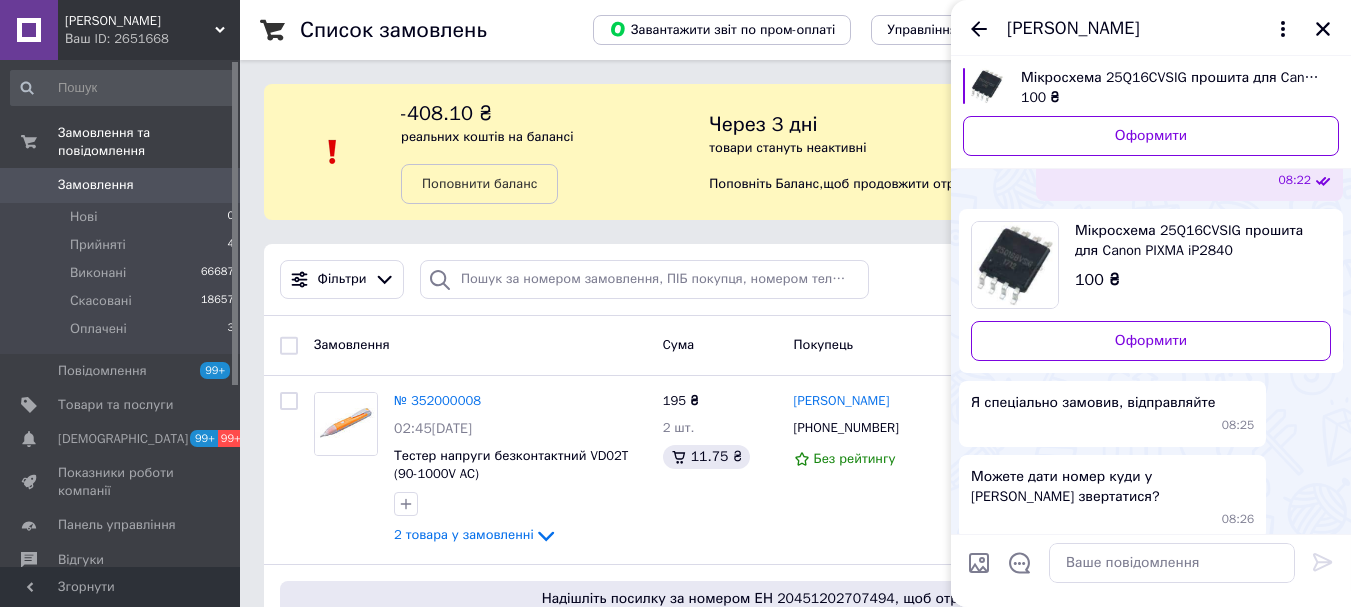 scroll, scrollTop: 970, scrollLeft: 0, axis: vertical 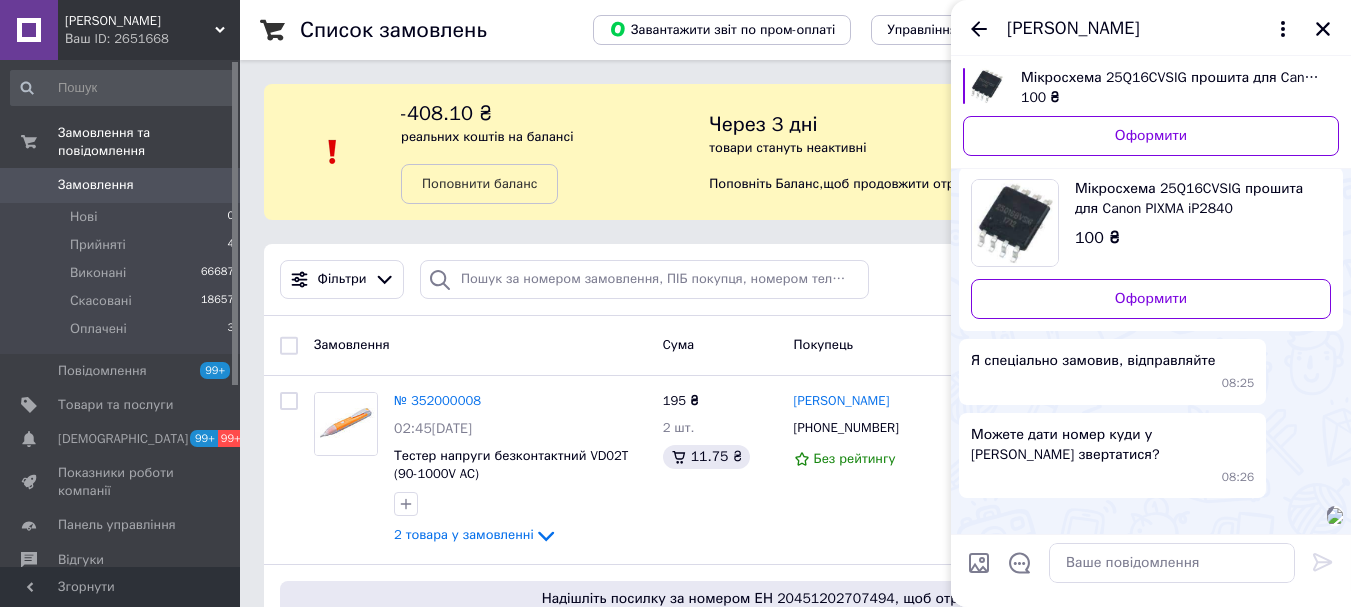 click at bounding box center (1335, 516) 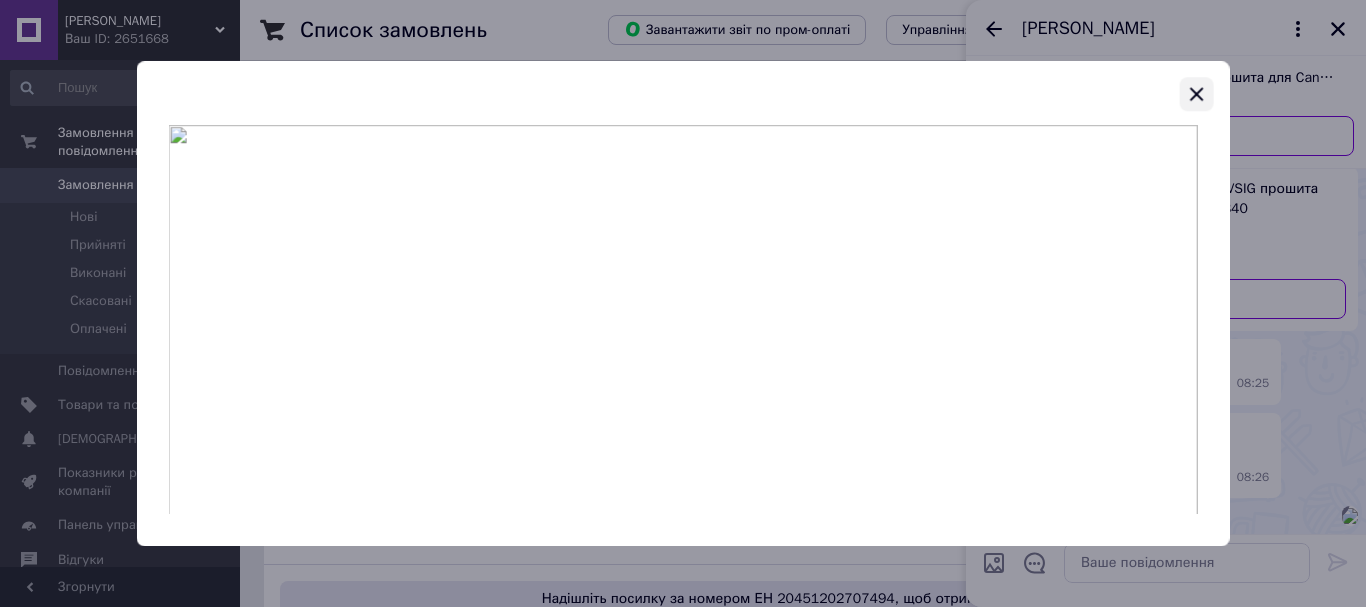 click 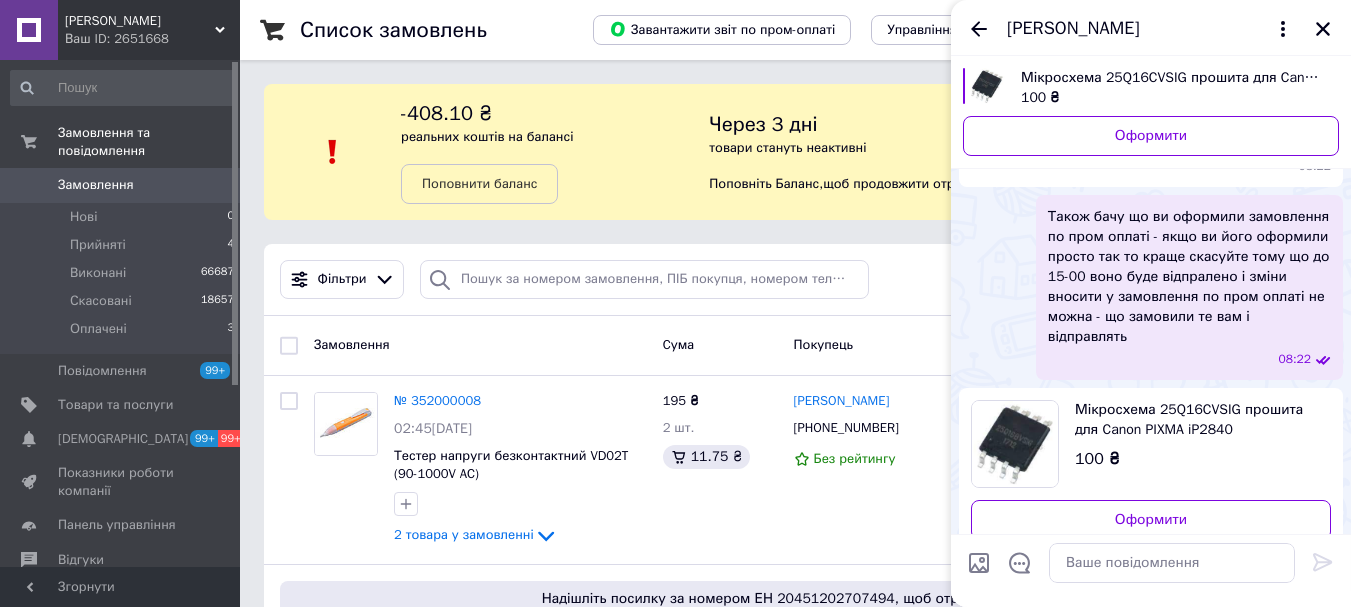 scroll, scrollTop: 970, scrollLeft: 0, axis: vertical 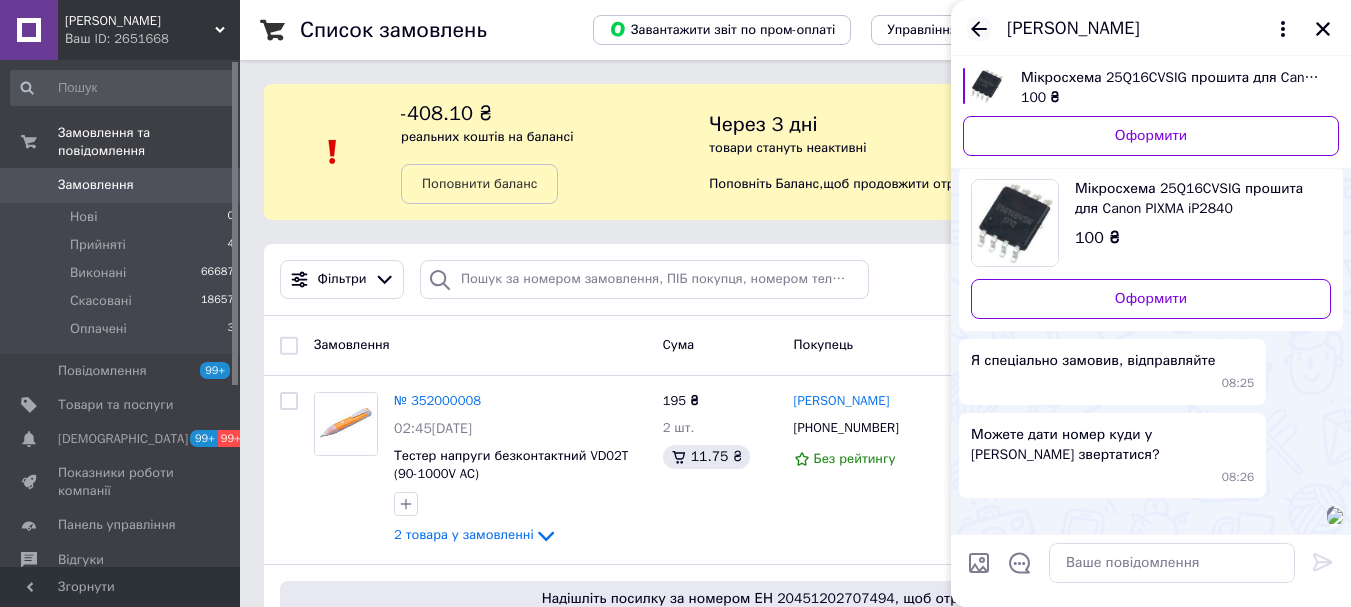 click 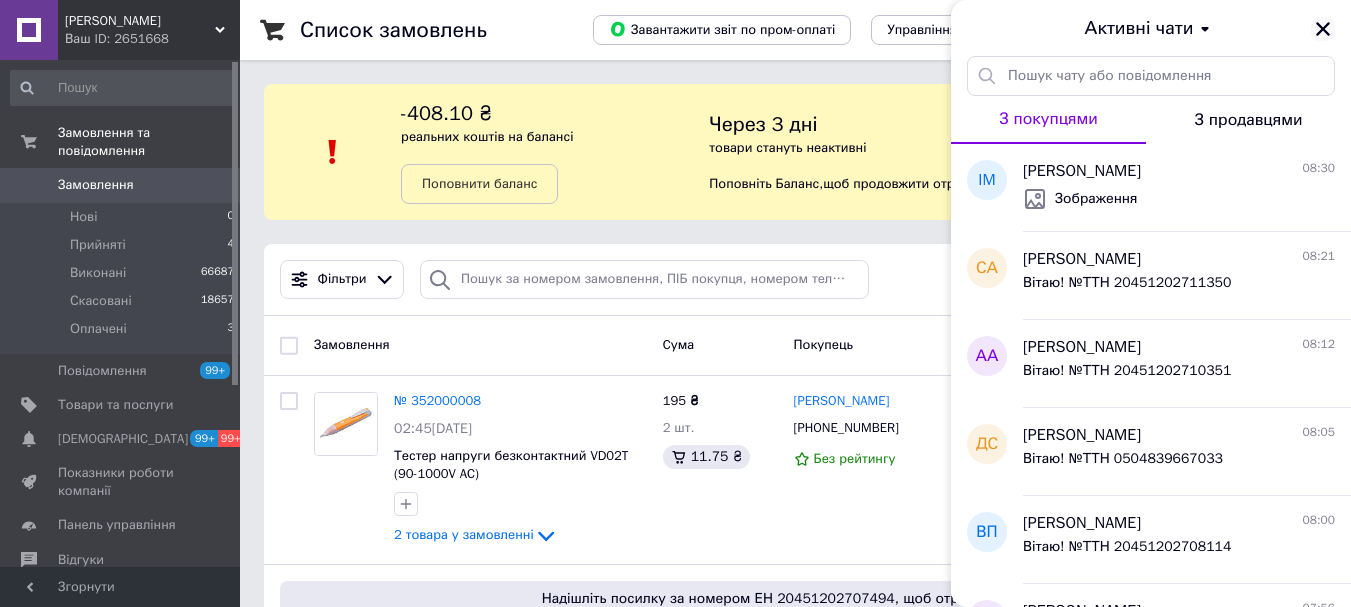 click 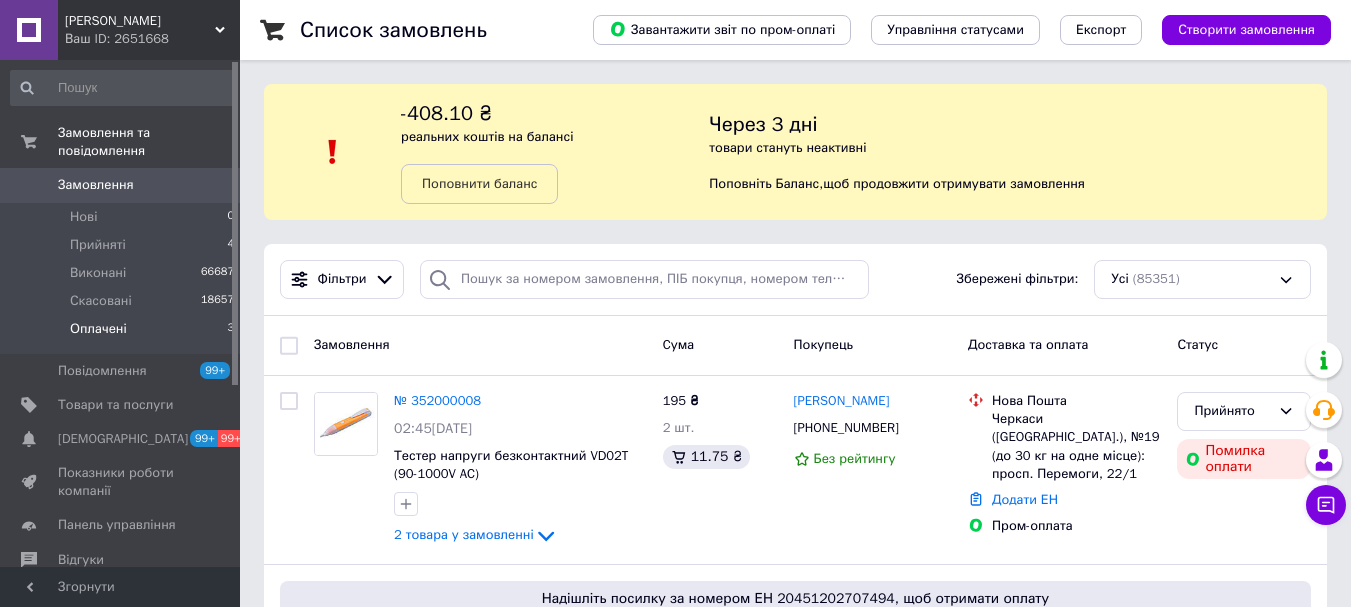 click on "Оплачені" at bounding box center [98, 329] 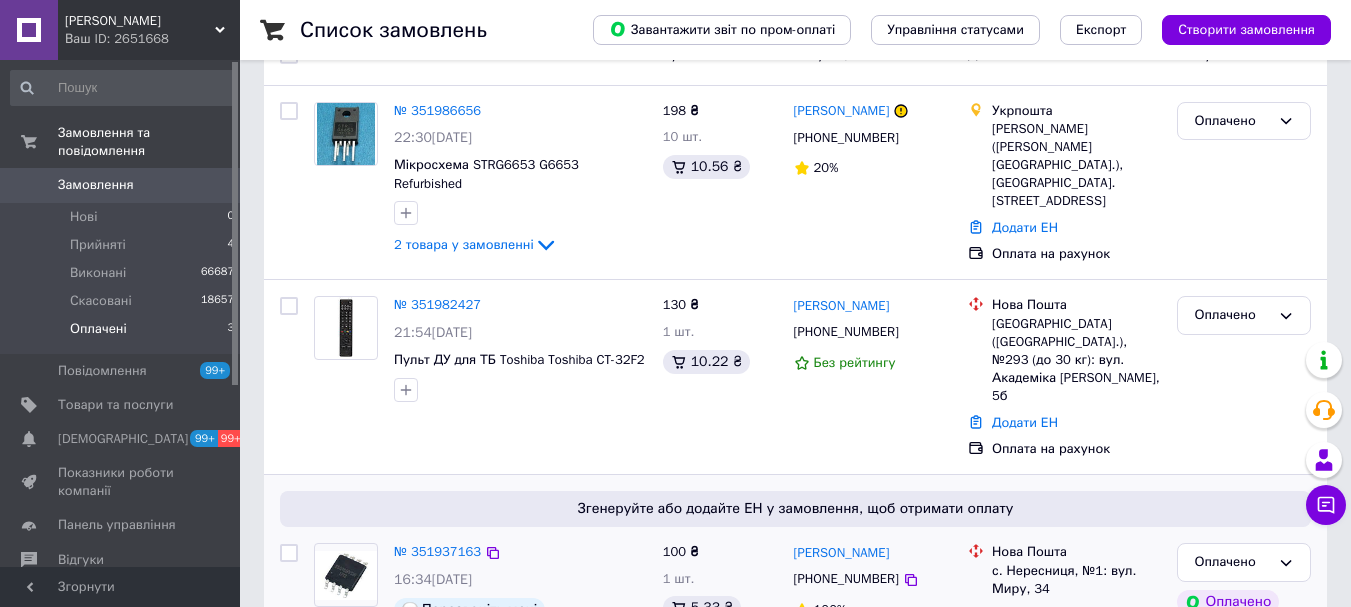 scroll, scrollTop: 433, scrollLeft: 0, axis: vertical 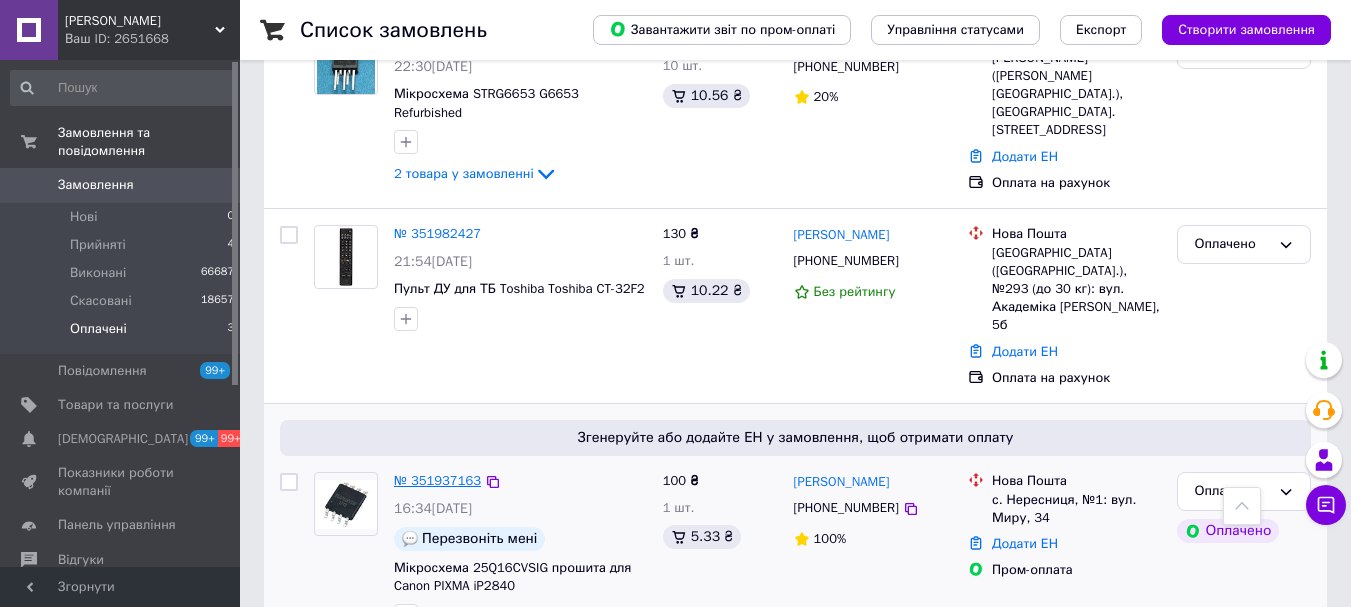 click on "№ 351937163" at bounding box center [437, 480] 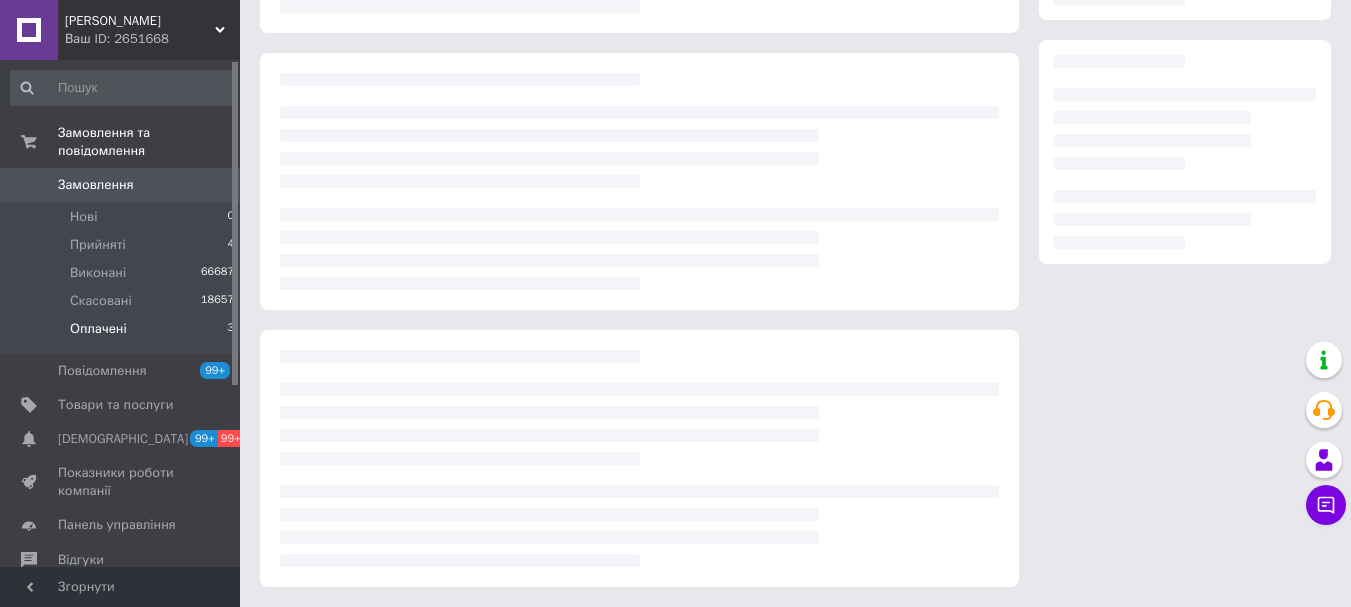 scroll, scrollTop: 0, scrollLeft: 0, axis: both 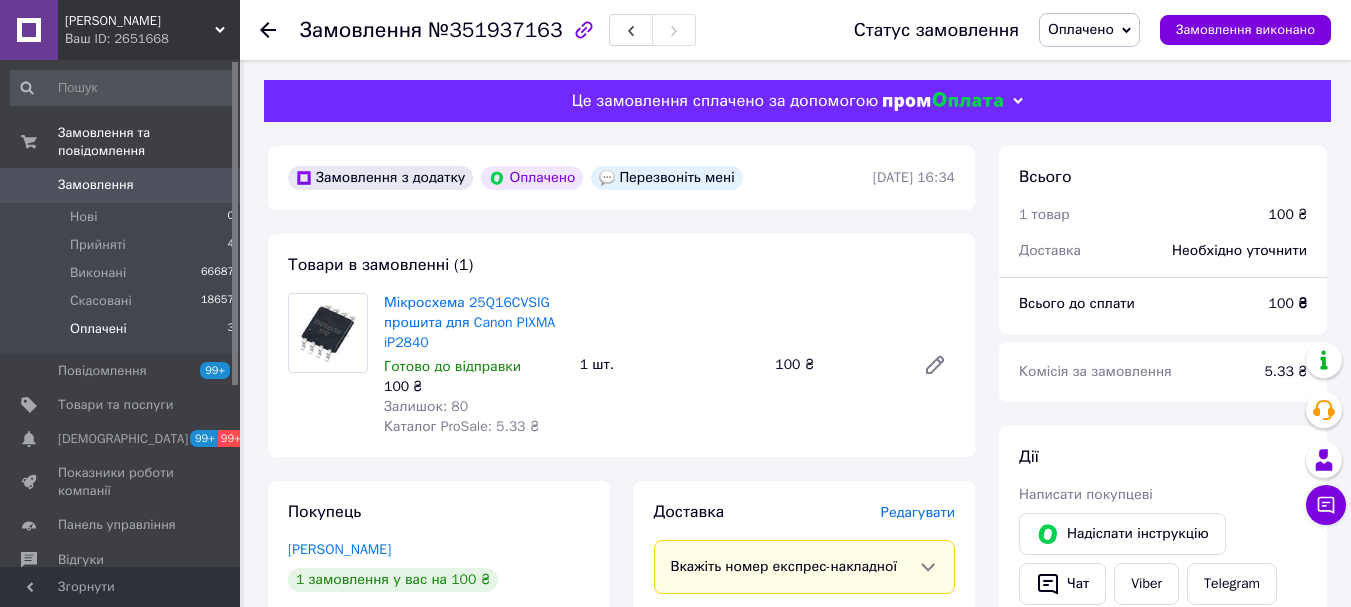 click on "Оплачені 3" at bounding box center [123, 334] 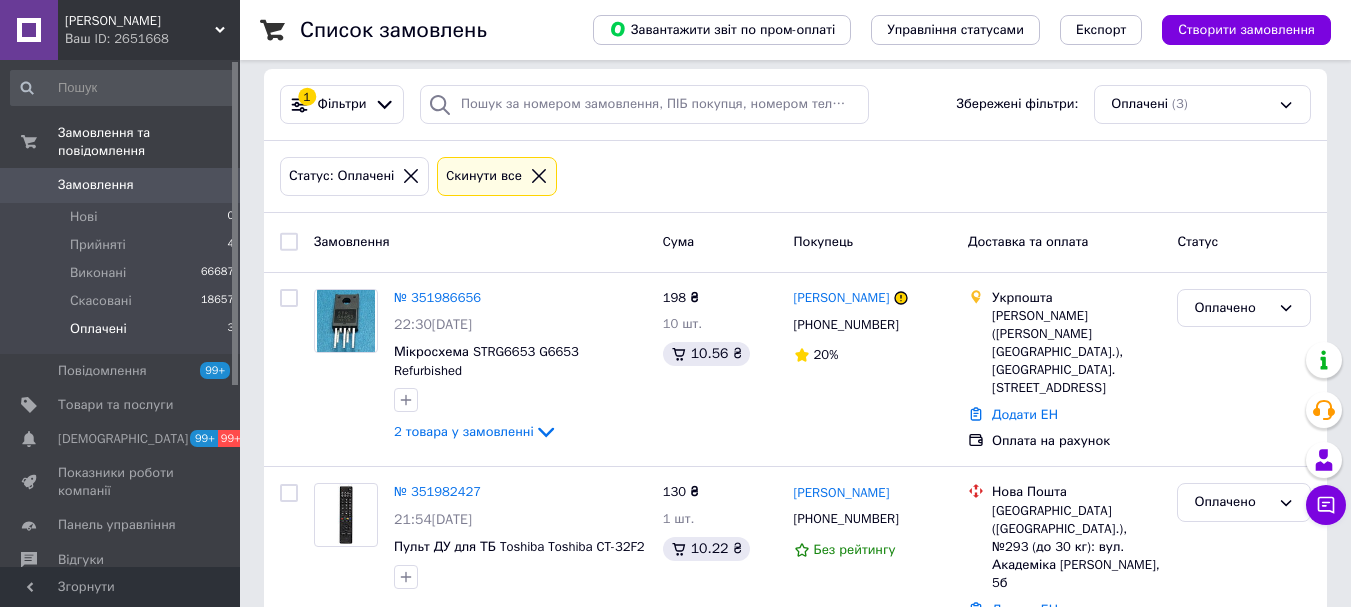 scroll, scrollTop: 200, scrollLeft: 0, axis: vertical 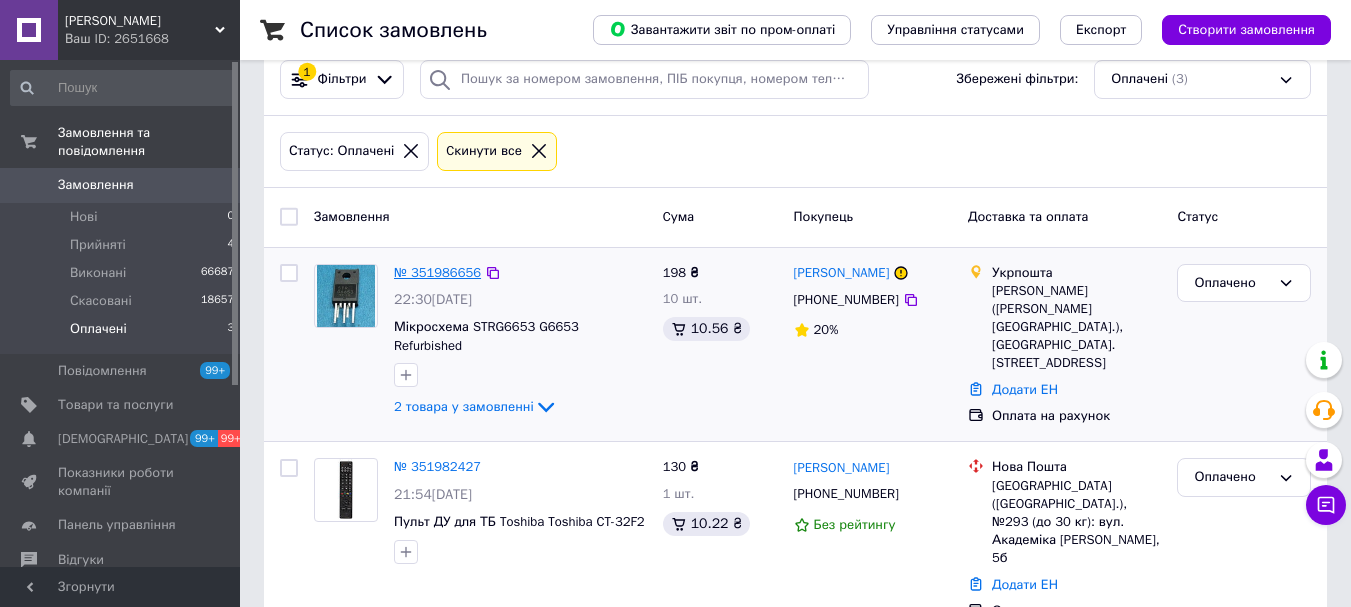 click on "№ 351986656" at bounding box center [437, 272] 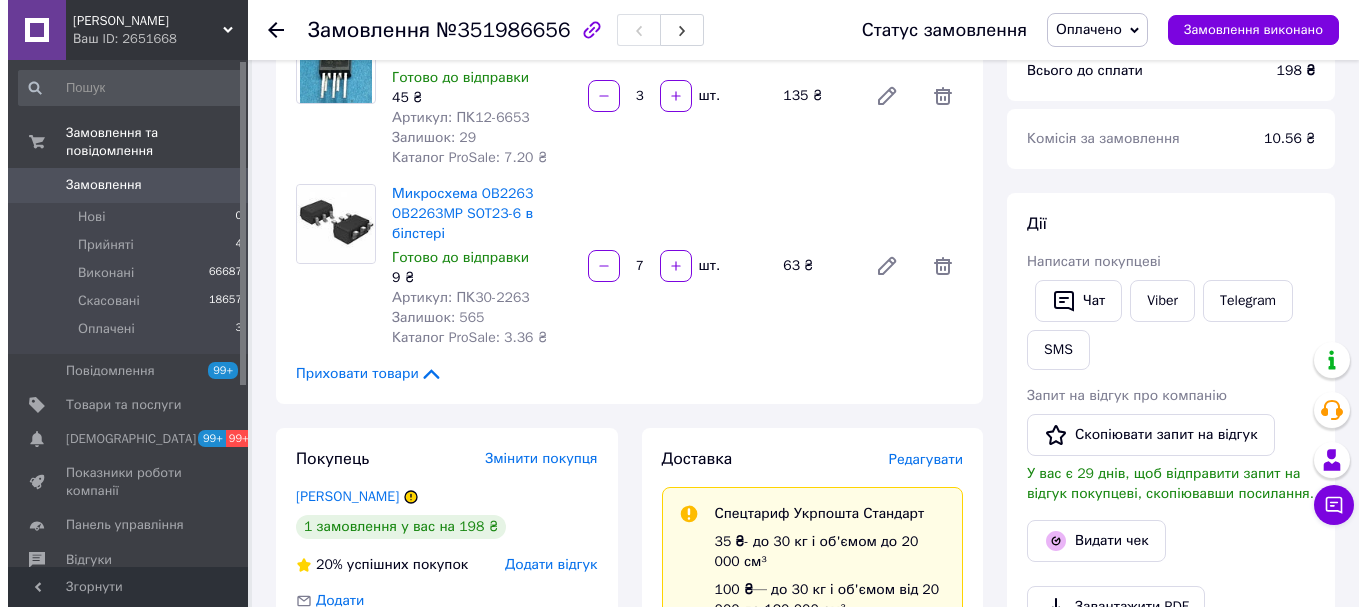 scroll, scrollTop: 300, scrollLeft: 0, axis: vertical 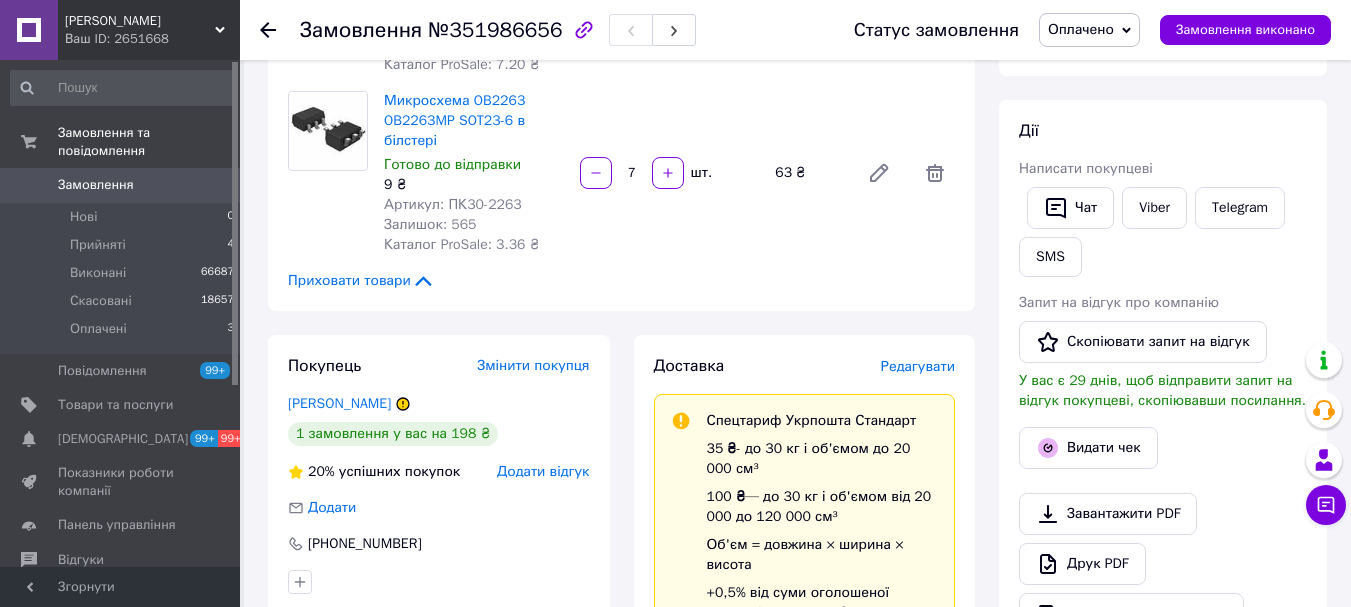 click on "Редагувати" at bounding box center [918, 366] 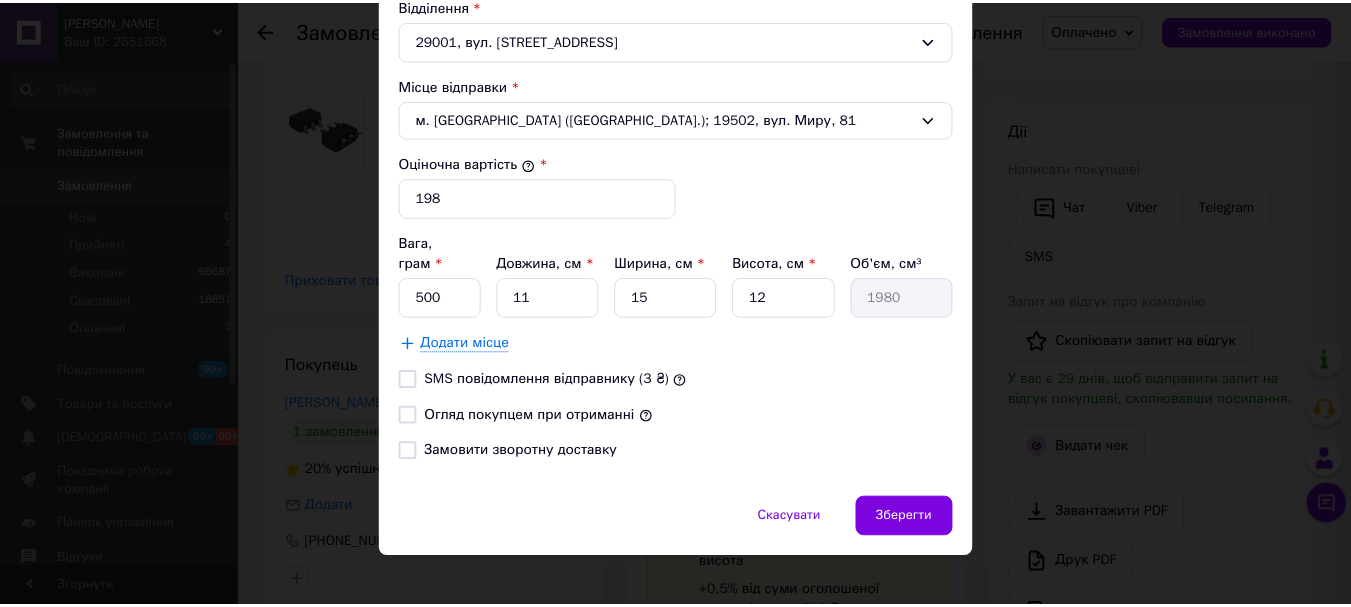 scroll, scrollTop: 716, scrollLeft: 0, axis: vertical 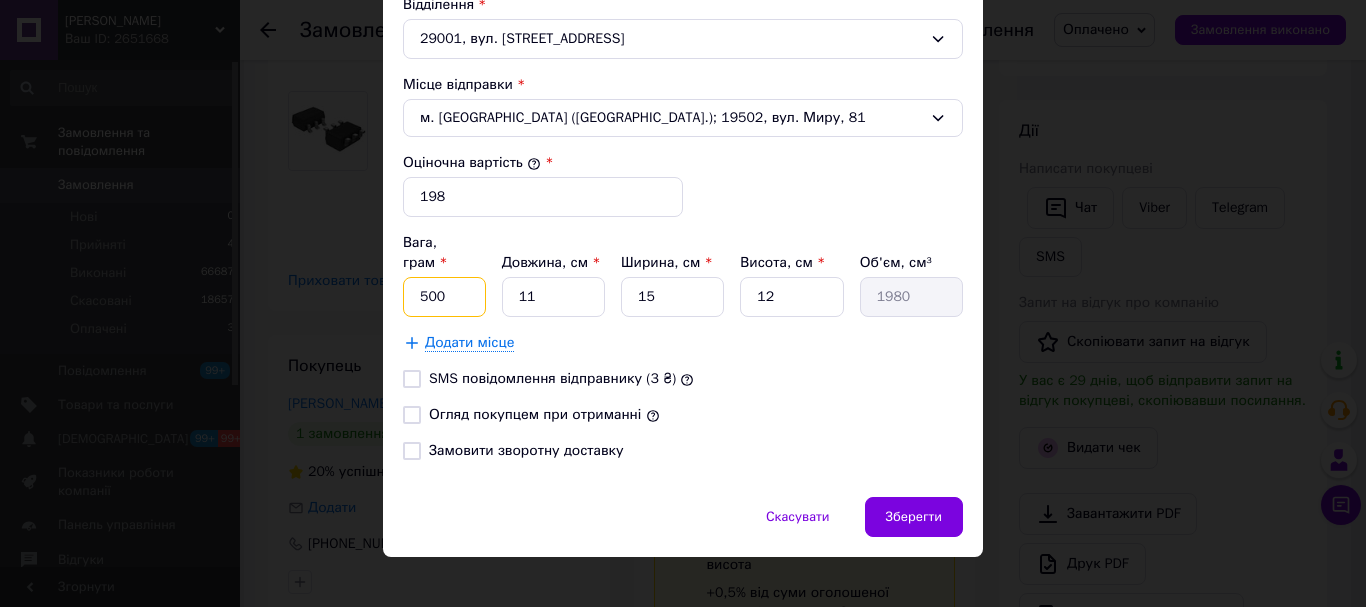 drag, startPoint x: 444, startPoint y: 269, endPoint x: 389, endPoint y: 277, distance: 55.578773 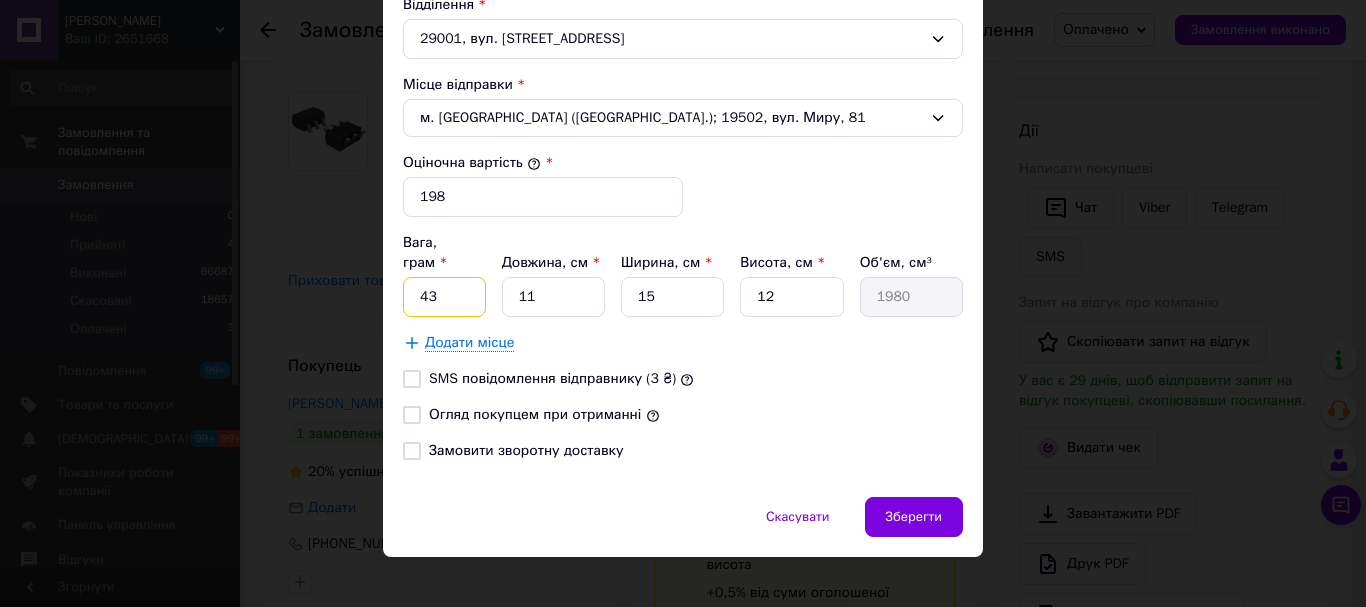 type on "43" 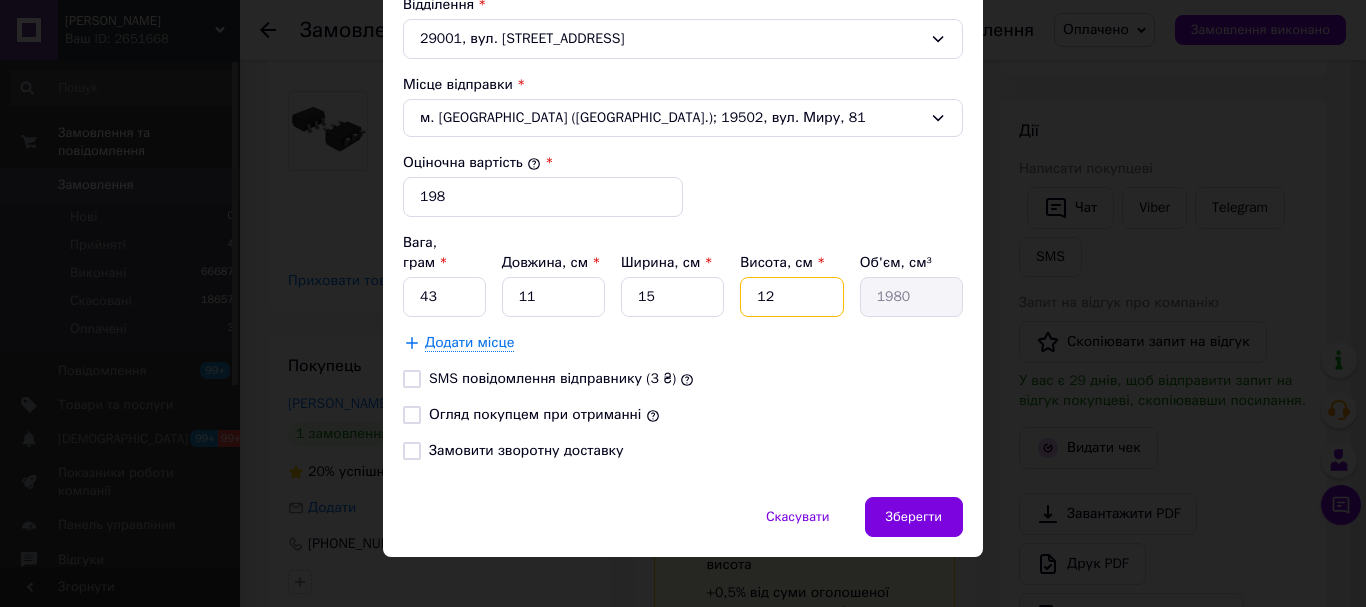 click on "Вага, грам   * 43 Довжина, см   * 11 Ширина, см   * 15 Висота, см   * 12 Об'єм, см³ 1980 Додати місце" at bounding box center [683, 293] 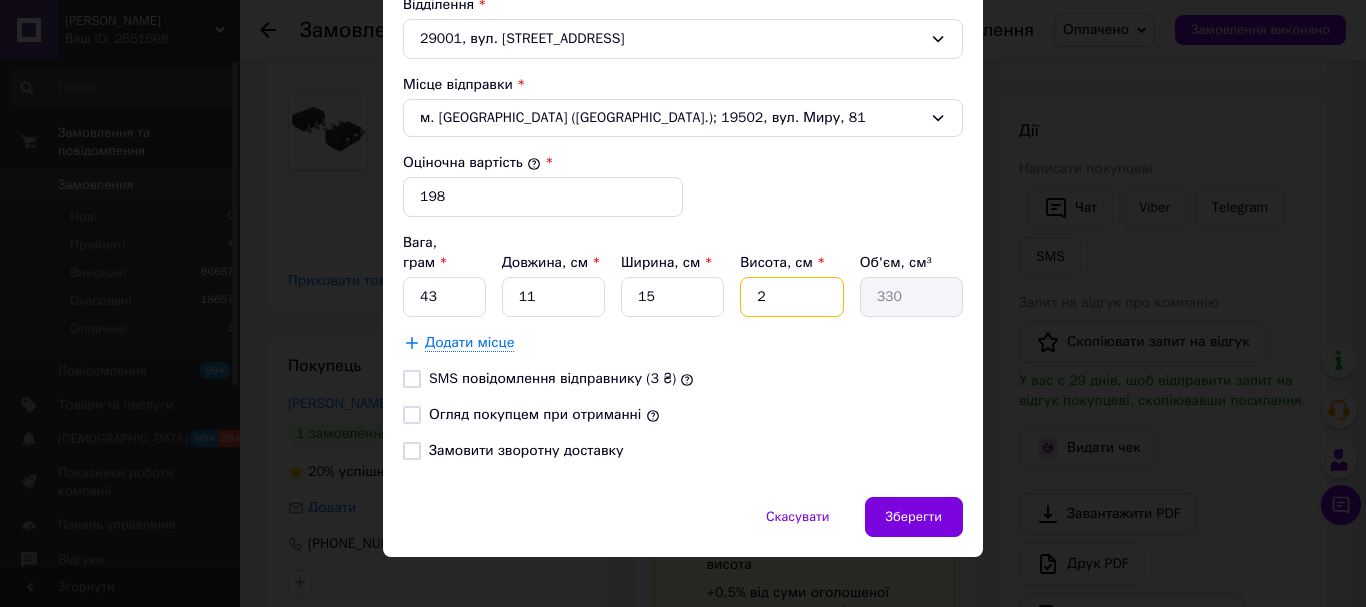 type on "2" 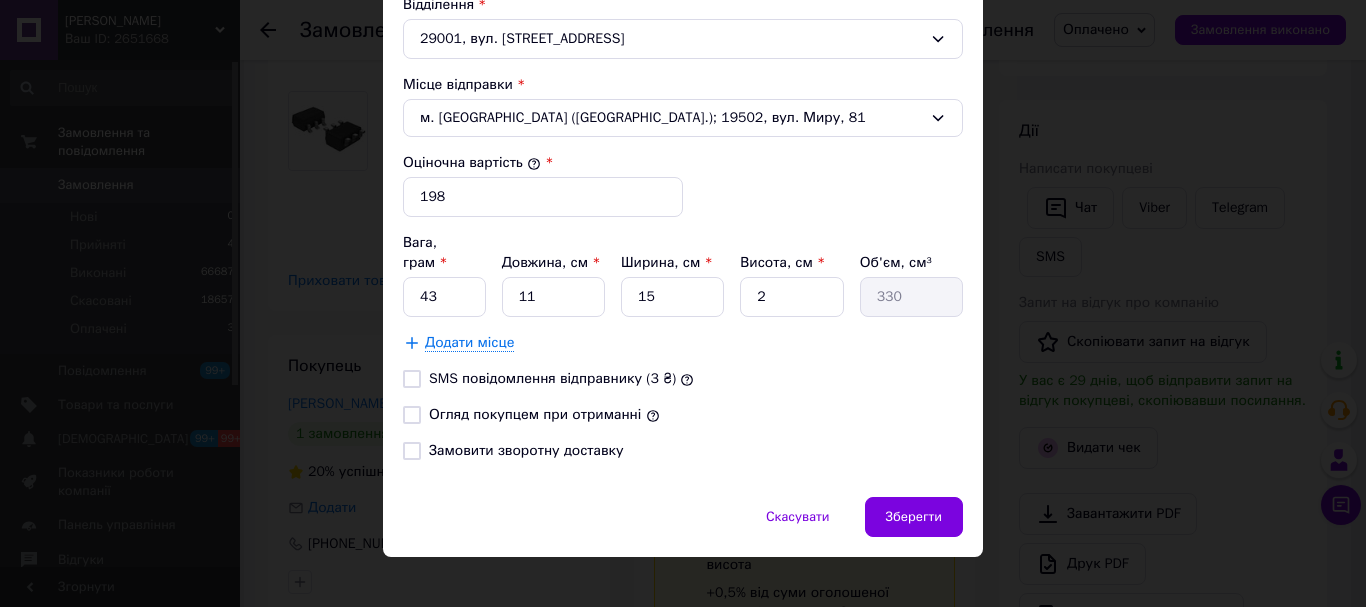 click on "Огляд покупцем при отриманні" at bounding box center (412, 415) 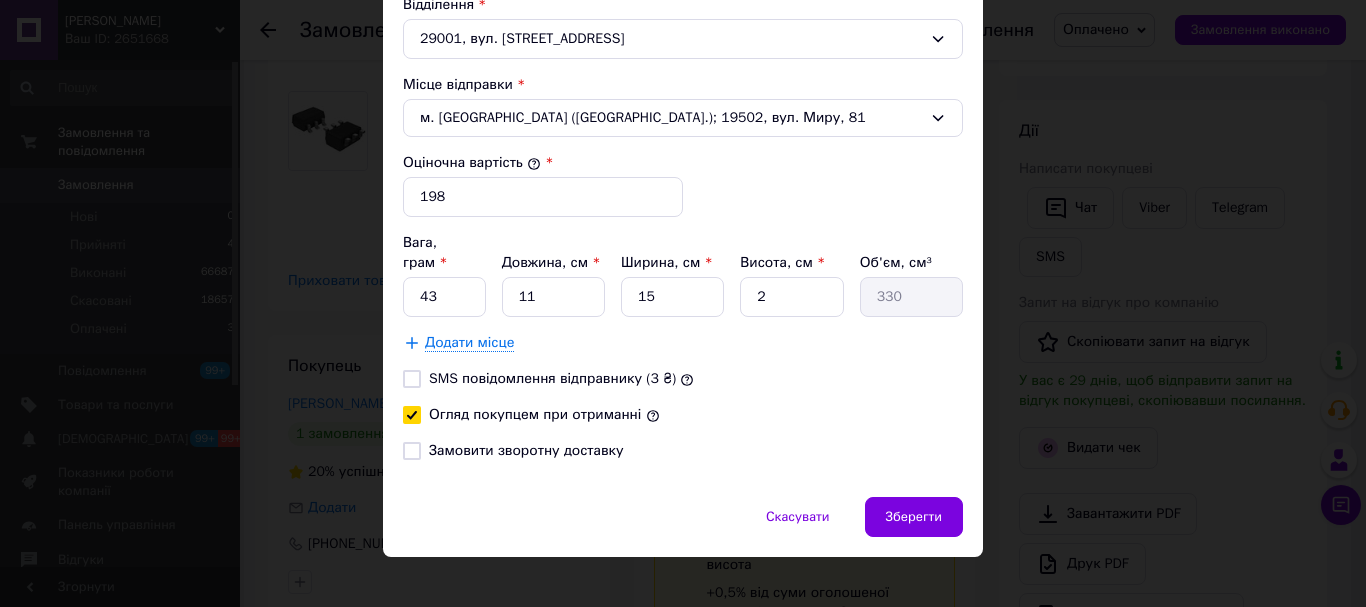 checkbox on "true" 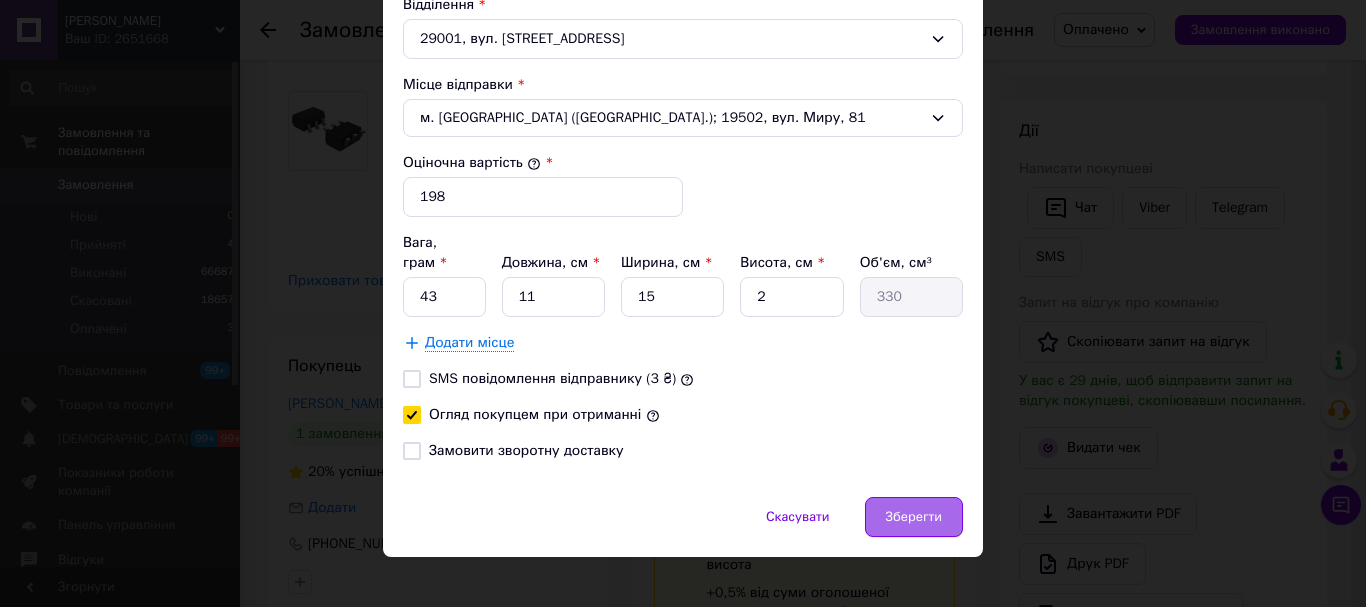 click on "Зберегти" at bounding box center (914, 517) 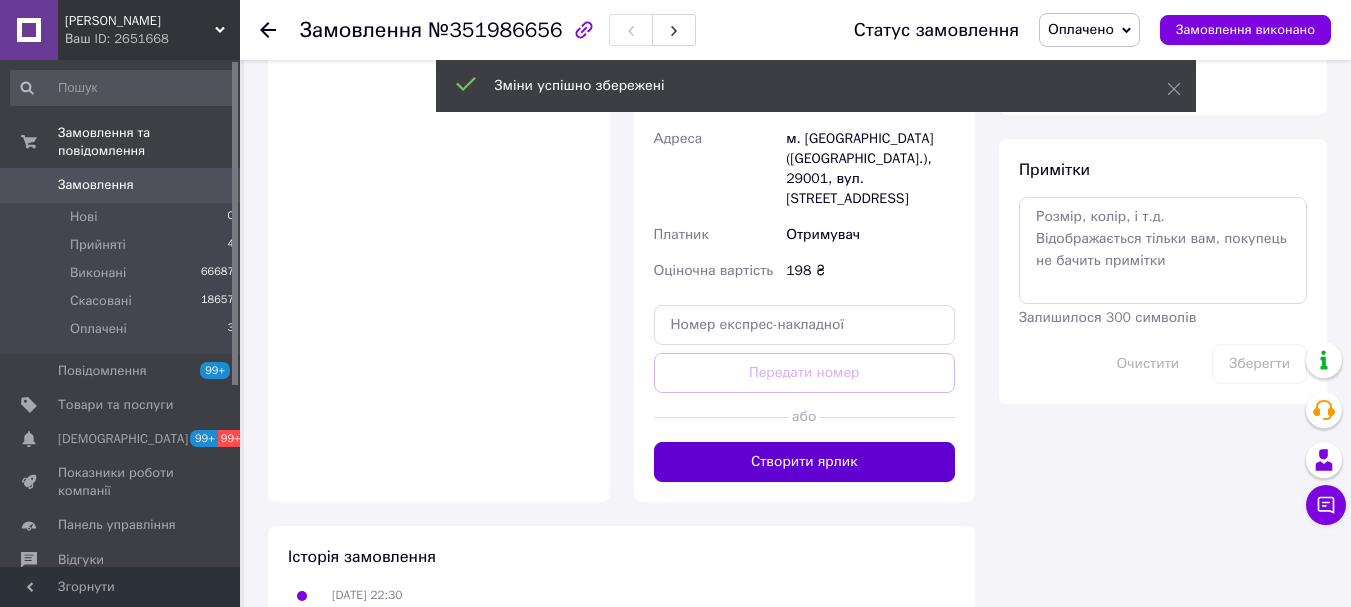 scroll, scrollTop: 1000, scrollLeft: 0, axis: vertical 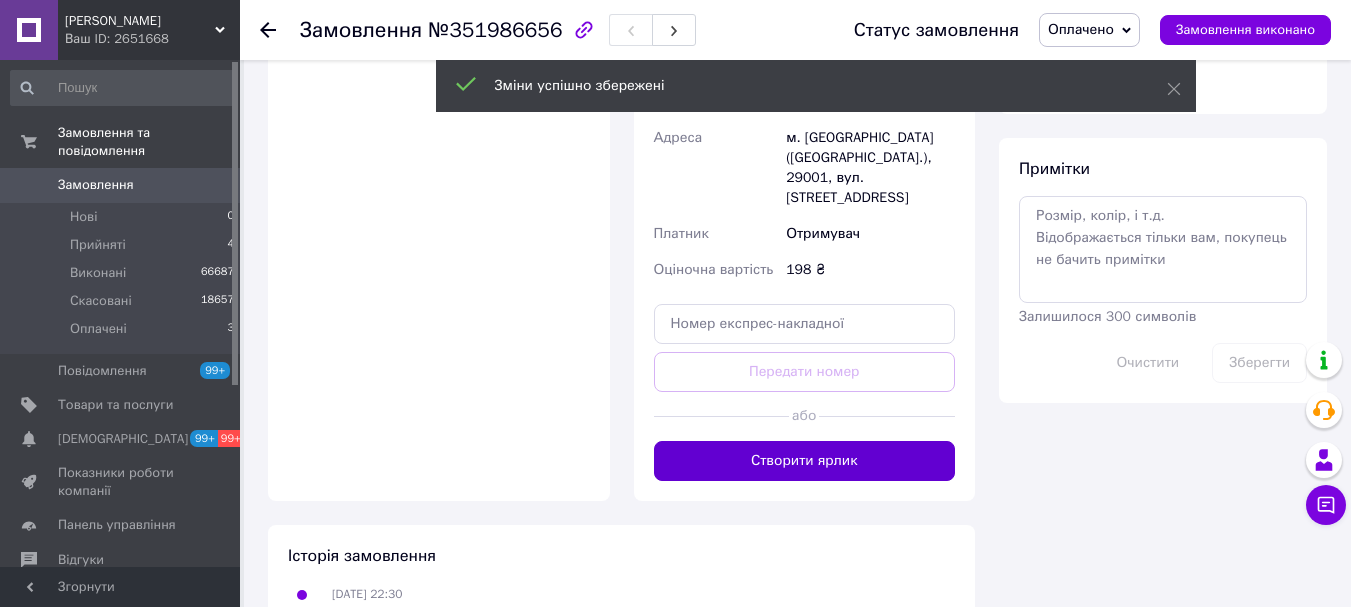click on "Створити ярлик" at bounding box center [805, 461] 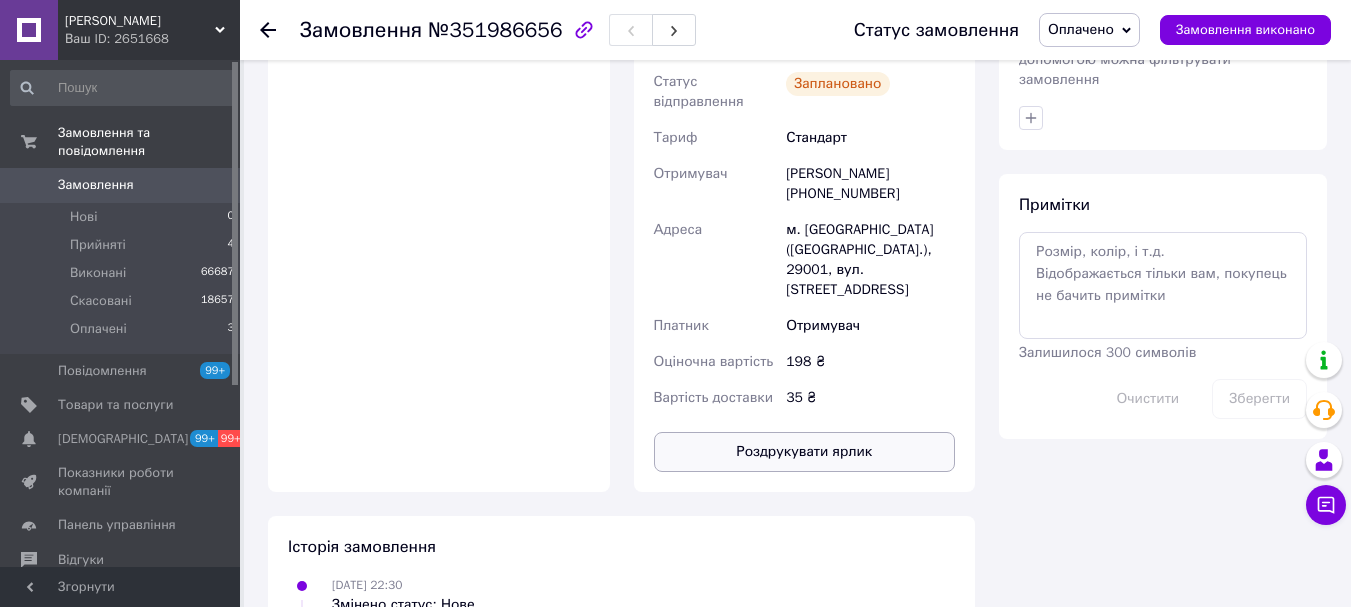 click on "Роздрукувати ярлик" at bounding box center (805, 452) 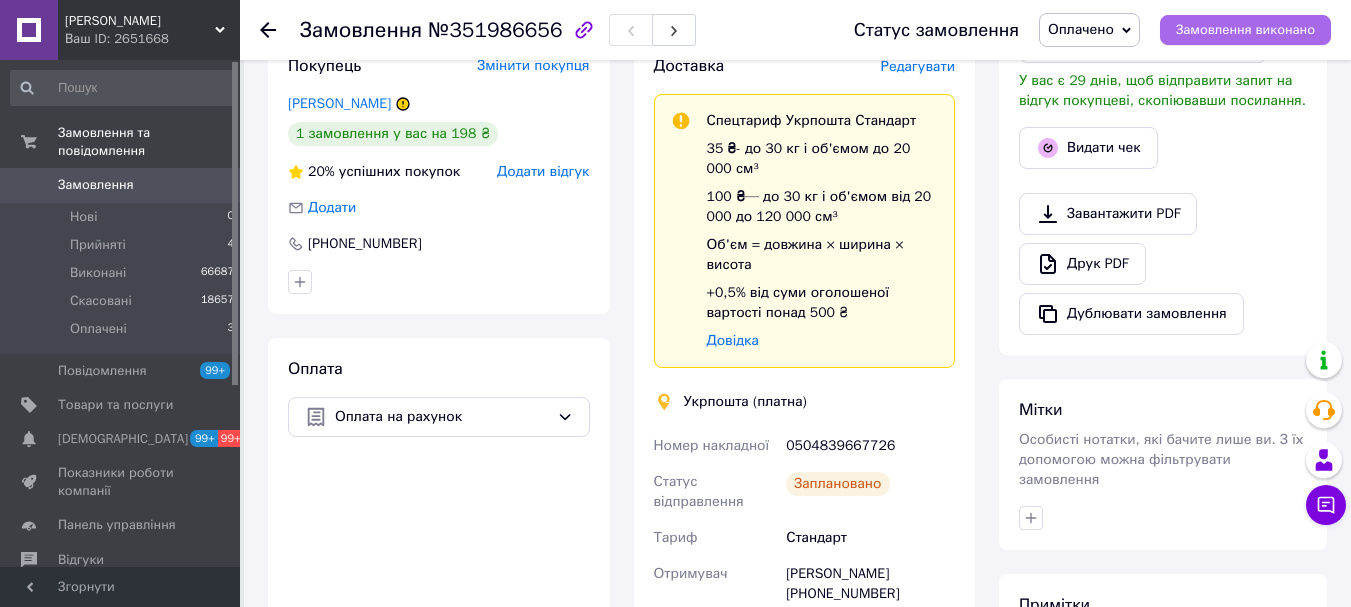 click on "Замовлення виконано" at bounding box center [1245, 30] 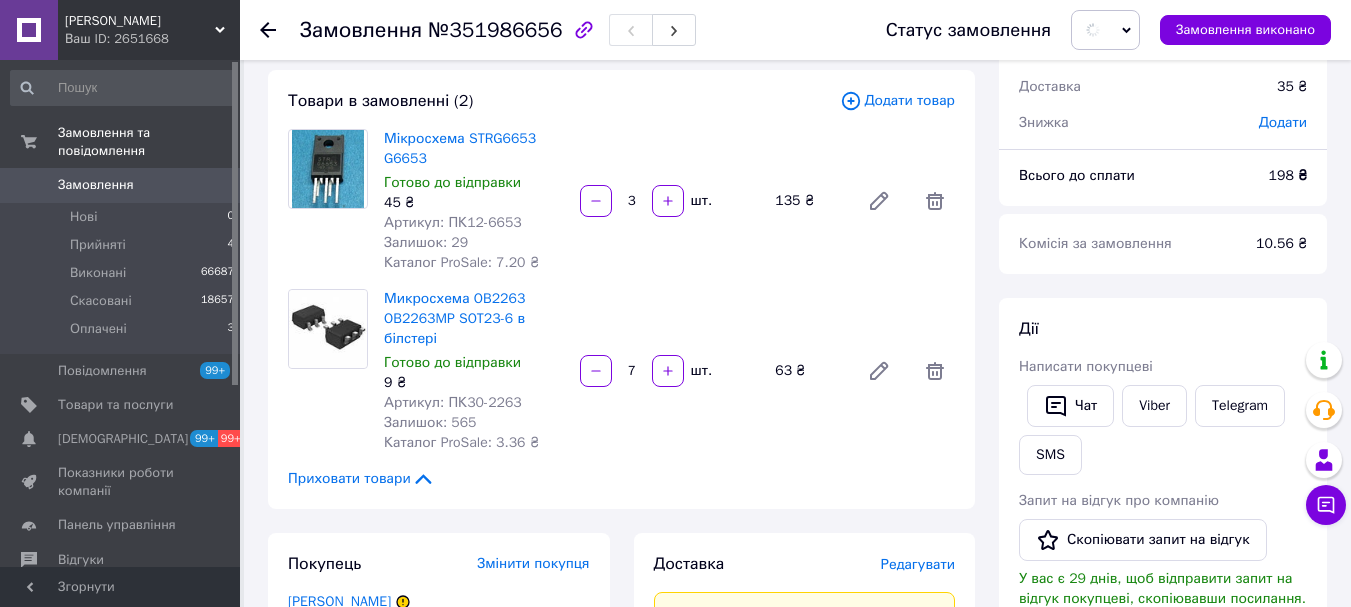 scroll, scrollTop: 100, scrollLeft: 0, axis: vertical 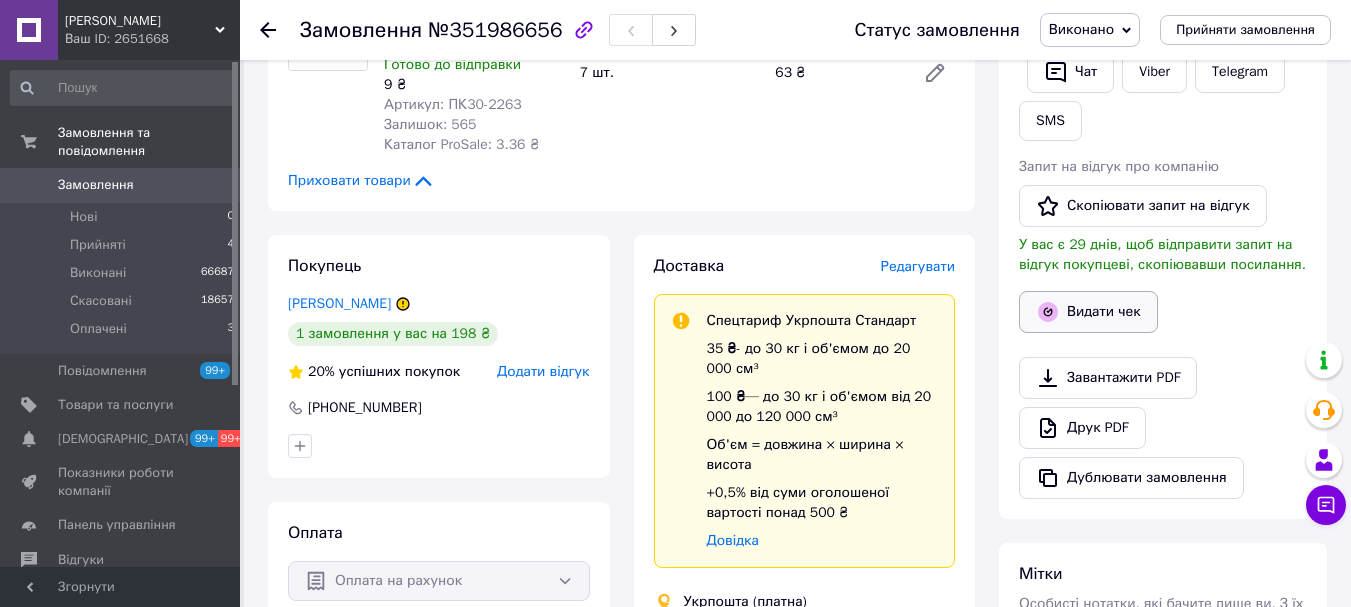 click on "Видати чек" at bounding box center (1088, 312) 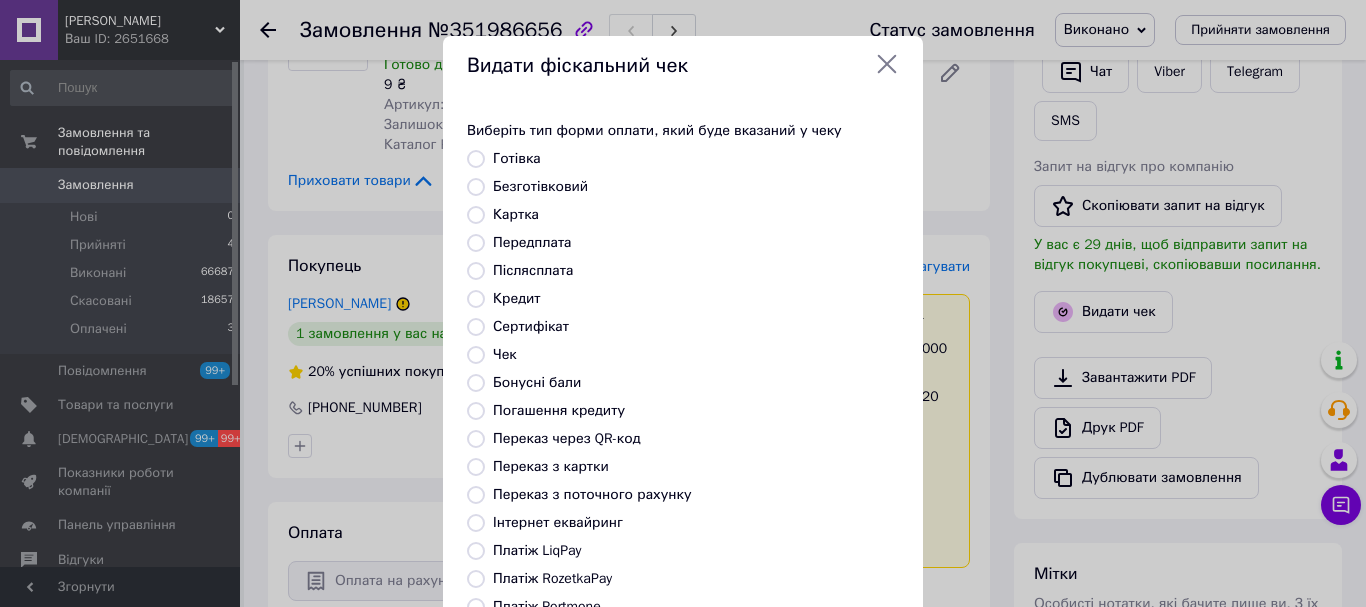 click on "Безготівковий" at bounding box center (540, 186) 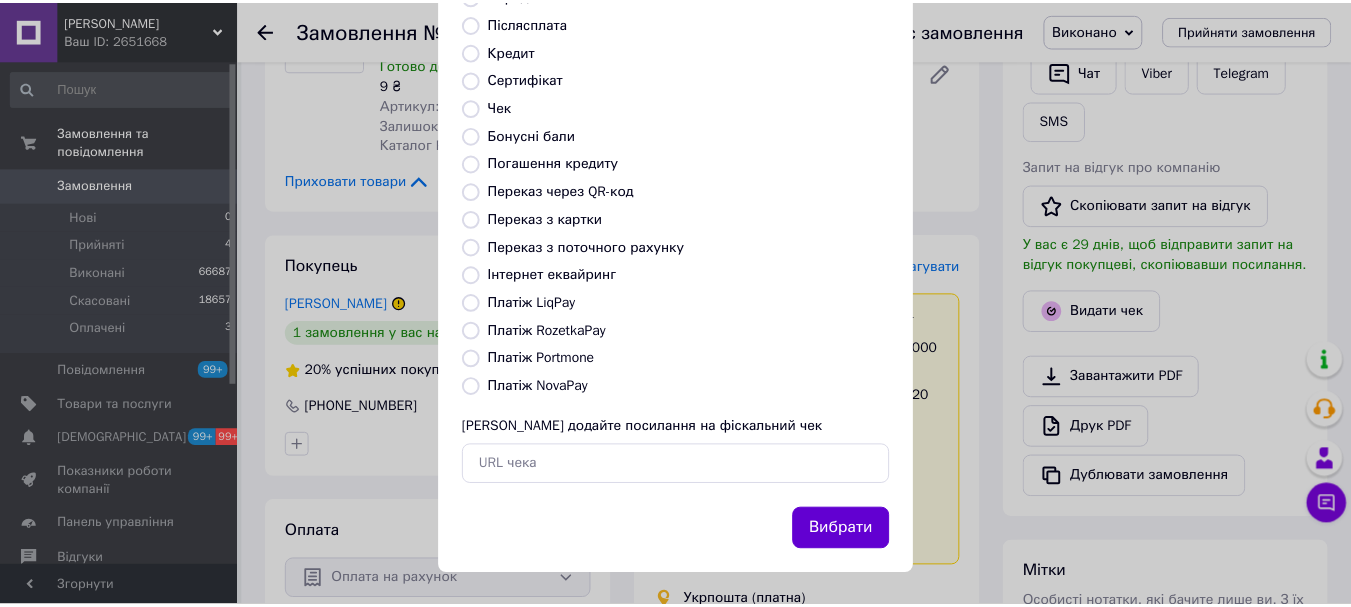 scroll, scrollTop: 252, scrollLeft: 0, axis: vertical 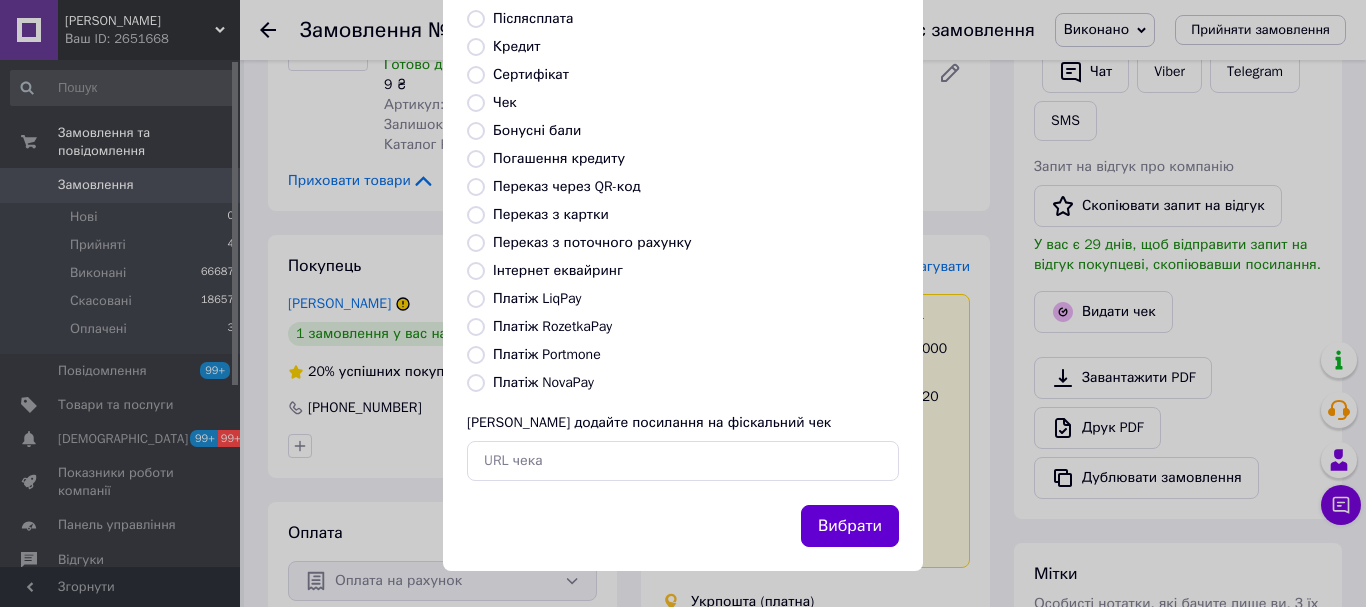click on "Вибрати" at bounding box center [850, 526] 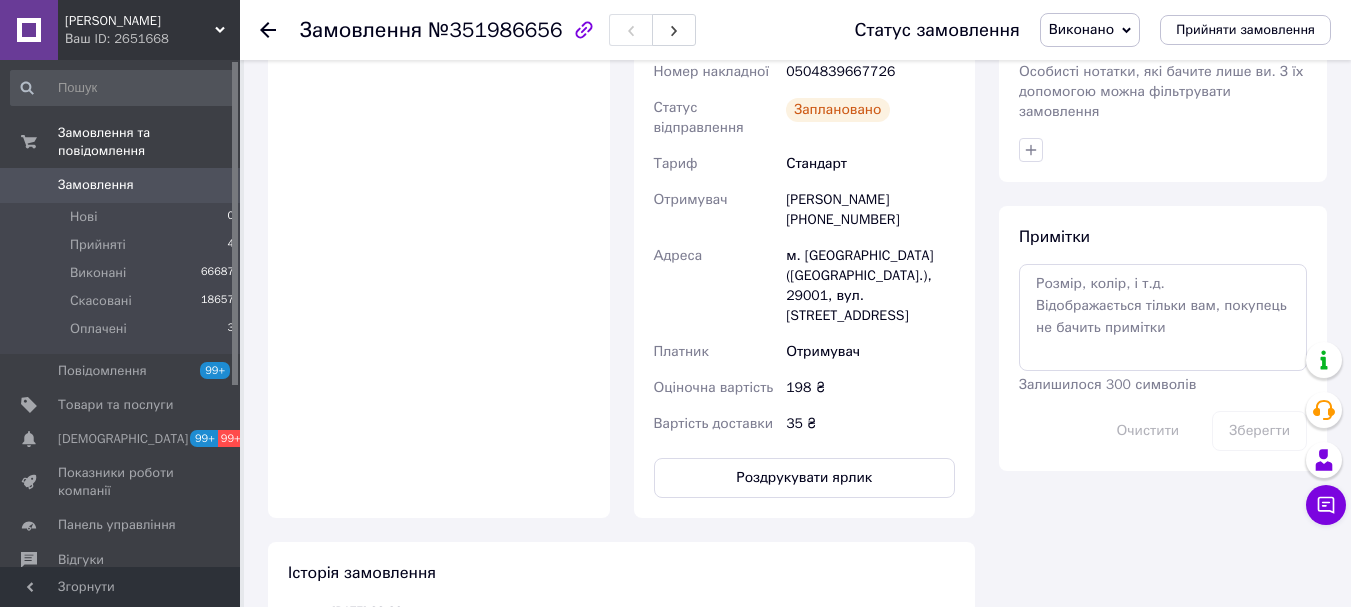 scroll, scrollTop: 1100, scrollLeft: 0, axis: vertical 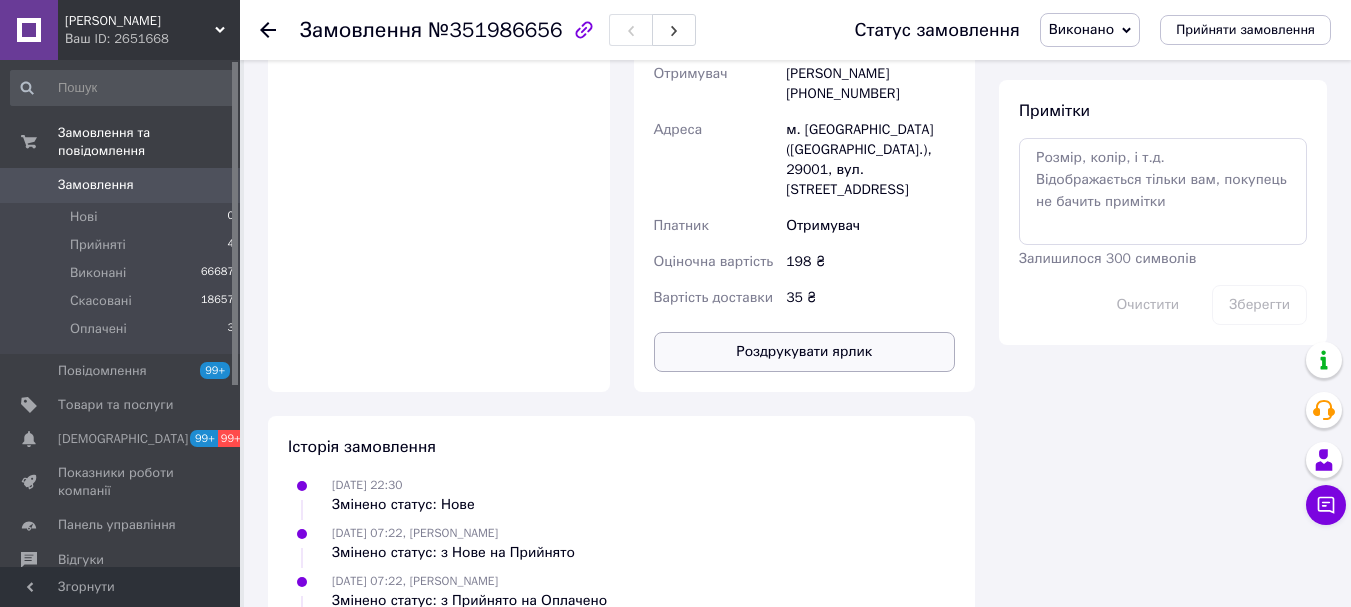 click on "Роздрукувати ярлик" at bounding box center [805, 352] 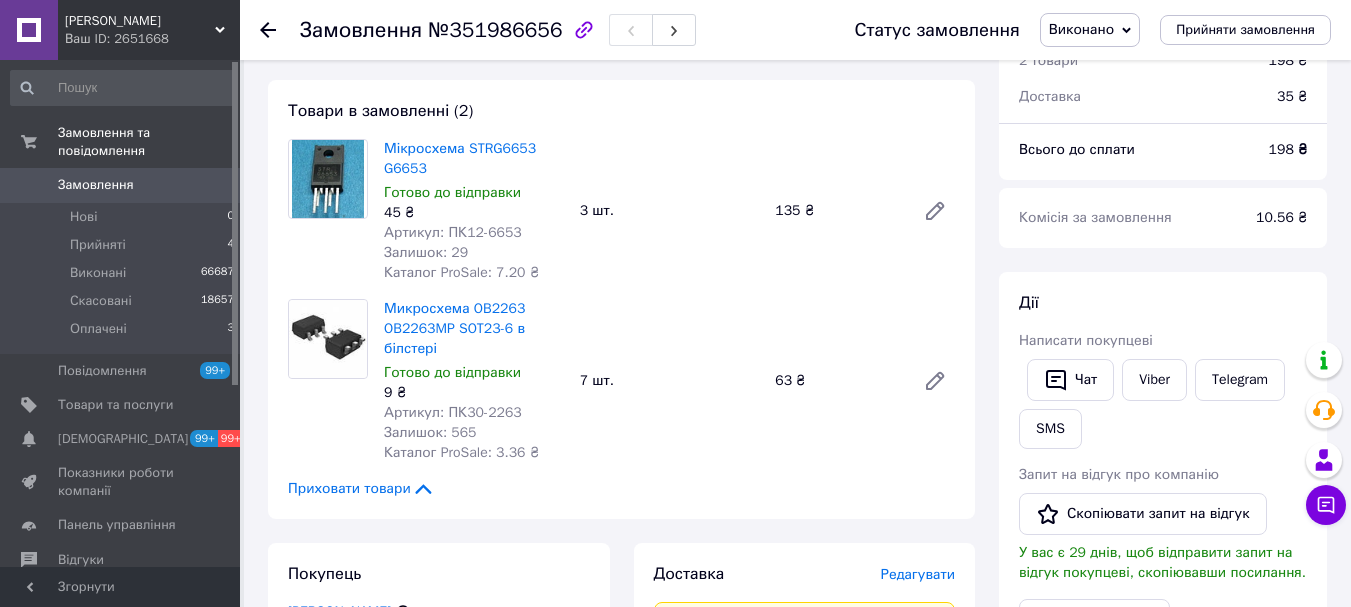 scroll, scrollTop: 0, scrollLeft: 0, axis: both 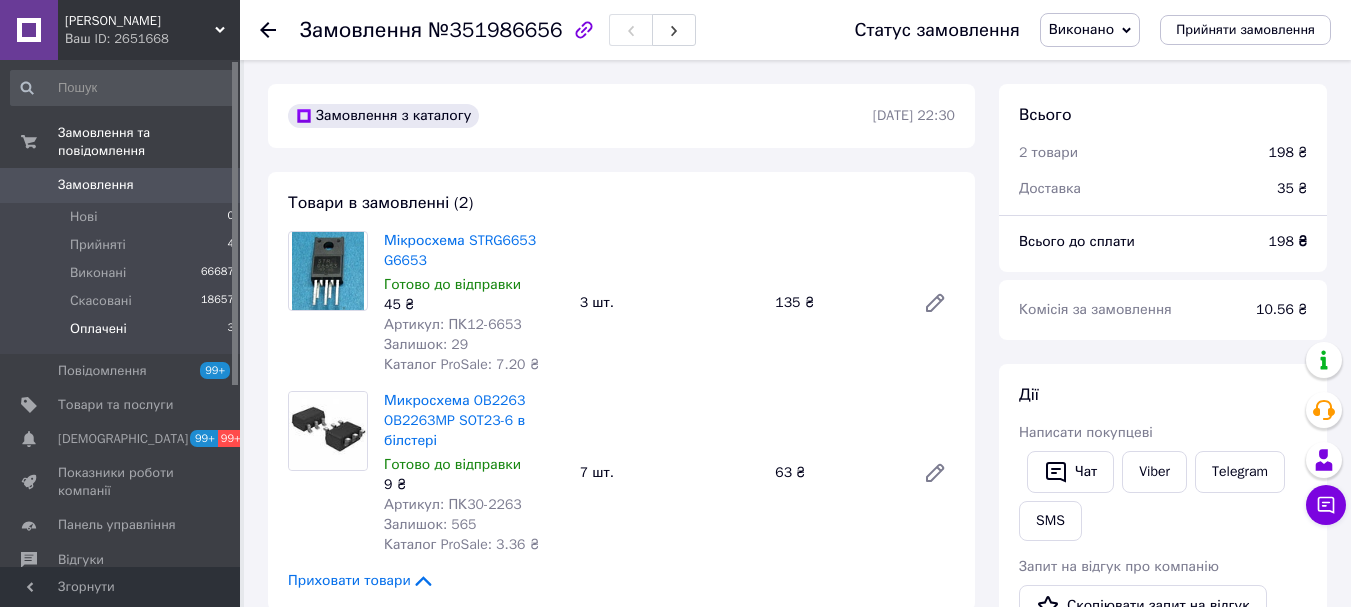 click on "Оплачені" at bounding box center (98, 329) 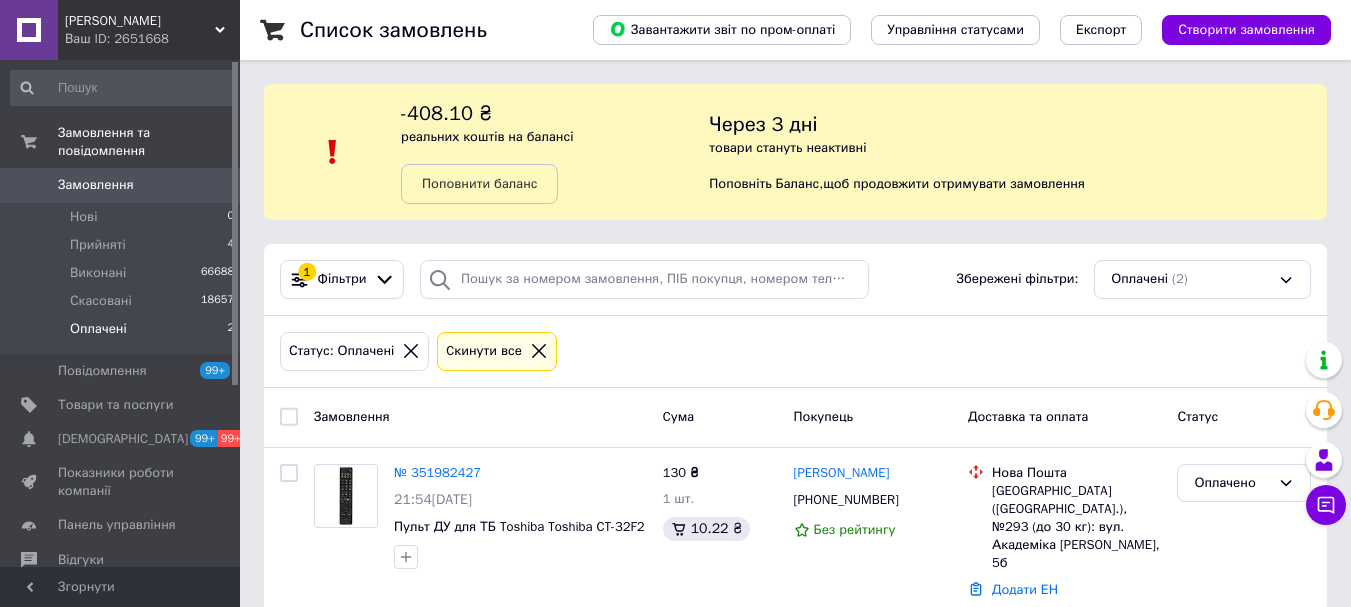 click on "Замовлення" at bounding box center [96, 185] 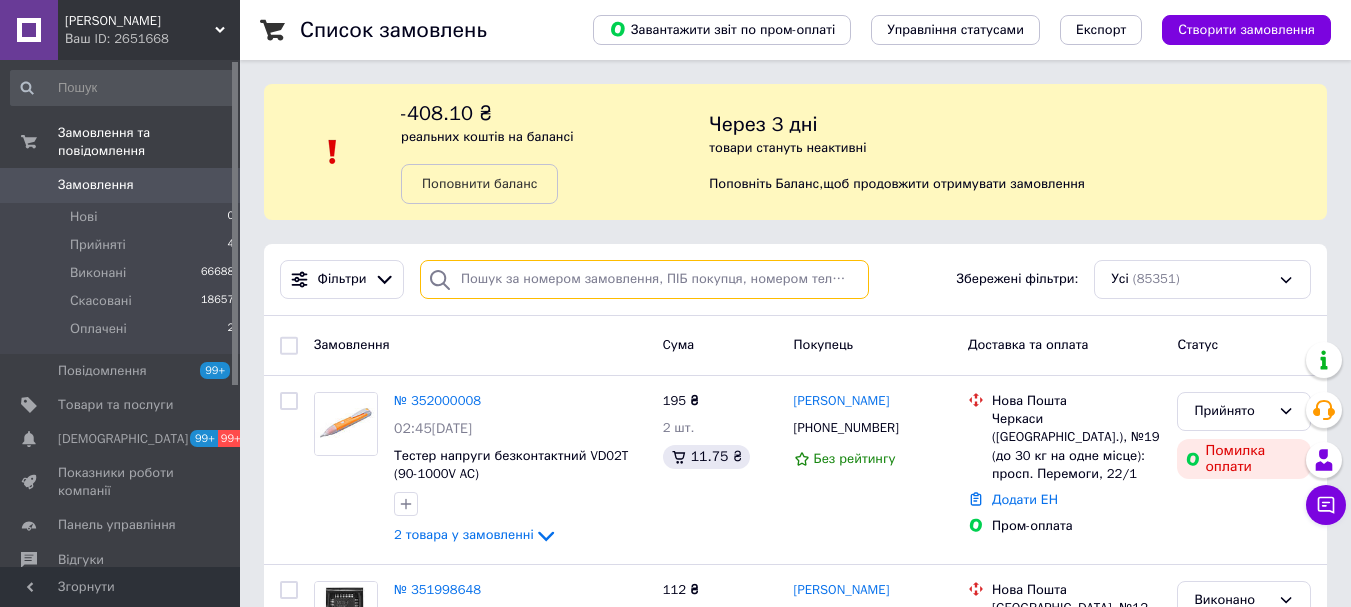 click at bounding box center (644, 279) 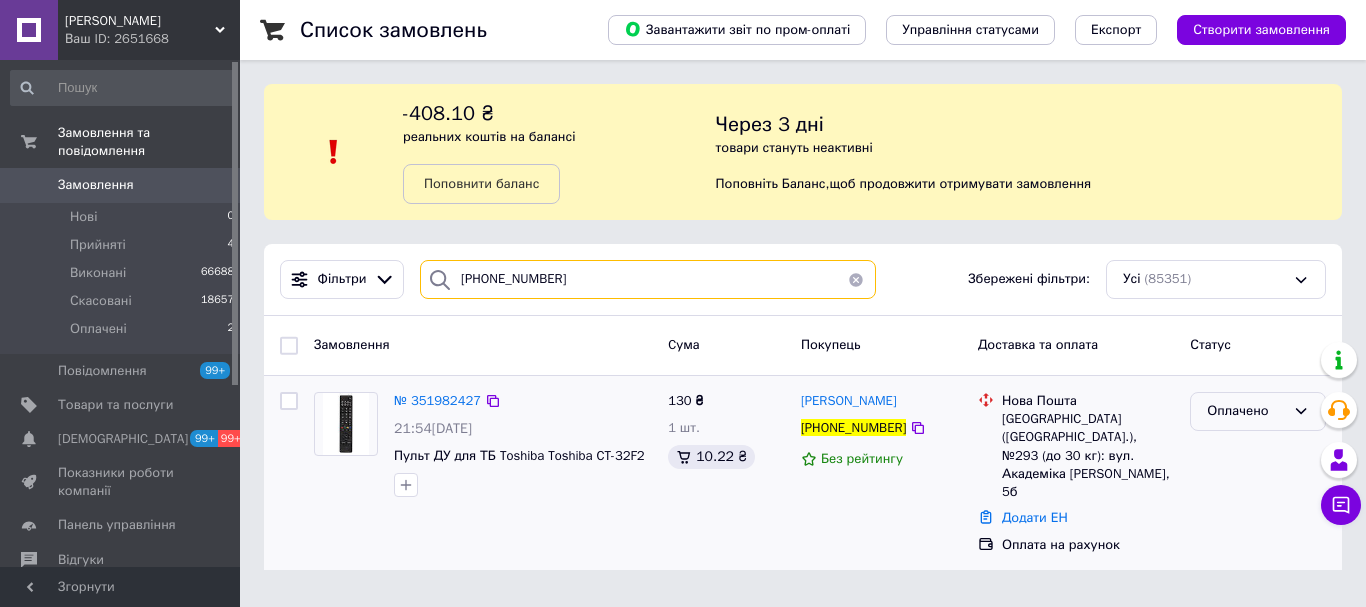 type on "[PHONE_NUMBER]" 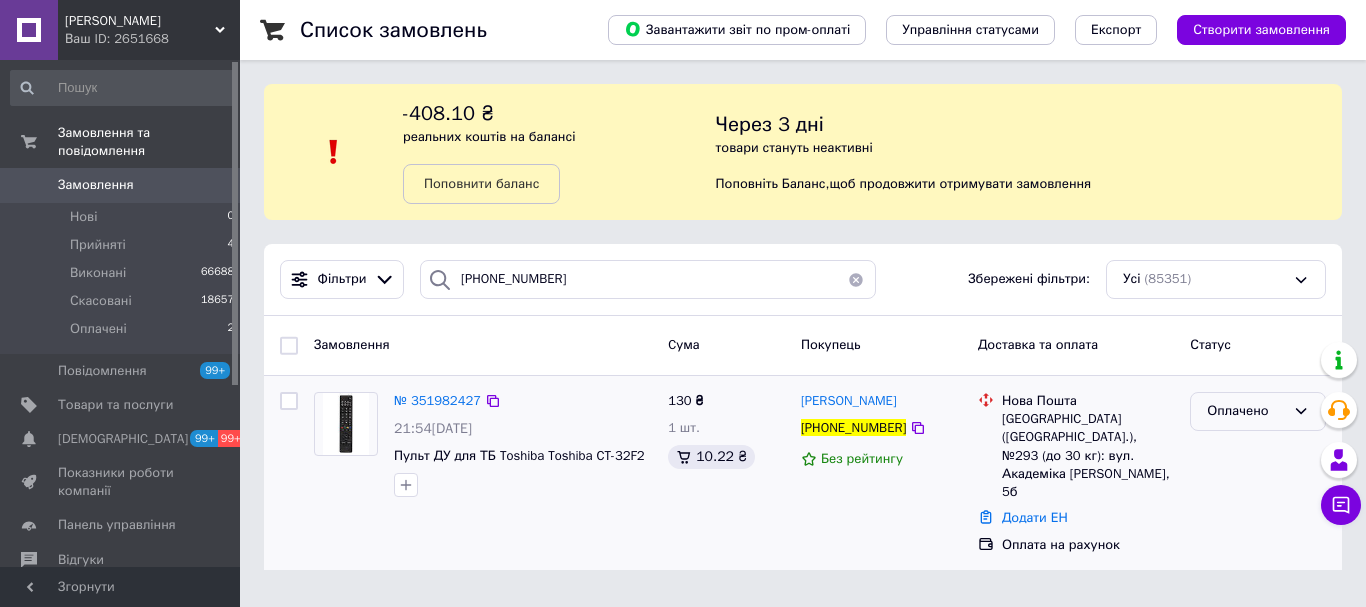 click on "Оплачено" at bounding box center (1246, 411) 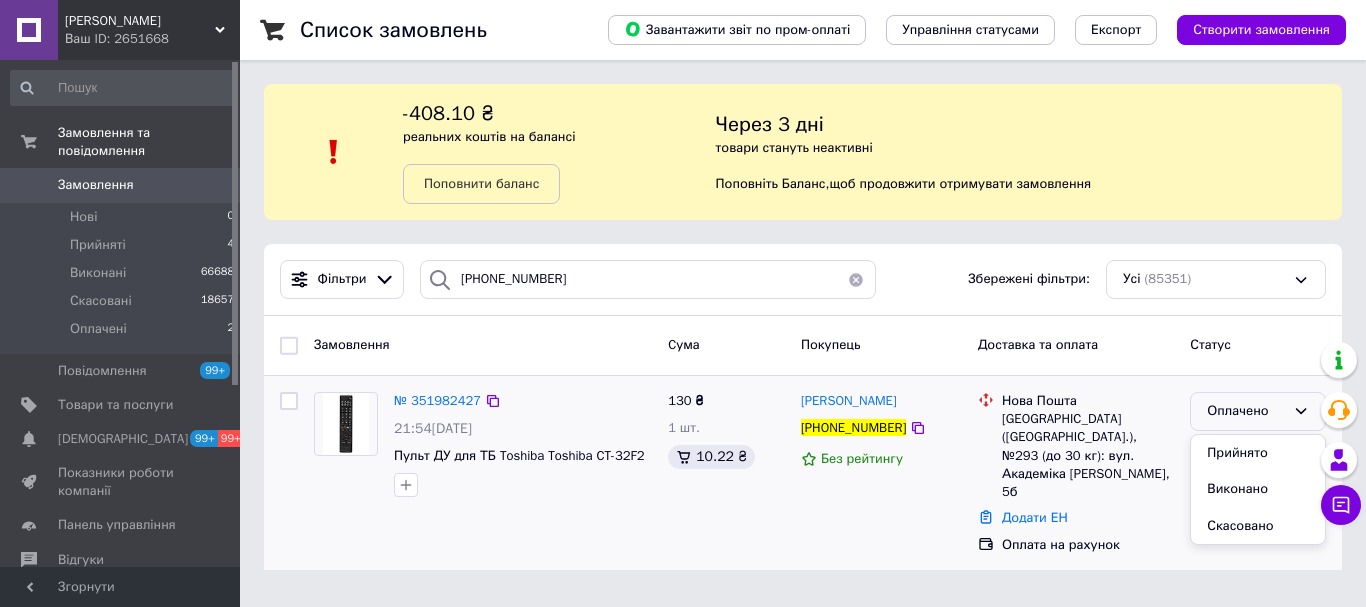 click on "Оплачено" at bounding box center [1246, 411] 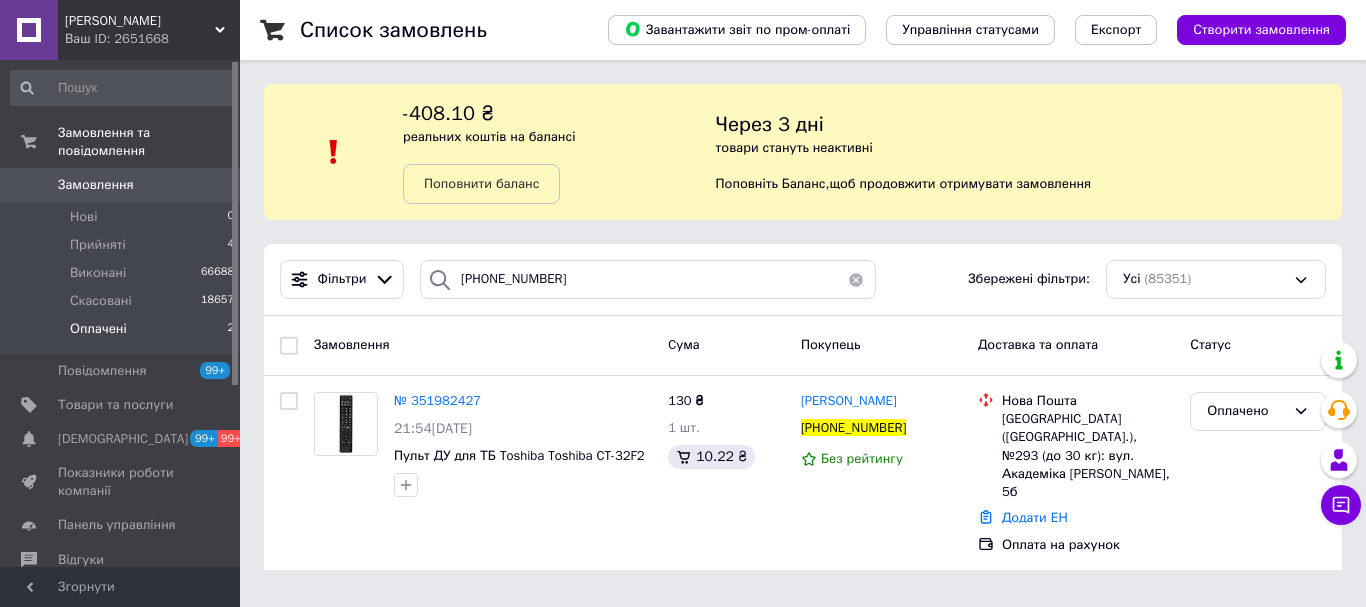 click on "Оплачені" at bounding box center (98, 329) 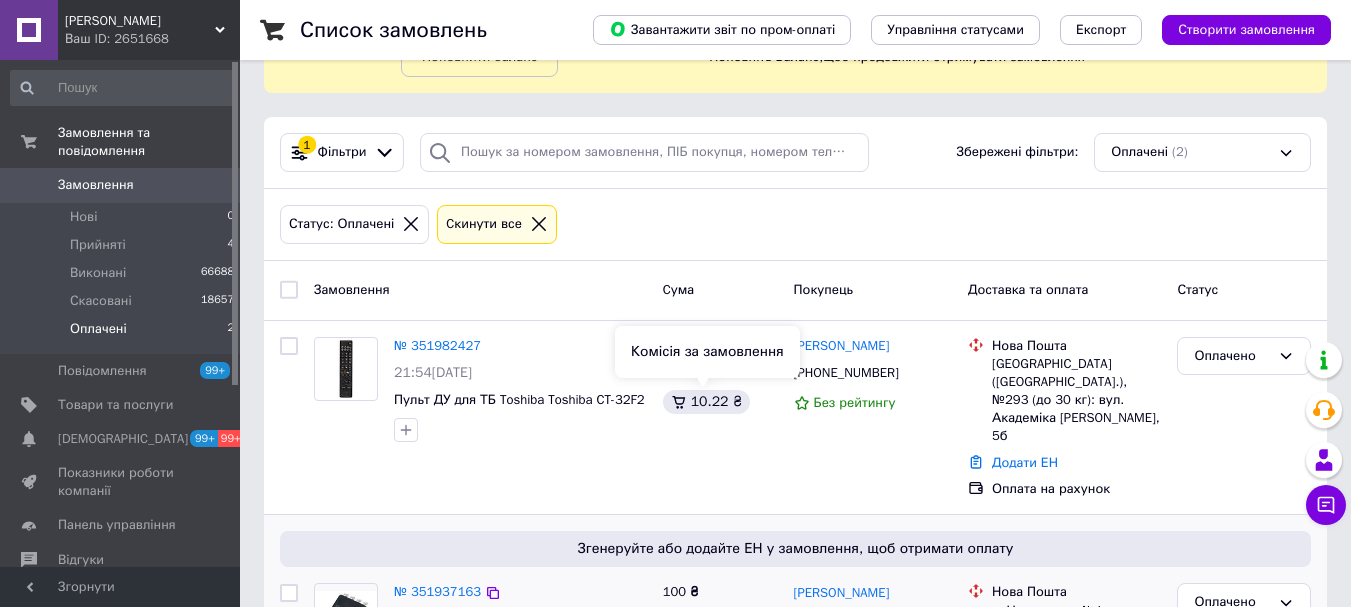 scroll, scrollTop: 263, scrollLeft: 0, axis: vertical 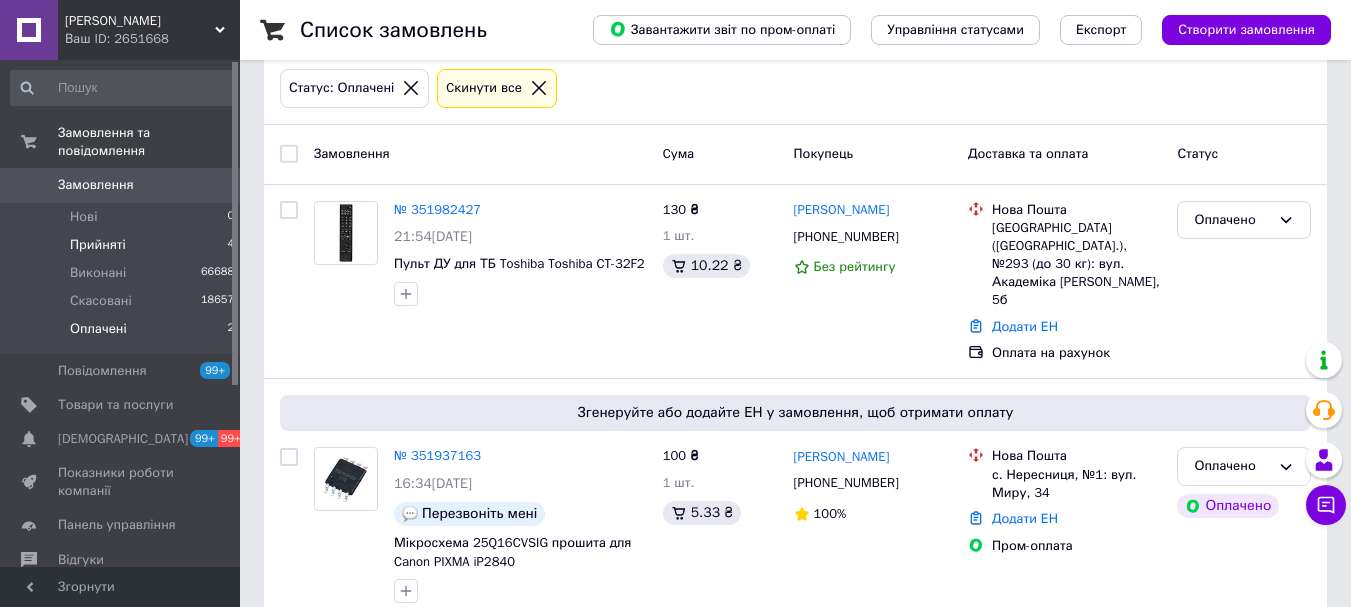 click on "Прийняті" at bounding box center (98, 245) 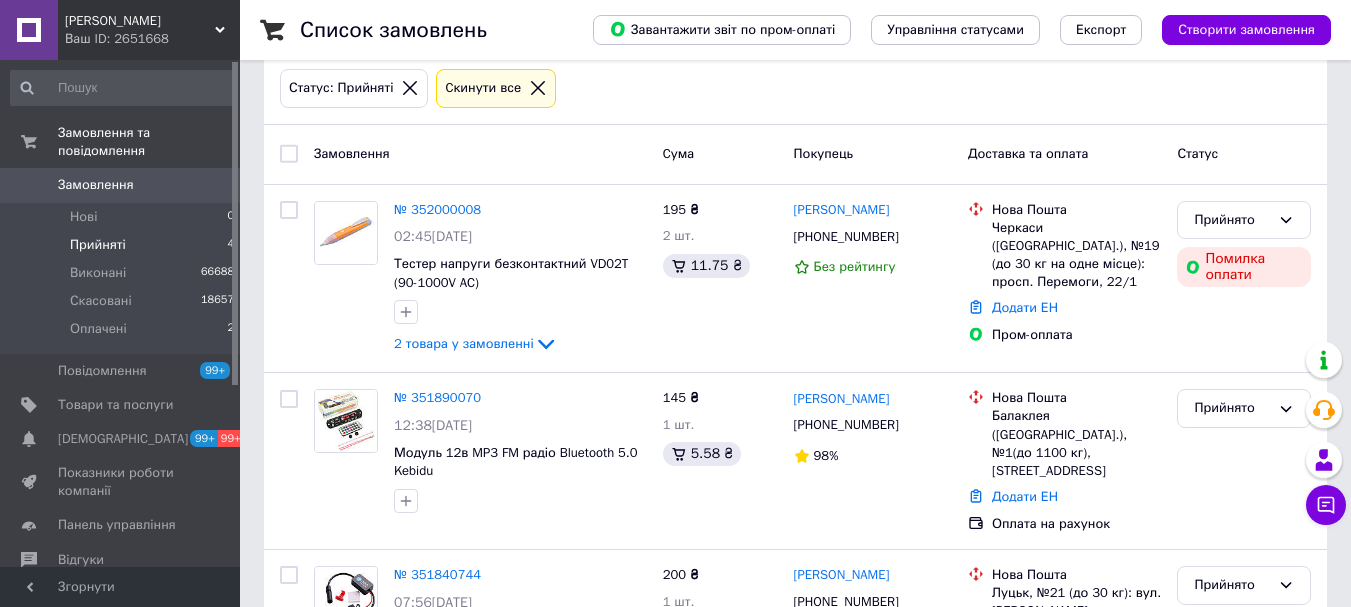 scroll, scrollTop: 0, scrollLeft: 0, axis: both 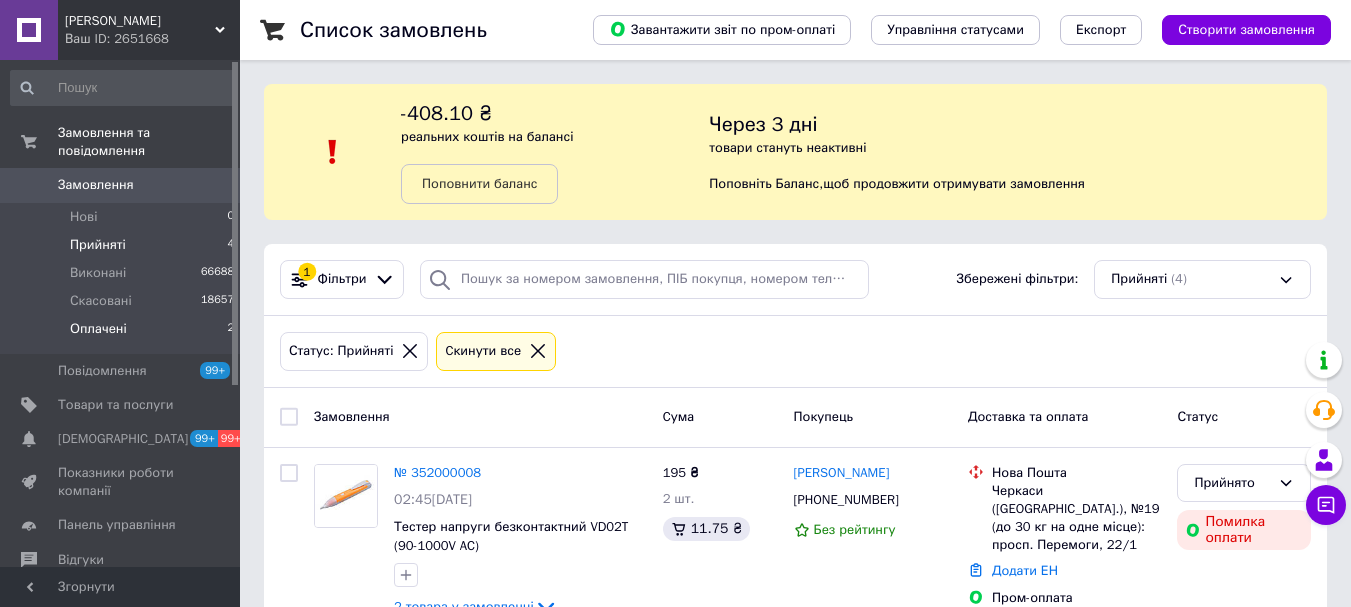 click on "Оплачені 2" at bounding box center [123, 334] 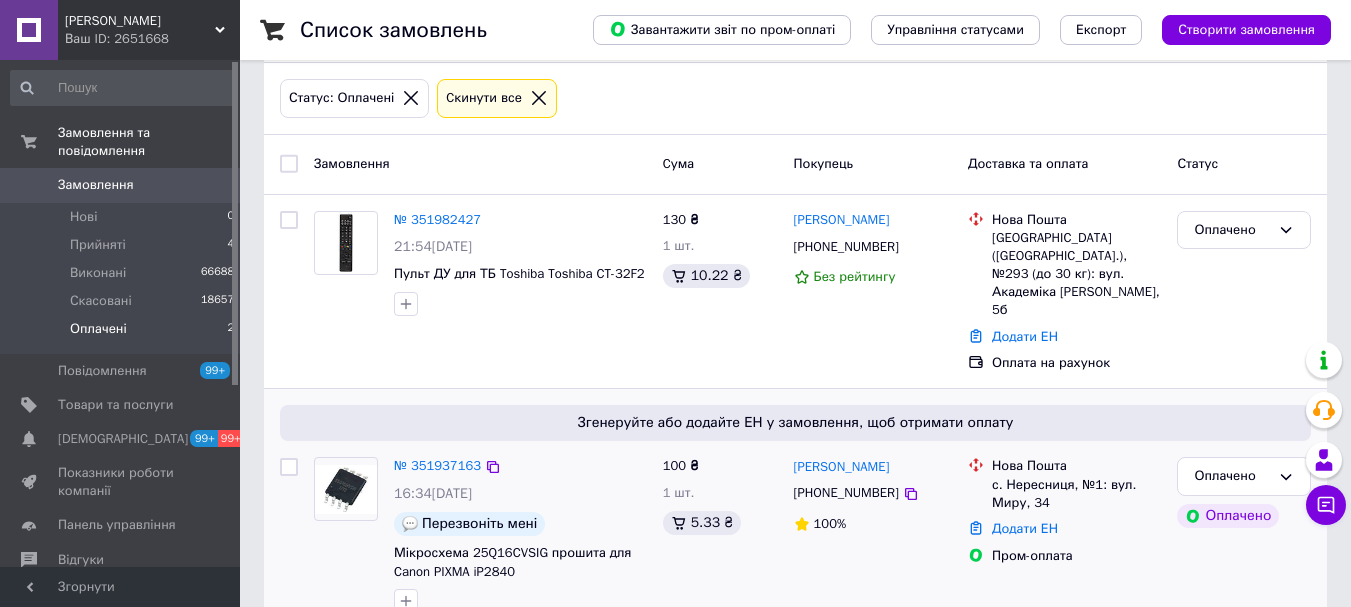 scroll, scrollTop: 263, scrollLeft: 0, axis: vertical 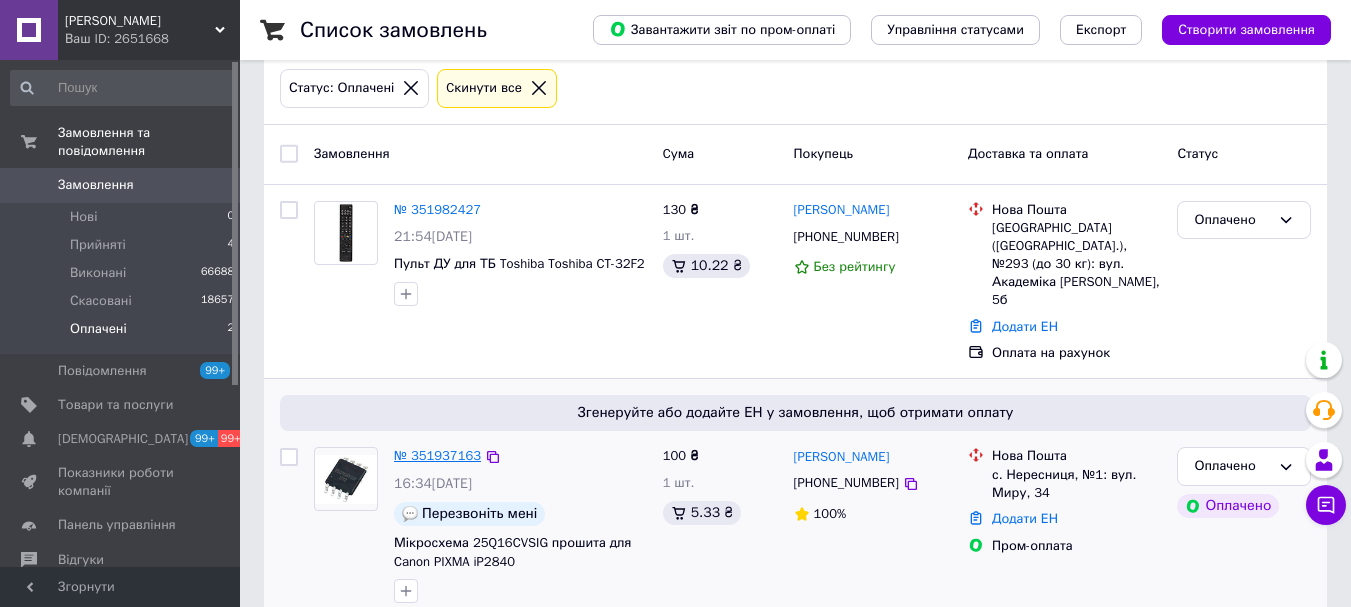click on "№ 351937163" at bounding box center [437, 455] 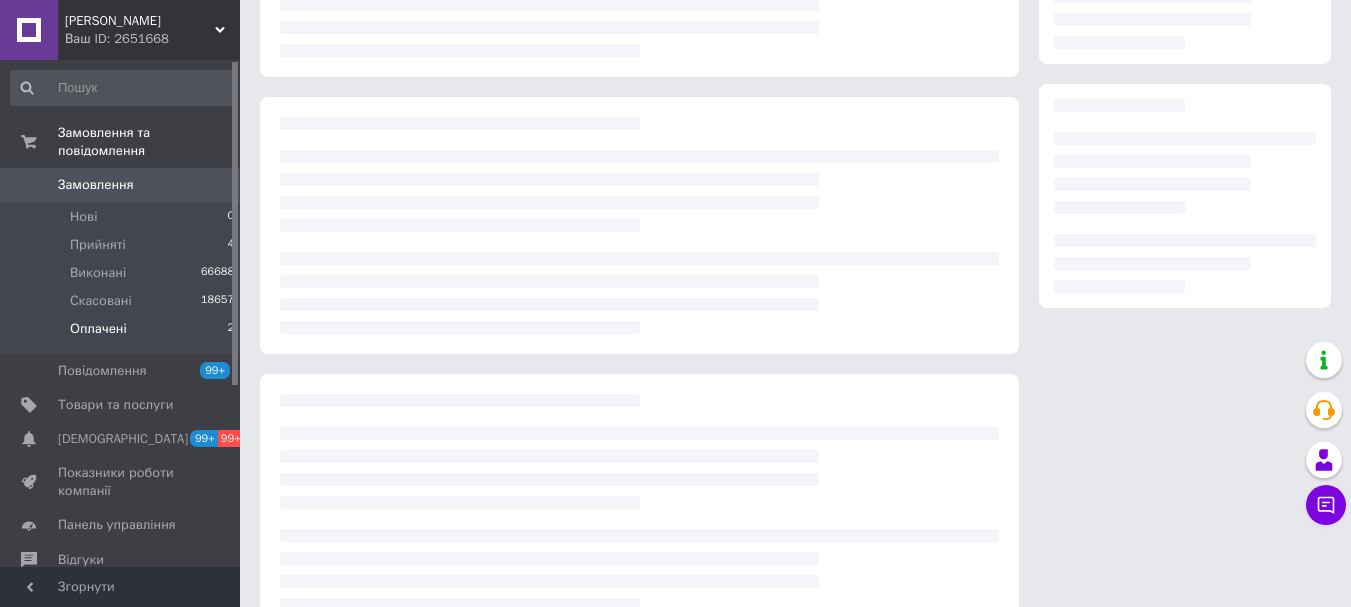 scroll, scrollTop: 0, scrollLeft: 0, axis: both 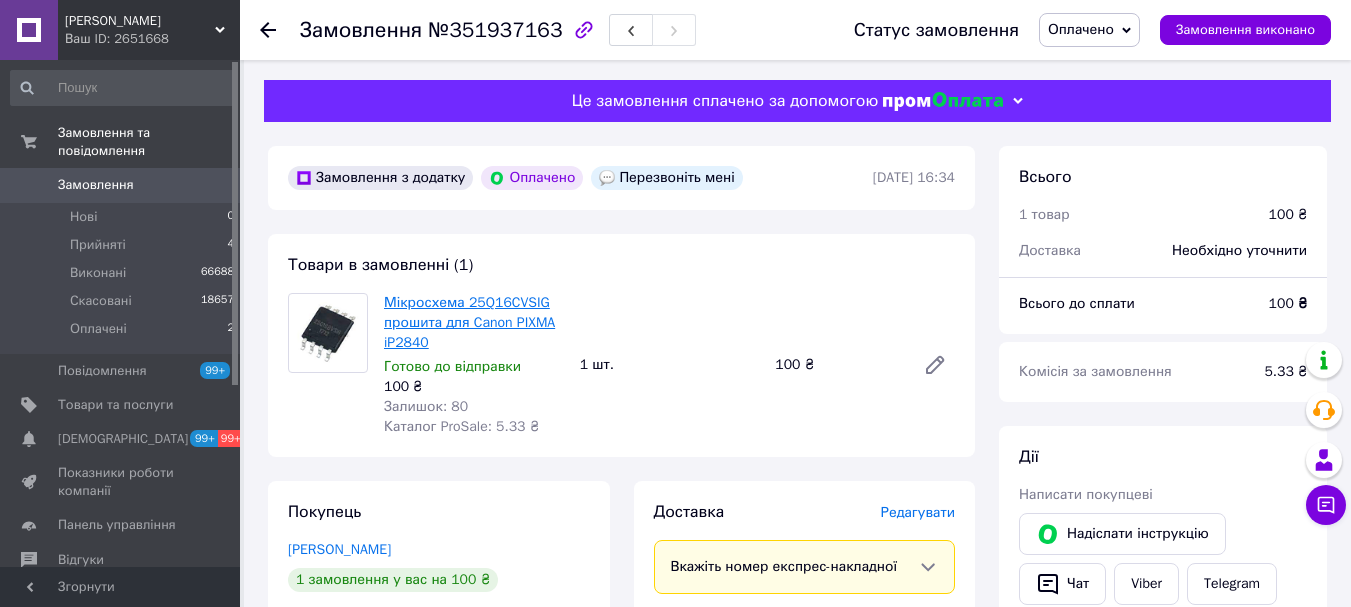 click on "Мікросхема 25Q16CVSIG прошита для Canon PIXMA iP2840" at bounding box center (469, 322) 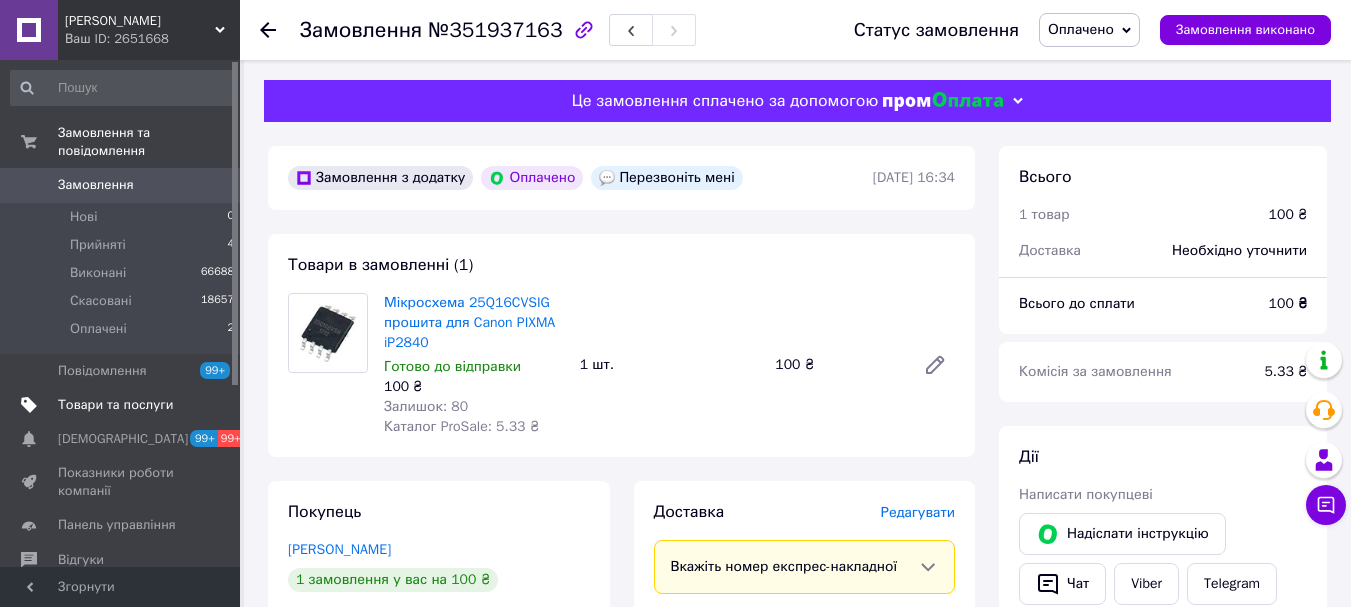click on "Товари та послуги" at bounding box center (123, 405) 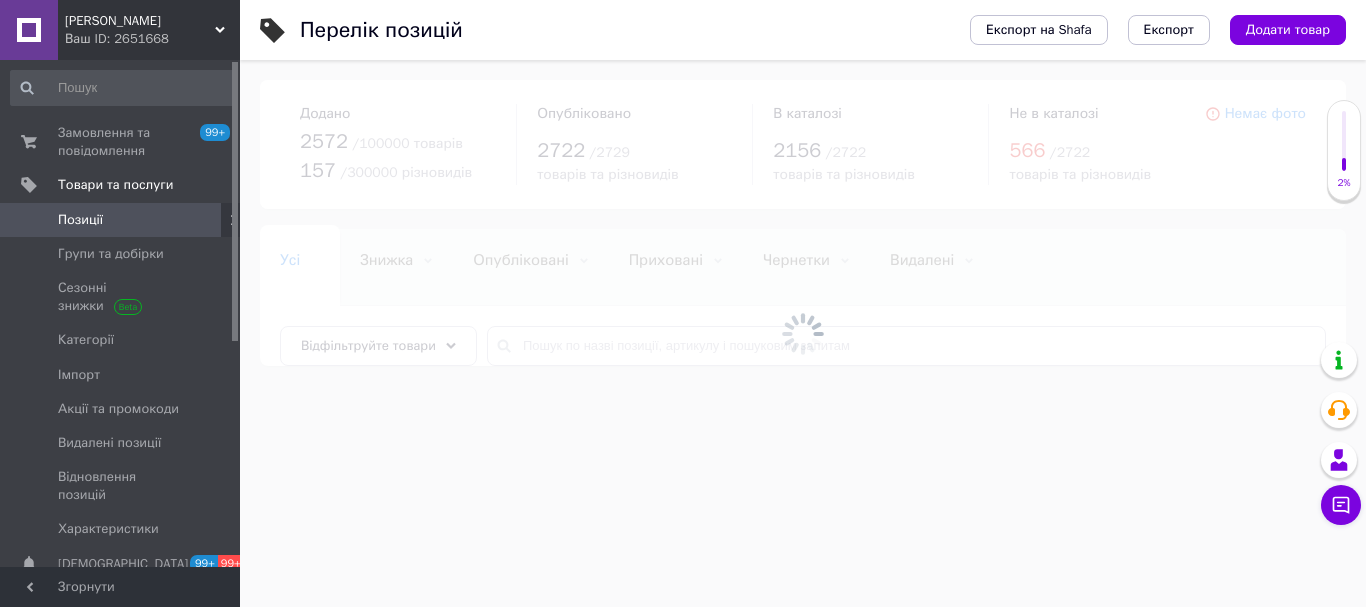click at bounding box center [803, 333] 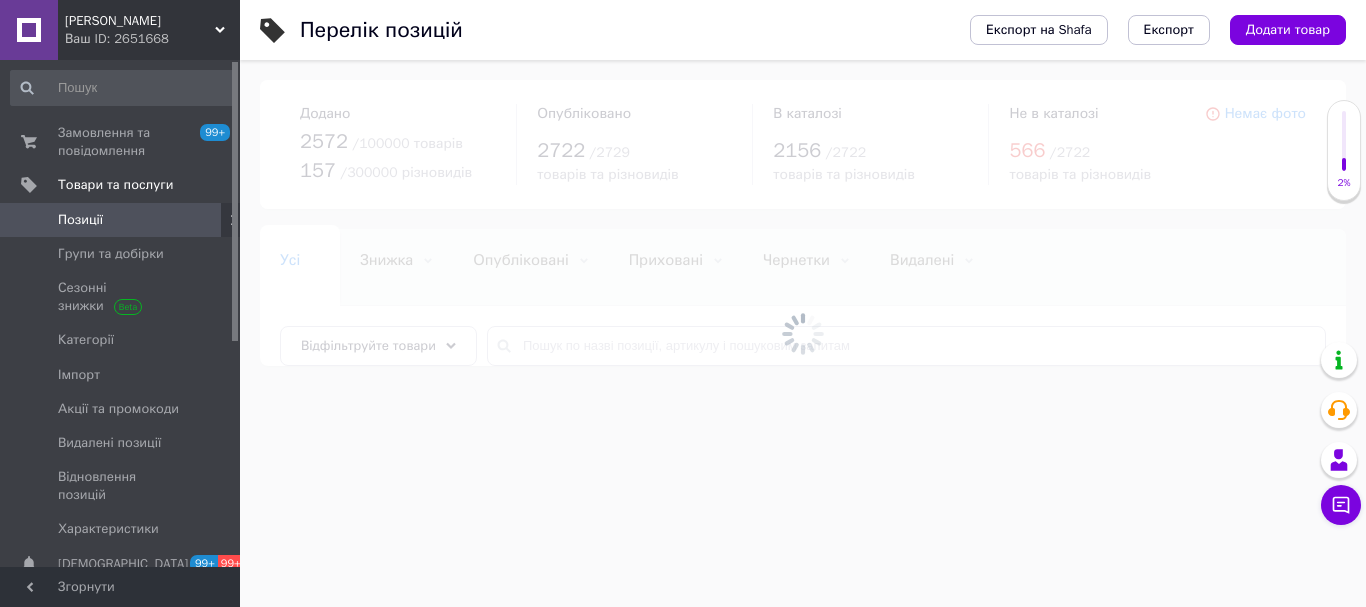 click at bounding box center (803, 333) 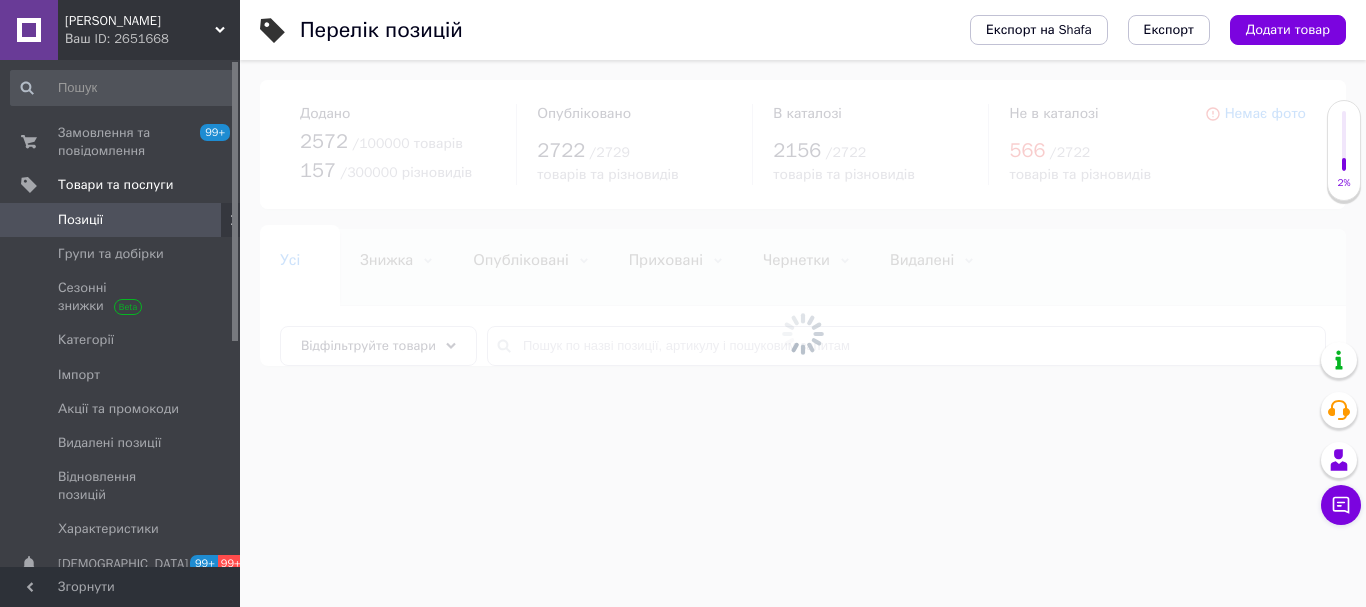 click at bounding box center [803, 333] 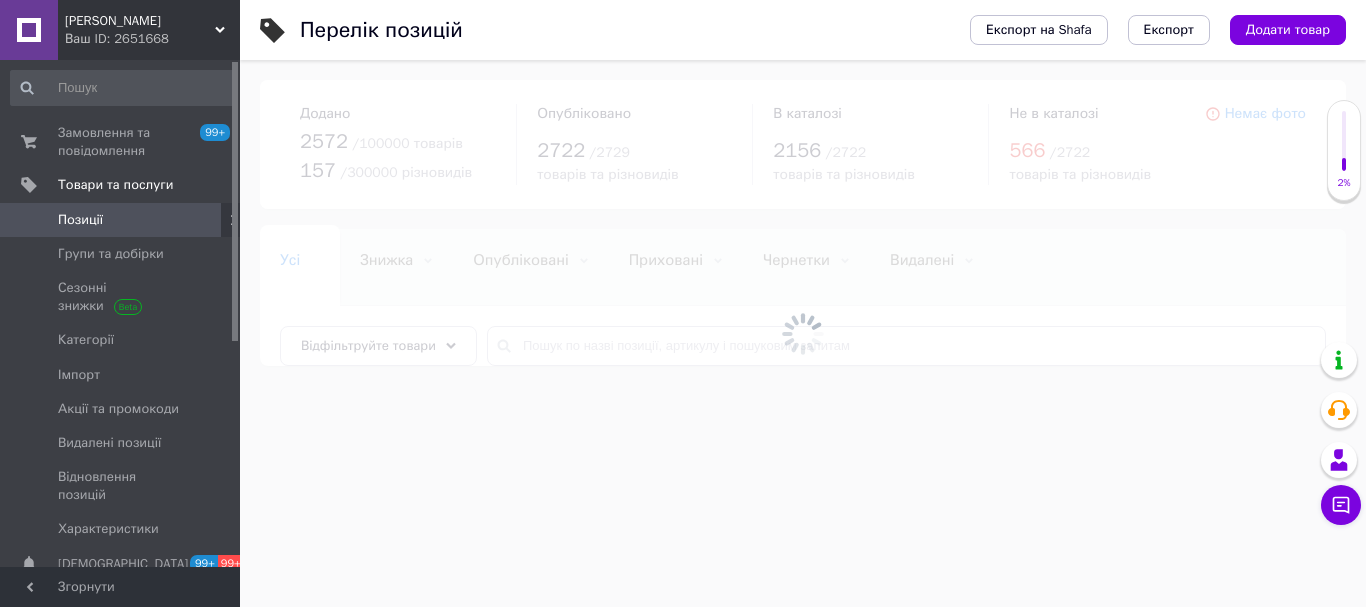 click at bounding box center (803, 333) 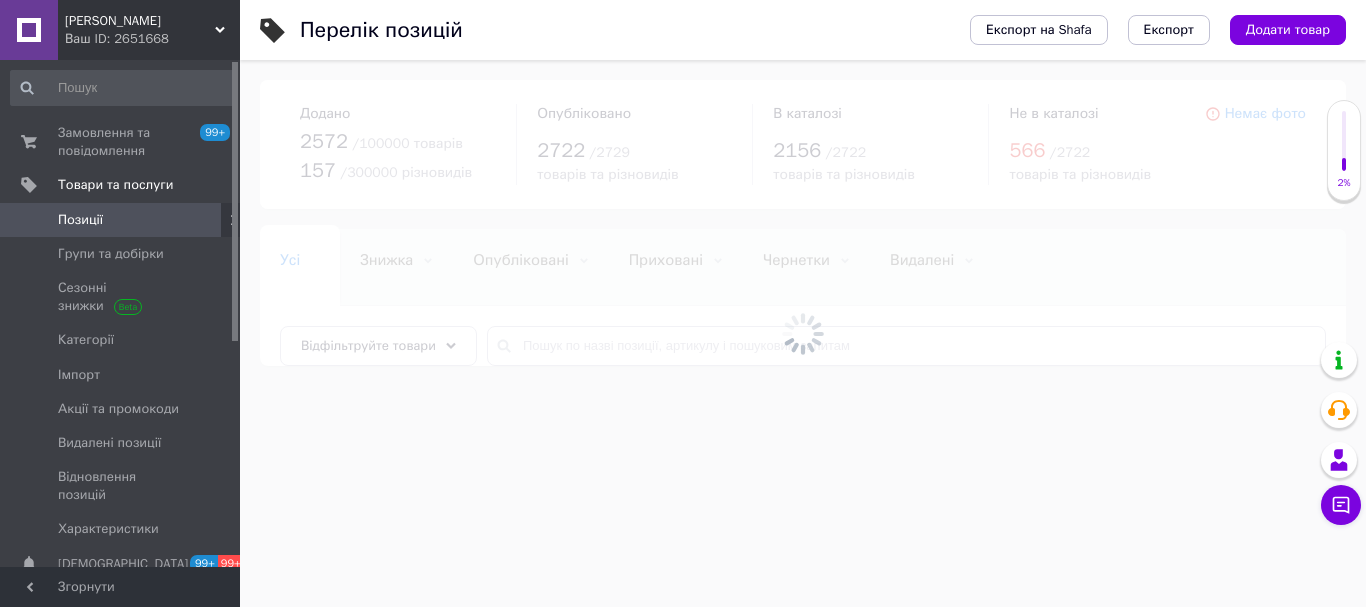 click at bounding box center [803, 333] 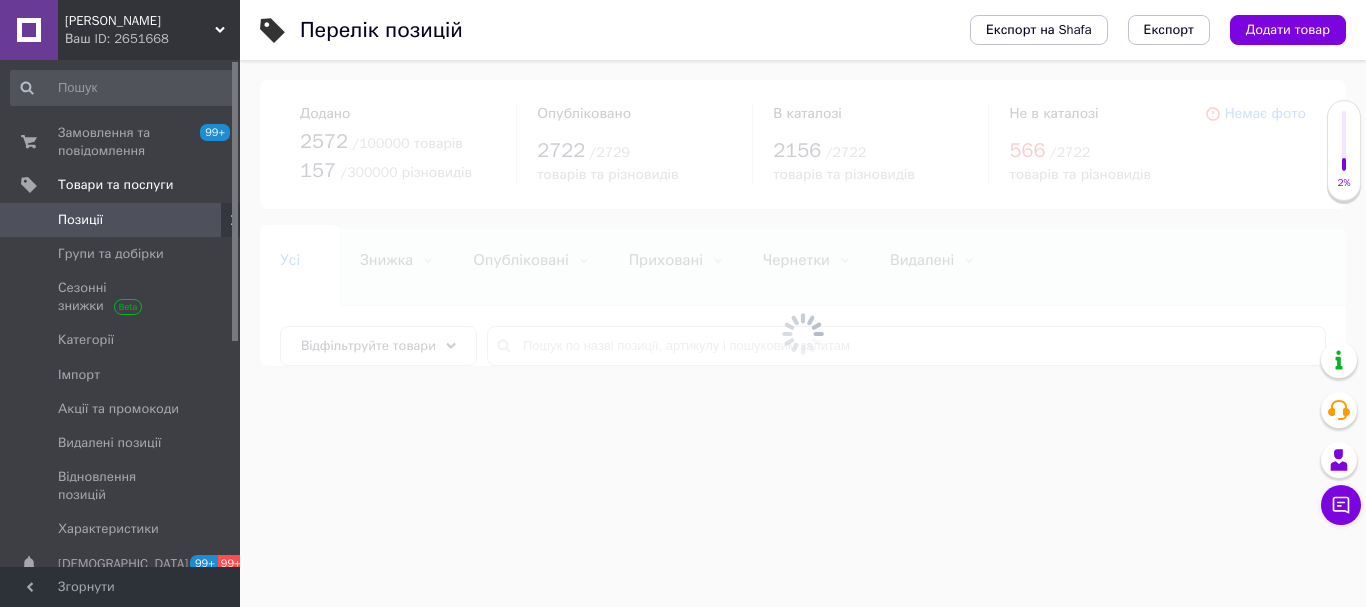 click at bounding box center [803, 333] 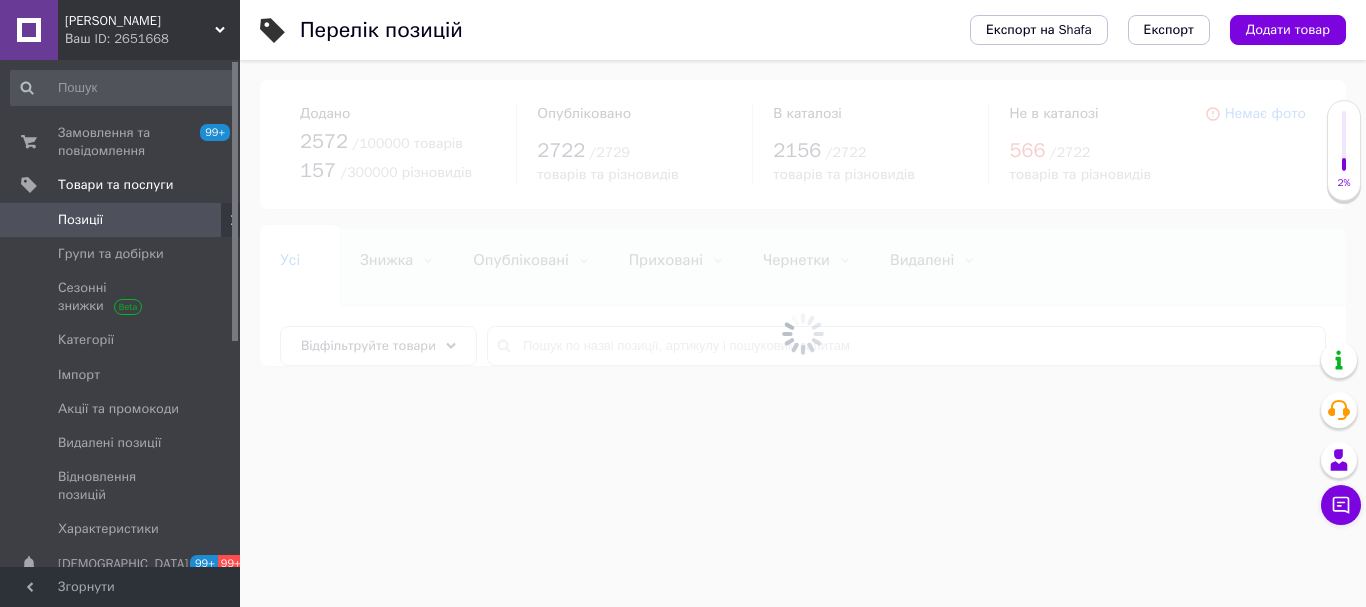 click at bounding box center [803, 333] 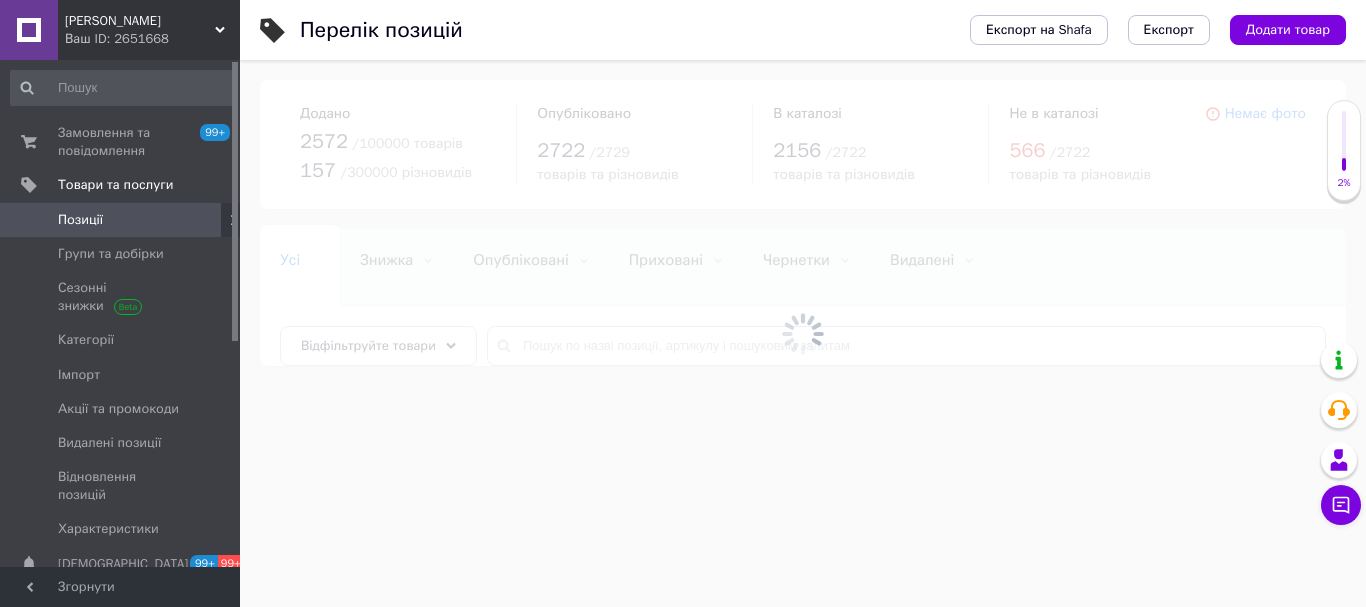 click at bounding box center (803, 333) 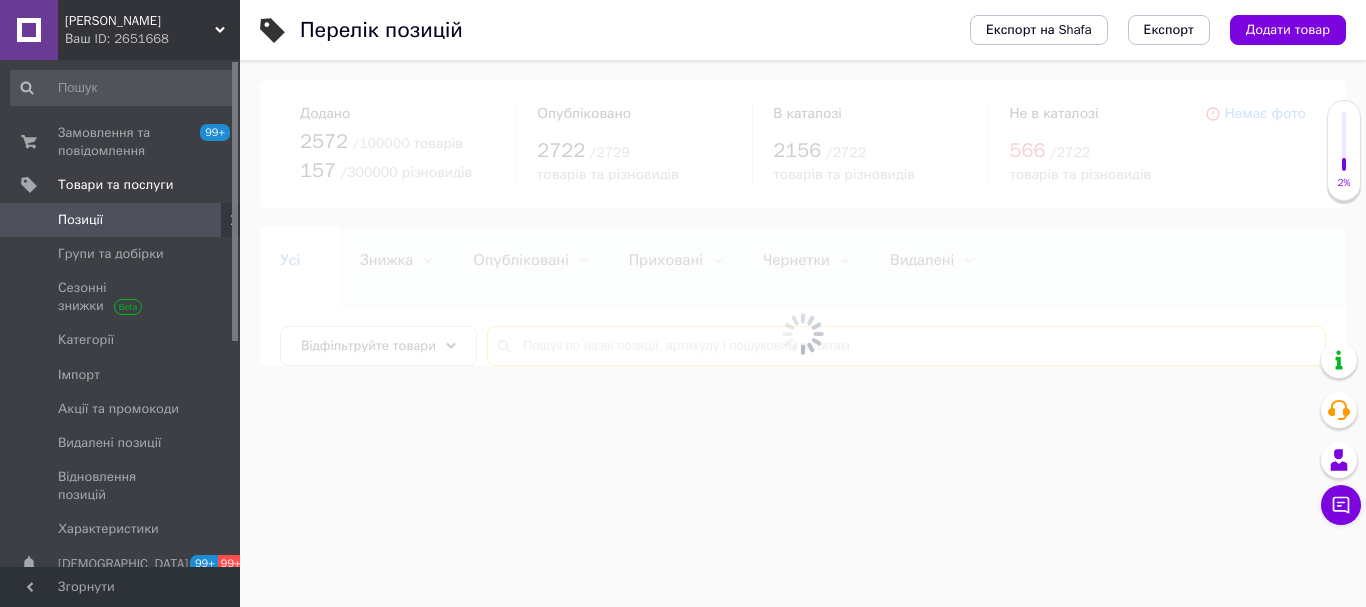 click at bounding box center [906, 346] 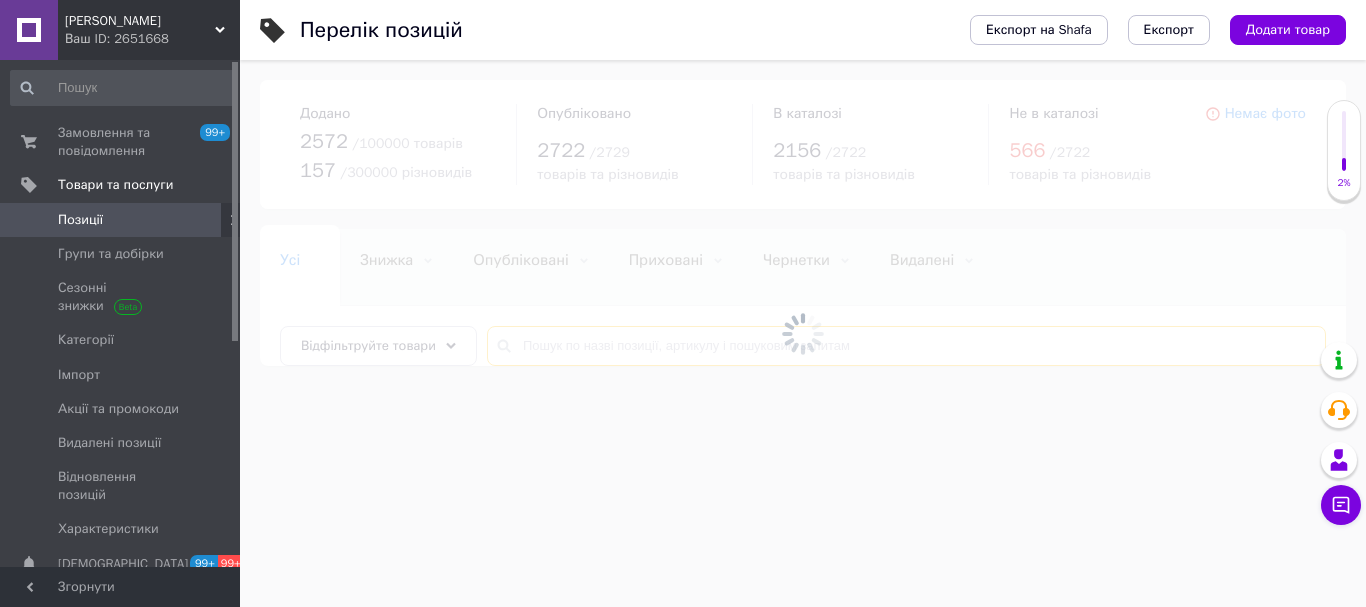 click at bounding box center (906, 346) 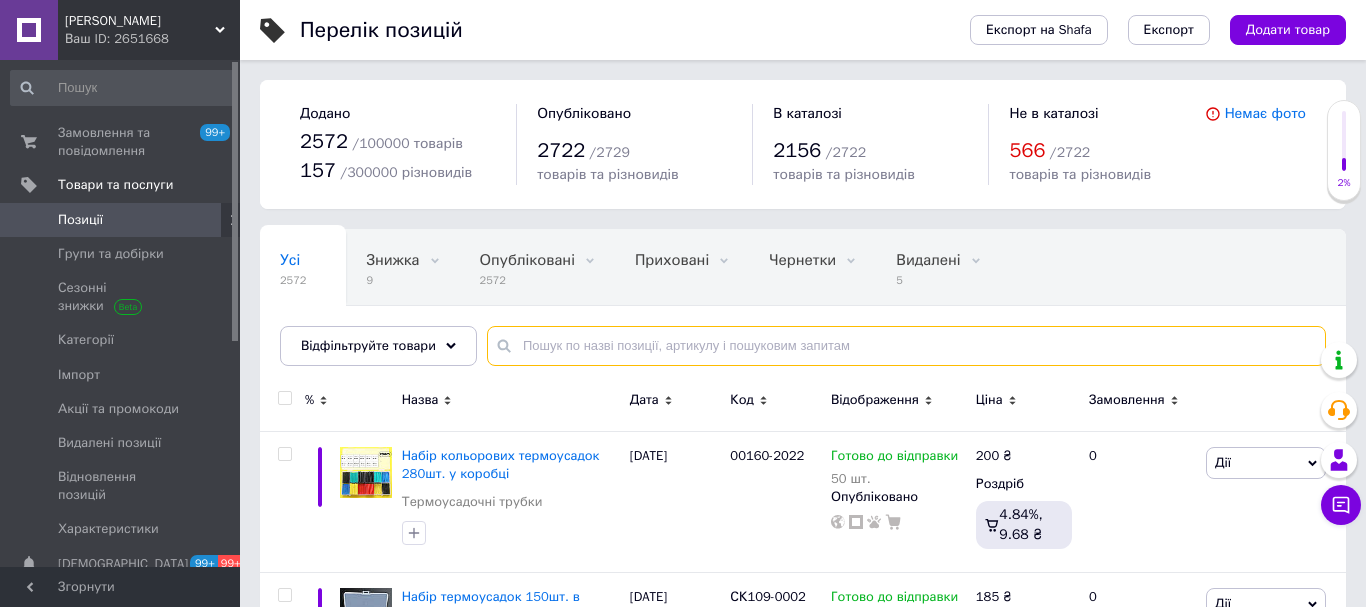 click at bounding box center (906, 346) 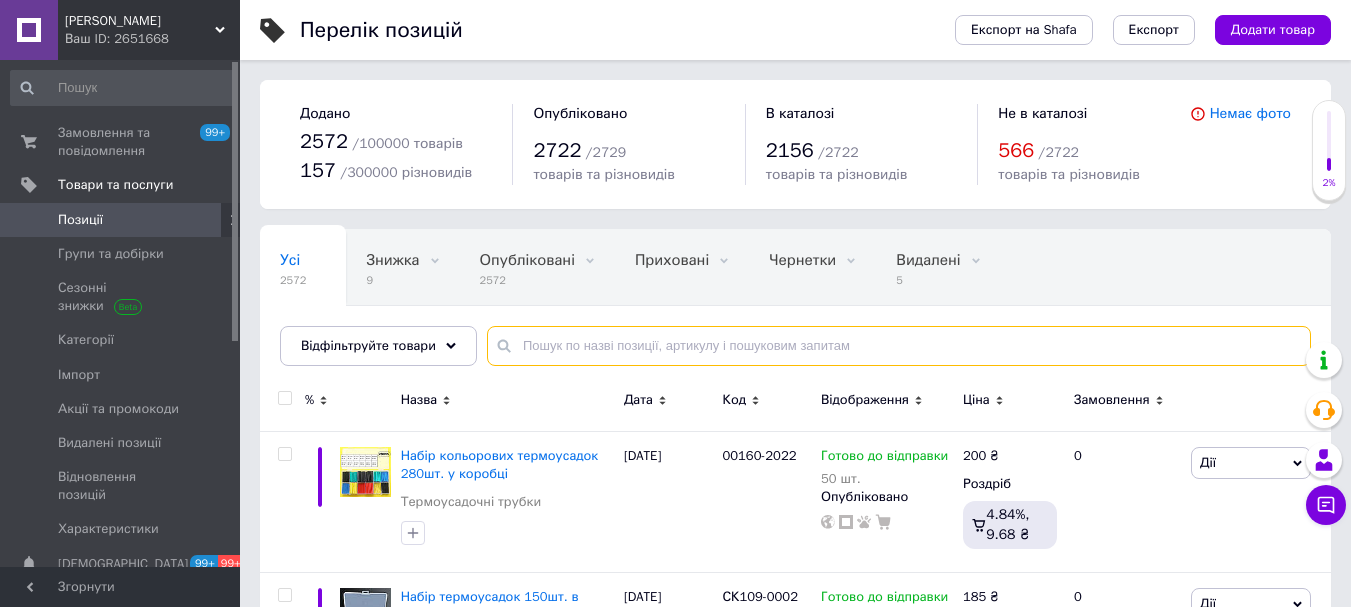 click at bounding box center [899, 346] 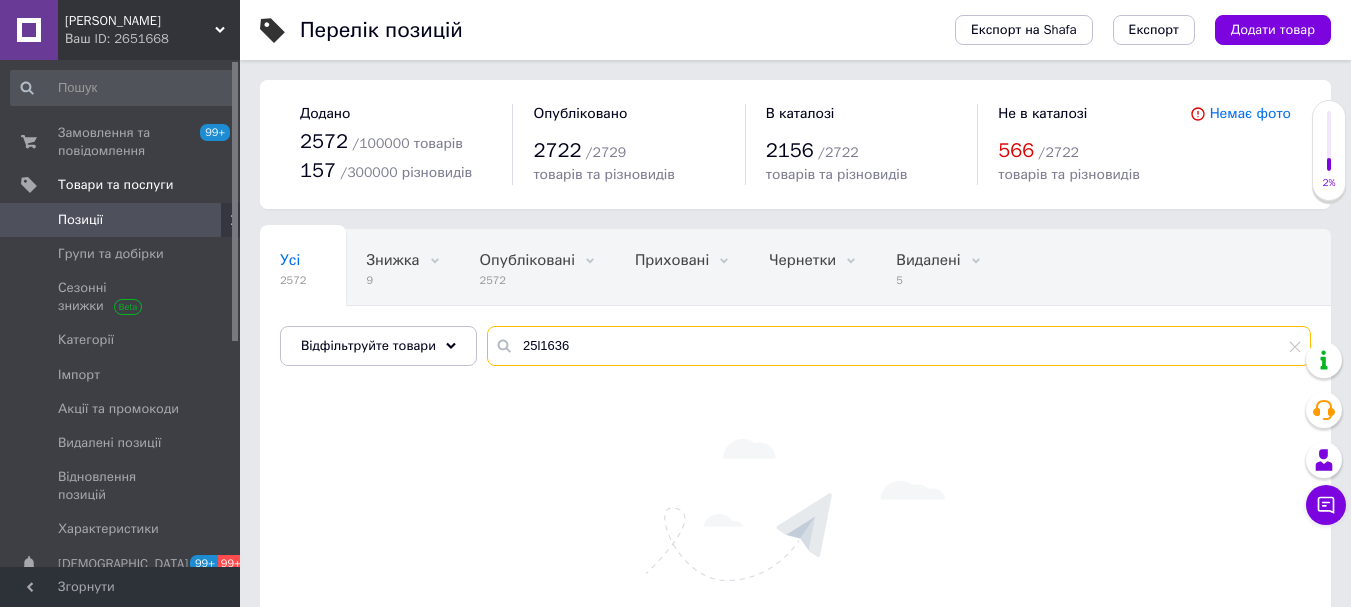 drag, startPoint x: 534, startPoint y: 340, endPoint x: 597, endPoint y: 342, distance: 63.03174 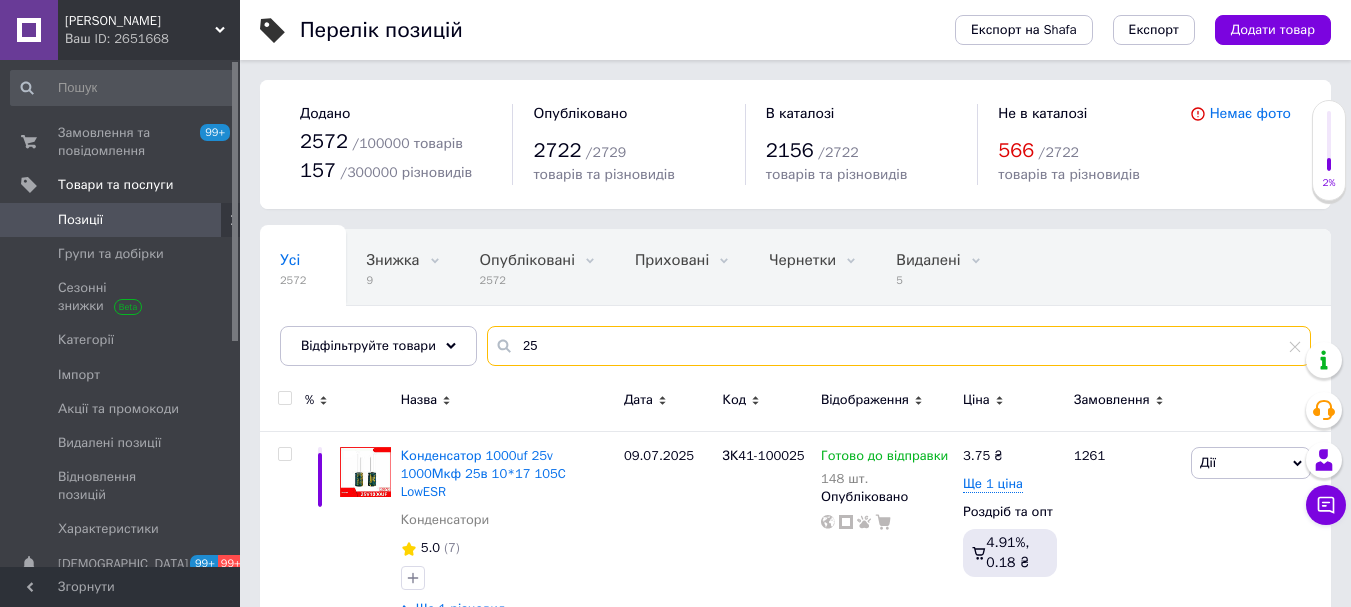 type on "2" 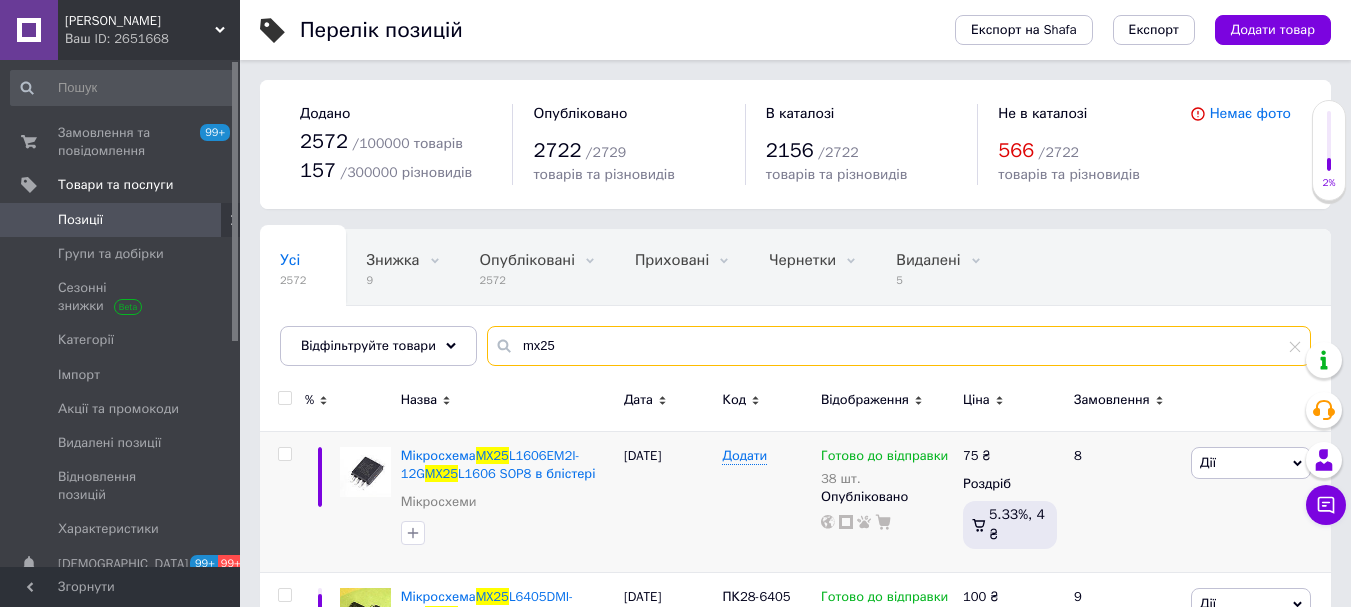 type on "mx25" 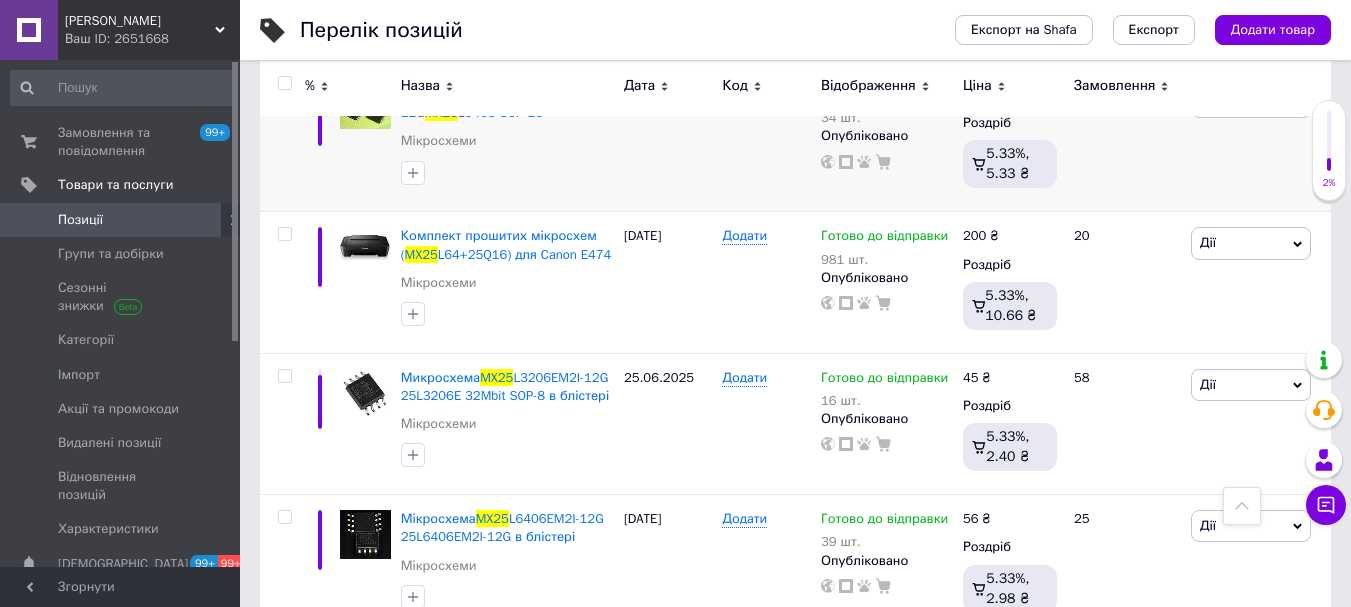 scroll, scrollTop: 192, scrollLeft: 0, axis: vertical 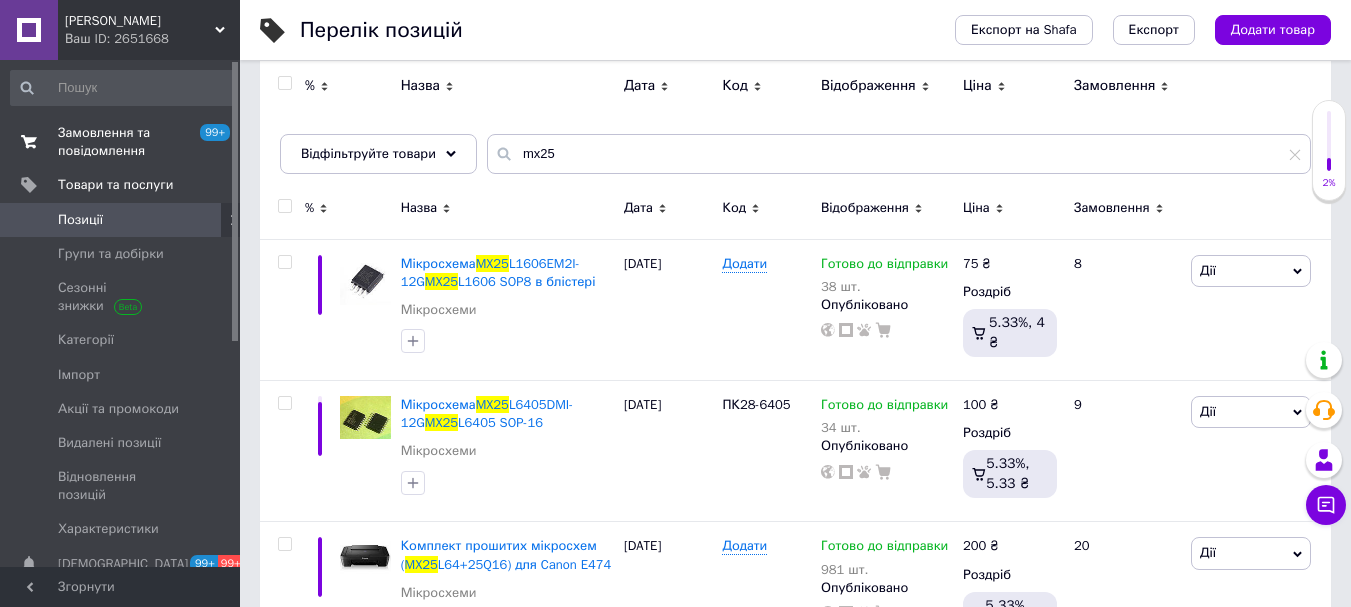 click on "Замовлення та повідомлення 99+ 0" at bounding box center (123, 142) 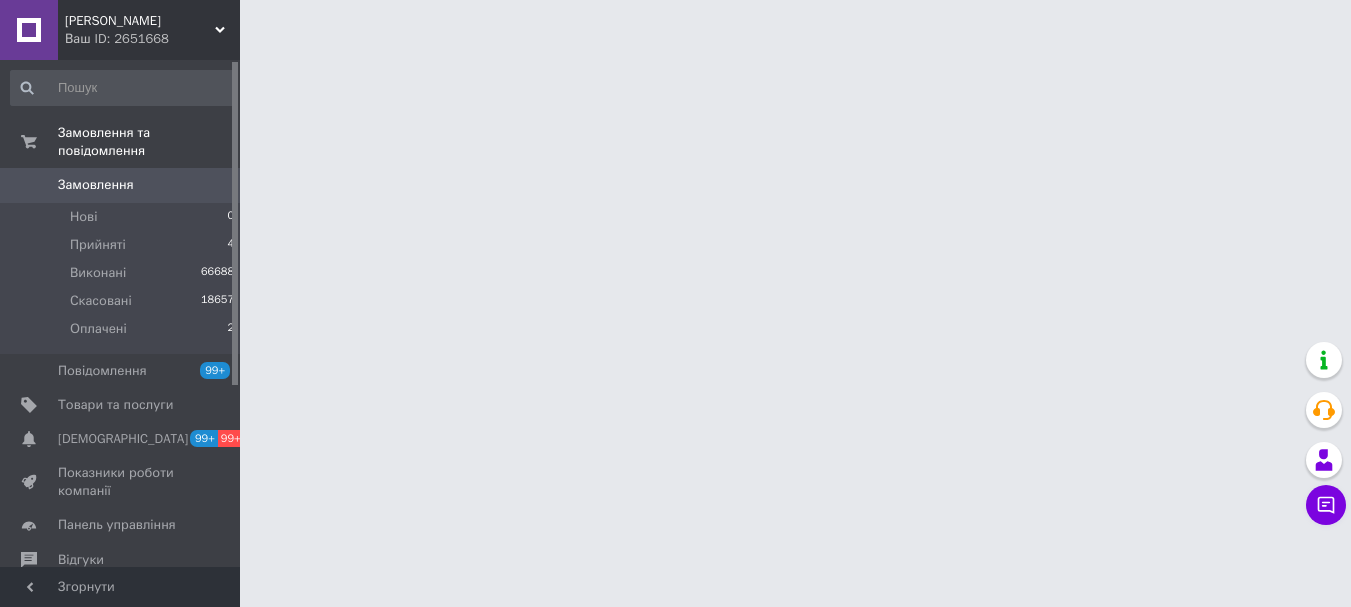 scroll, scrollTop: 0, scrollLeft: 0, axis: both 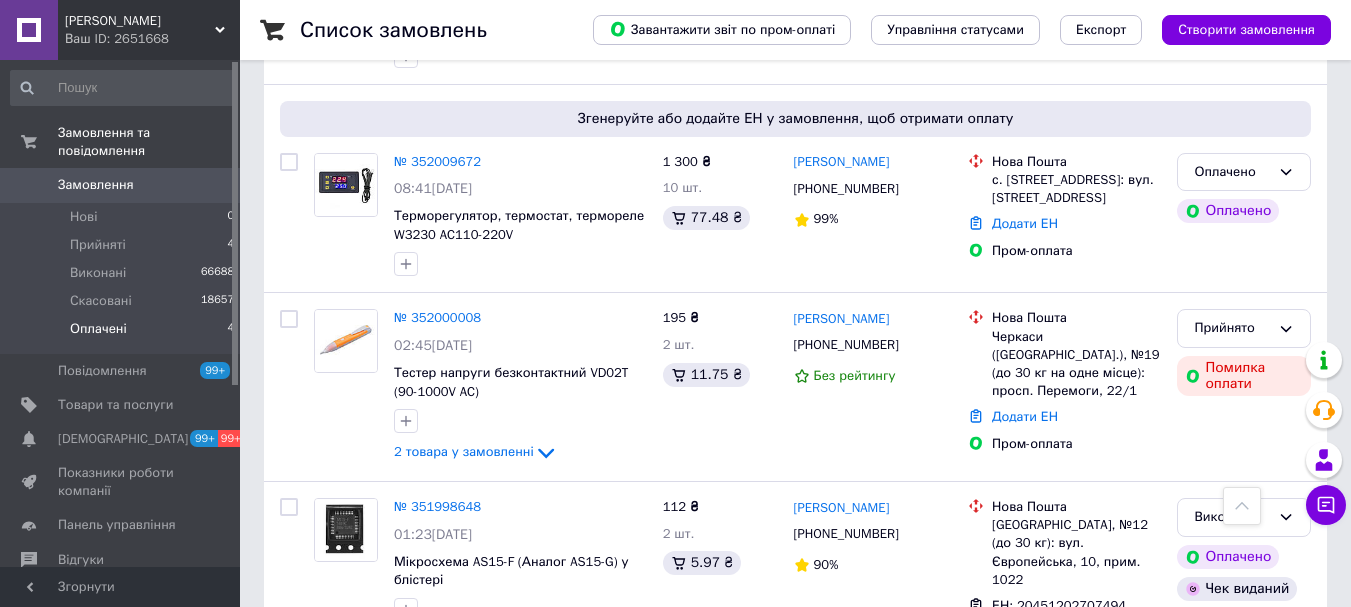 click on "Оплачені" at bounding box center (98, 329) 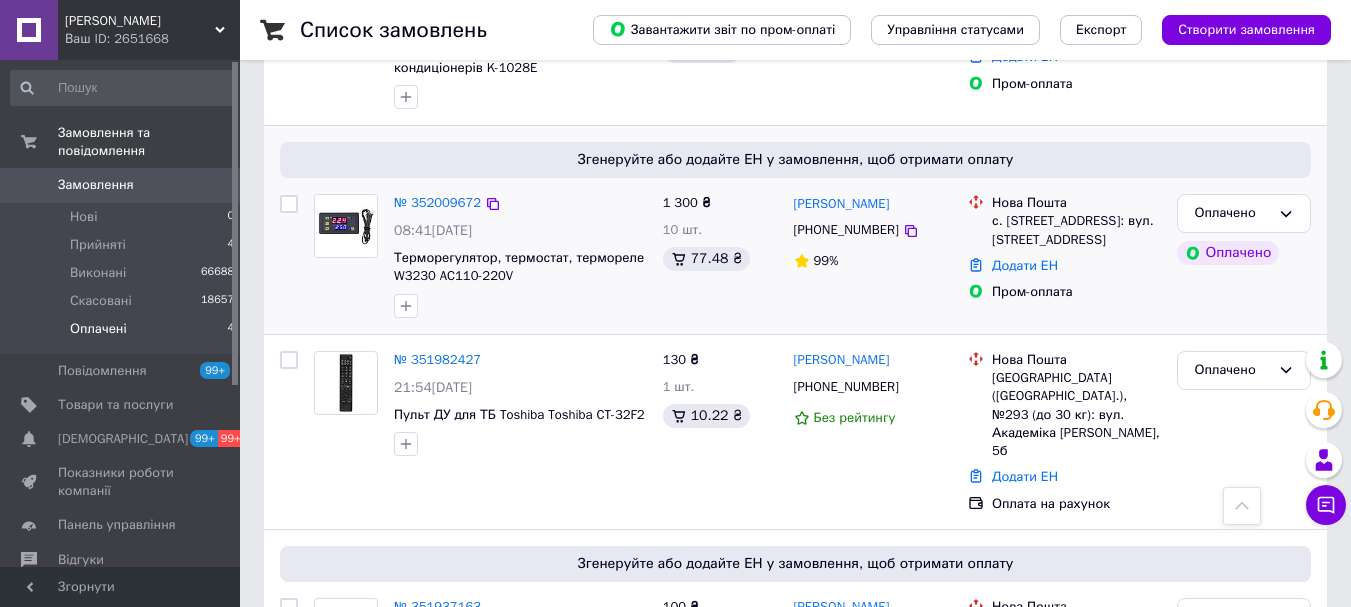 scroll, scrollTop: 500, scrollLeft: 0, axis: vertical 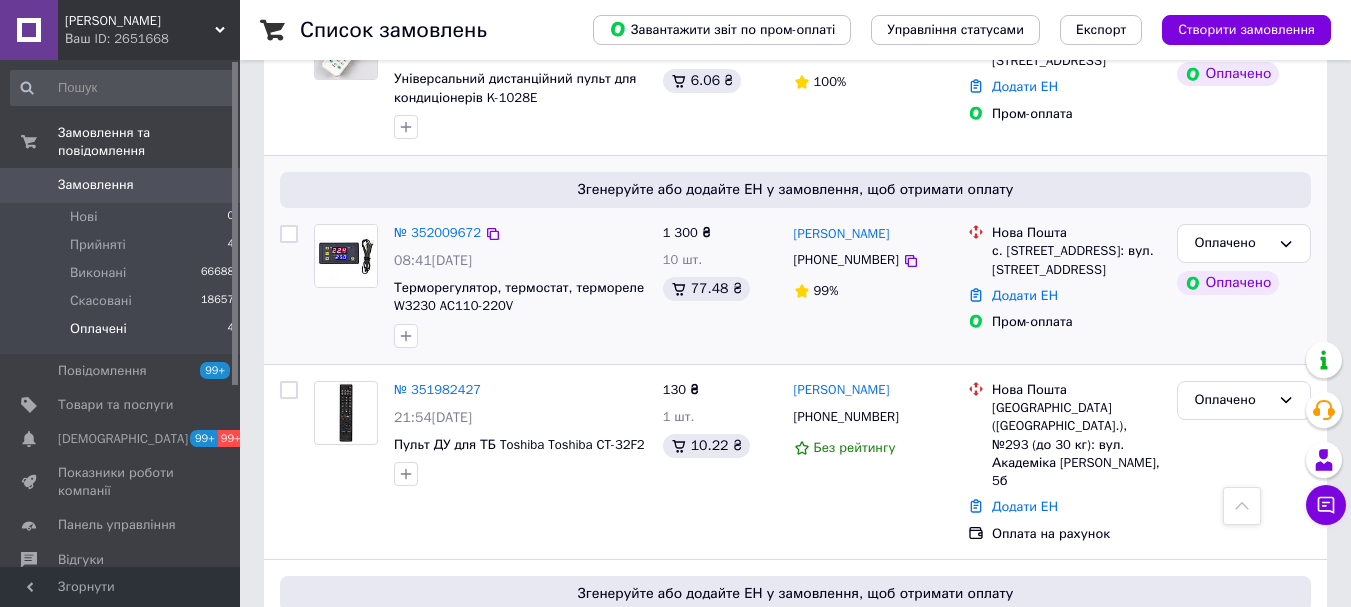 click on "№ 352009672" at bounding box center [437, 233] 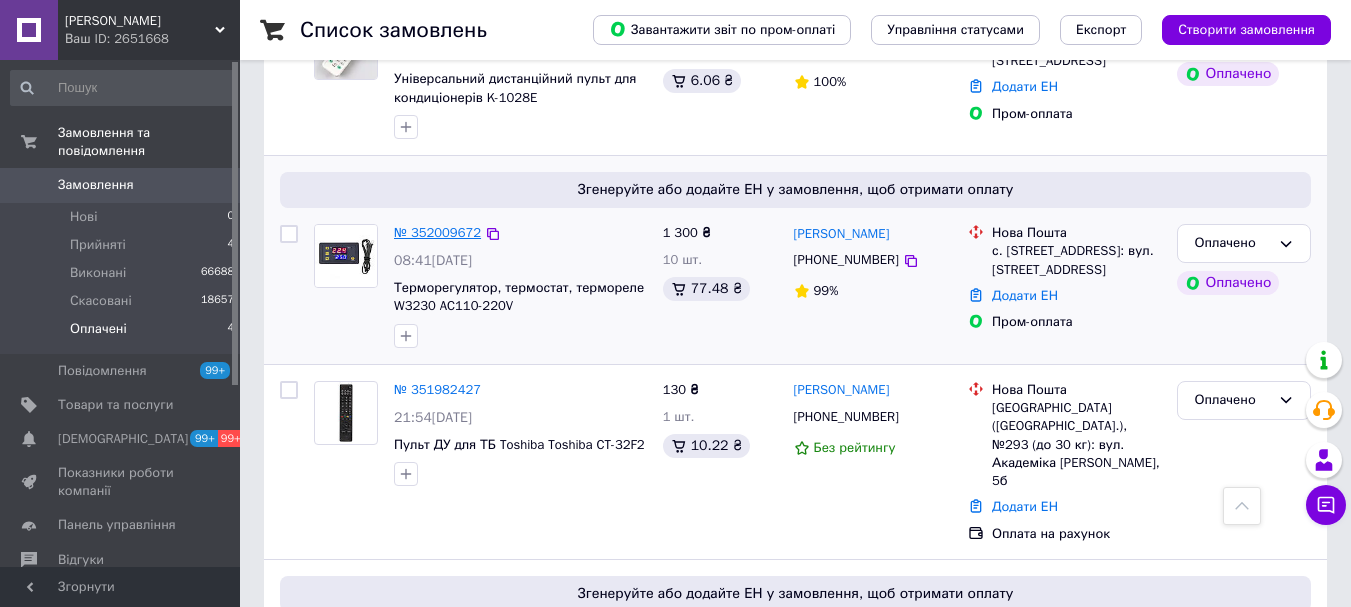 click on "№ 352009672" at bounding box center [437, 232] 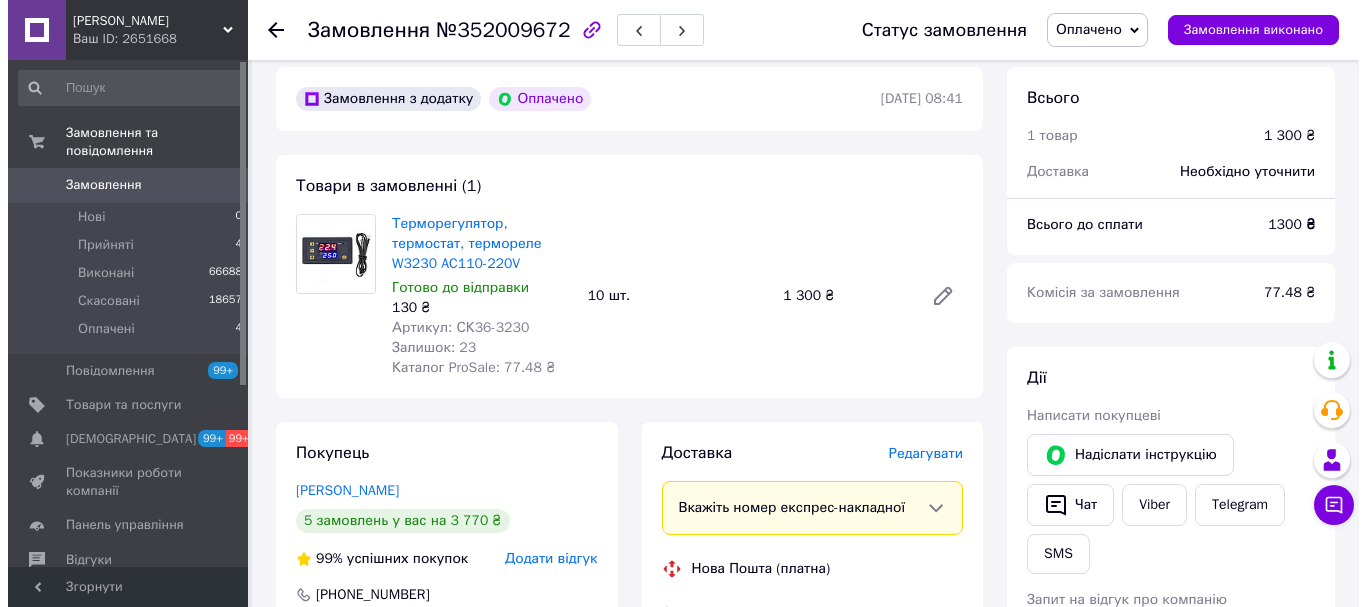 scroll, scrollTop: 300, scrollLeft: 0, axis: vertical 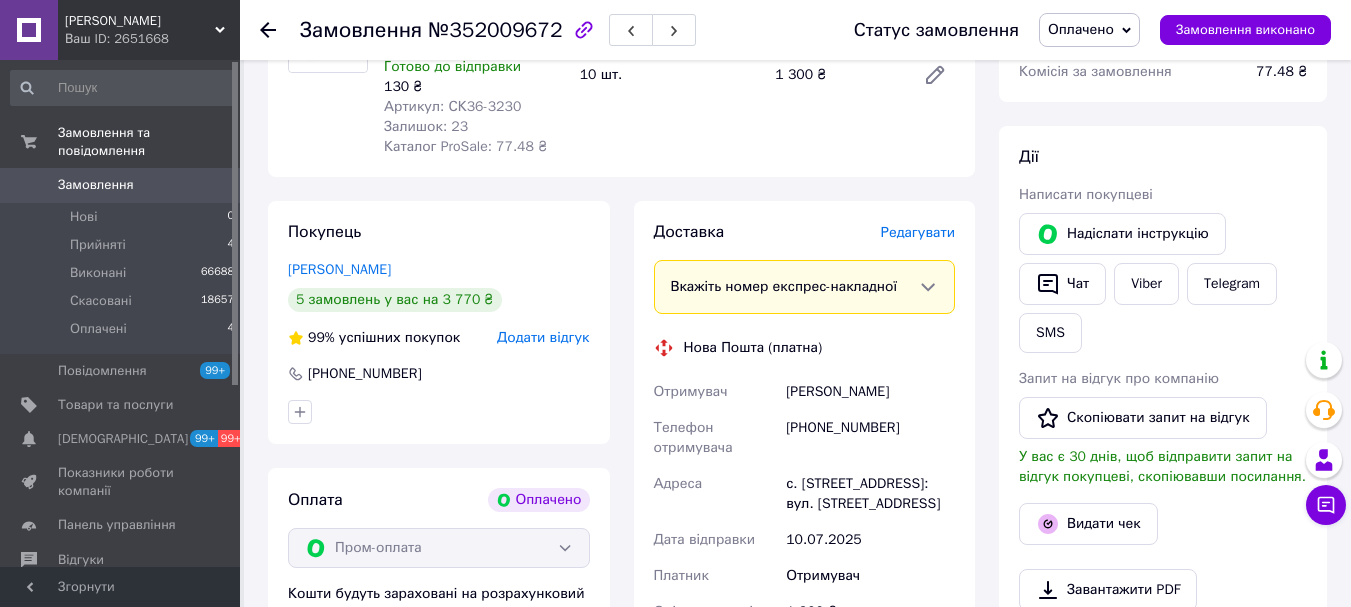 click on "Редагувати" at bounding box center [918, 232] 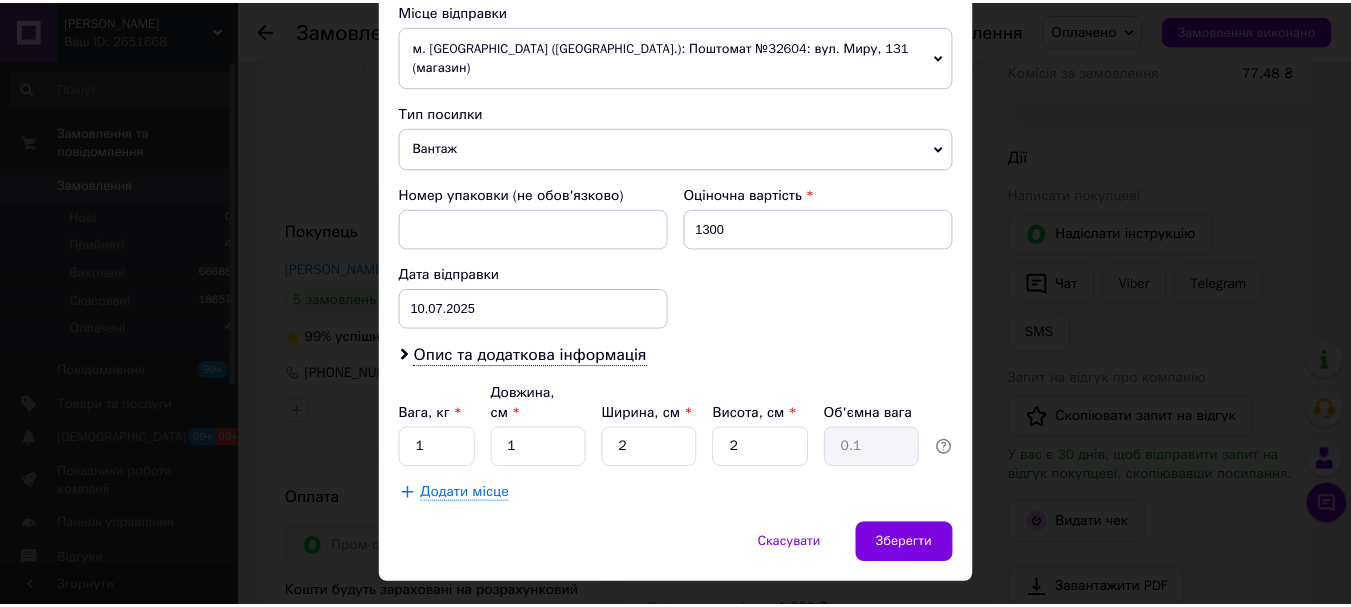 scroll, scrollTop: 721, scrollLeft: 0, axis: vertical 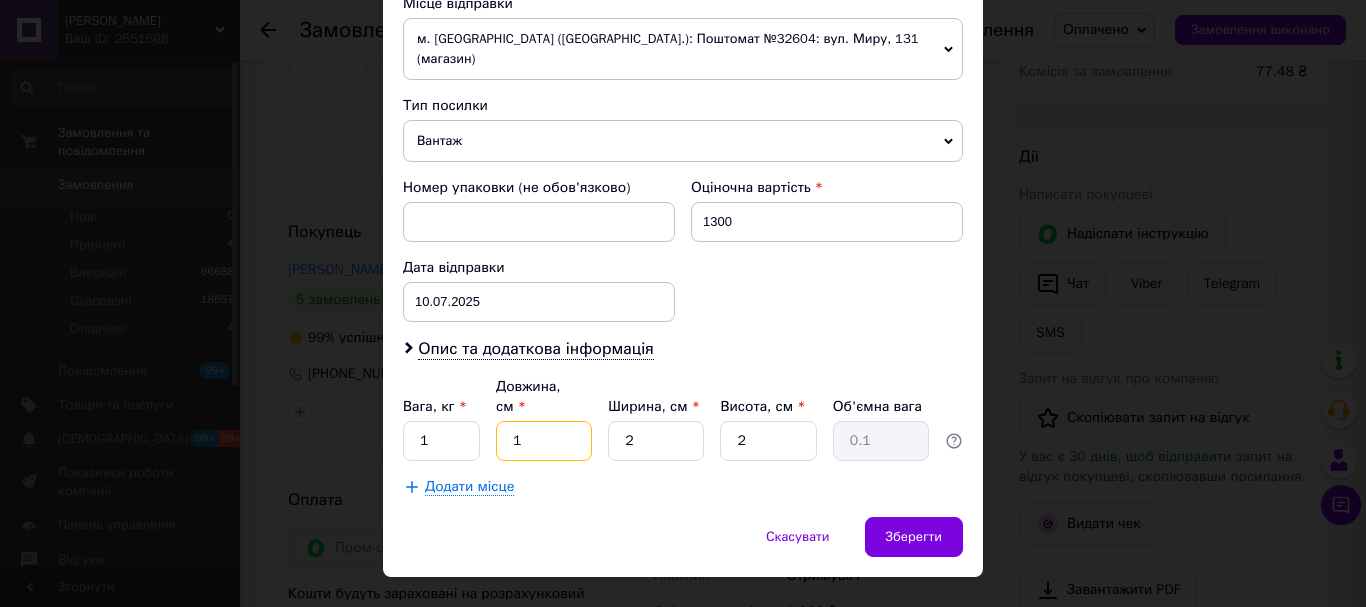 drag, startPoint x: 517, startPoint y: 404, endPoint x: 495, endPoint y: 411, distance: 23.086792 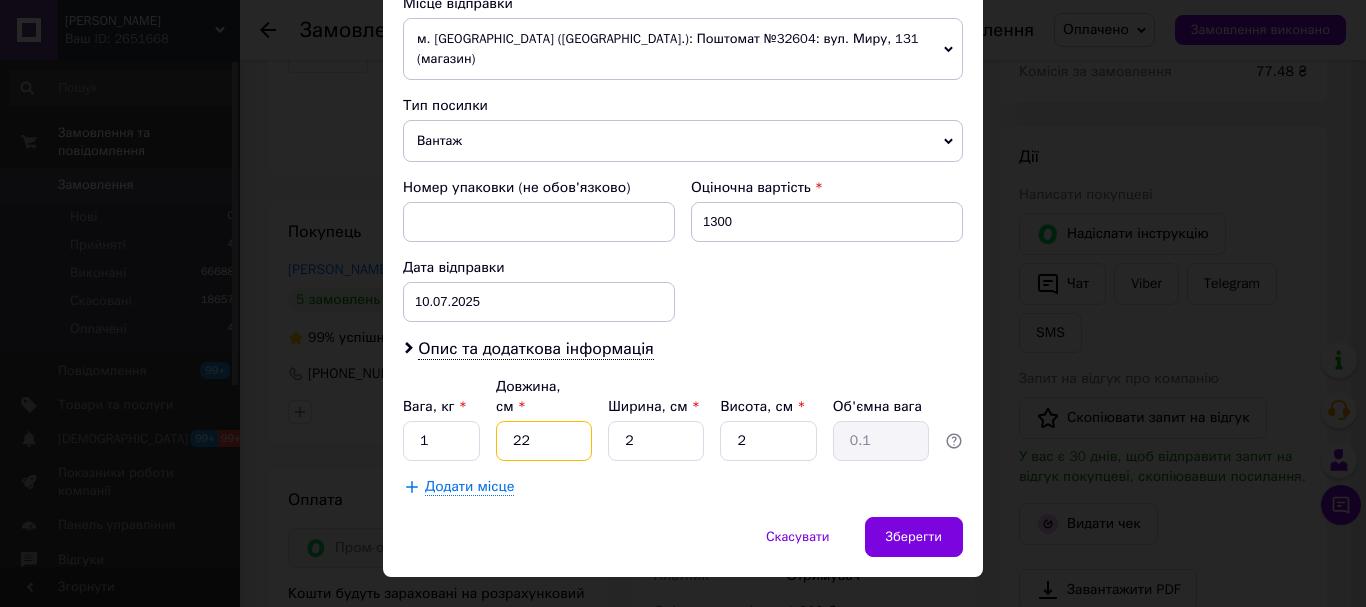 type on "22" 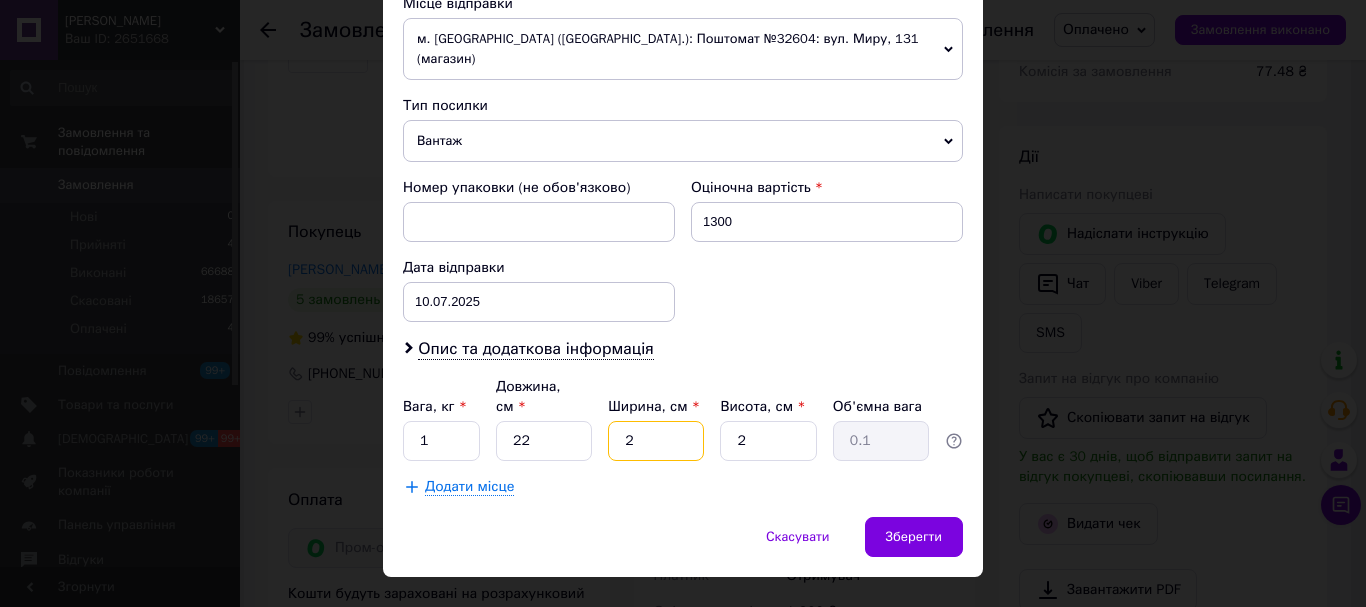 drag, startPoint x: 626, startPoint y: 402, endPoint x: 639, endPoint y: 409, distance: 14.764823 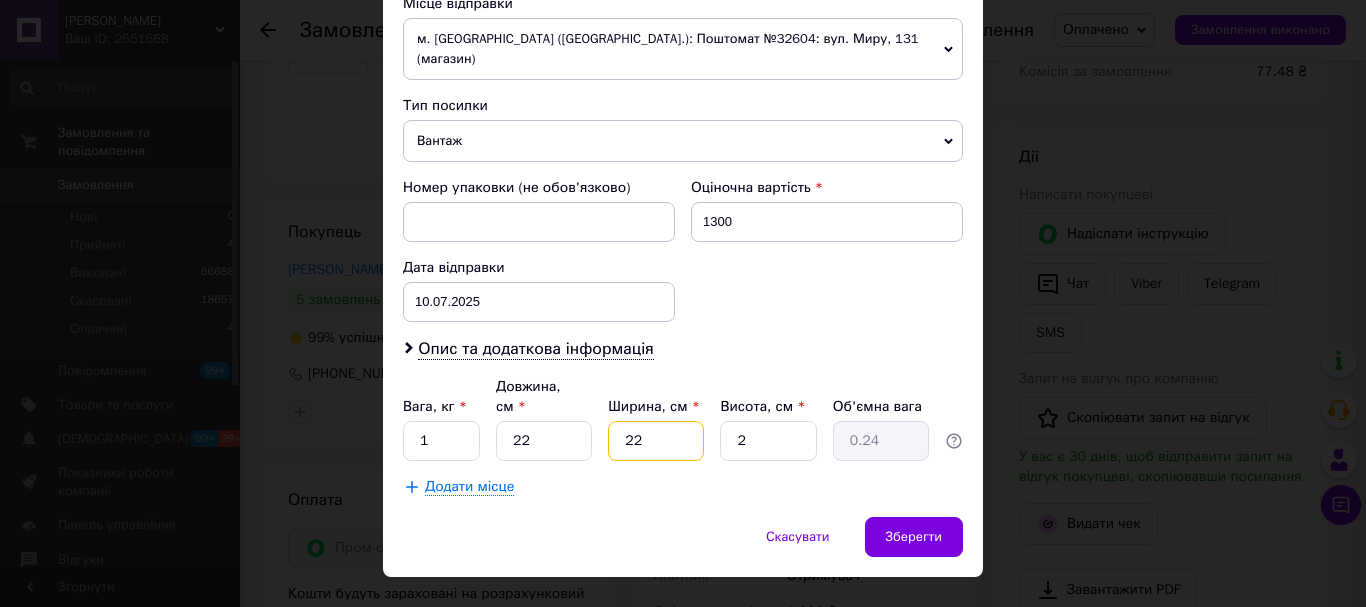 type on "22" 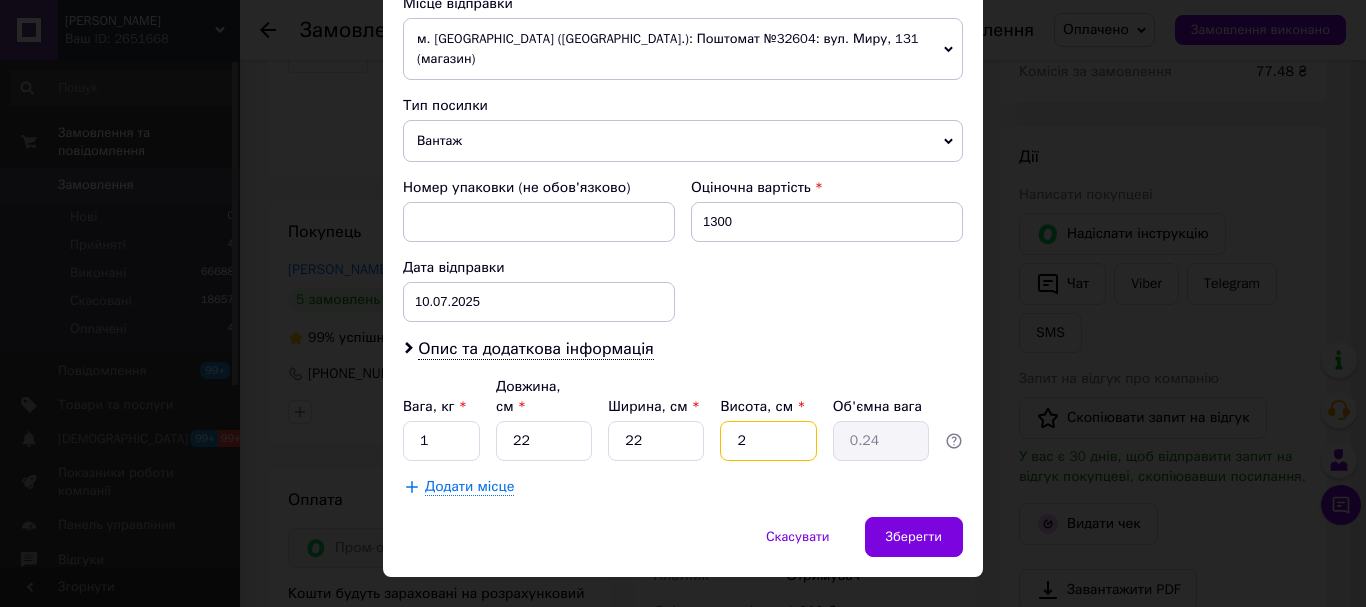 drag, startPoint x: 757, startPoint y: 405, endPoint x: 713, endPoint y: 408, distance: 44.102154 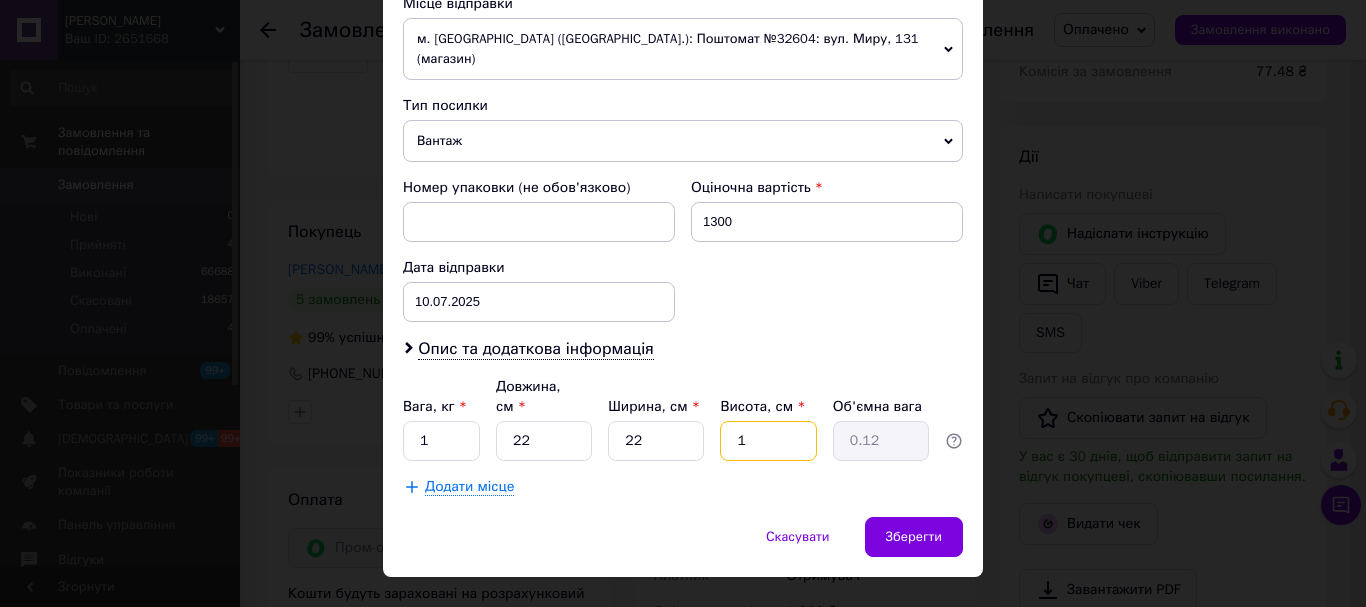 type on "11" 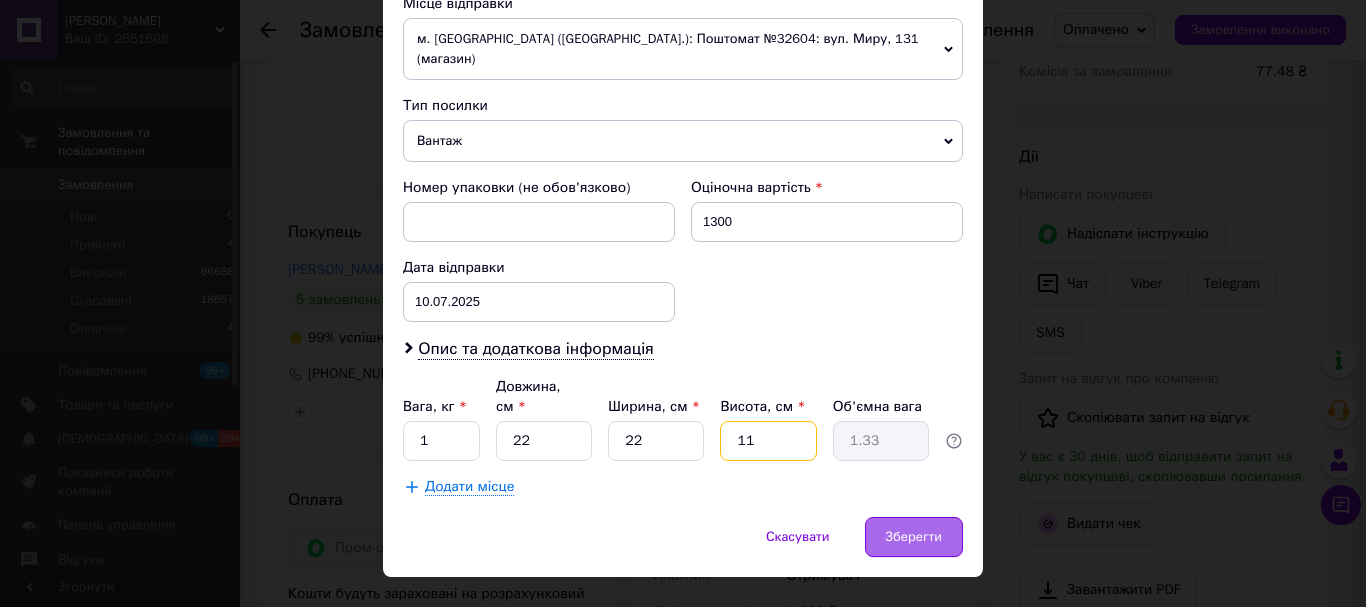 type on "11" 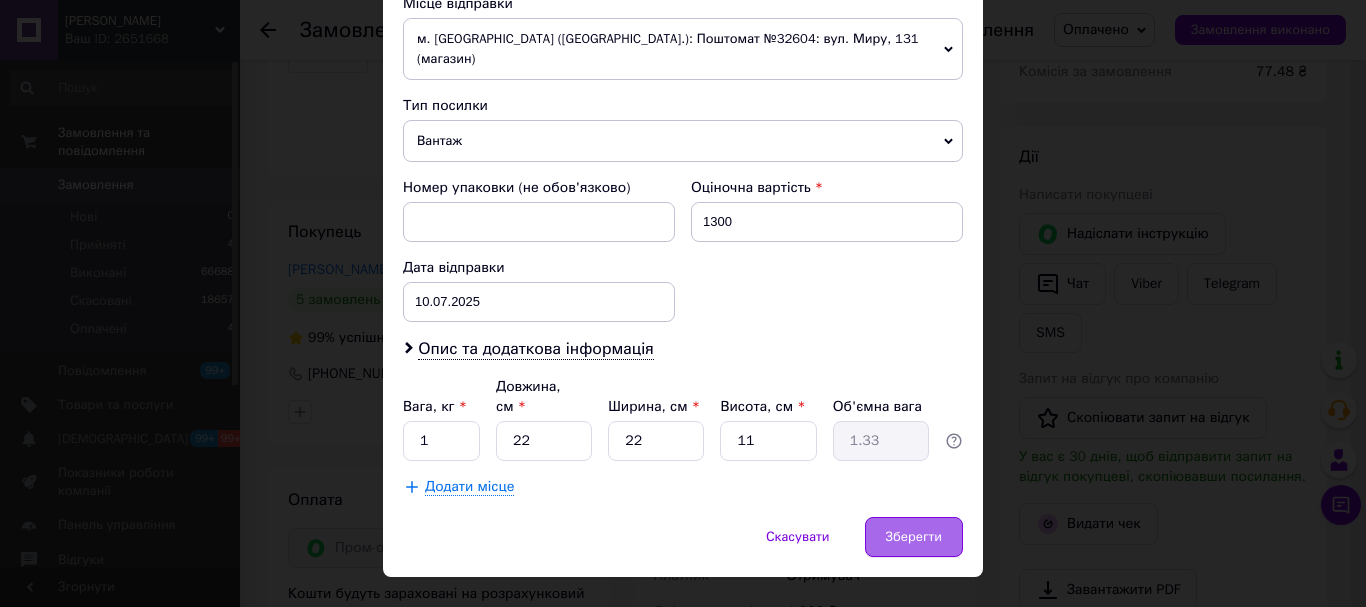 click on "Зберегти" at bounding box center [914, 537] 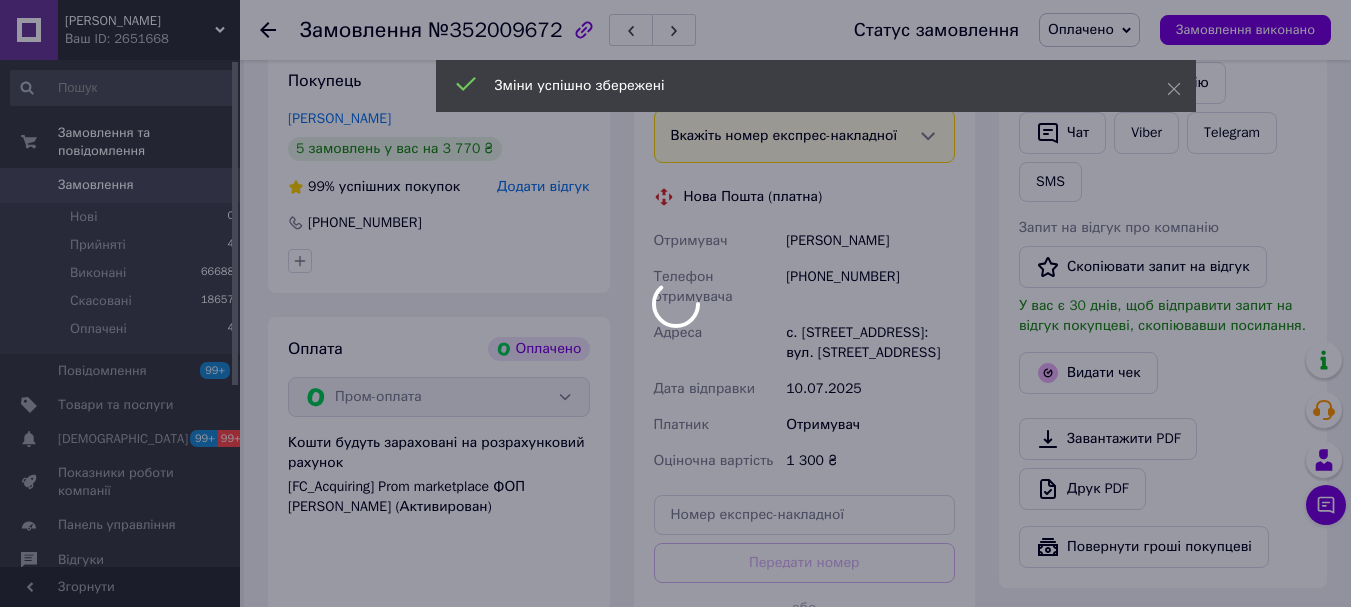 scroll, scrollTop: 700, scrollLeft: 0, axis: vertical 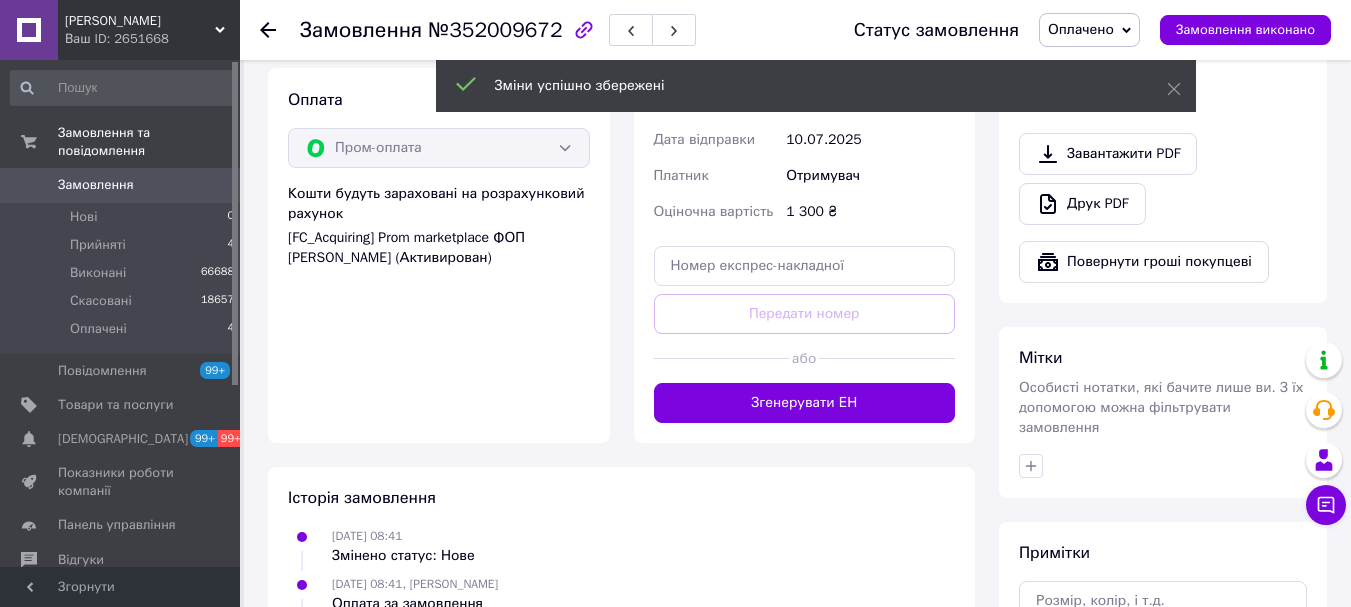 click on "Згенерувати ЕН" at bounding box center [805, 403] 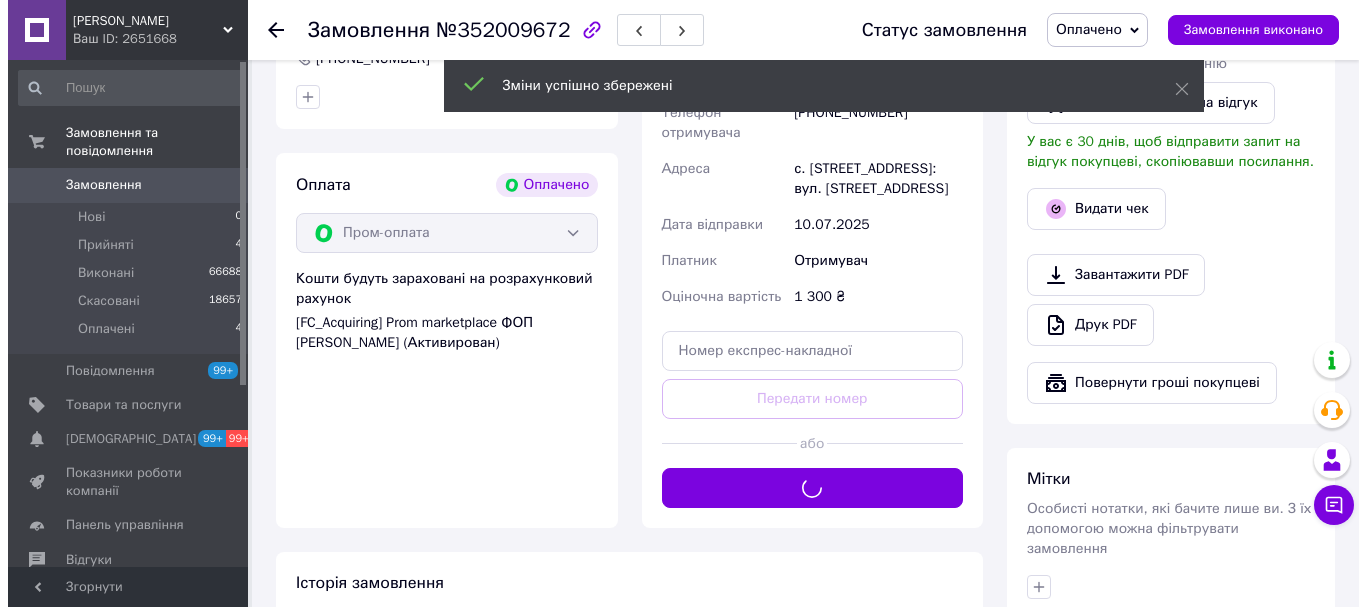 scroll, scrollTop: 500, scrollLeft: 0, axis: vertical 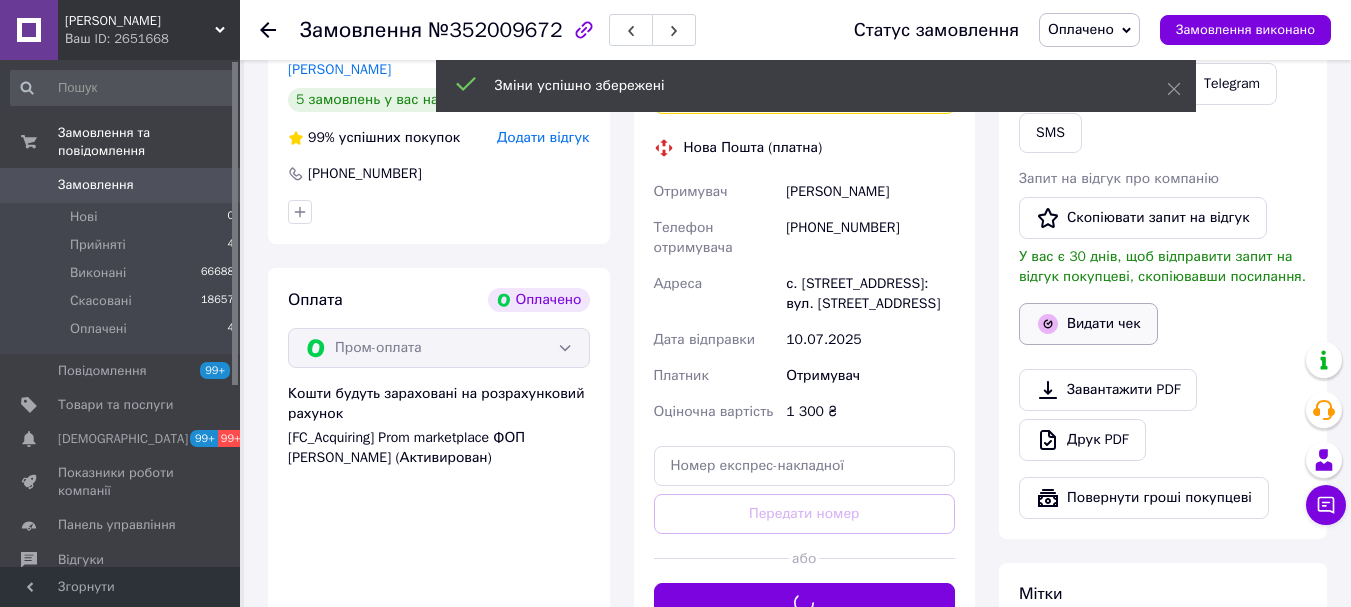 click on "Видати чек" at bounding box center [1088, 324] 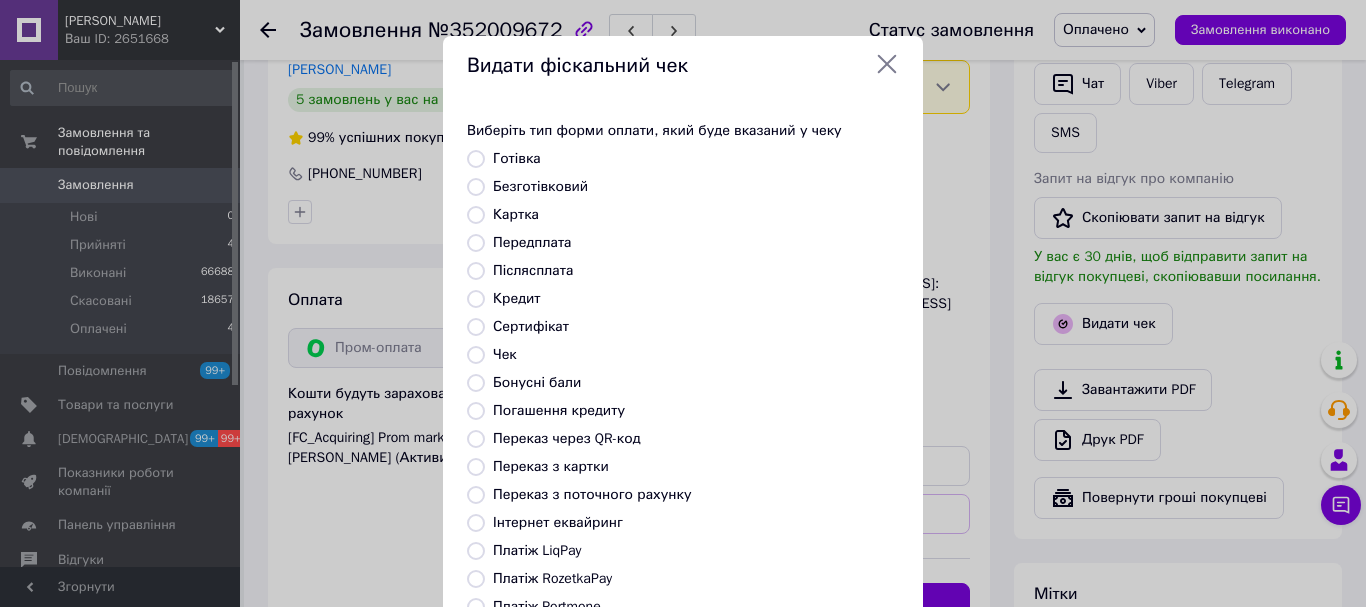 click on "Платіж RozetkaPay" at bounding box center (552, 578) 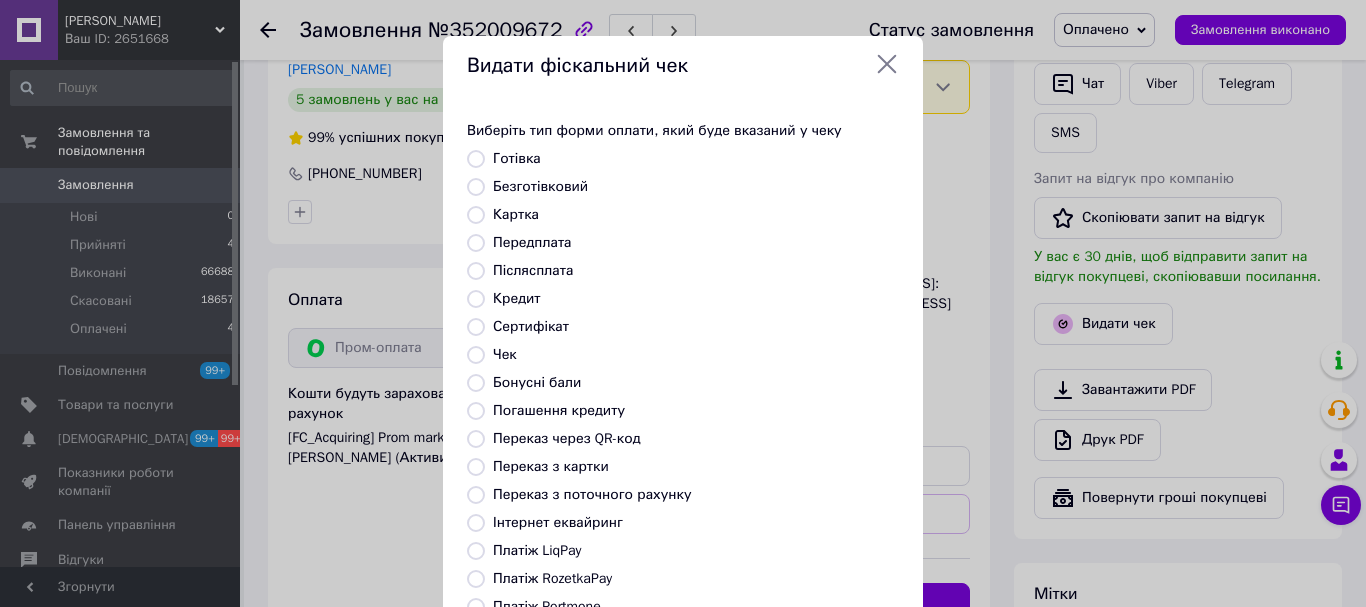 radio on "true" 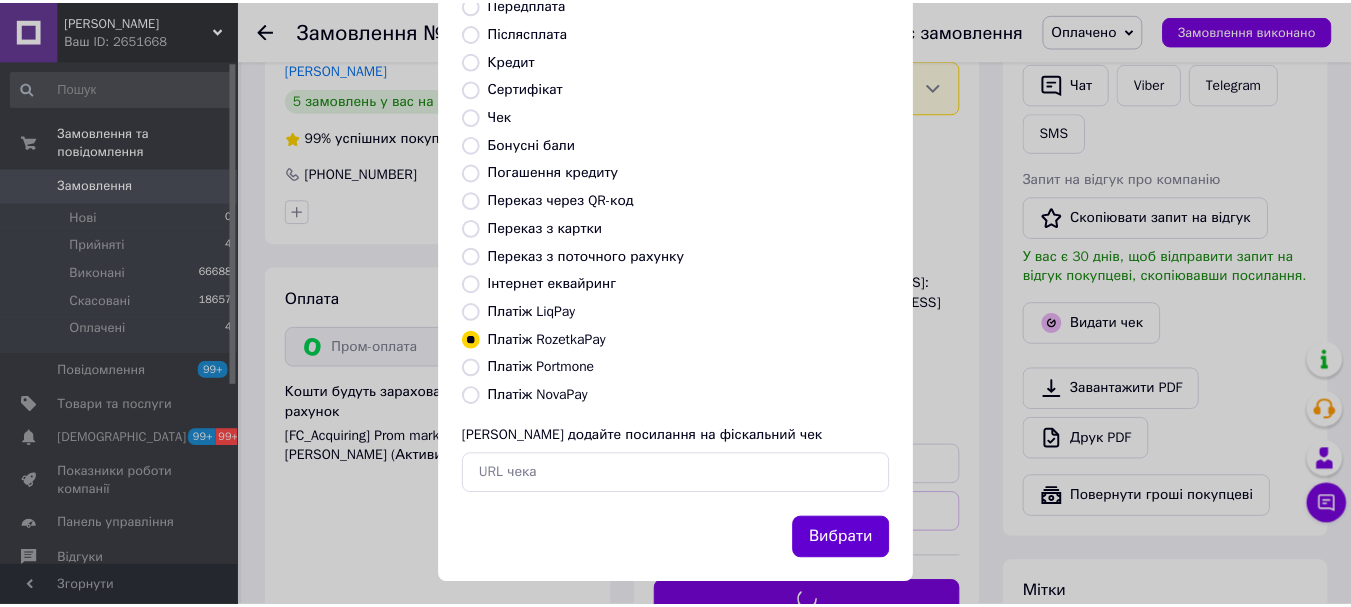 scroll, scrollTop: 252, scrollLeft: 0, axis: vertical 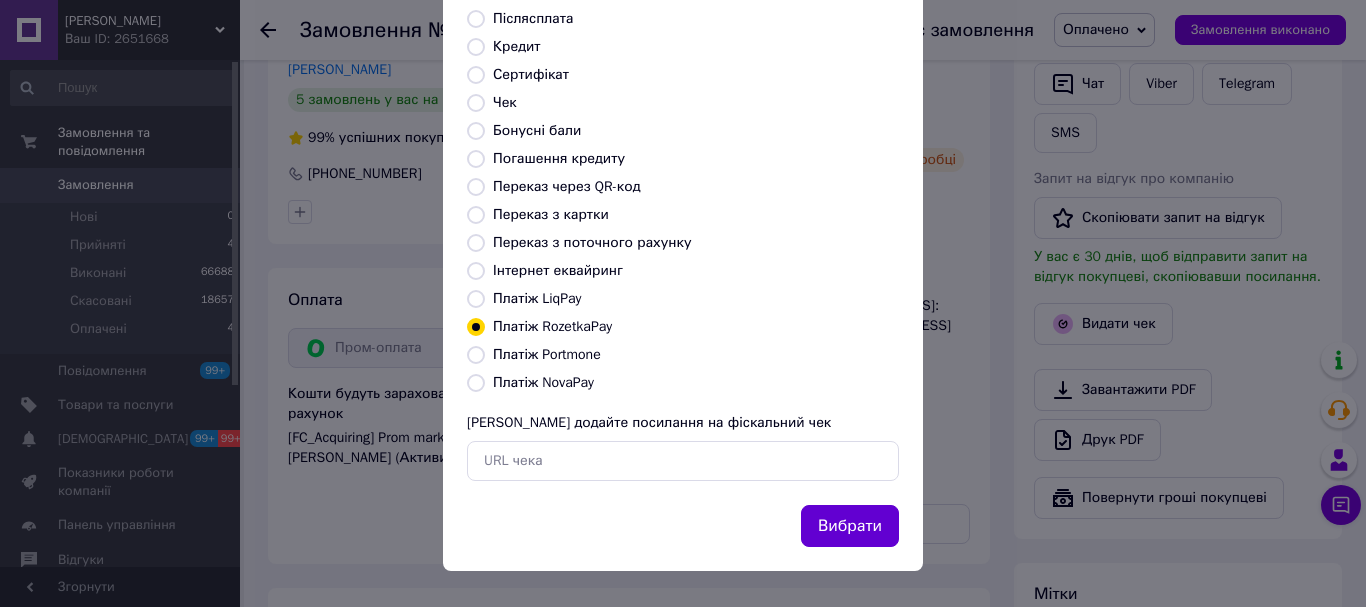 click on "Вибрати" at bounding box center (850, 526) 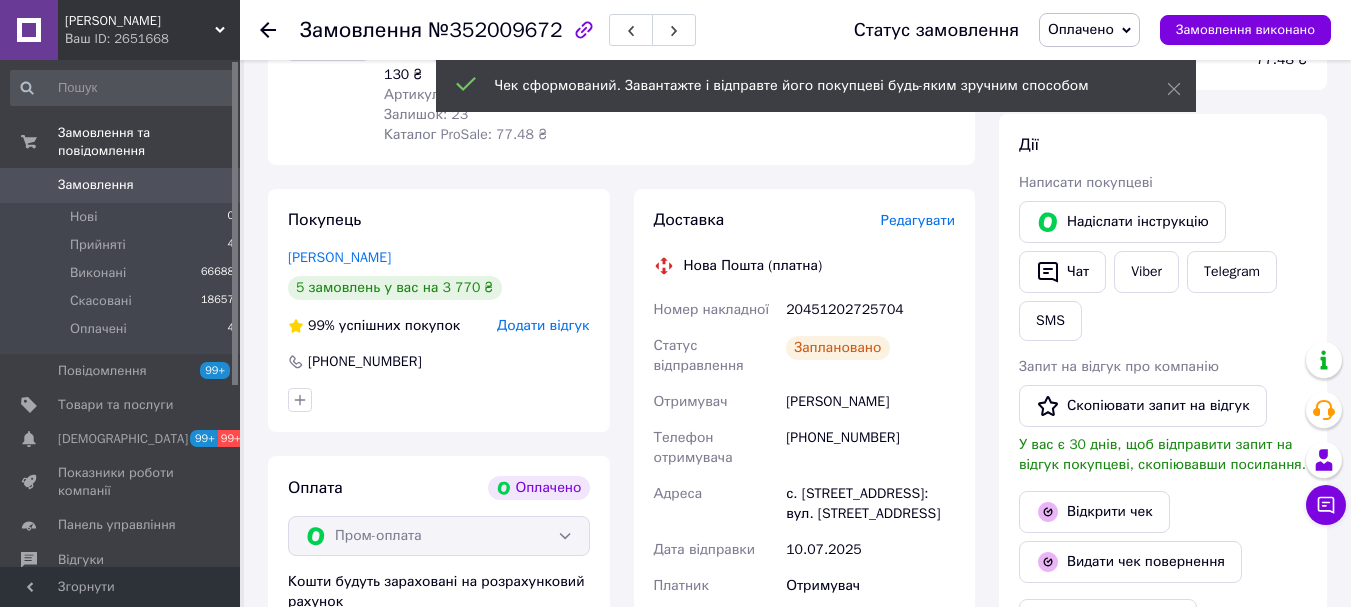 scroll, scrollTop: 300, scrollLeft: 0, axis: vertical 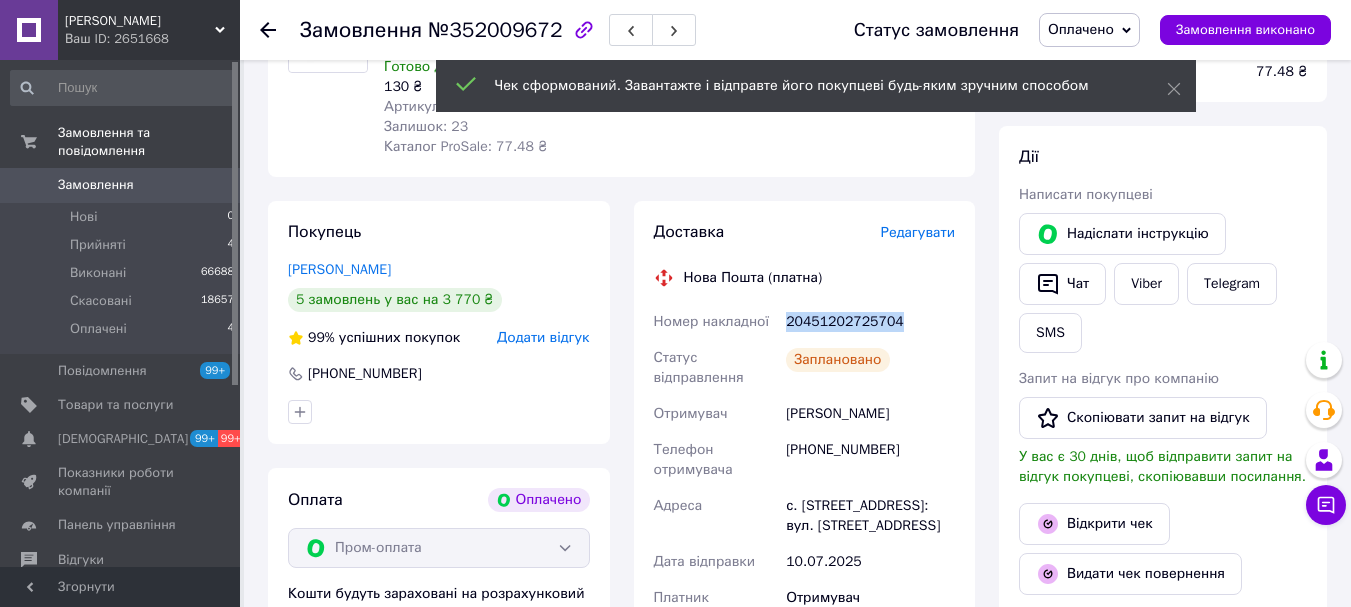 drag, startPoint x: 793, startPoint y: 318, endPoint x: 779, endPoint y: 318, distance: 14 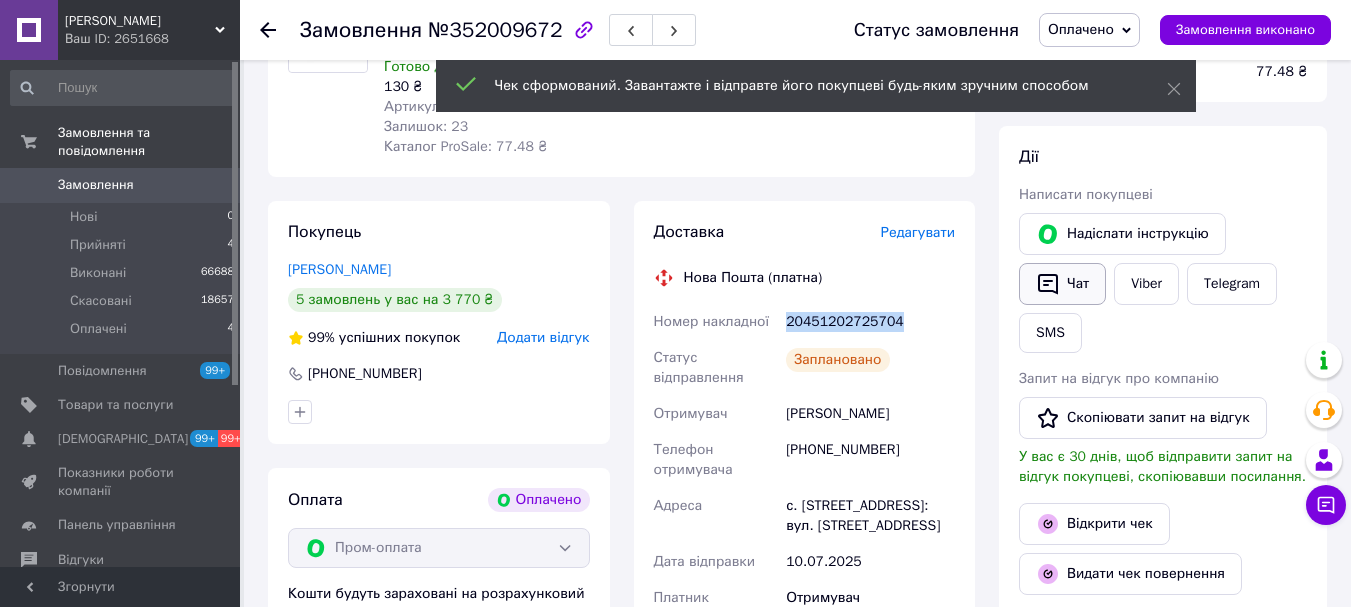 copy on "Номер накладної 20451202725704" 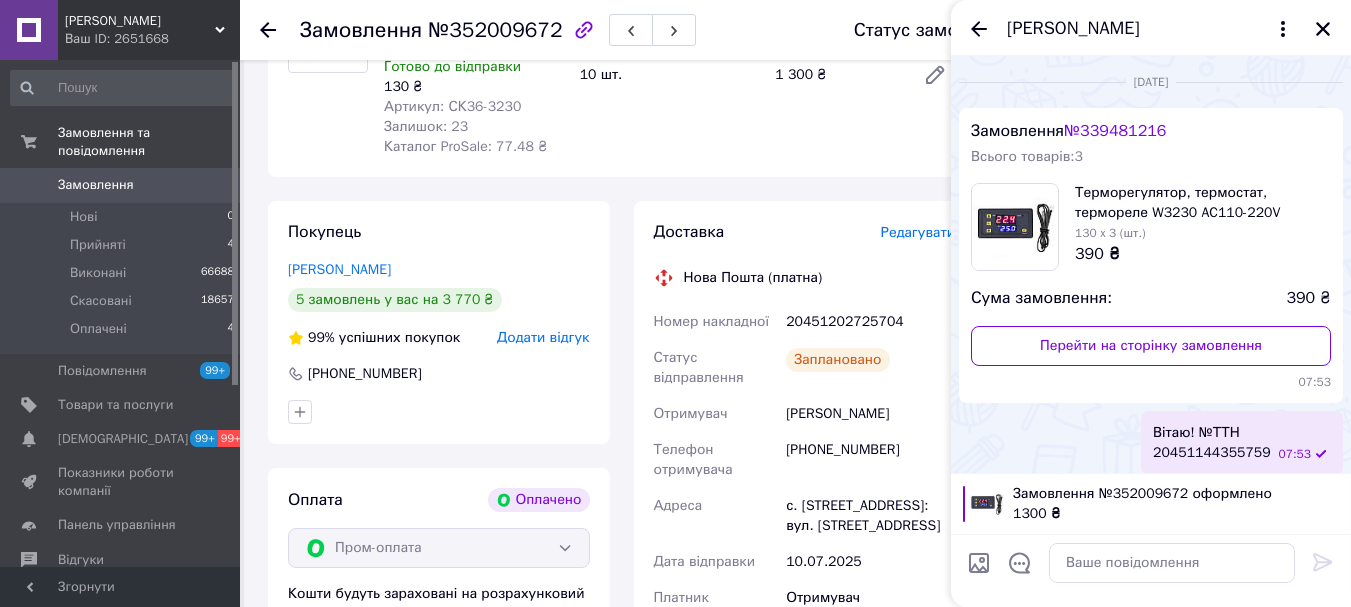 scroll, scrollTop: 242, scrollLeft: 0, axis: vertical 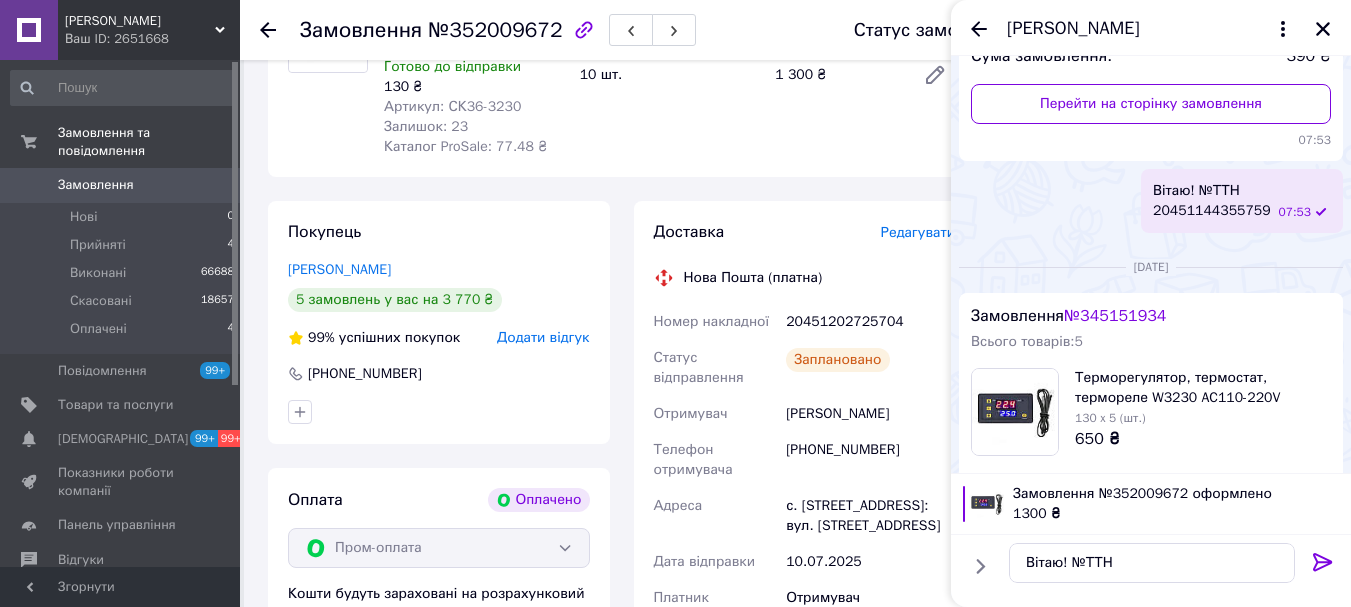 type on "Вітаю! №ТТН
20451202725704" 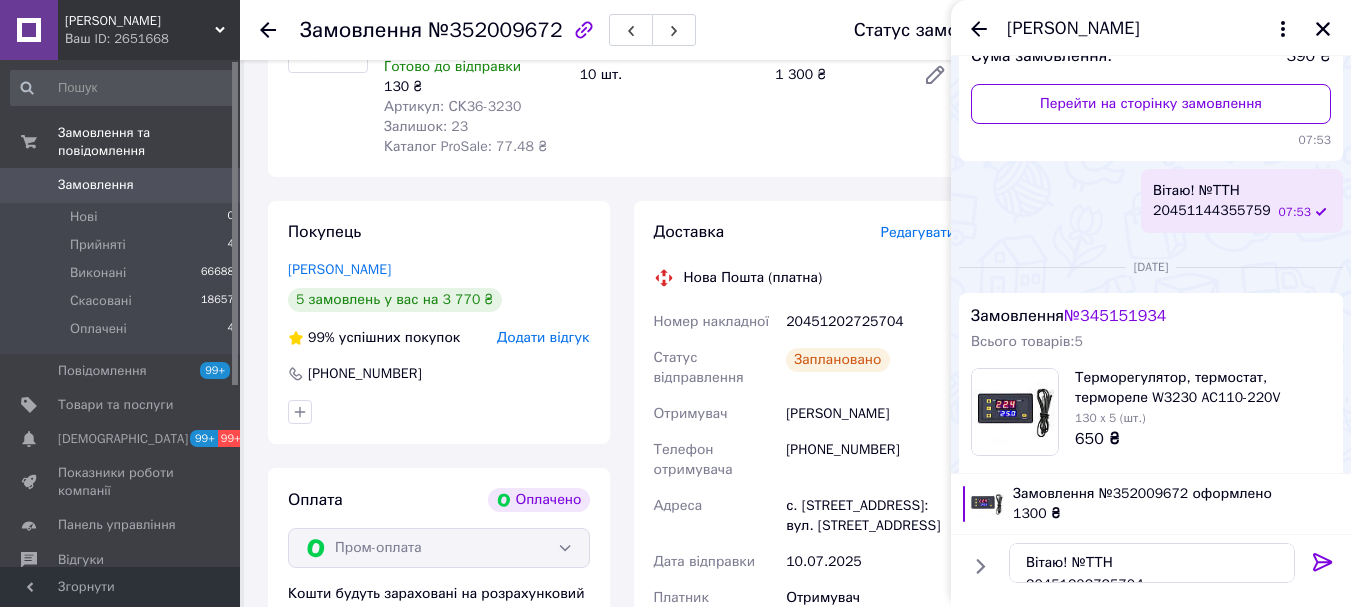 scroll, scrollTop: 12, scrollLeft: 0, axis: vertical 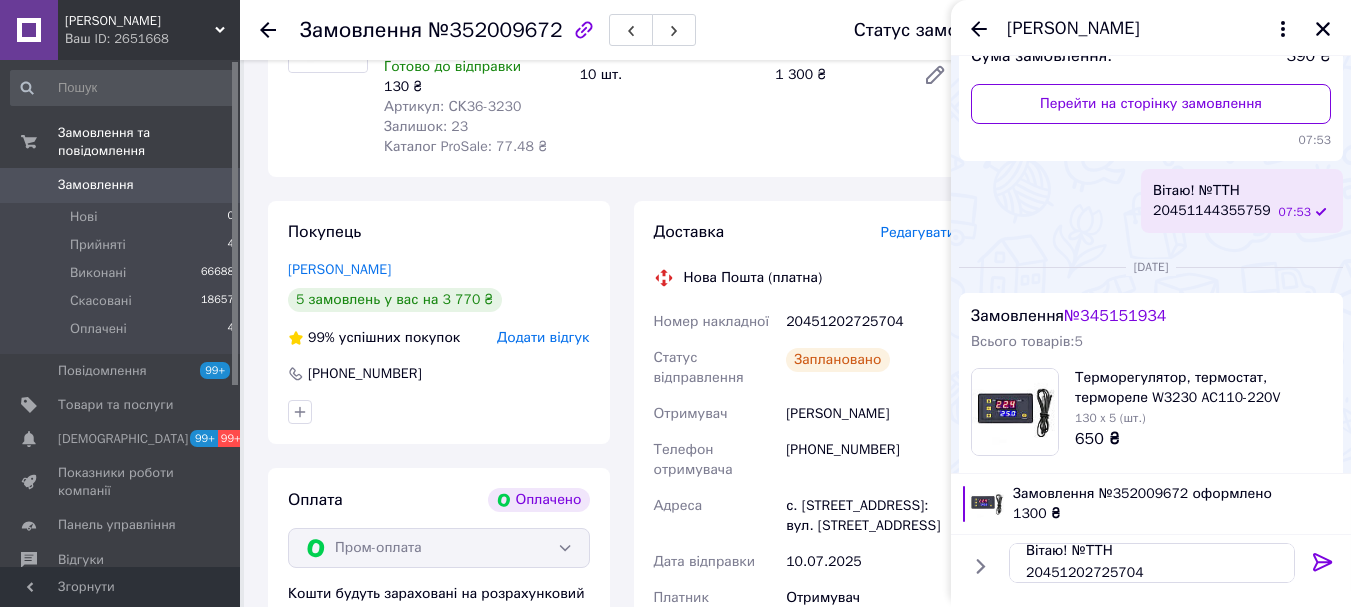type 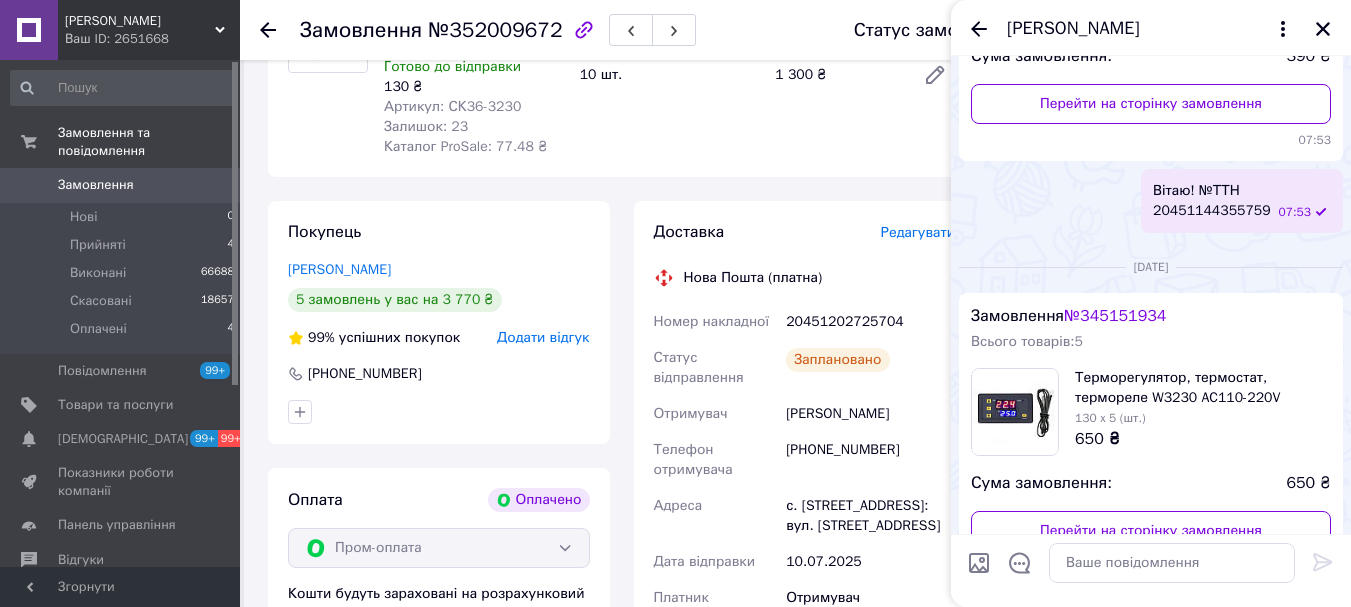 scroll, scrollTop: 0, scrollLeft: 0, axis: both 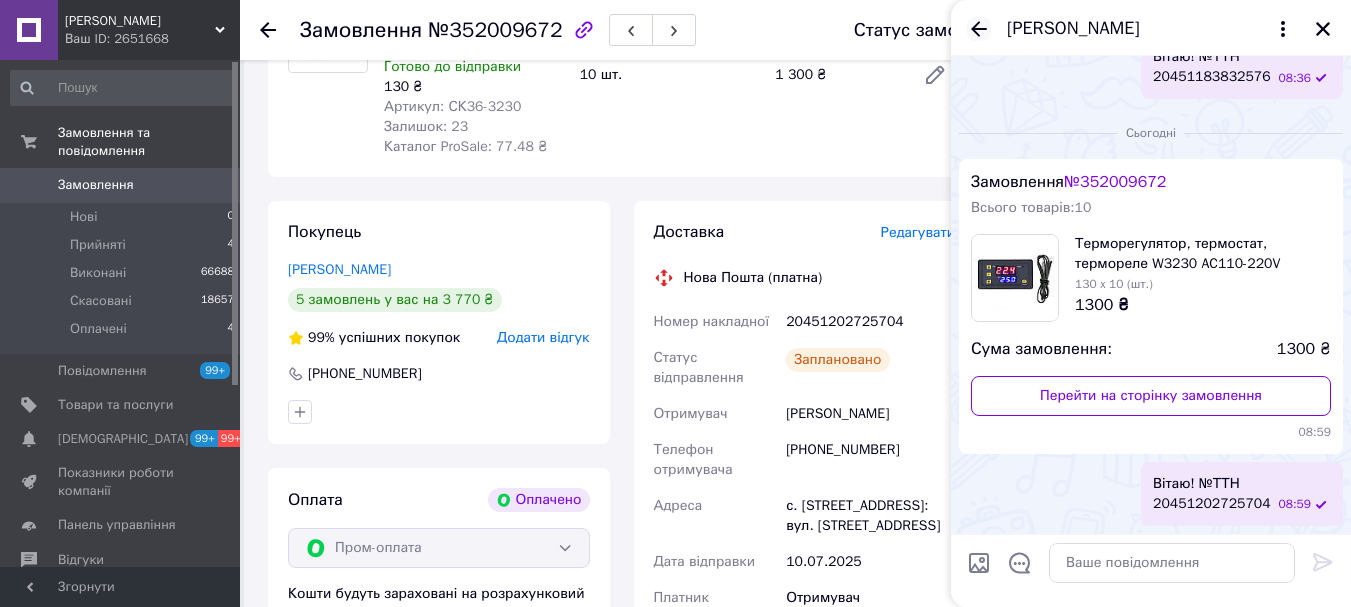 click 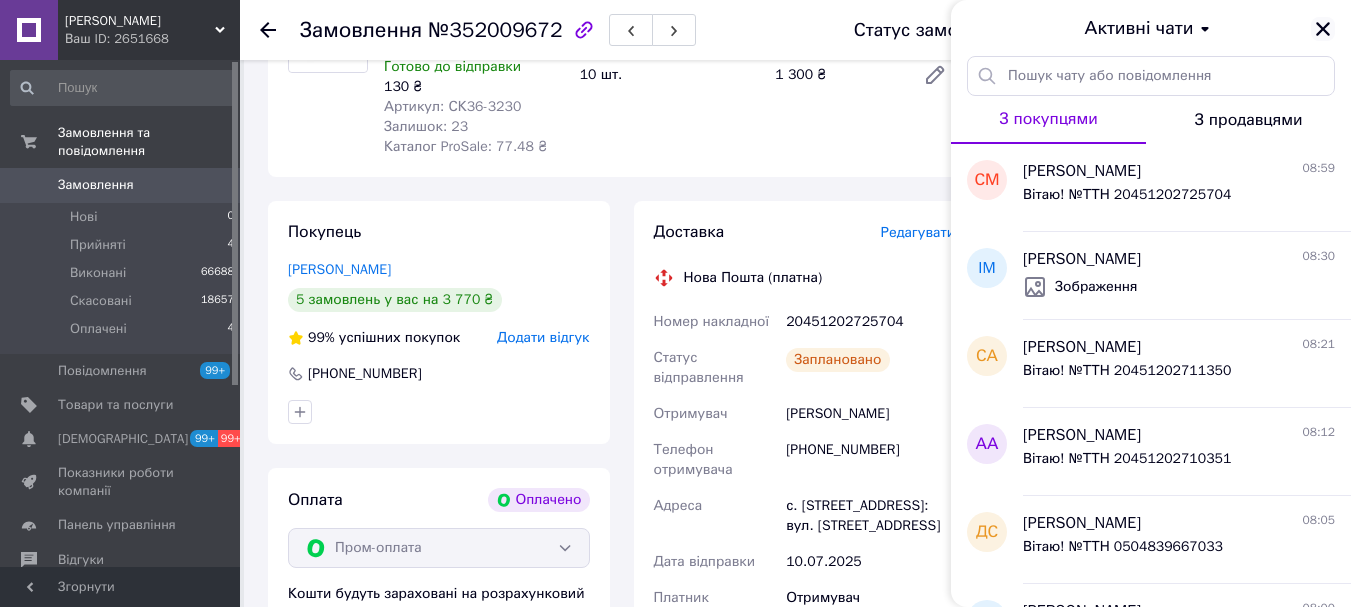 click 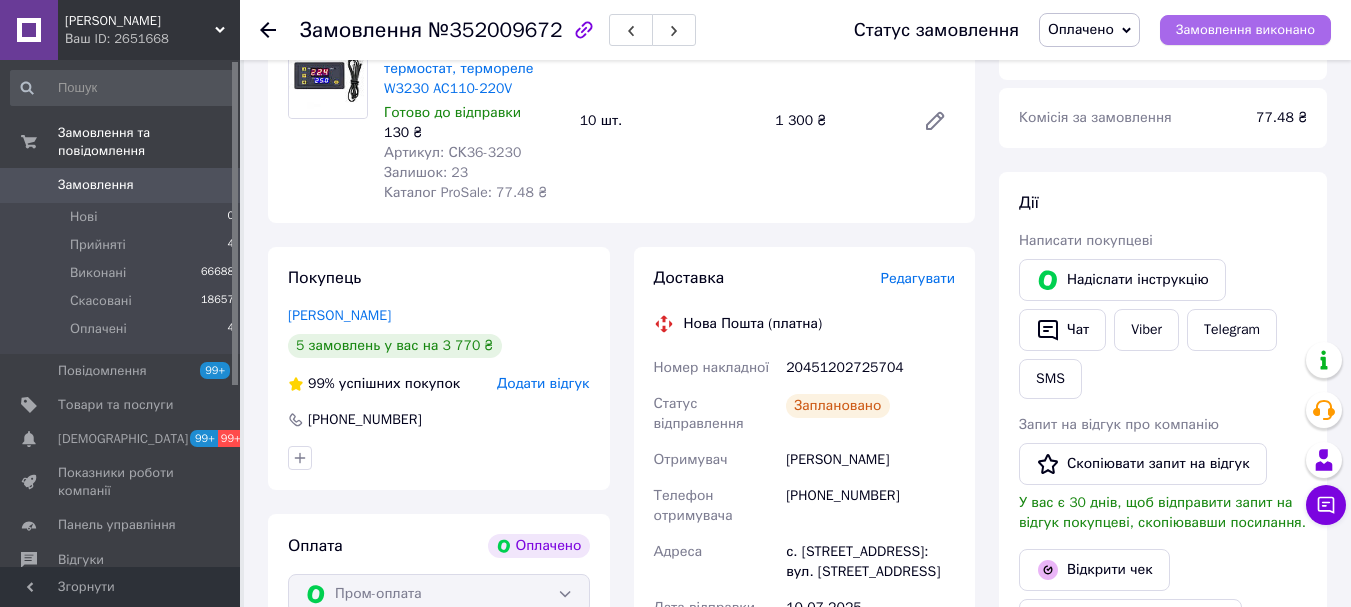 scroll, scrollTop: 0, scrollLeft: 0, axis: both 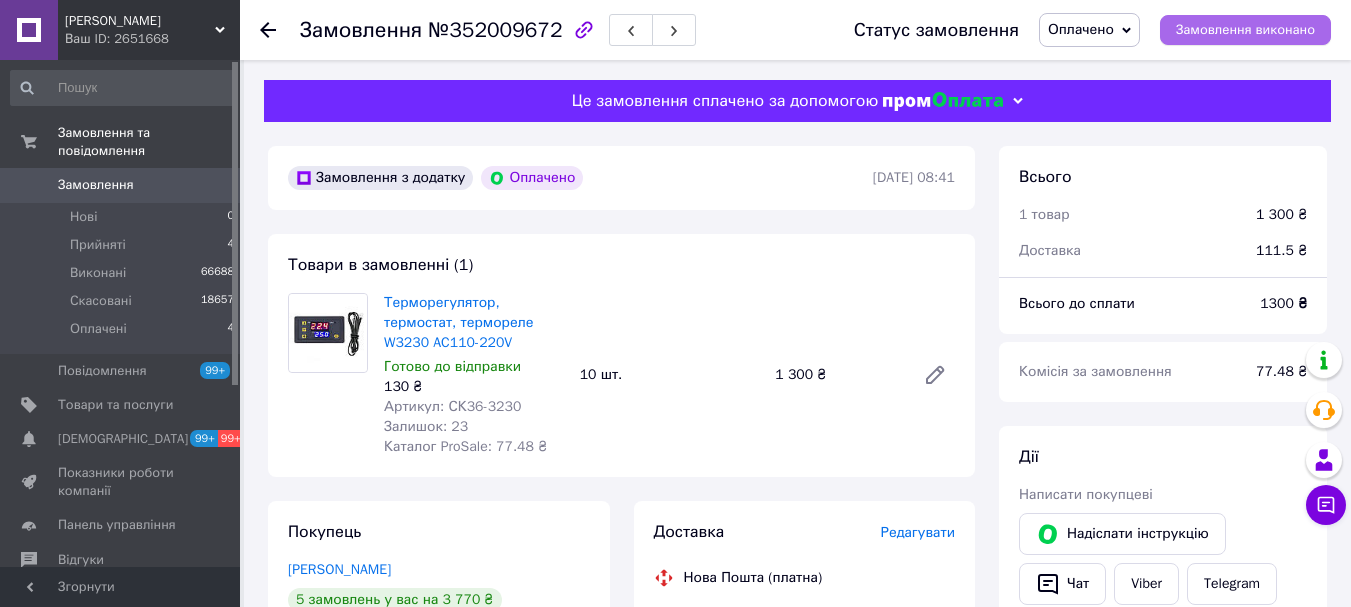 click on "Замовлення виконано" at bounding box center (1245, 30) 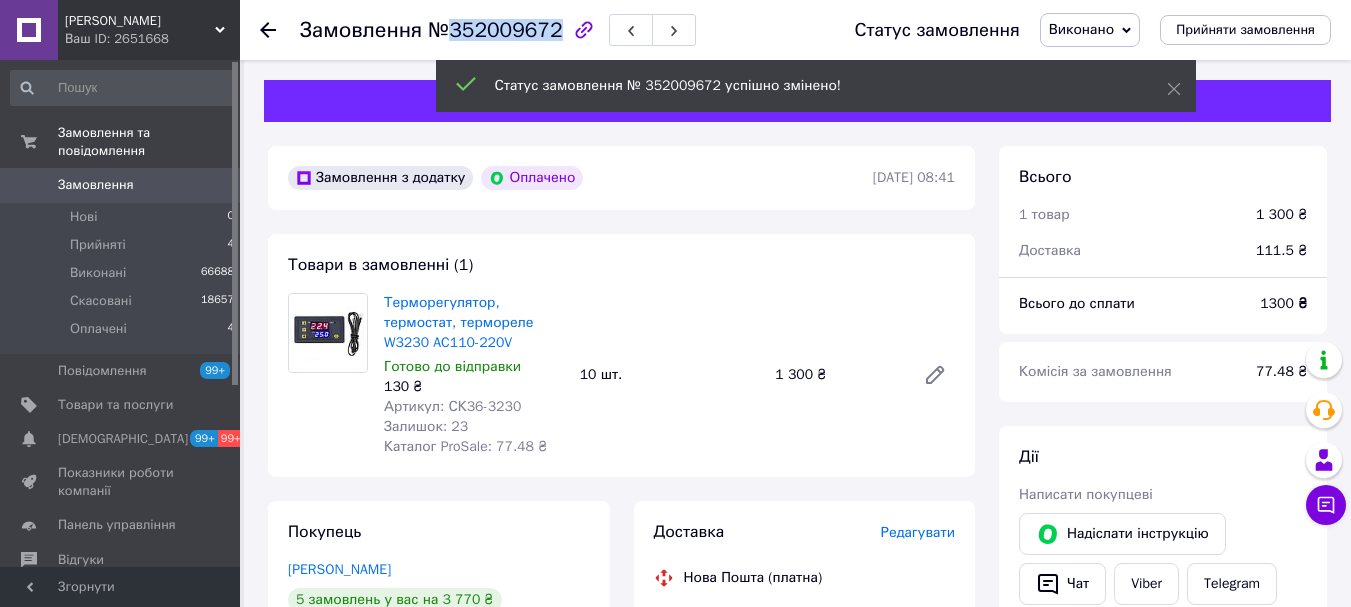 drag, startPoint x: 547, startPoint y: 30, endPoint x: 444, endPoint y: 31, distance: 103.00485 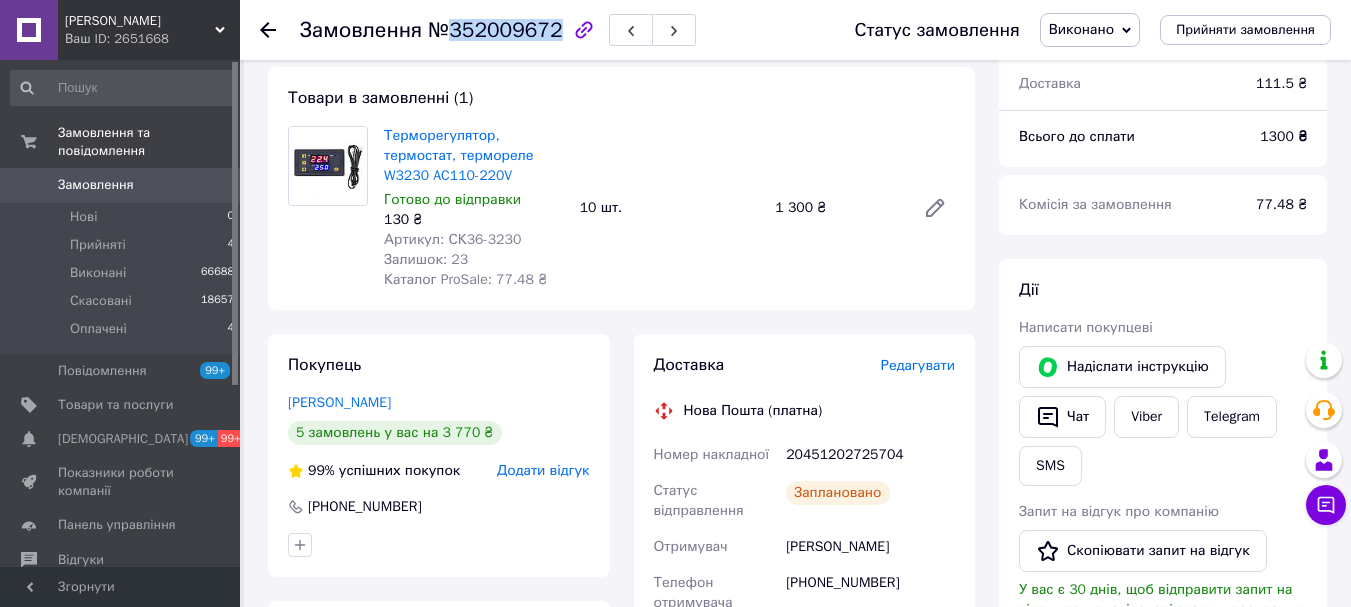 scroll, scrollTop: 400, scrollLeft: 0, axis: vertical 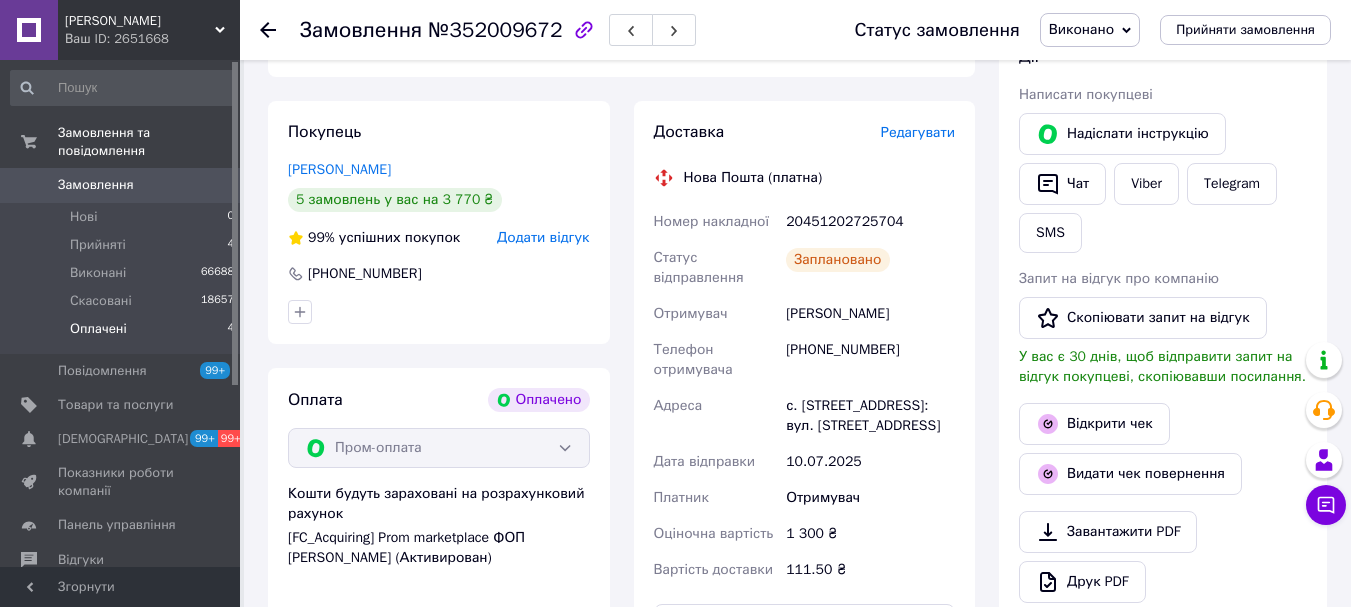 drag, startPoint x: 95, startPoint y: 309, endPoint x: 108, endPoint y: 309, distance: 13 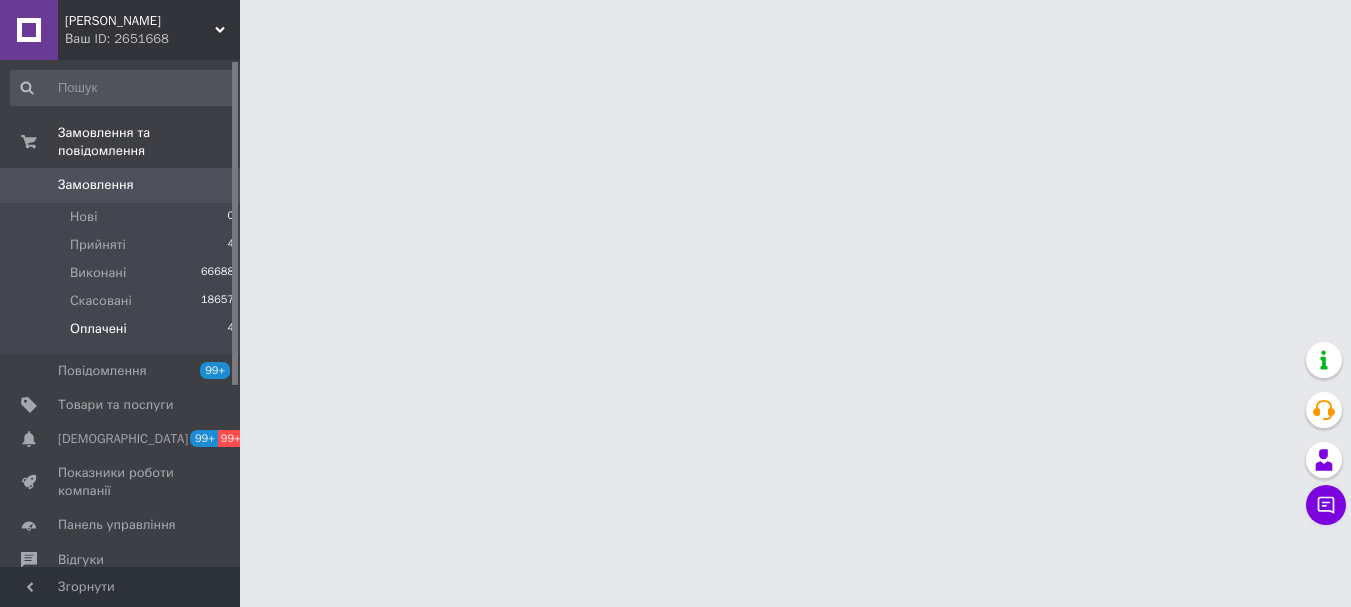 scroll, scrollTop: 0, scrollLeft: 0, axis: both 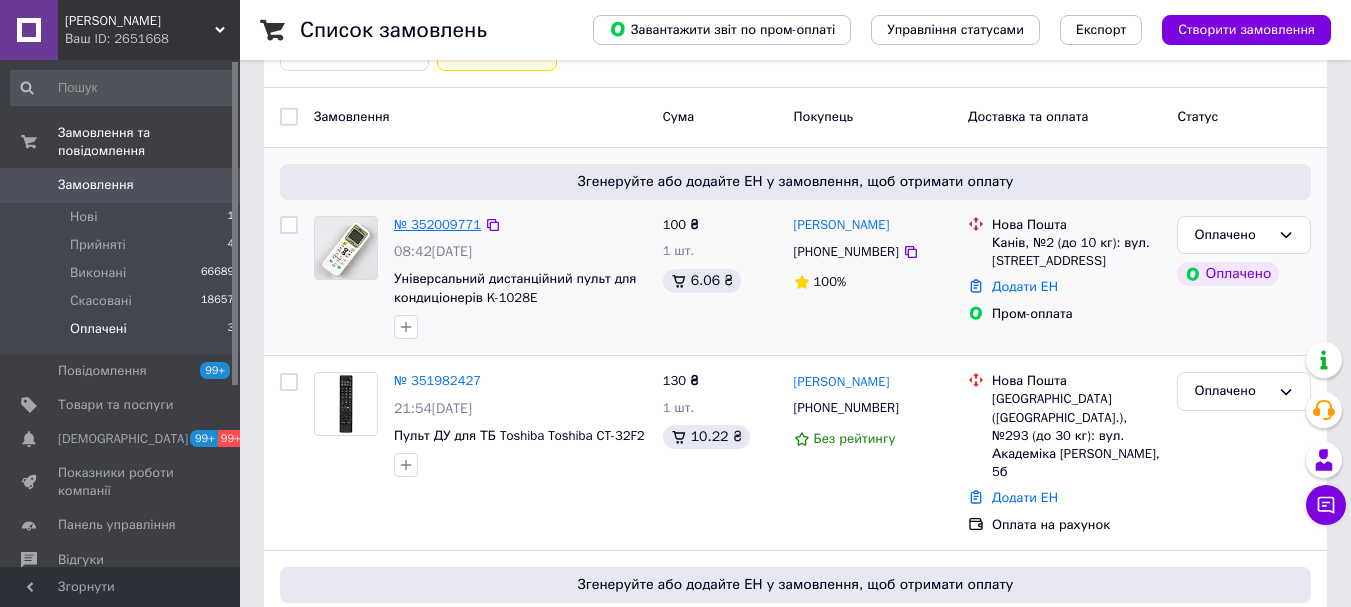 click on "№ 352009771" at bounding box center (437, 224) 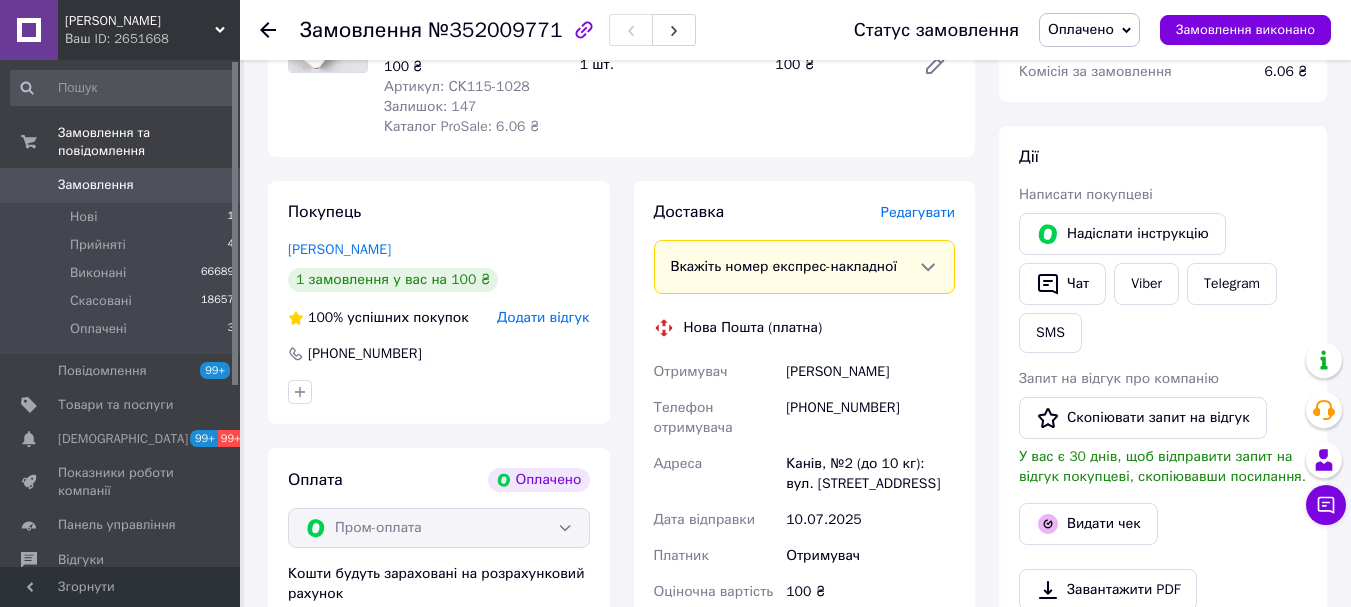 click on "Доставка Редагувати" at bounding box center (805, 212) 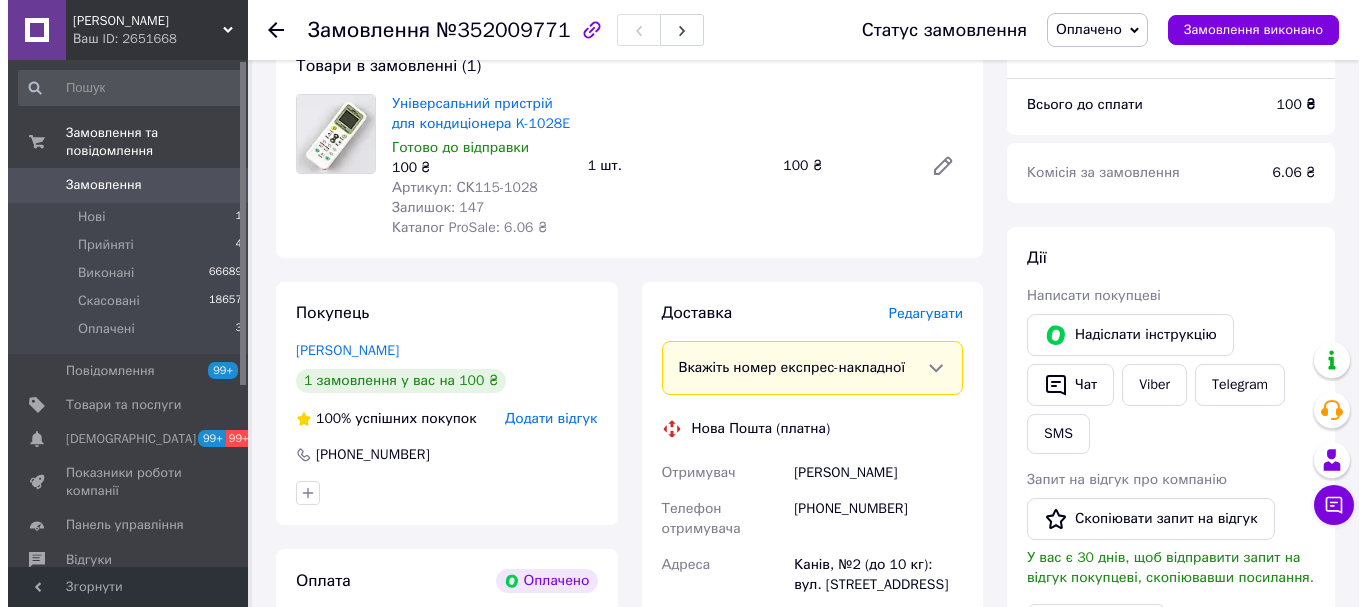 scroll, scrollTop: 200, scrollLeft: 0, axis: vertical 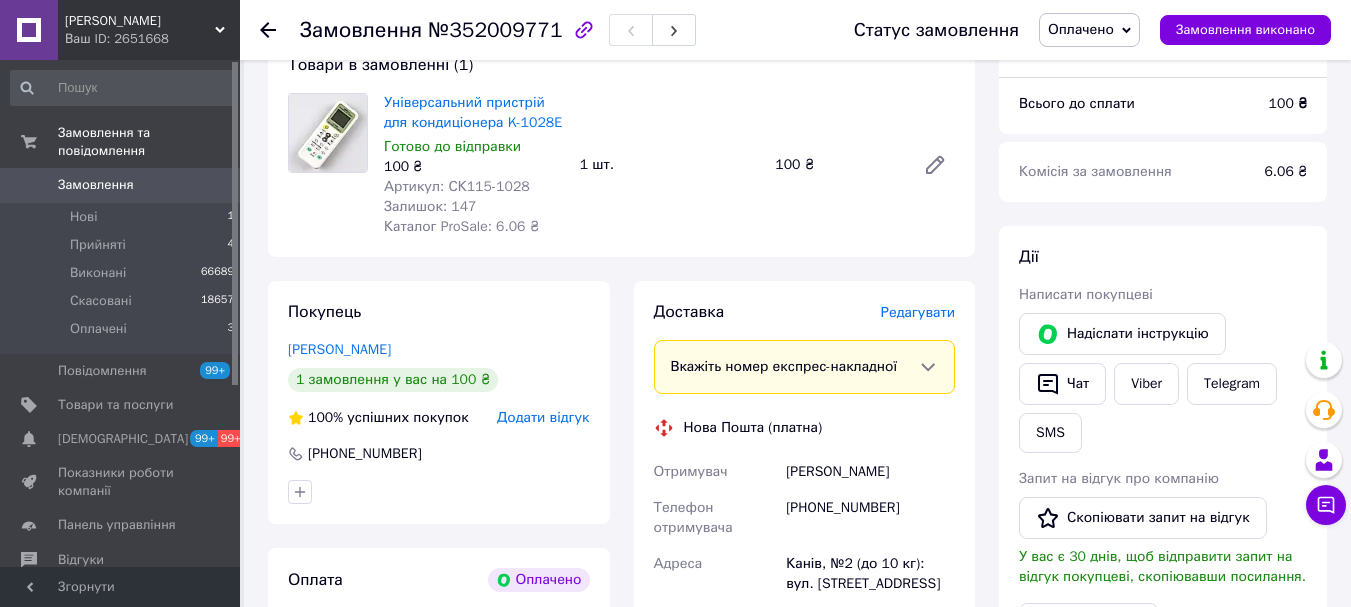 click on "Редагувати" at bounding box center (918, 312) 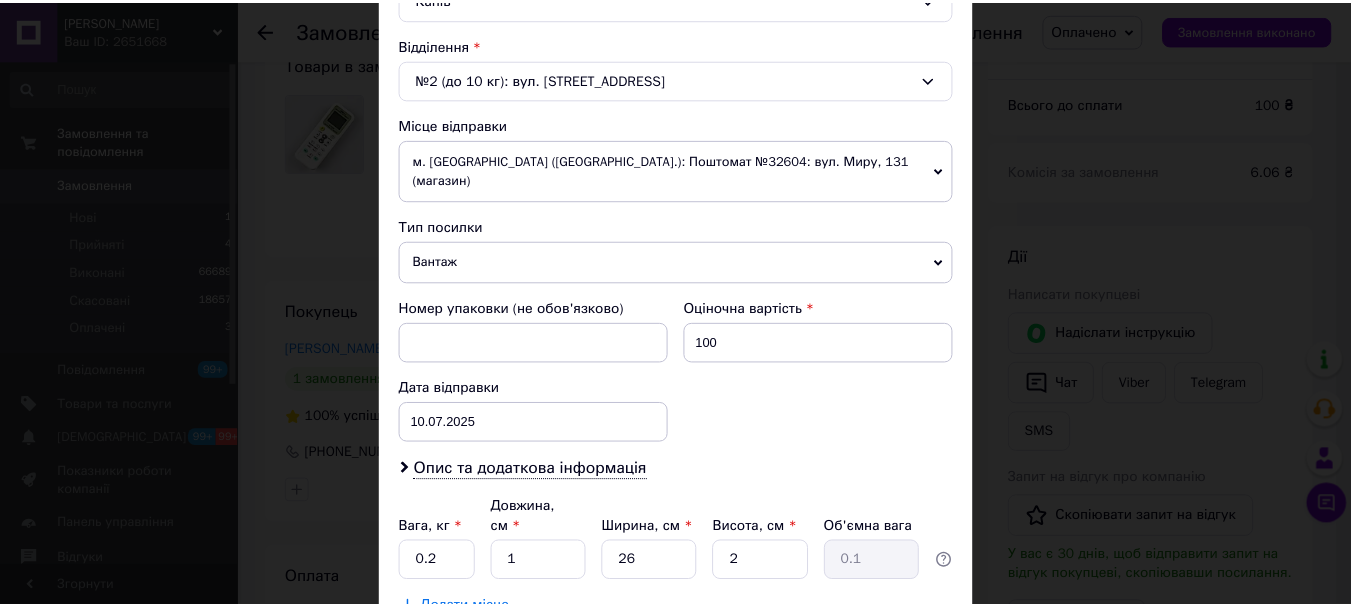 scroll, scrollTop: 721, scrollLeft: 0, axis: vertical 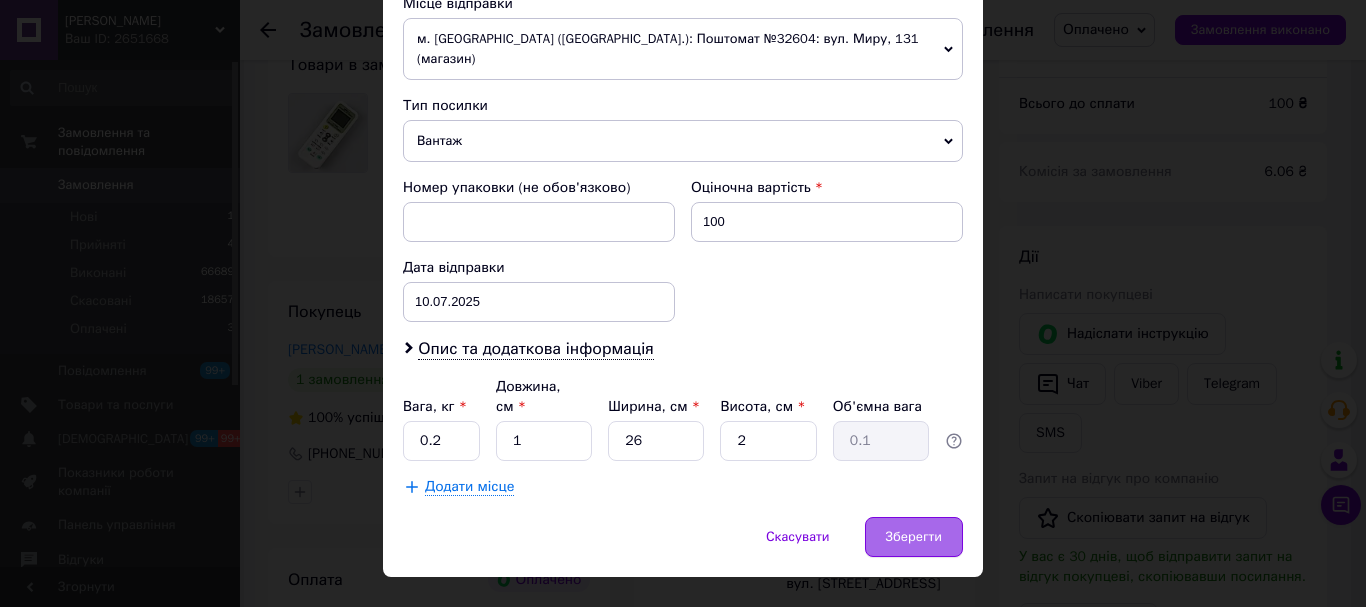 click on "Зберегти" at bounding box center [914, 537] 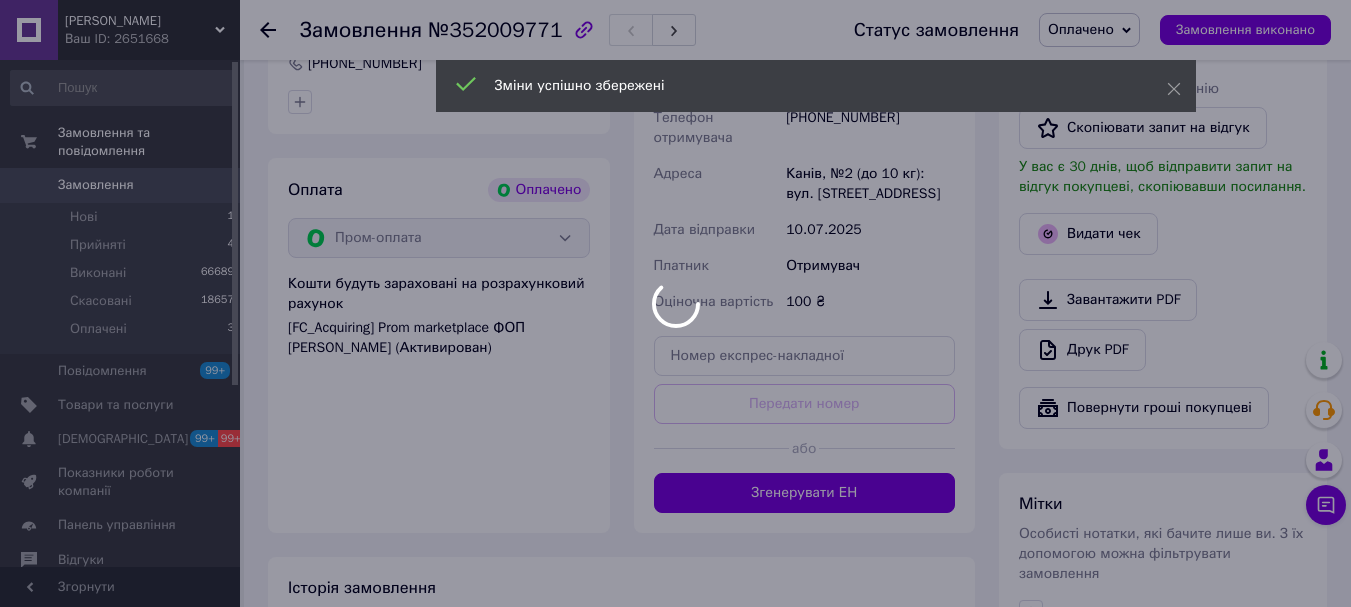 scroll, scrollTop: 700, scrollLeft: 0, axis: vertical 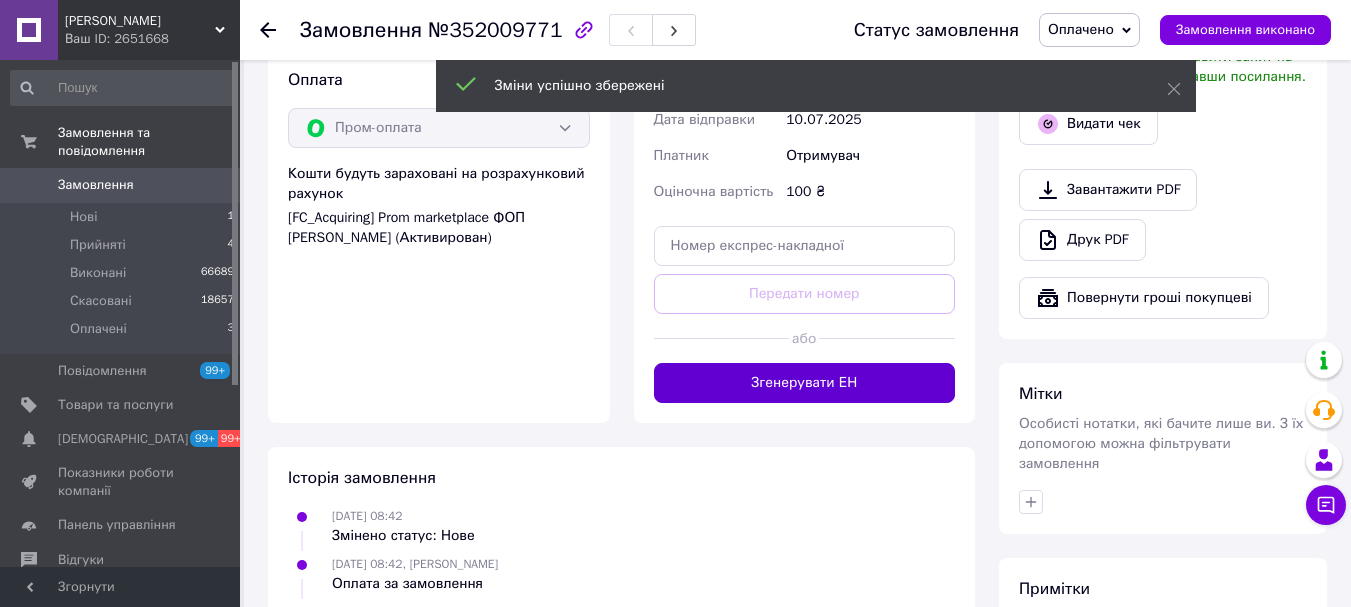 click on "Згенерувати ЕН" at bounding box center (805, 383) 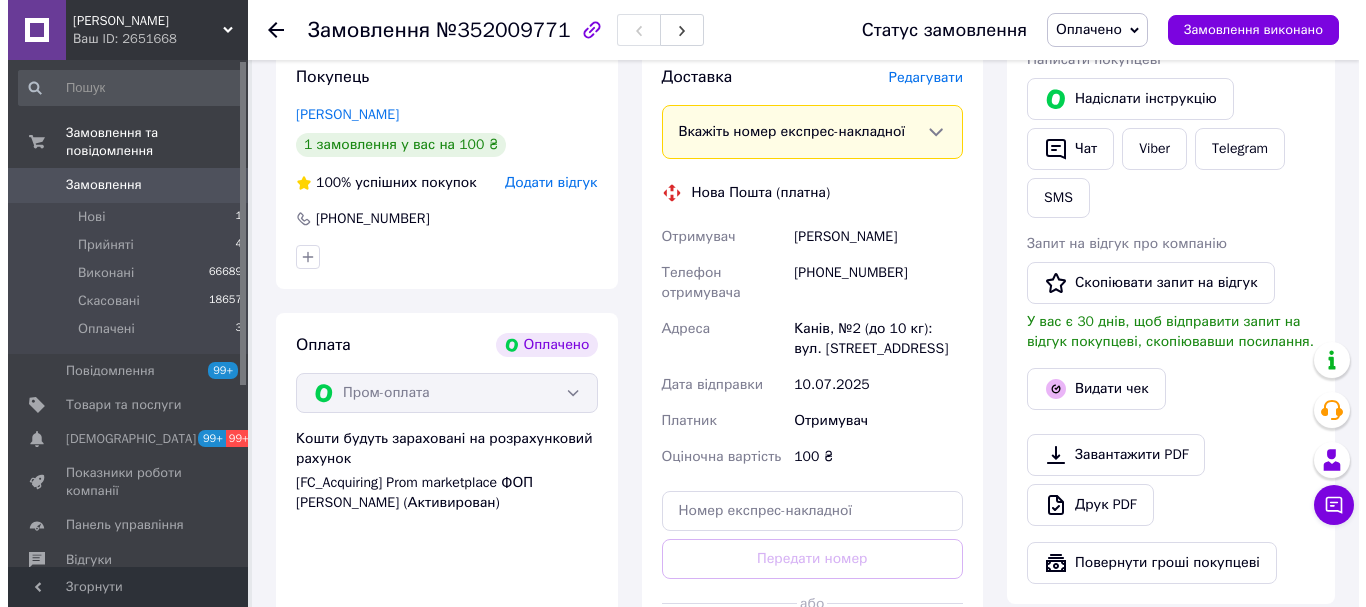 scroll, scrollTop: 400, scrollLeft: 0, axis: vertical 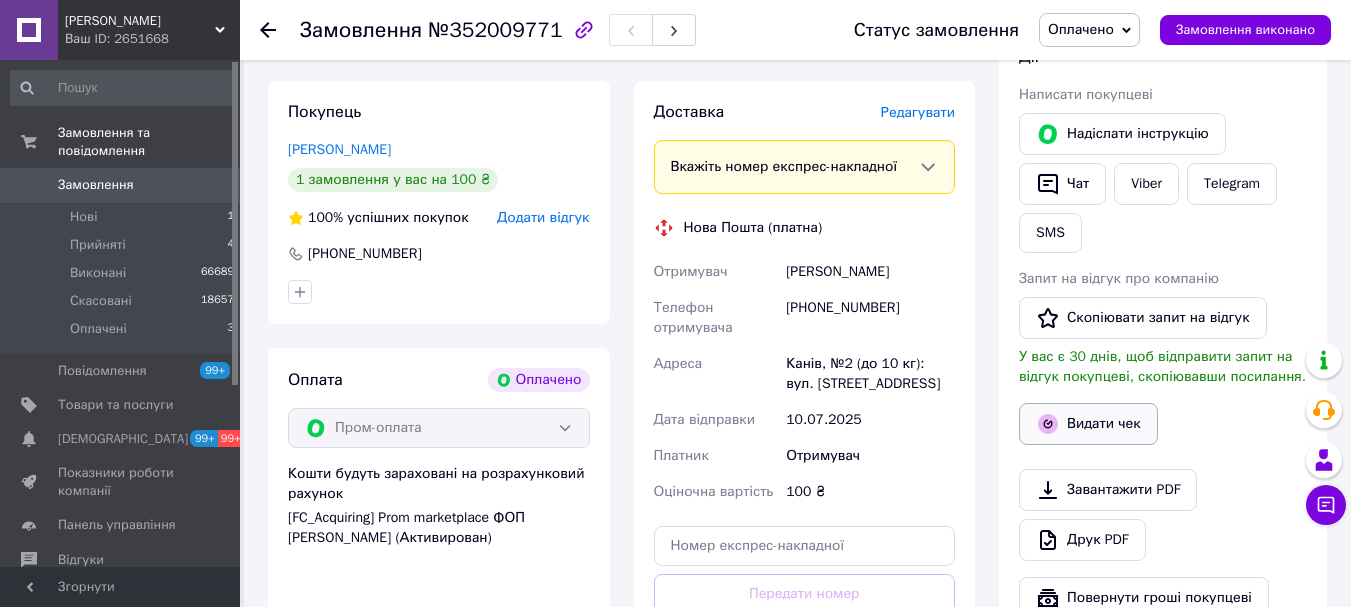 click on "Видати чек" at bounding box center [1088, 424] 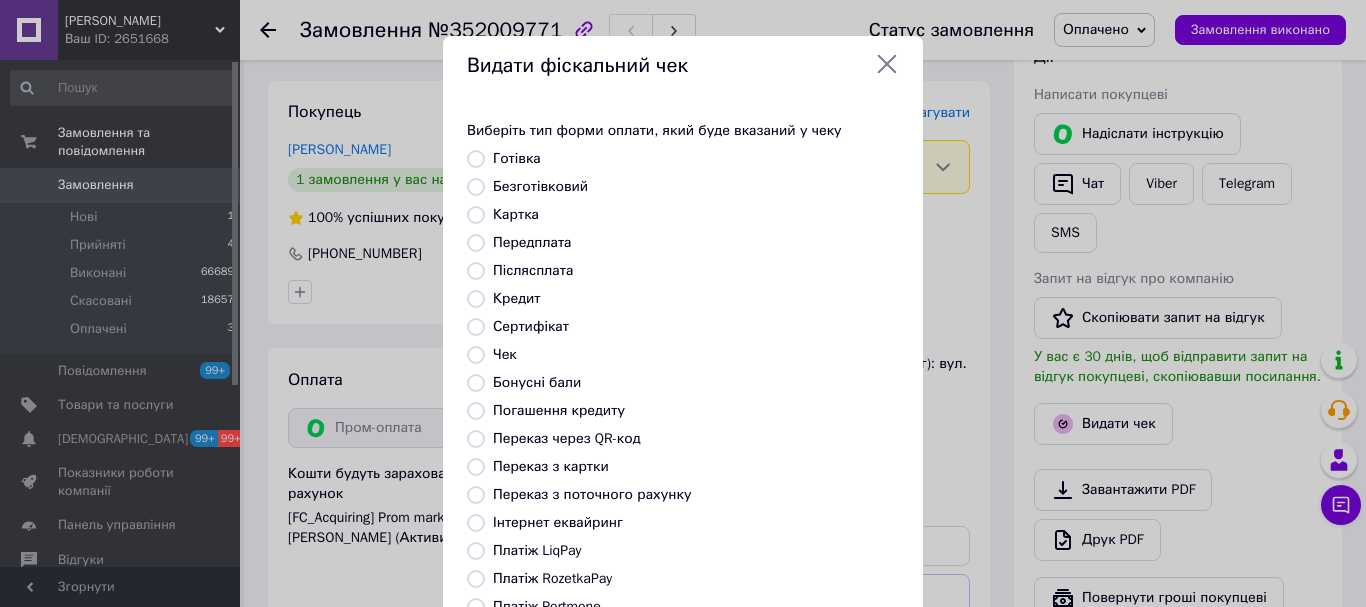 click on "Платіж RozetkaPay" at bounding box center [552, 578] 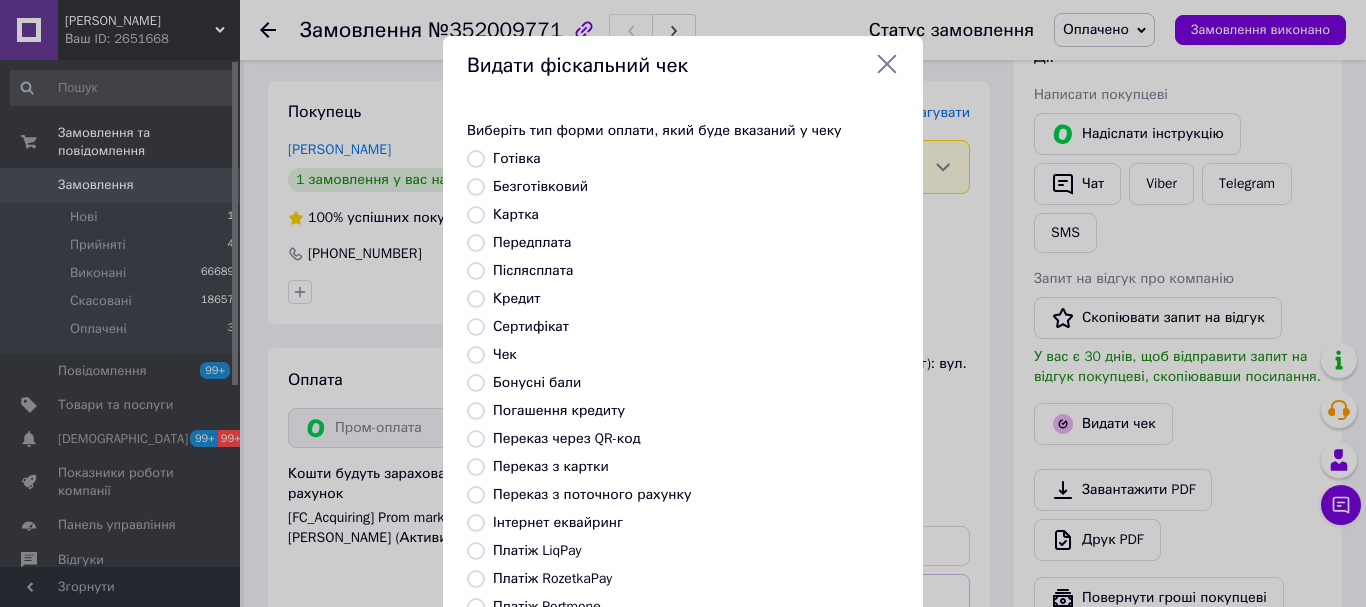 radio on "true" 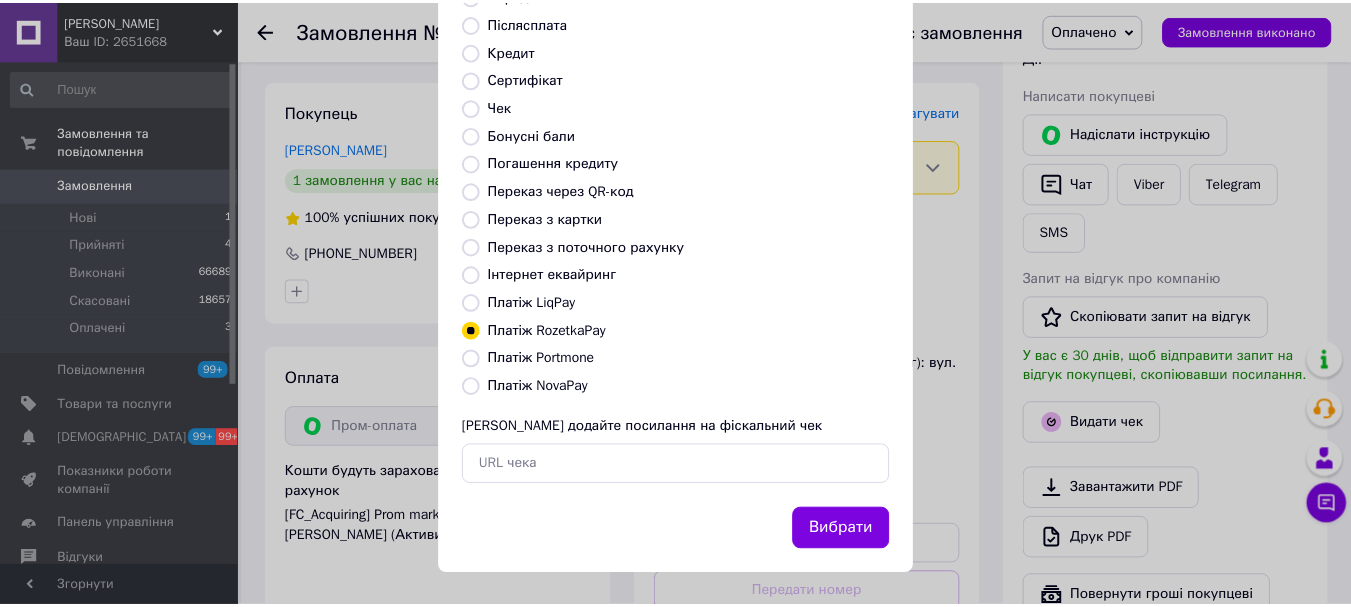 scroll, scrollTop: 252, scrollLeft: 0, axis: vertical 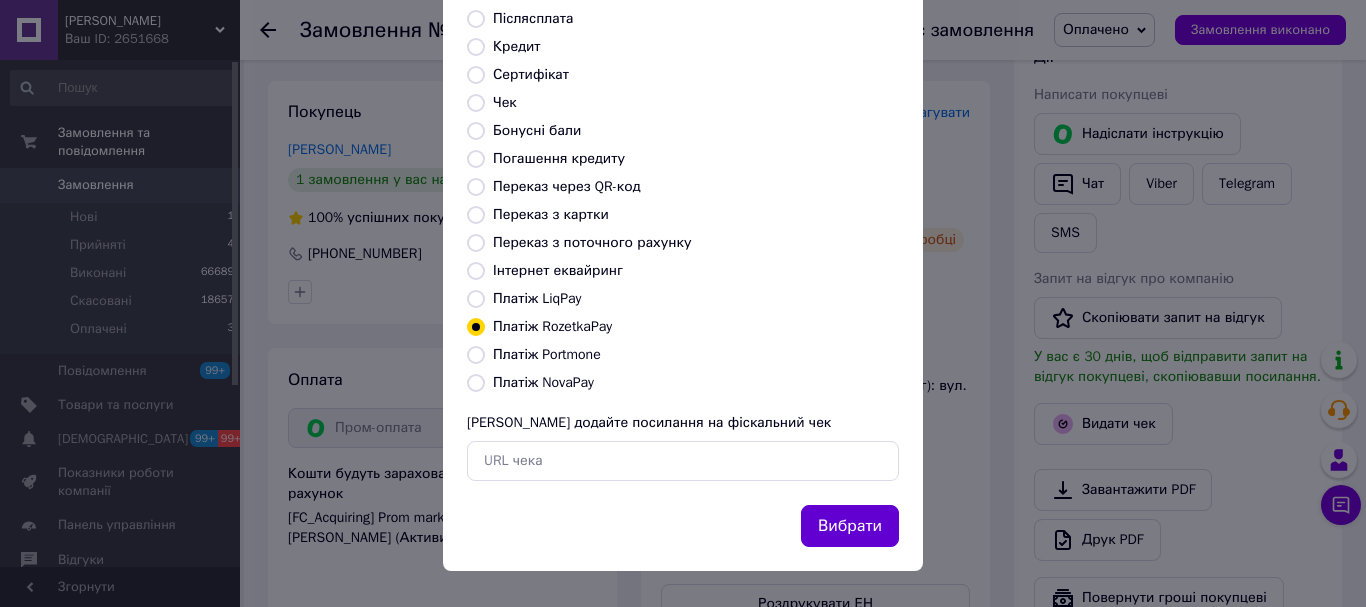 click on "Вибрати" at bounding box center [850, 526] 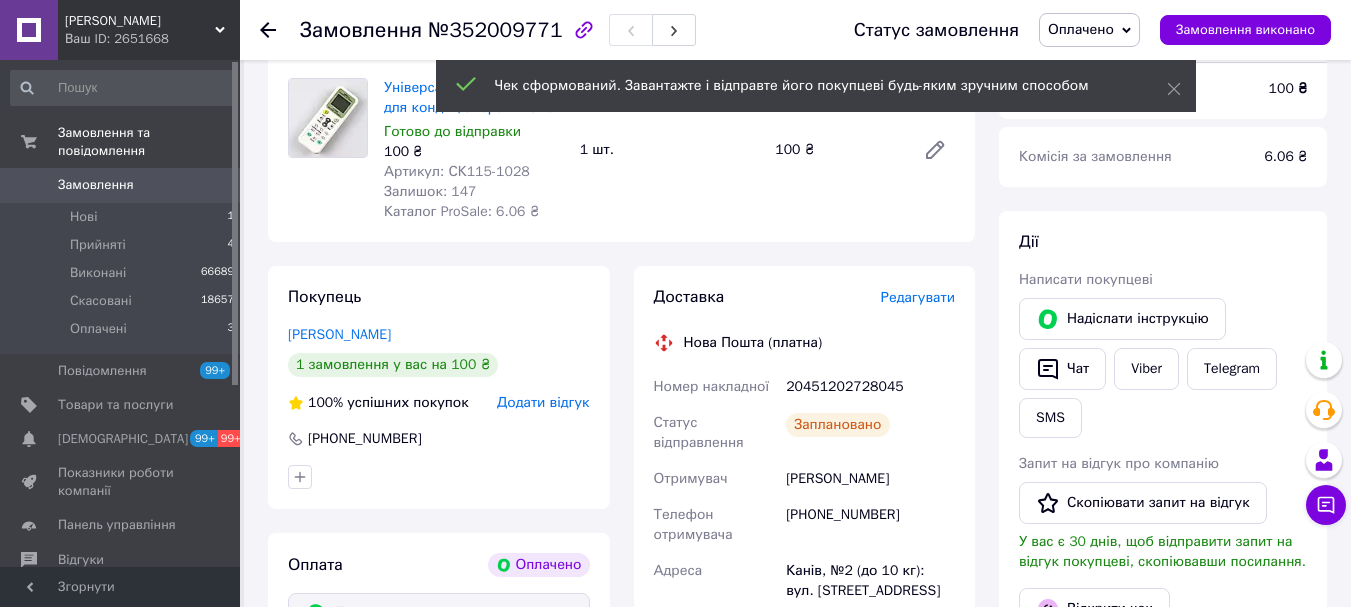 scroll, scrollTop: 200, scrollLeft: 0, axis: vertical 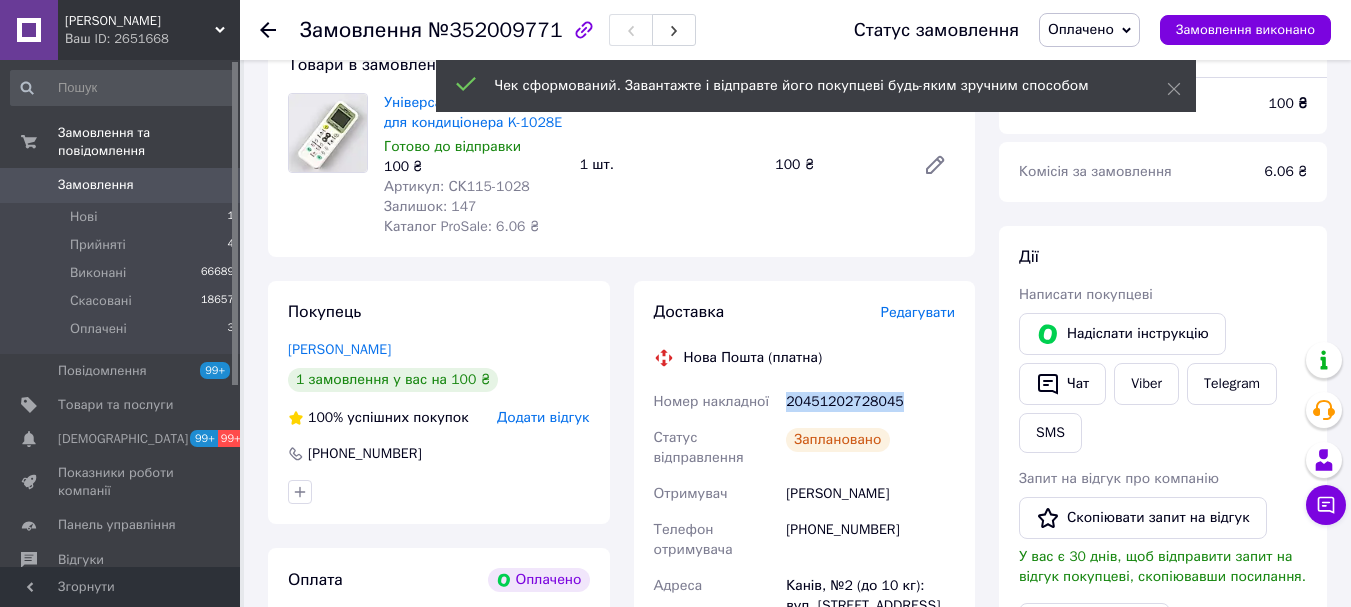drag, startPoint x: 894, startPoint y: 409, endPoint x: 820, endPoint y: 396, distance: 75.13322 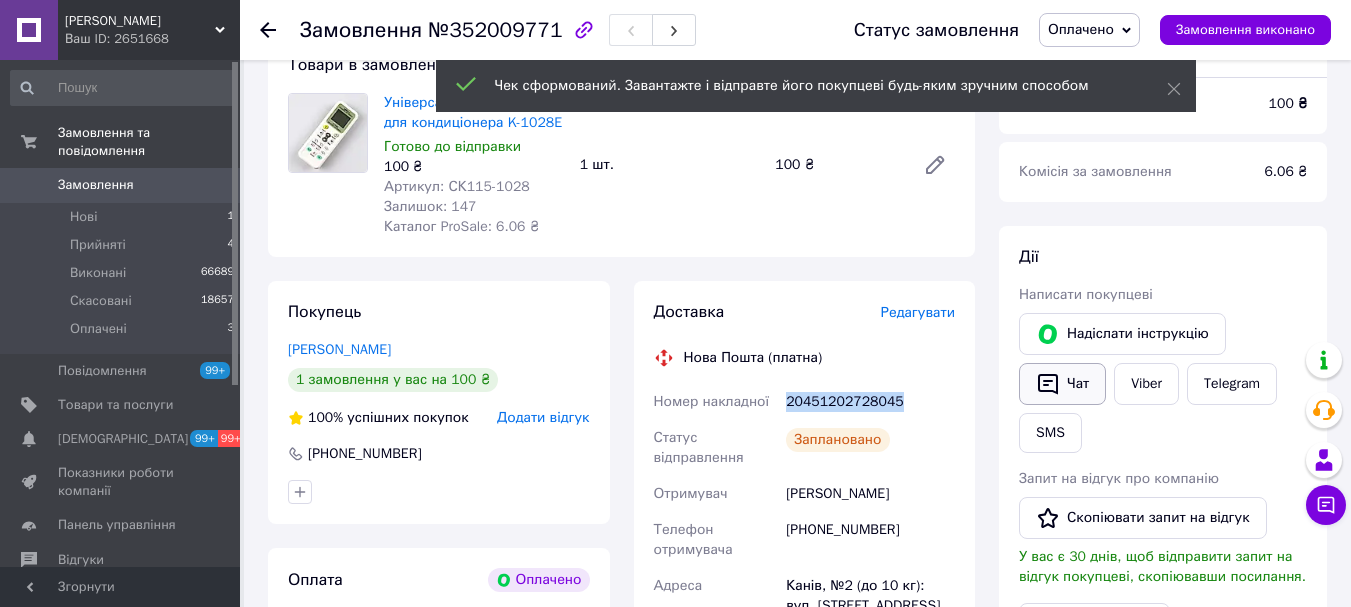 click on "Чат" at bounding box center [1062, 384] 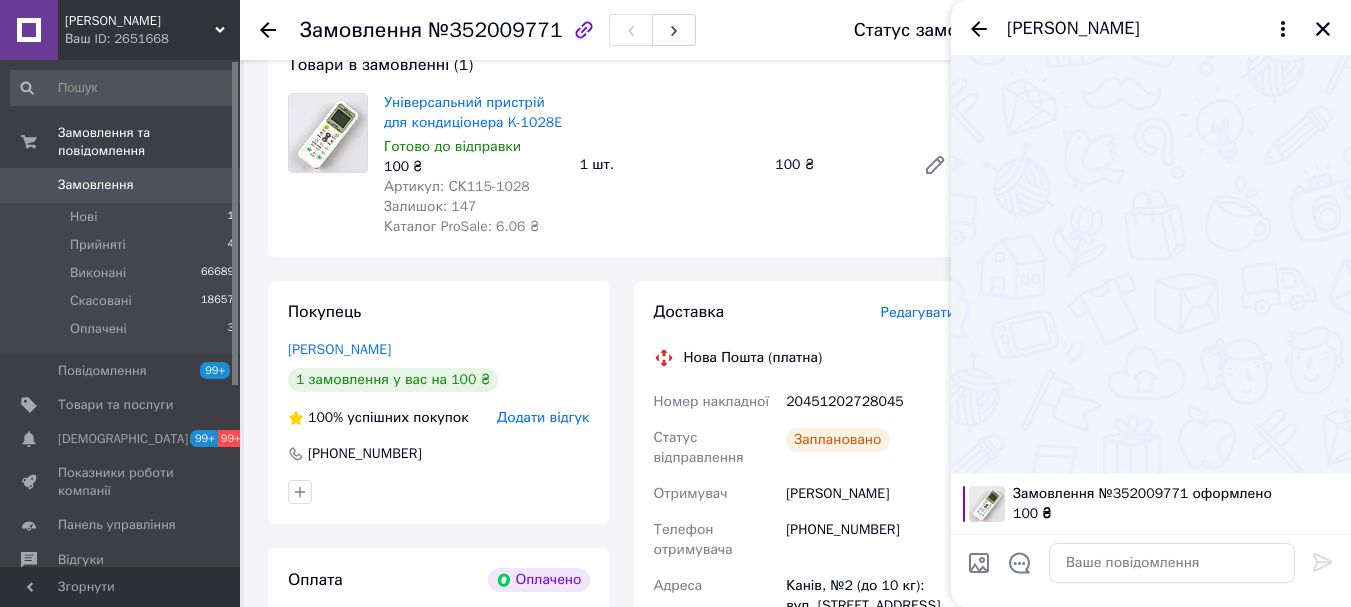 click at bounding box center [1172, 563] 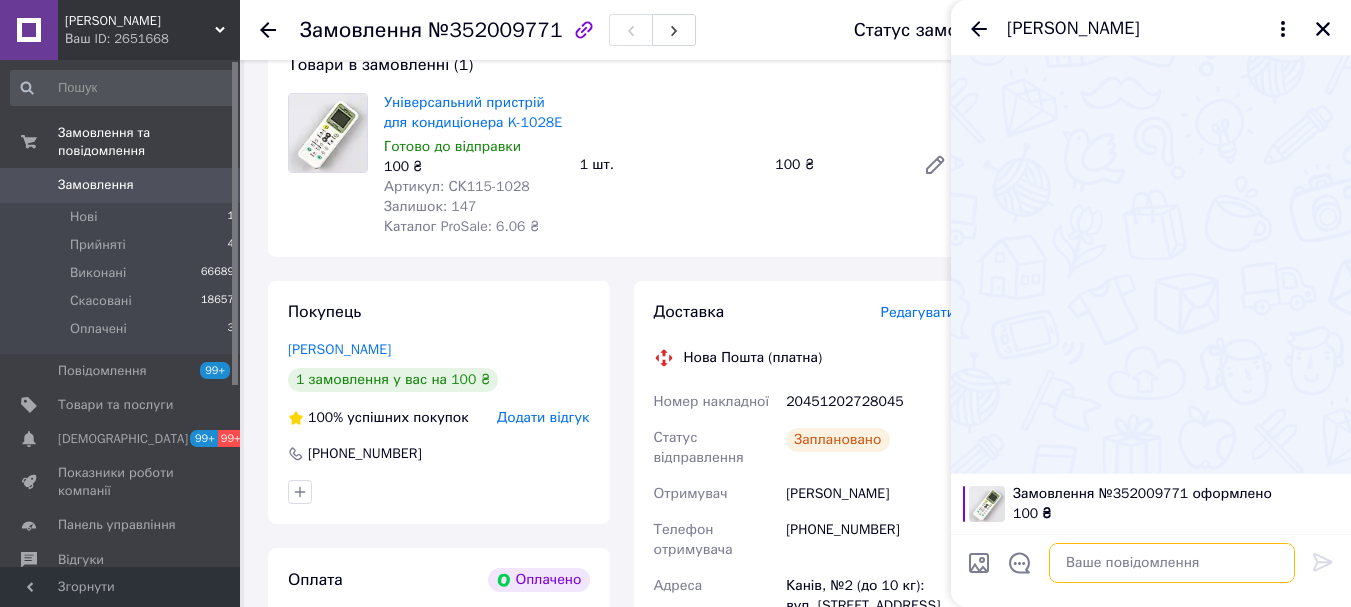 click at bounding box center [1172, 563] 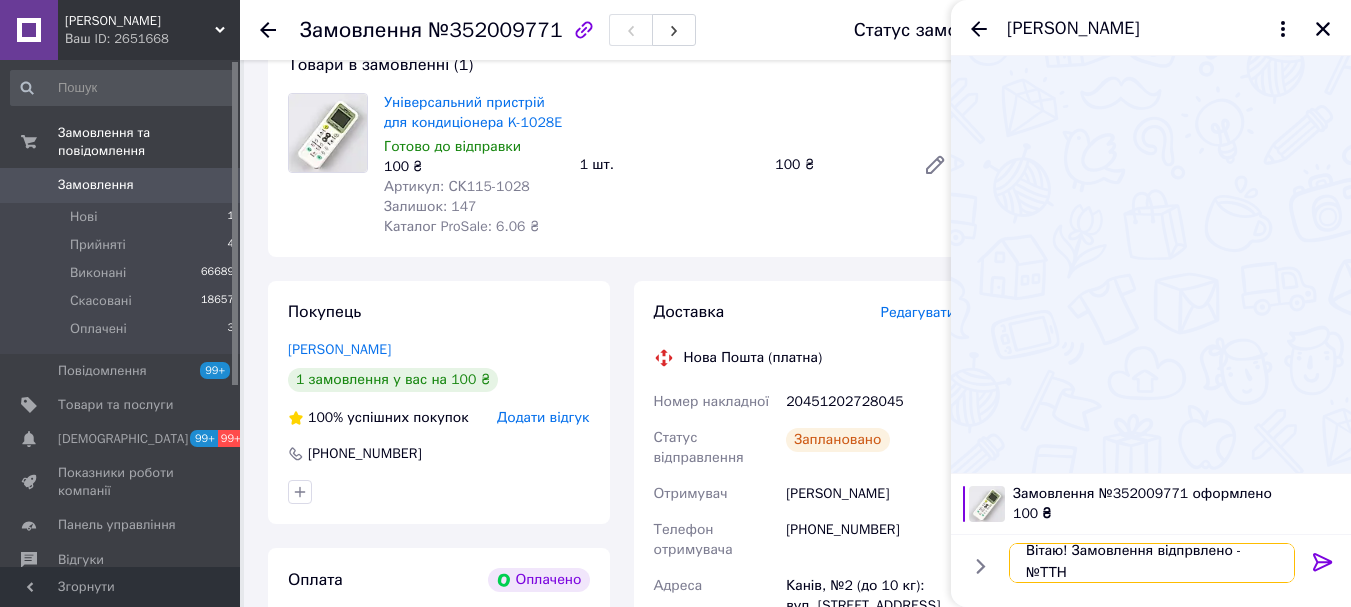 paste on "20451202728045" 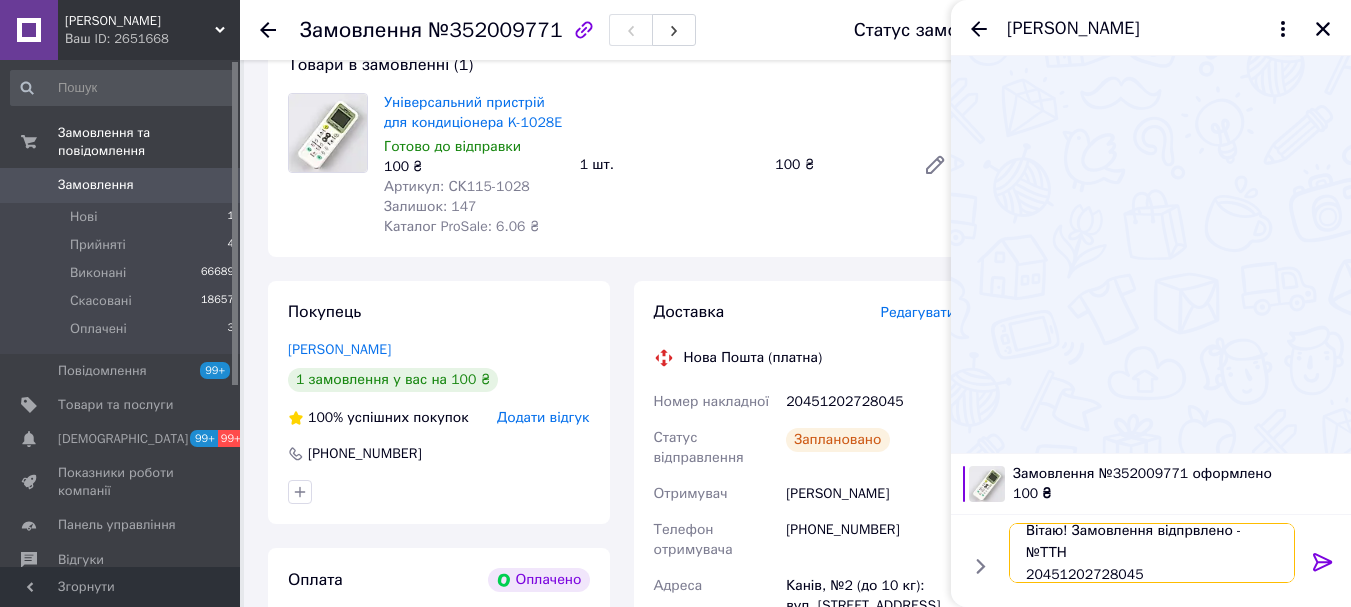 scroll, scrollTop: 14, scrollLeft: 0, axis: vertical 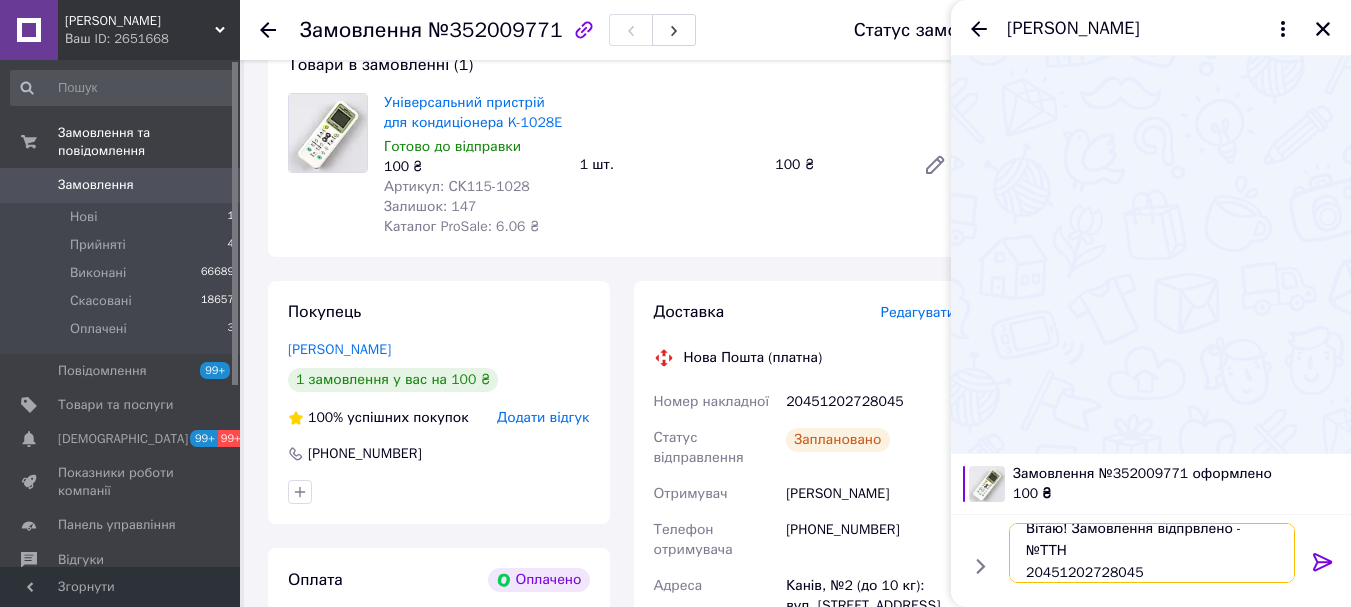 type 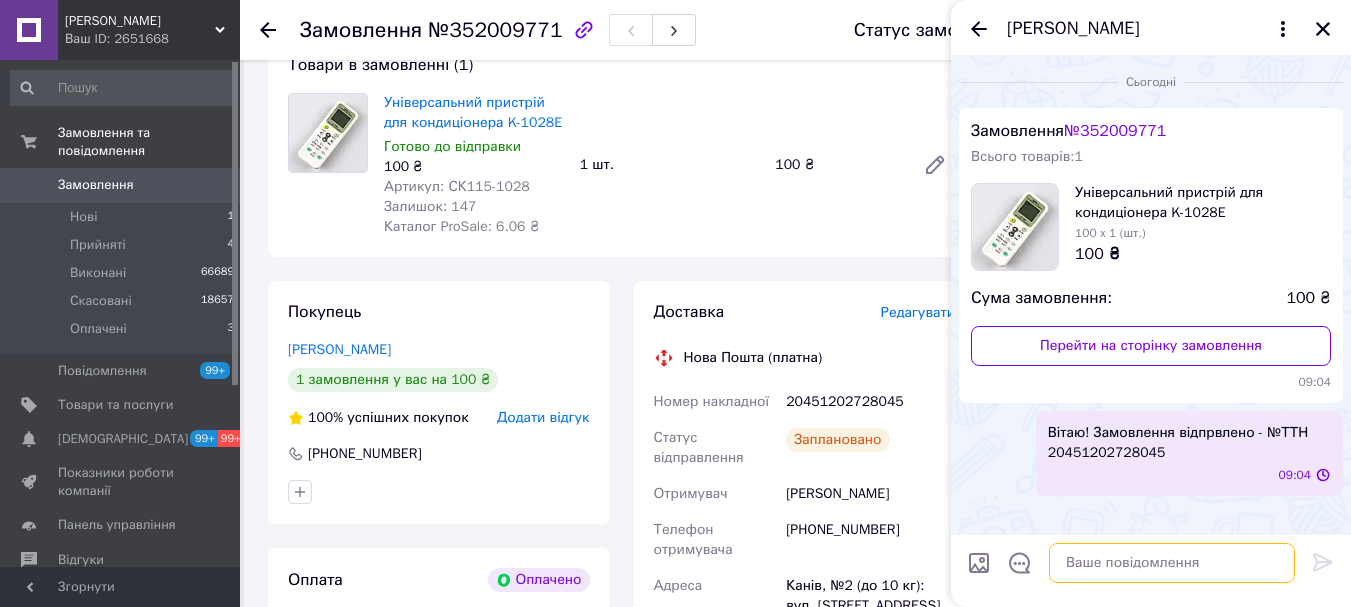 scroll, scrollTop: 0, scrollLeft: 0, axis: both 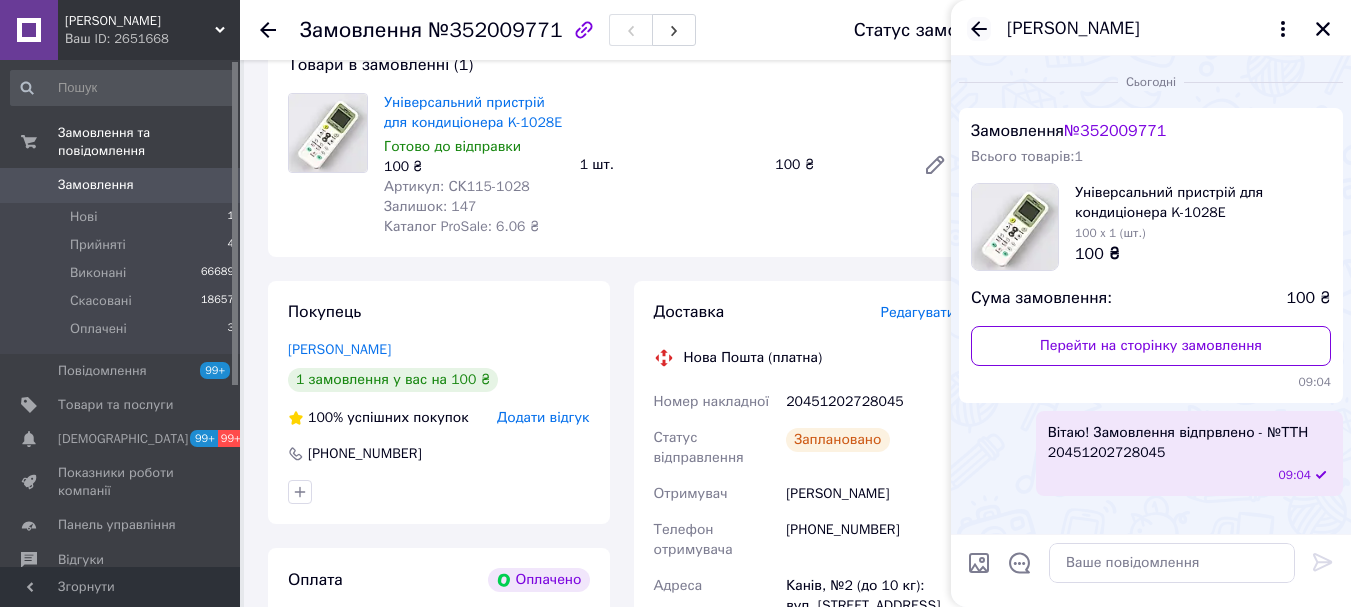 click 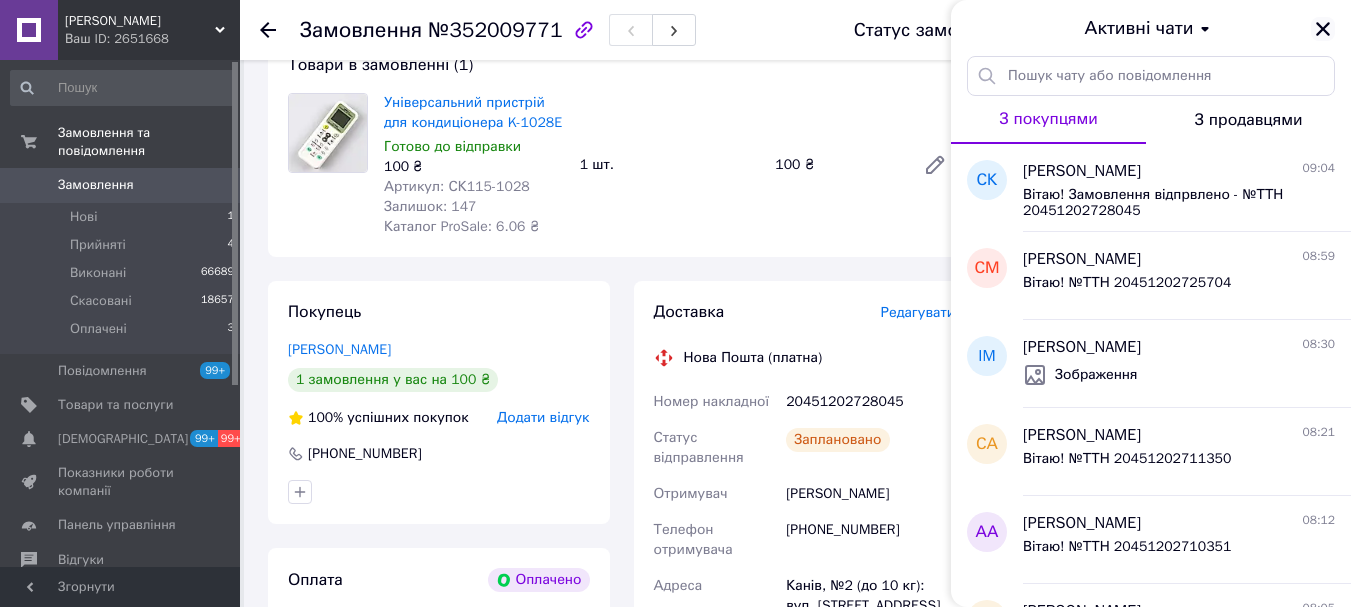click 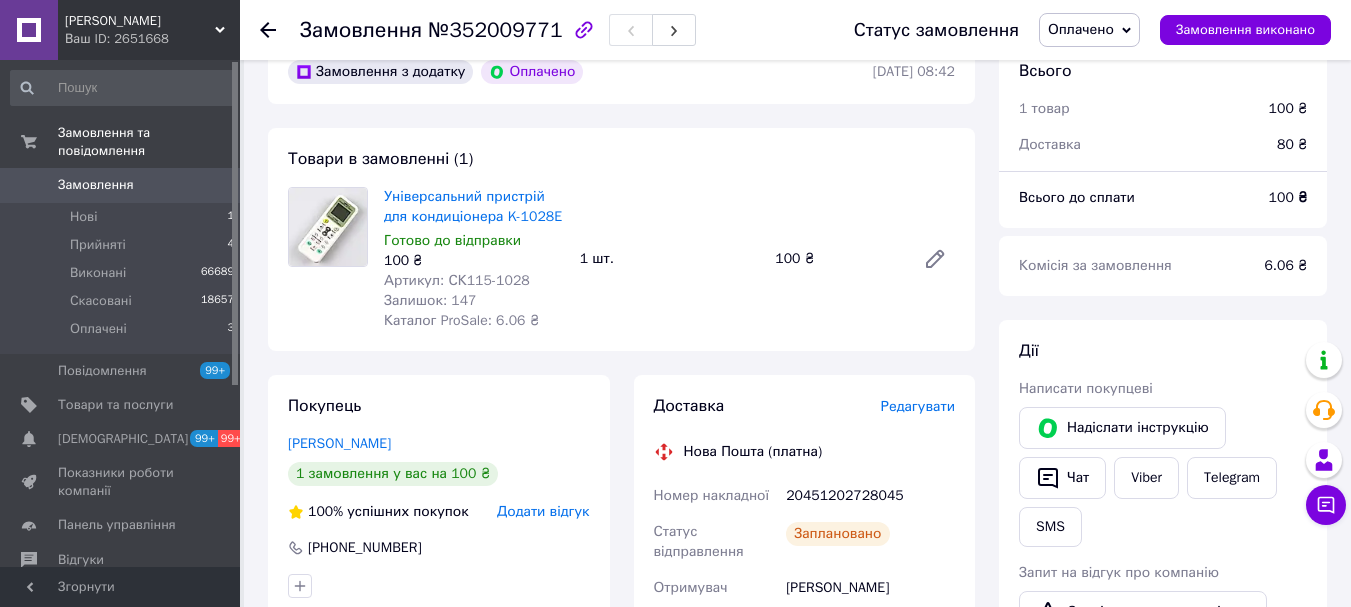 scroll, scrollTop: 0, scrollLeft: 0, axis: both 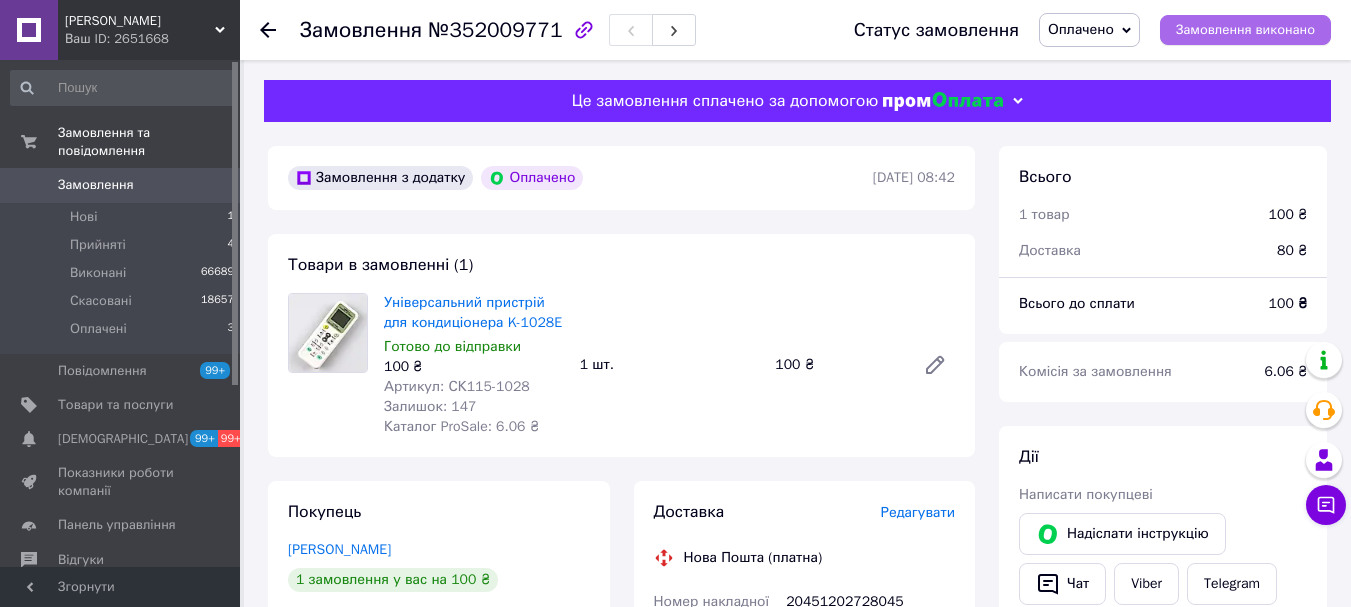 click on "Замовлення виконано" at bounding box center (1245, 30) 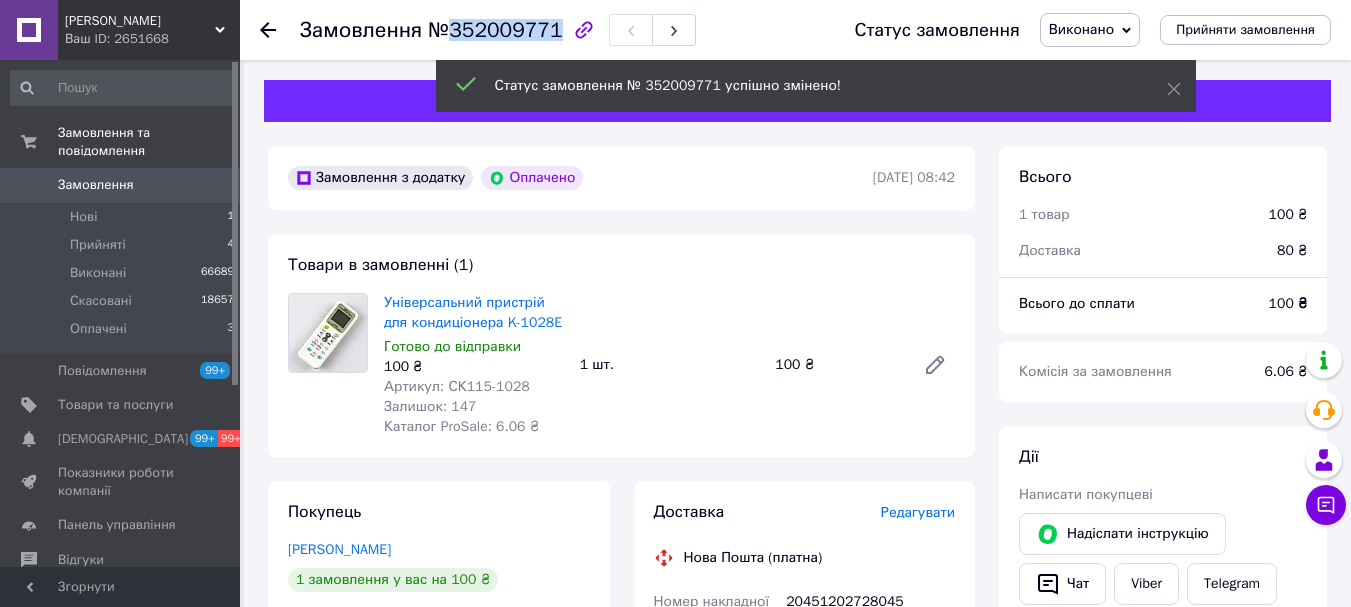 drag, startPoint x: 541, startPoint y: 26, endPoint x: 450, endPoint y: 27, distance: 91.00549 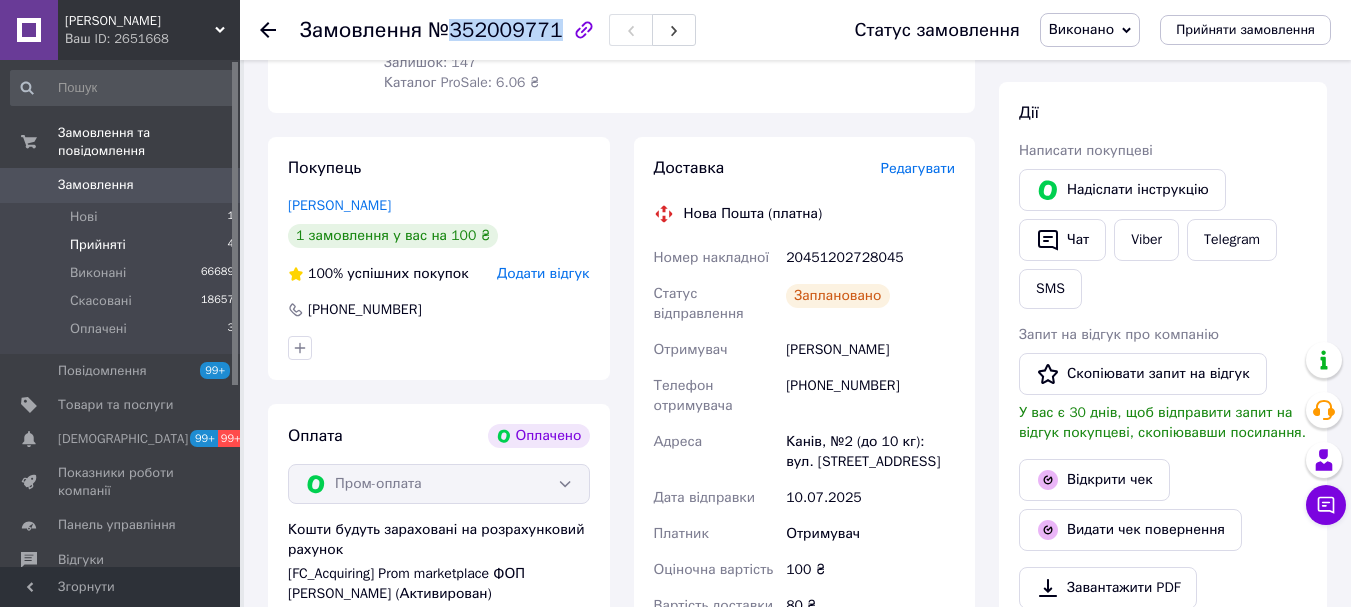scroll, scrollTop: 0, scrollLeft: 0, axis: both 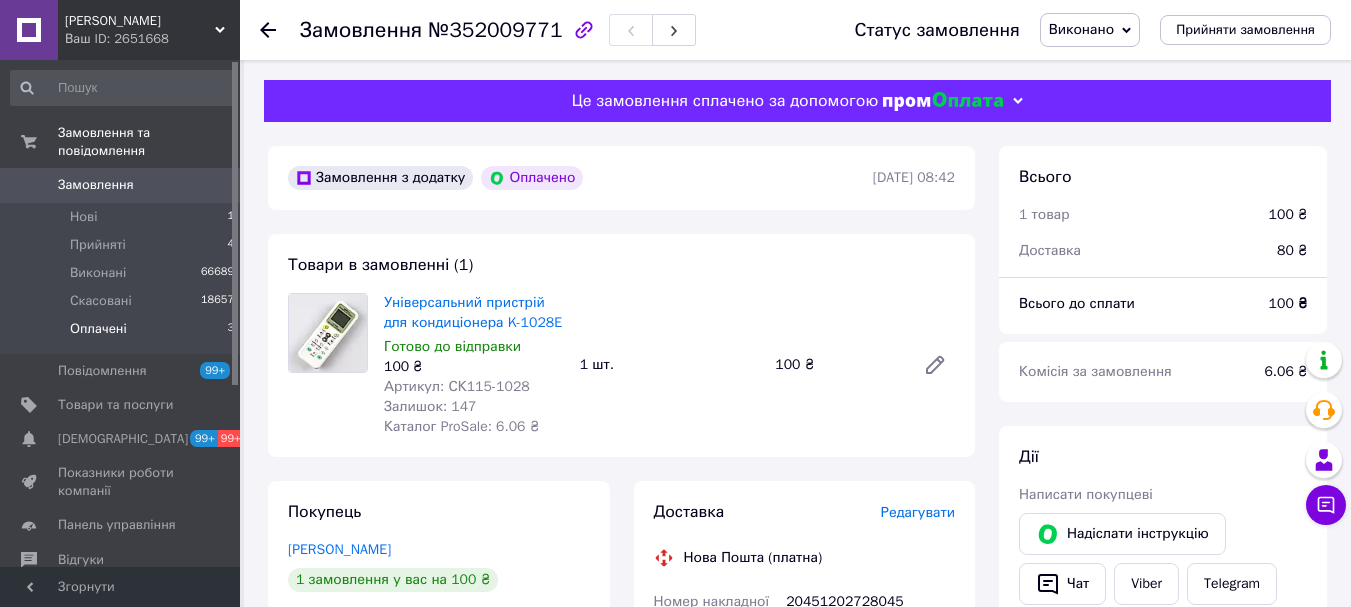 click on "Оплачені 3" at bounding box center [123, 334] 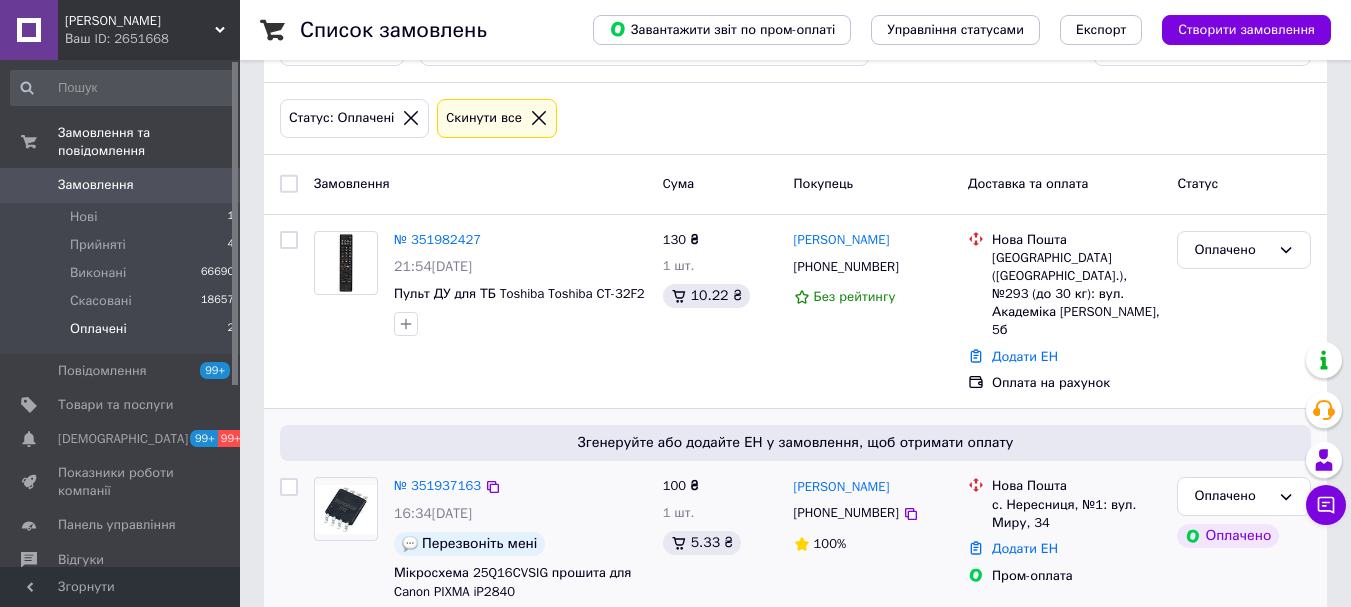 scroll, scrollTop: 263, scrollLeft: 0, axis: vertical 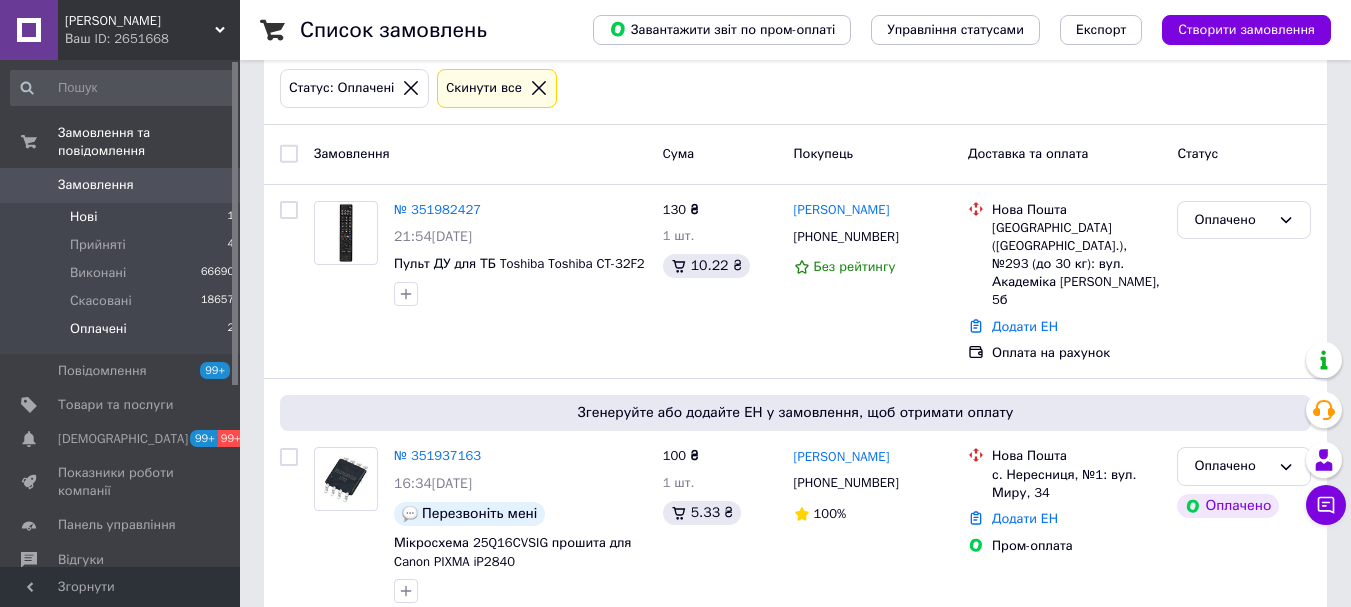 click on "Нові" at bounding box center [83, 217] 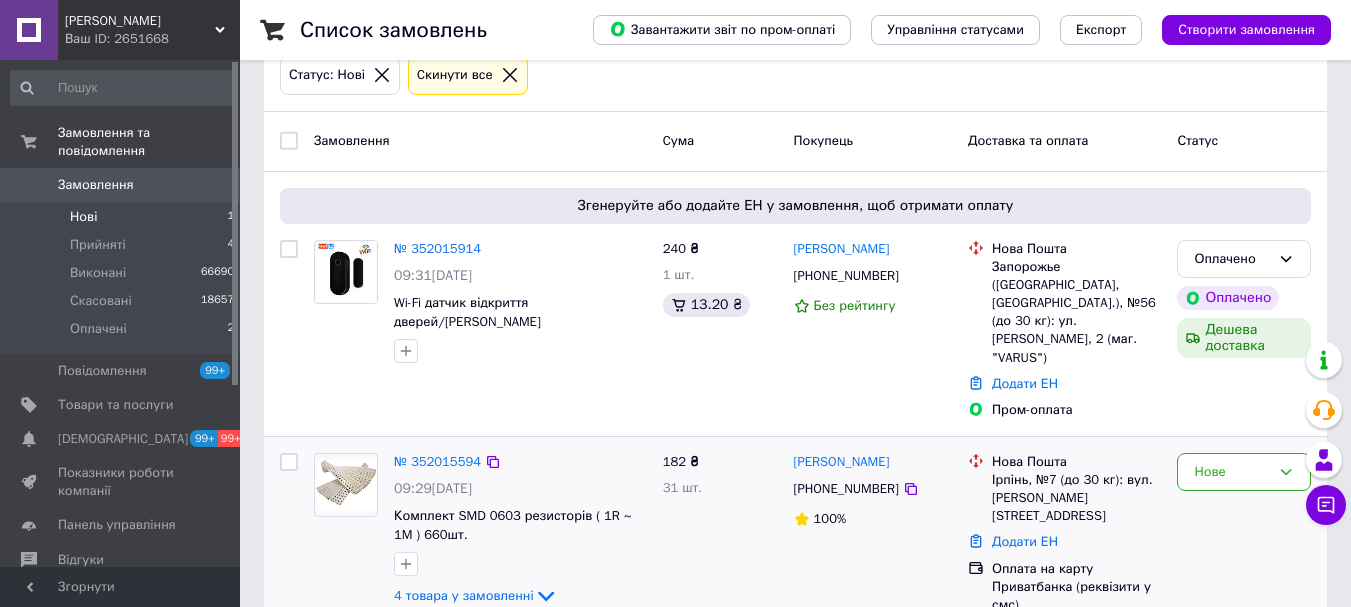 scroll, scrollTop: 400, scrollLeft: 0, axis: vertical 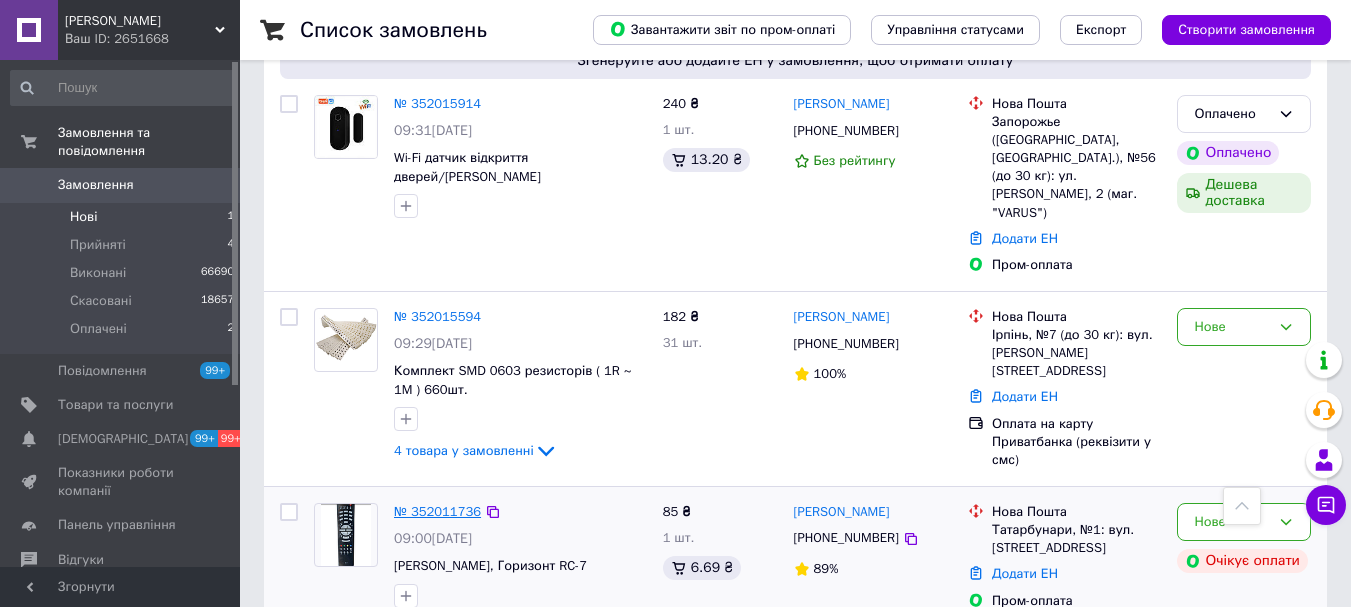 click on "№ 352011736" at bounding box center [437, 511] 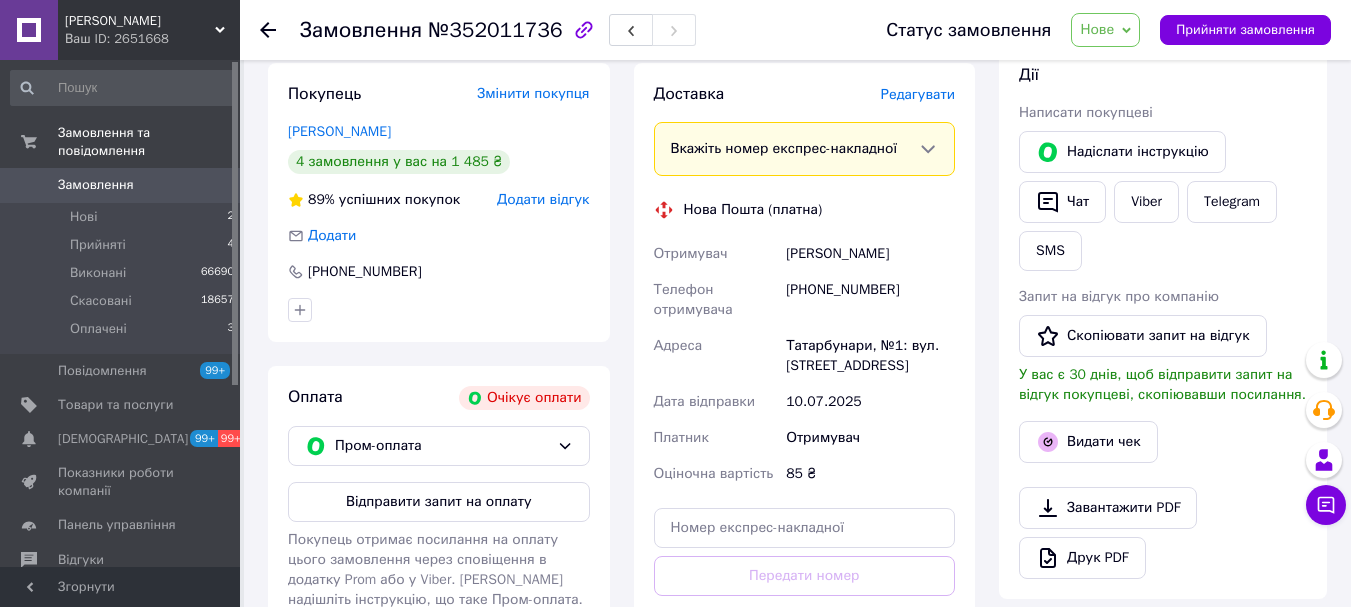 scroll, scrollTop: 321, scrollLeft: 0, axis: vertical 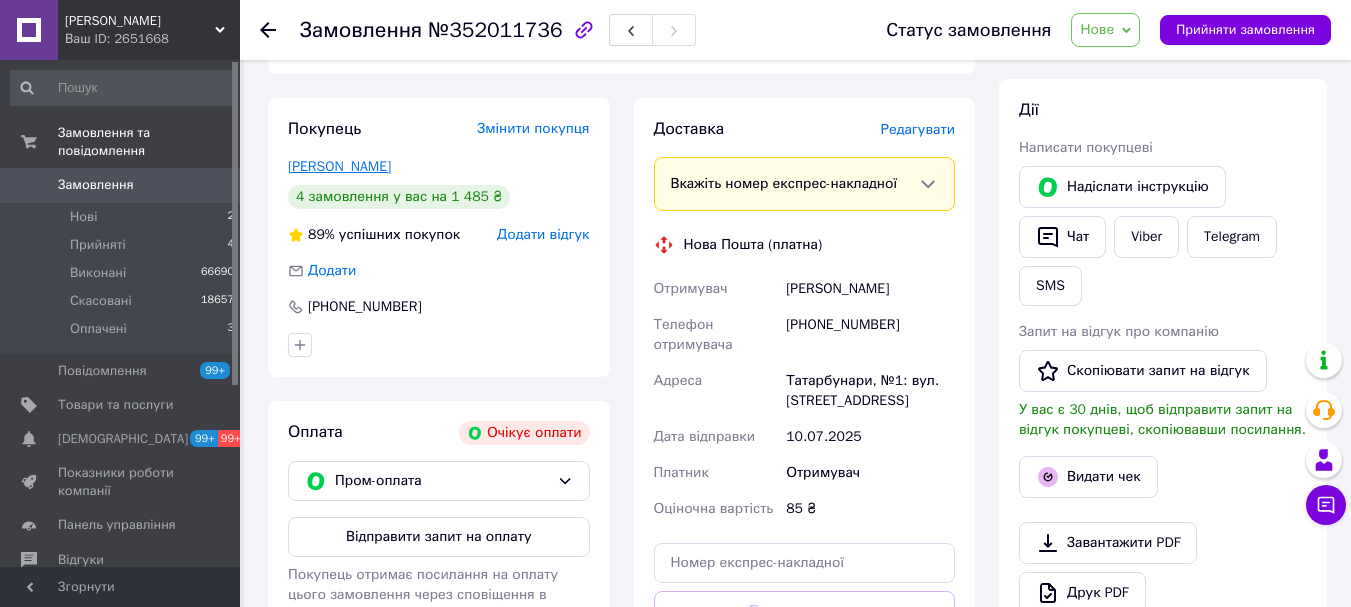 click on "[PERSON_NAME]" at bounding box center [339, 166] 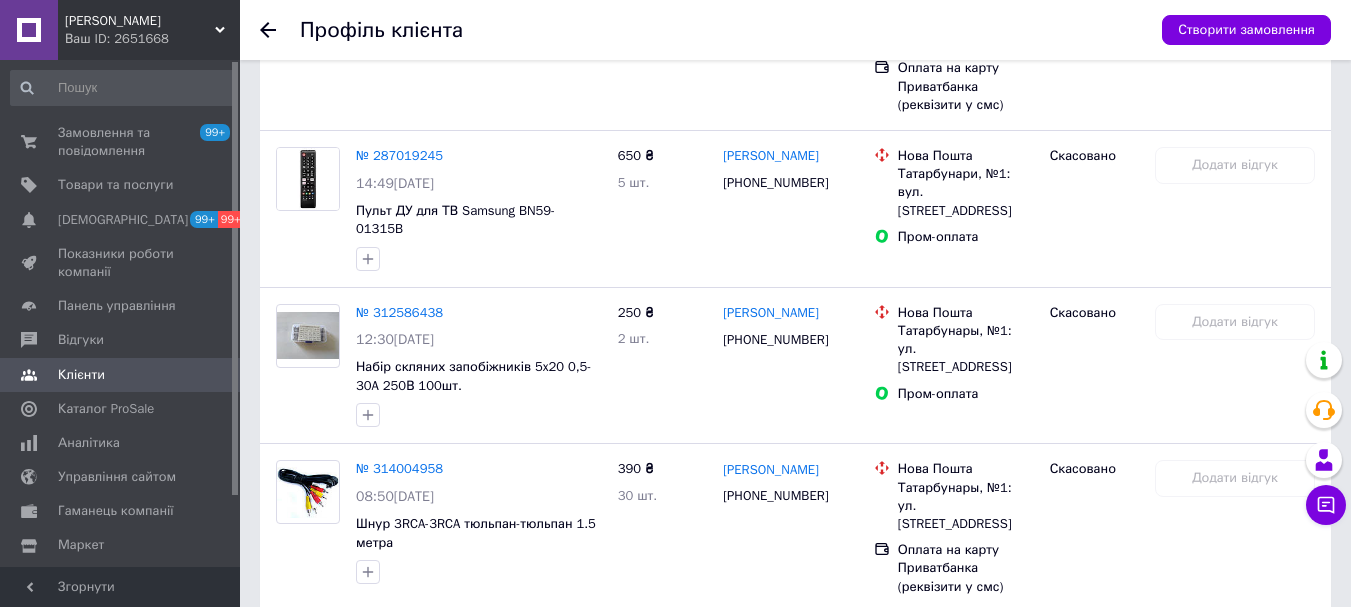 scroll, scrollTop: 2444, scrollLeft: 0, axis: vertical 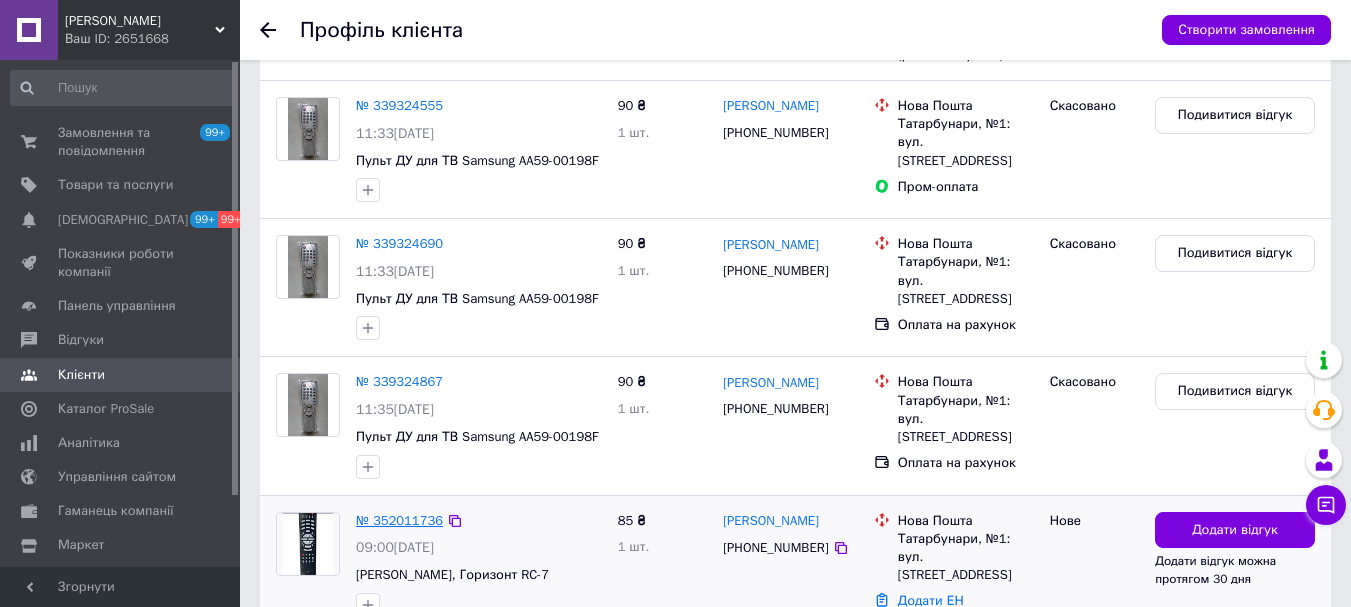 click on "№ 352011736" at bounding box center (399, 520) 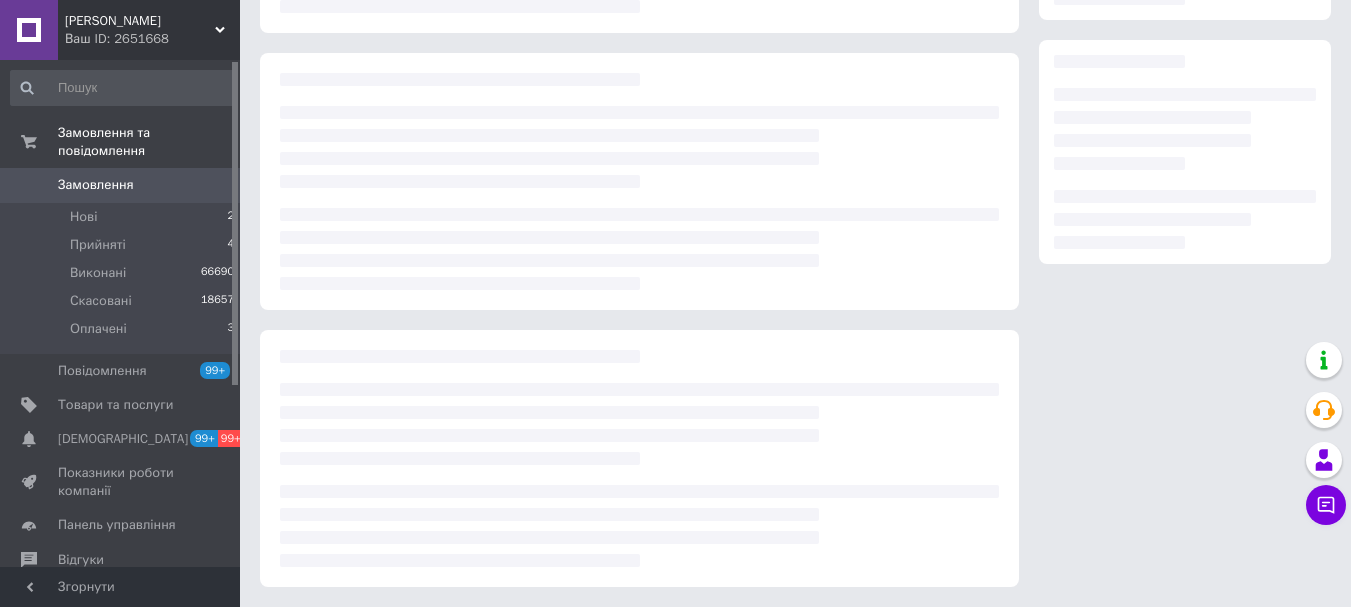 scroll, scrollTop: 0, scrollLeft: 0, axis: both 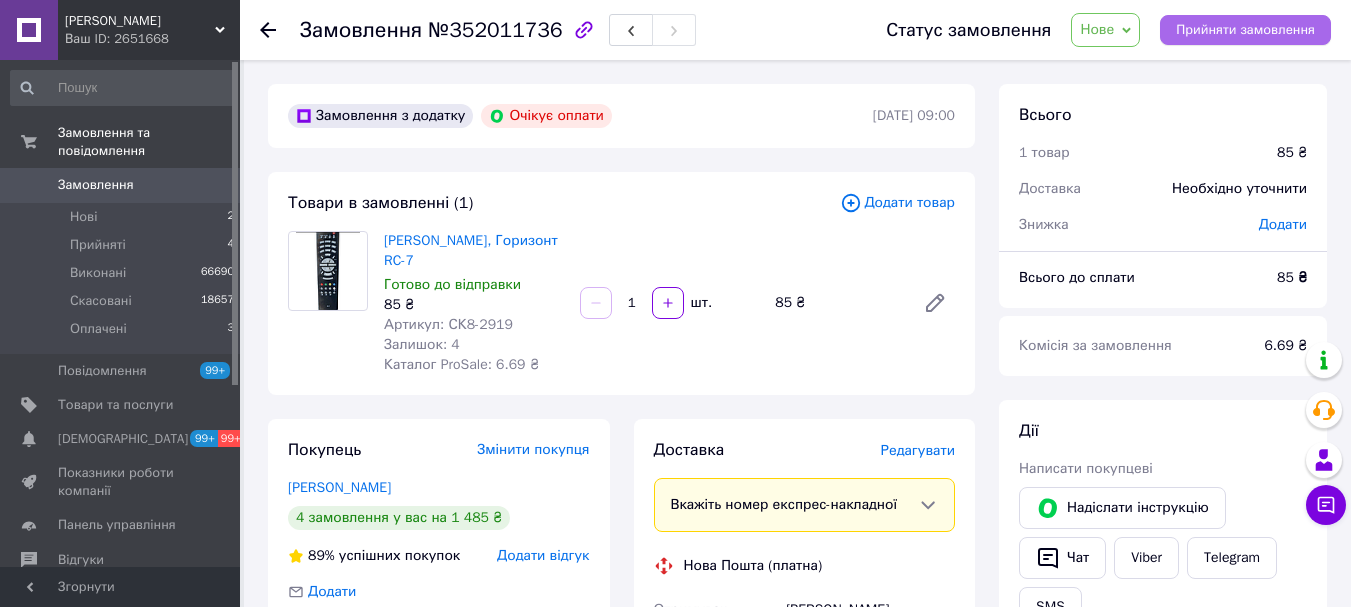 click on "Прийняти замовлення" at bounding box center [1245, 30] 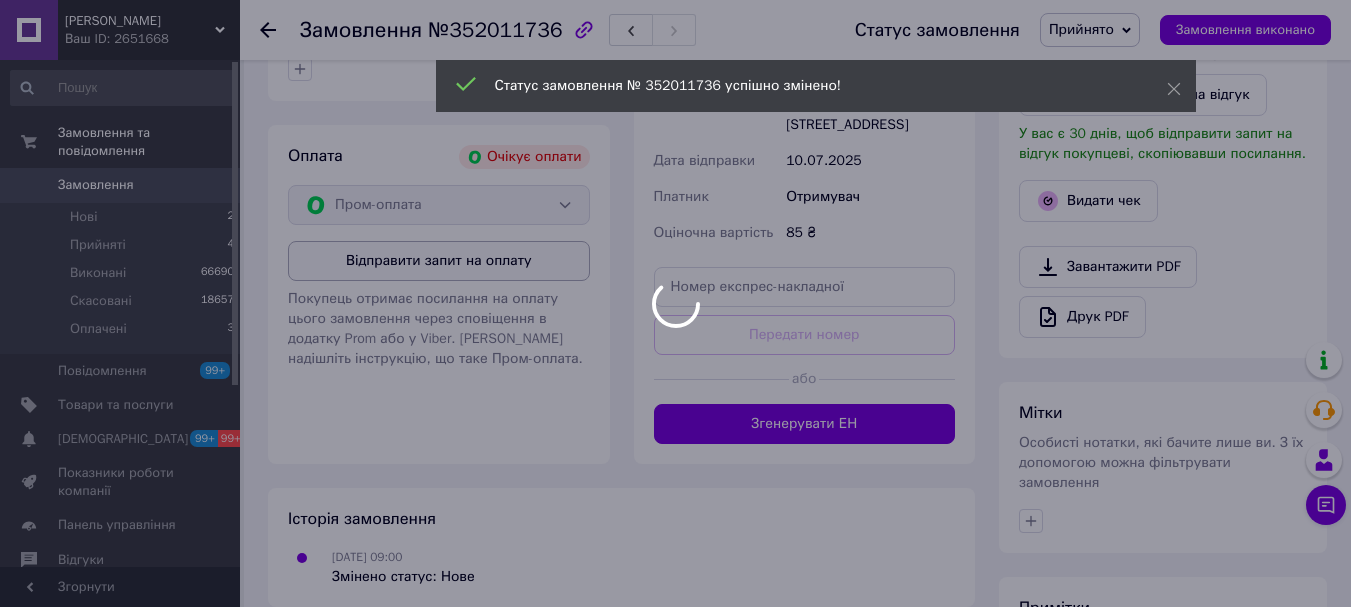 scroll, scrollTop: 600, scrollLeft: 0, axis: vertical 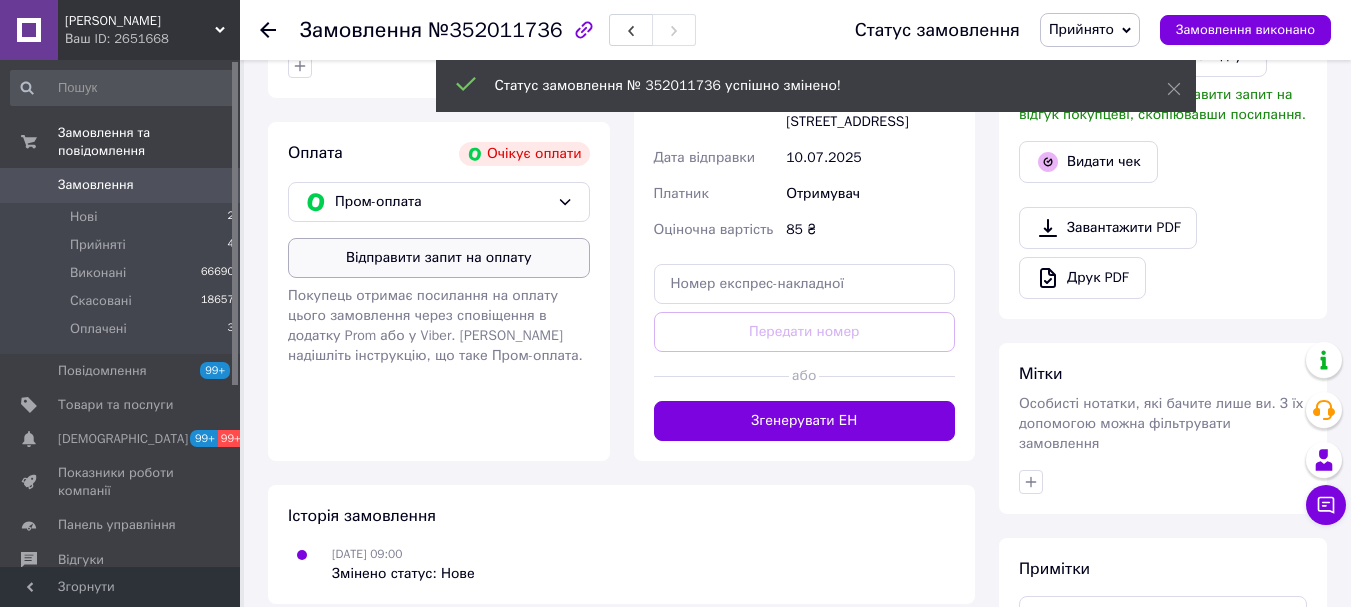 click on "Відправити запит на оплату" at bounding box center [439, 258] 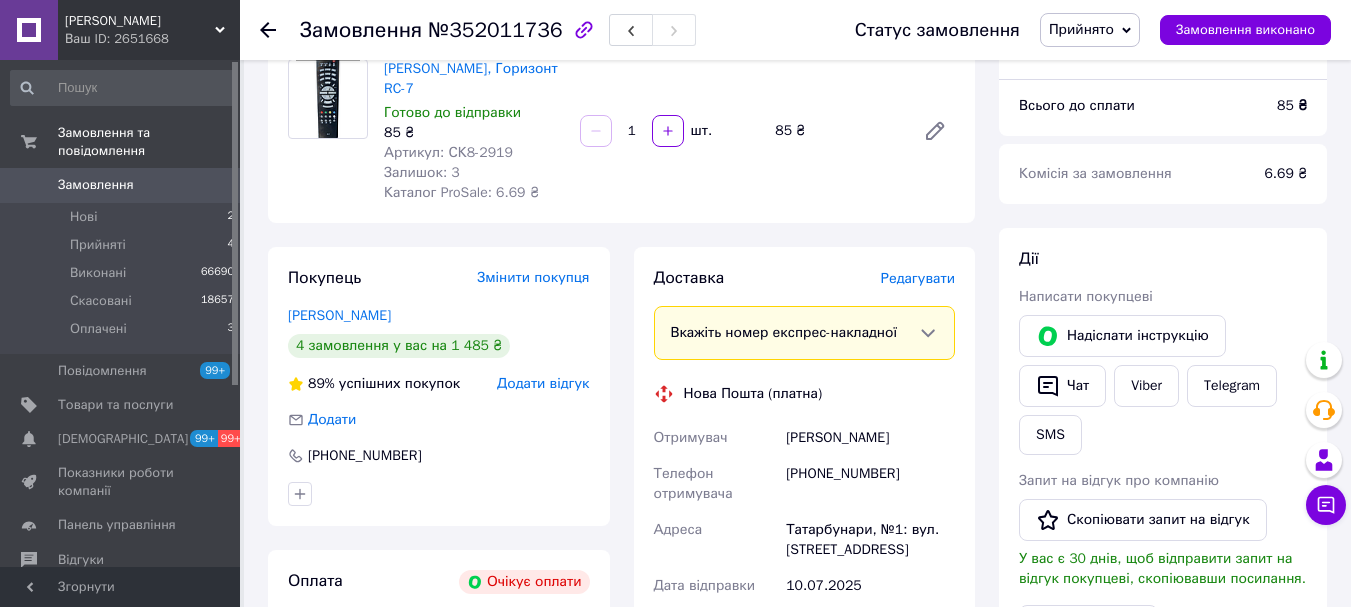 scroll, scrollTop: 0, scrollLeft: 0, axis: both 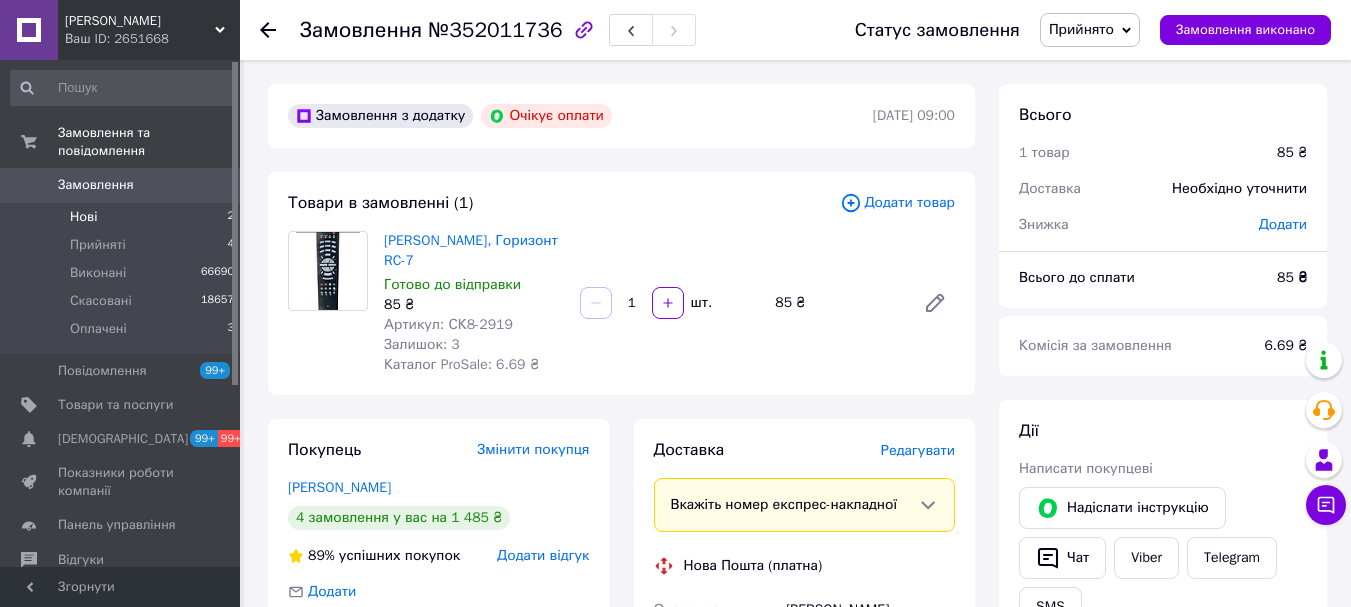 click on "Нові" at bounding box center [83, 217] 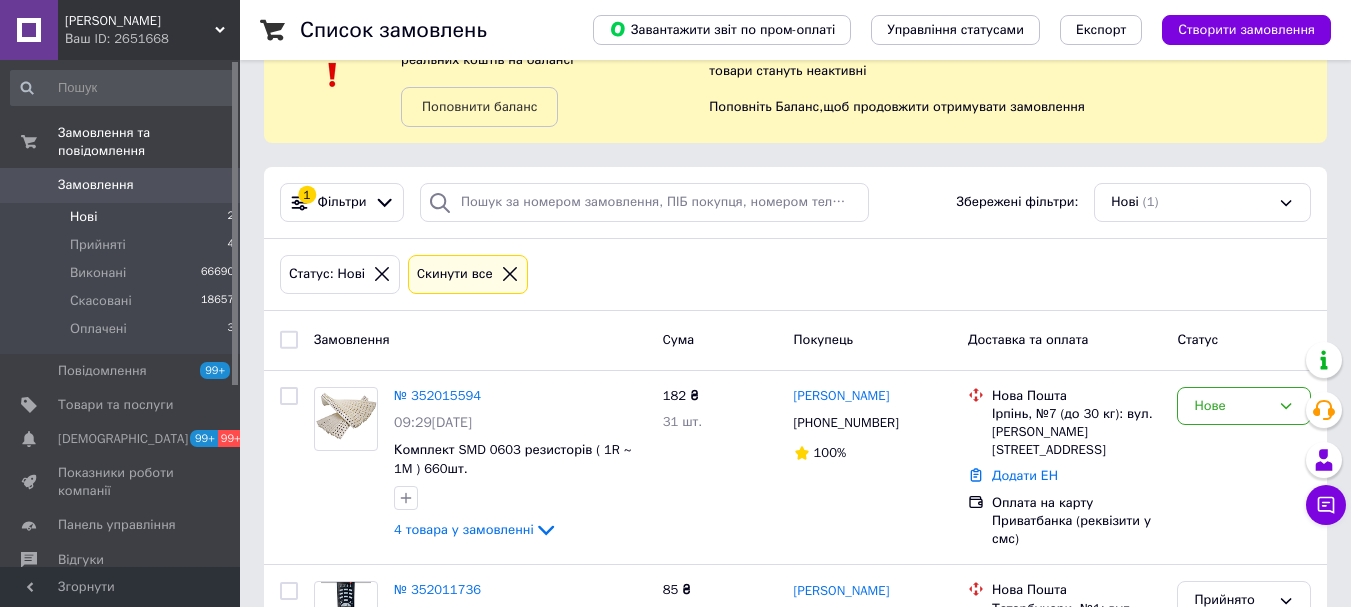 scroll, scrollTop: 193, scrollLeft: 0, axis: vertical 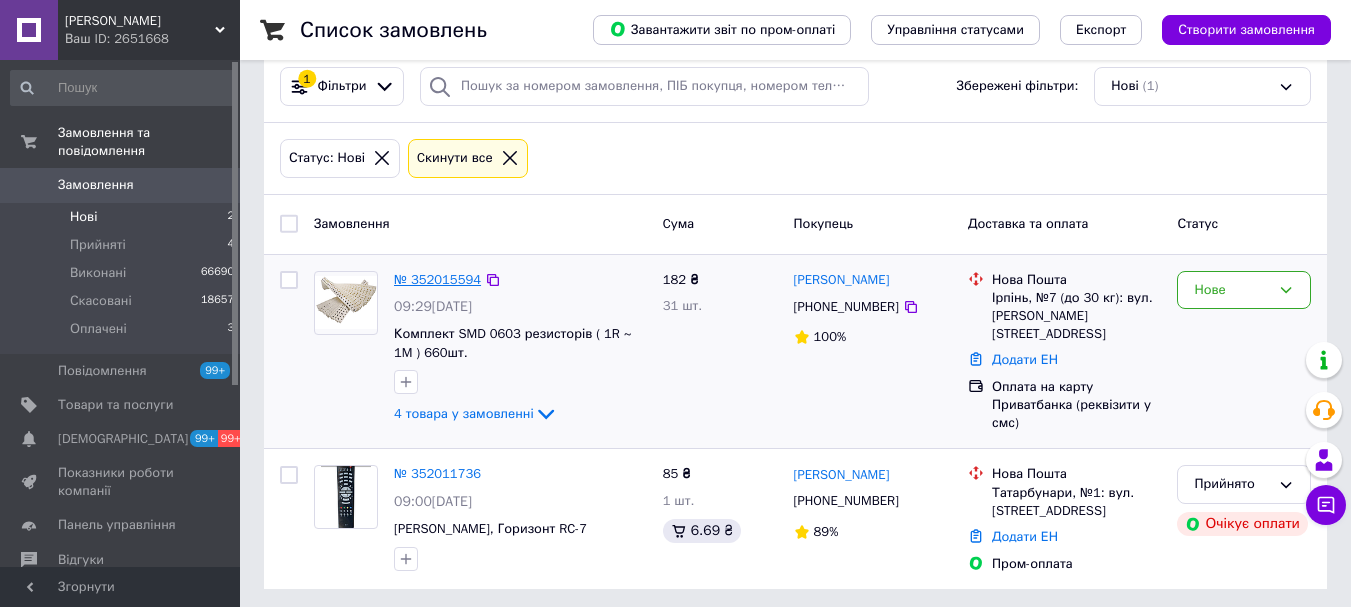 click on "№ 352015594" at bounding box center [437, 279] 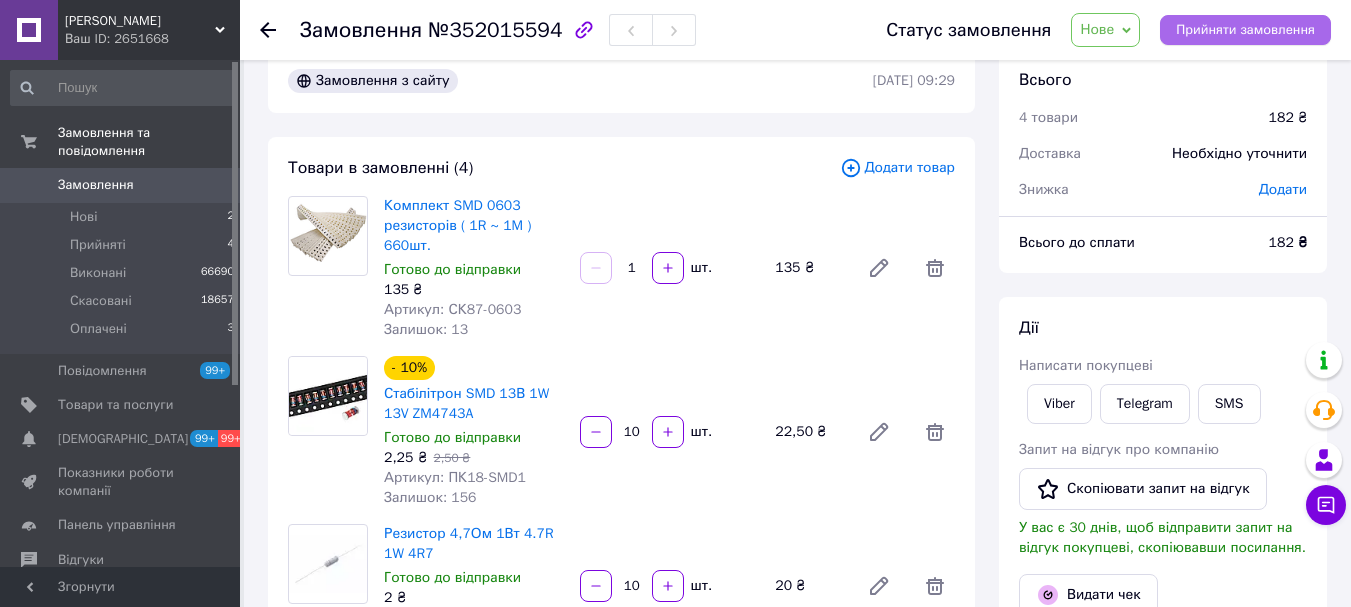 scroll, scrollTop: 0, scrollLeft: 0, axis: both 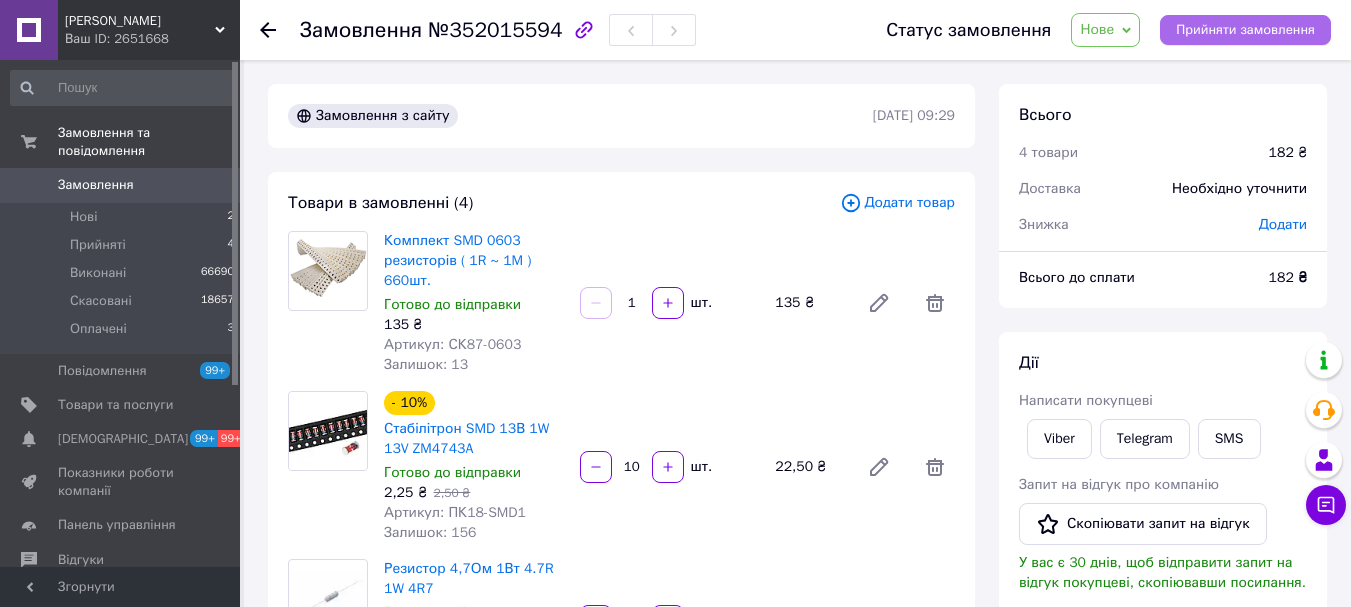 click on "Прийняти замовлення" at bounding box center (1245, 30) 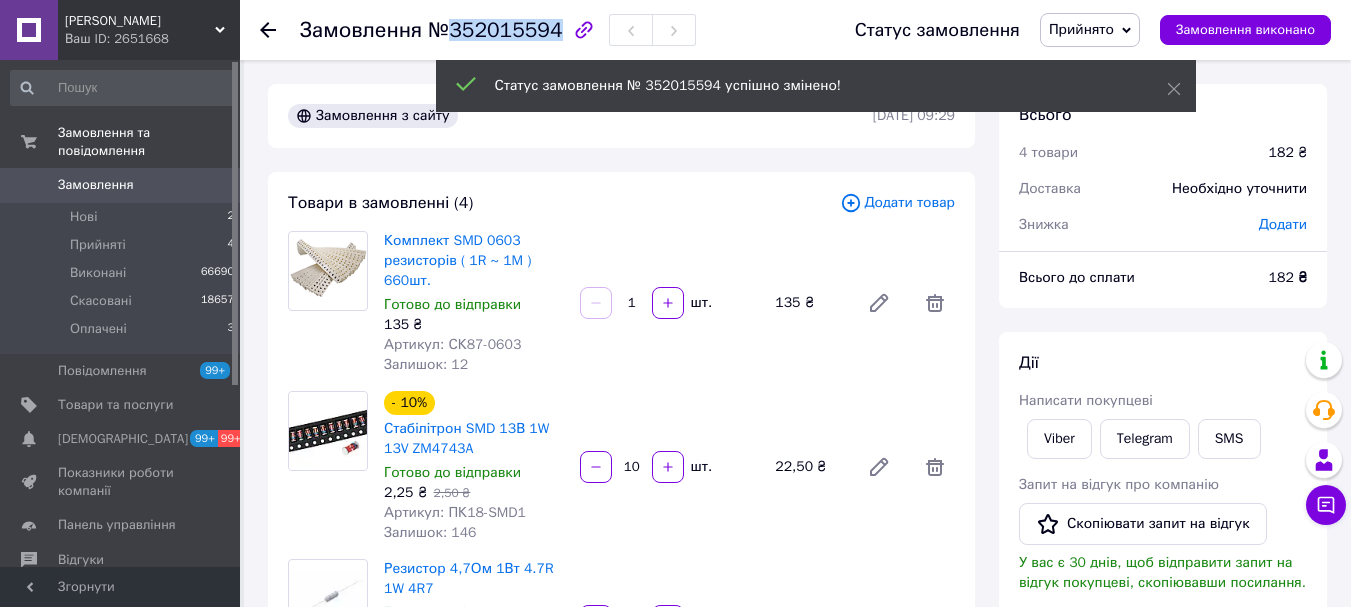 drag, startPoint x: 547, startPoint y: 28, endPoint x: 447, endPoint y: 31, distance: 100.04499 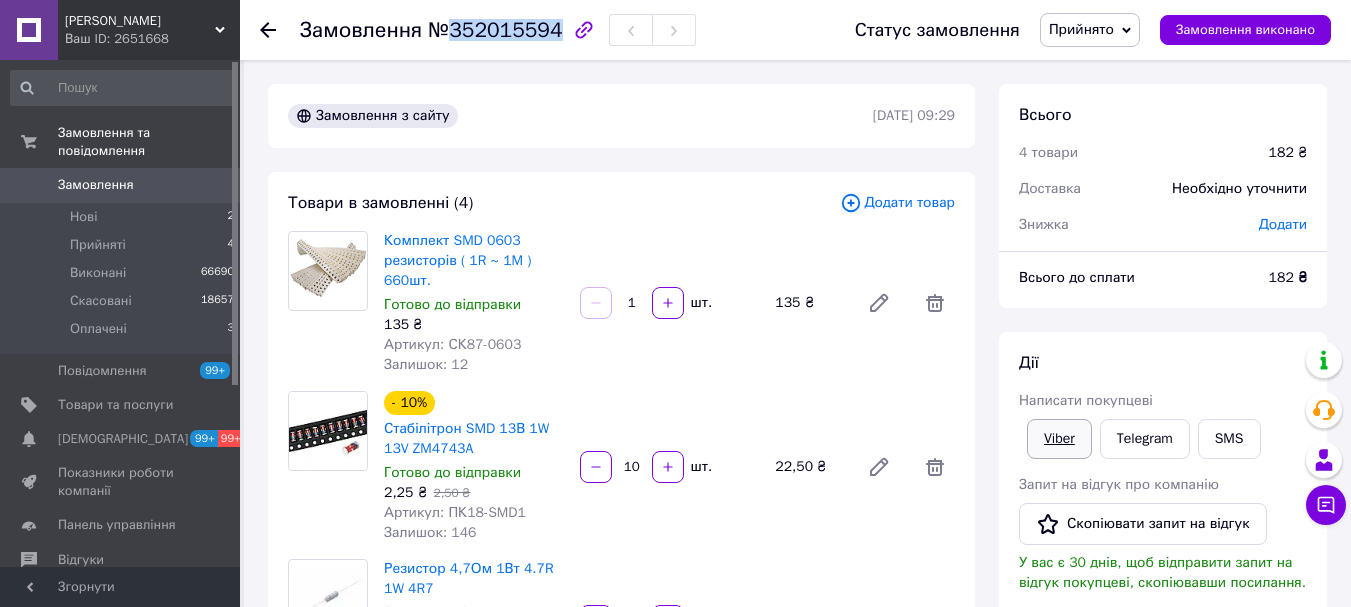 click on "Viber" at bounding box center [1059, 439] 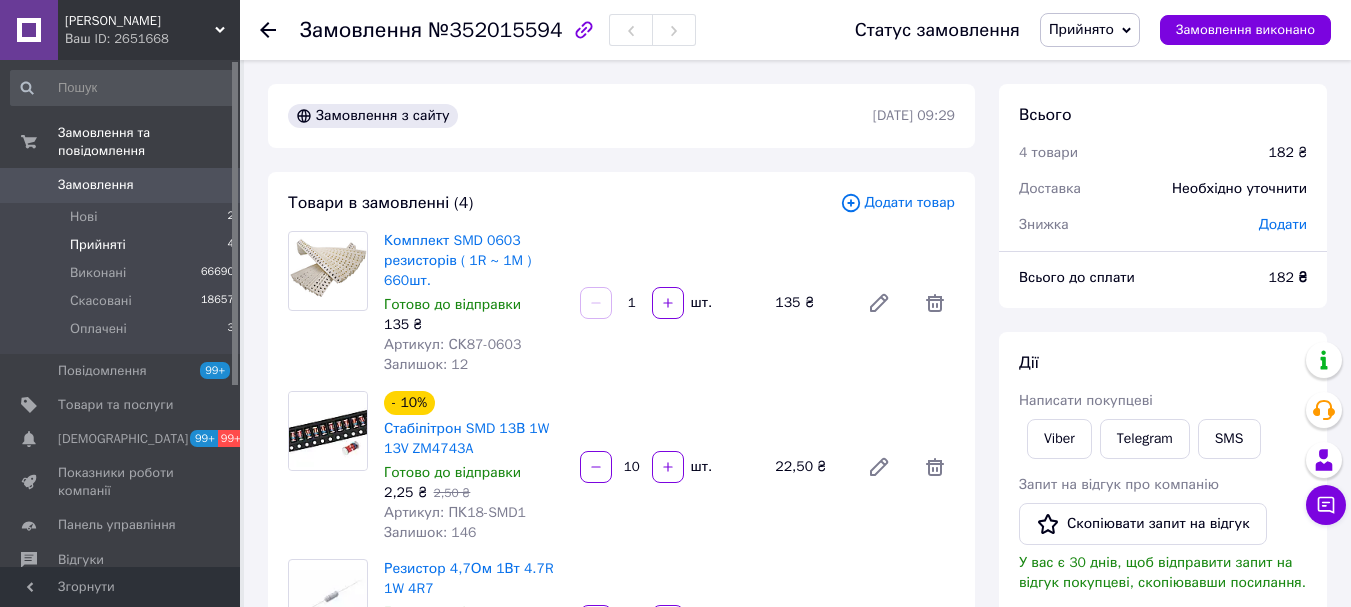 click on "Прийняті" at bounding box center [98, 245] 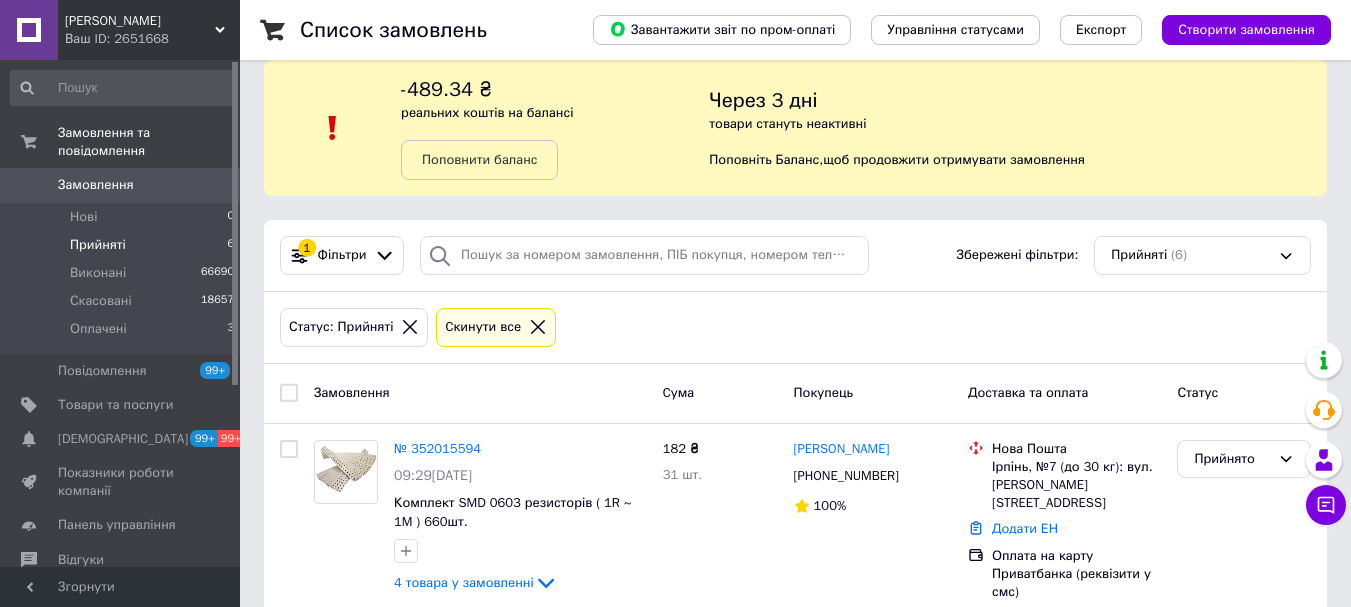 scroll, scrollTop: 0, scrollLeft: 0, axis: both 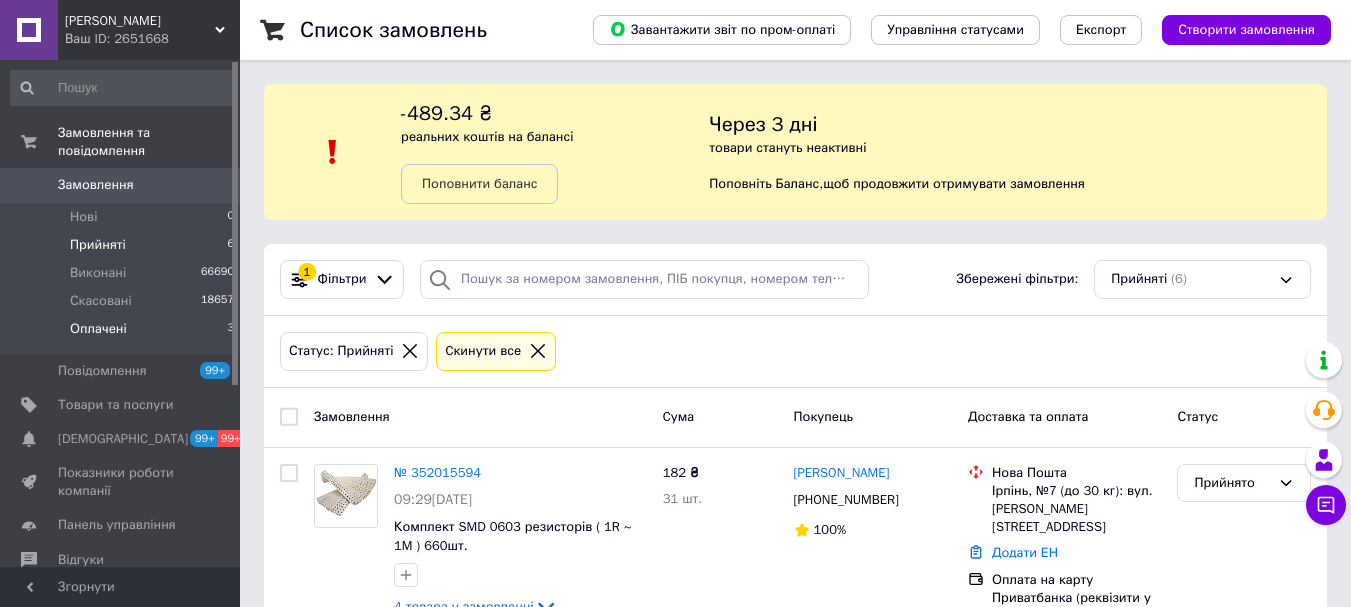 click on "Оплачені" at bounding box center (98, 329) 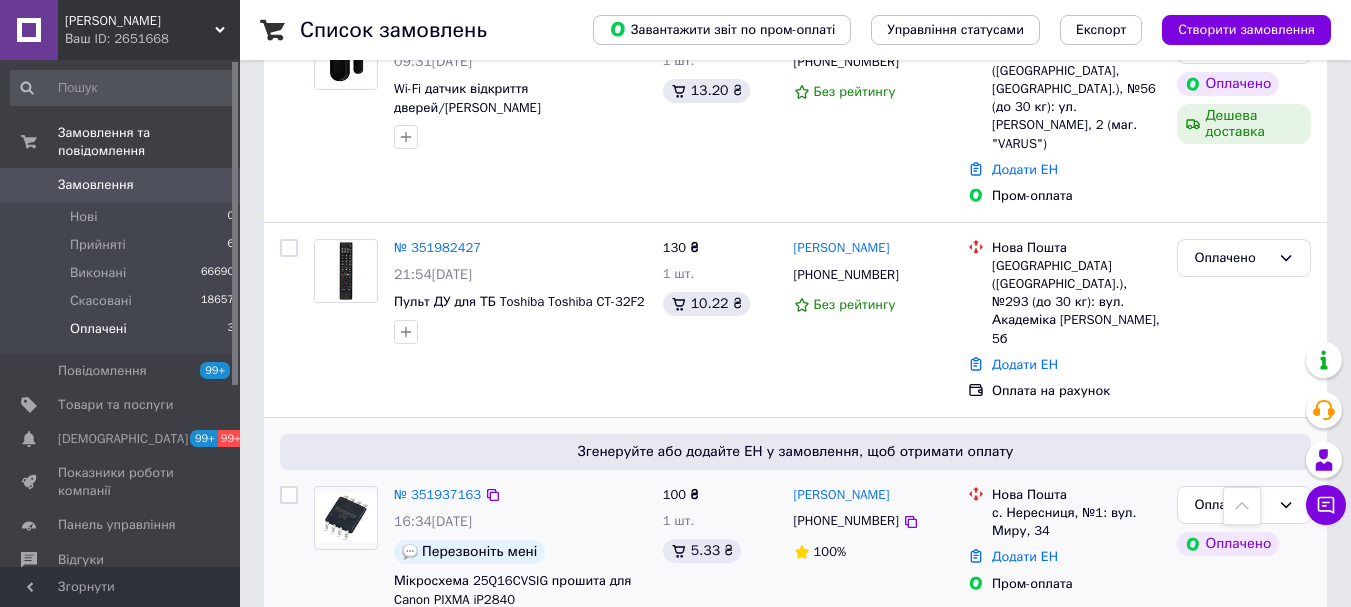 scroll, scrollTop: 491, scrollLeft: 0, axis: vertical 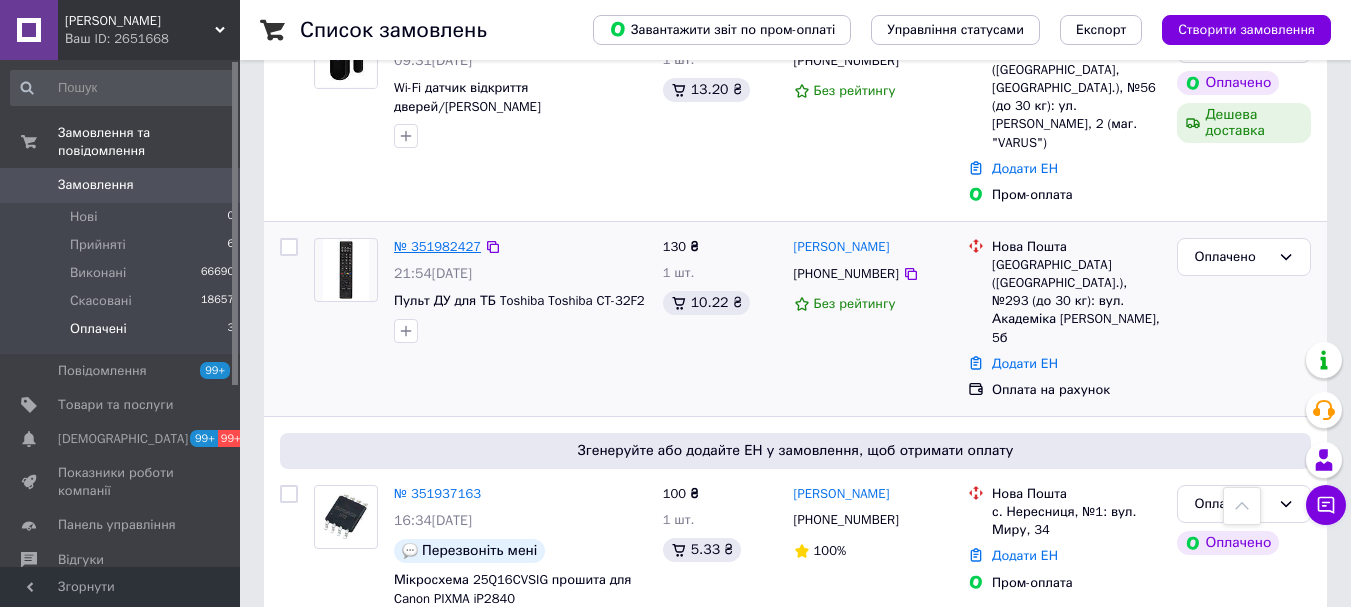 click on "№ 351982427" at bounding box center [437, 246] 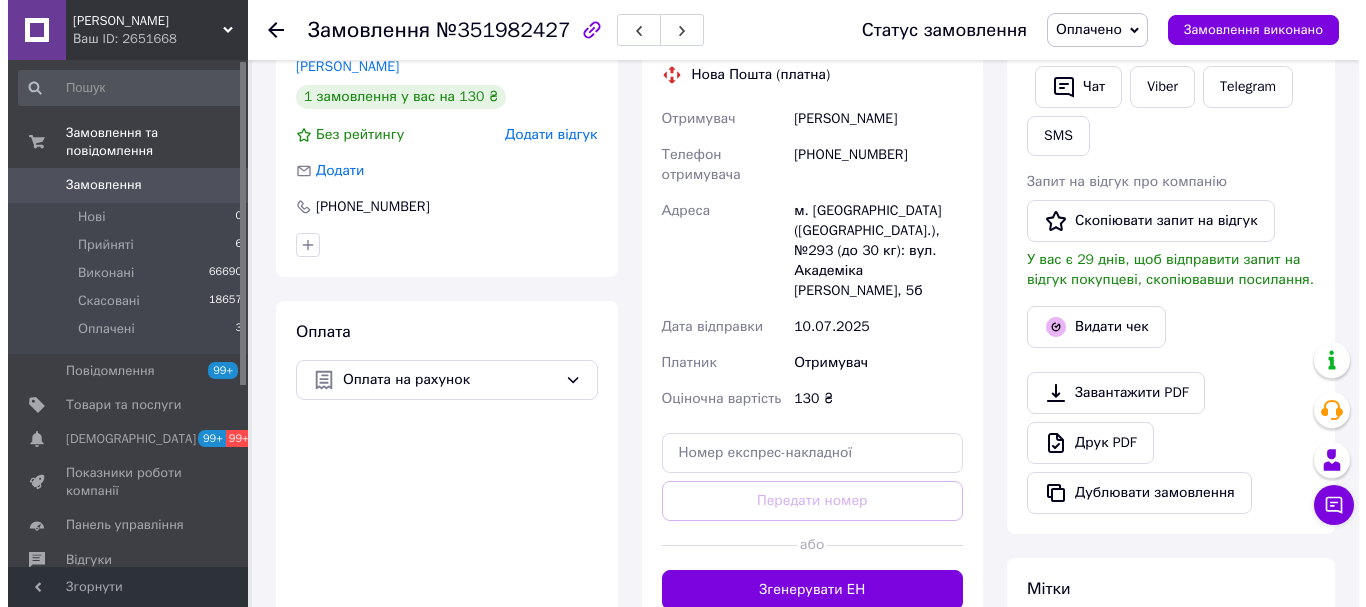 scroll, scrollTop: 291, scrollLeft: 0, axis: vertical 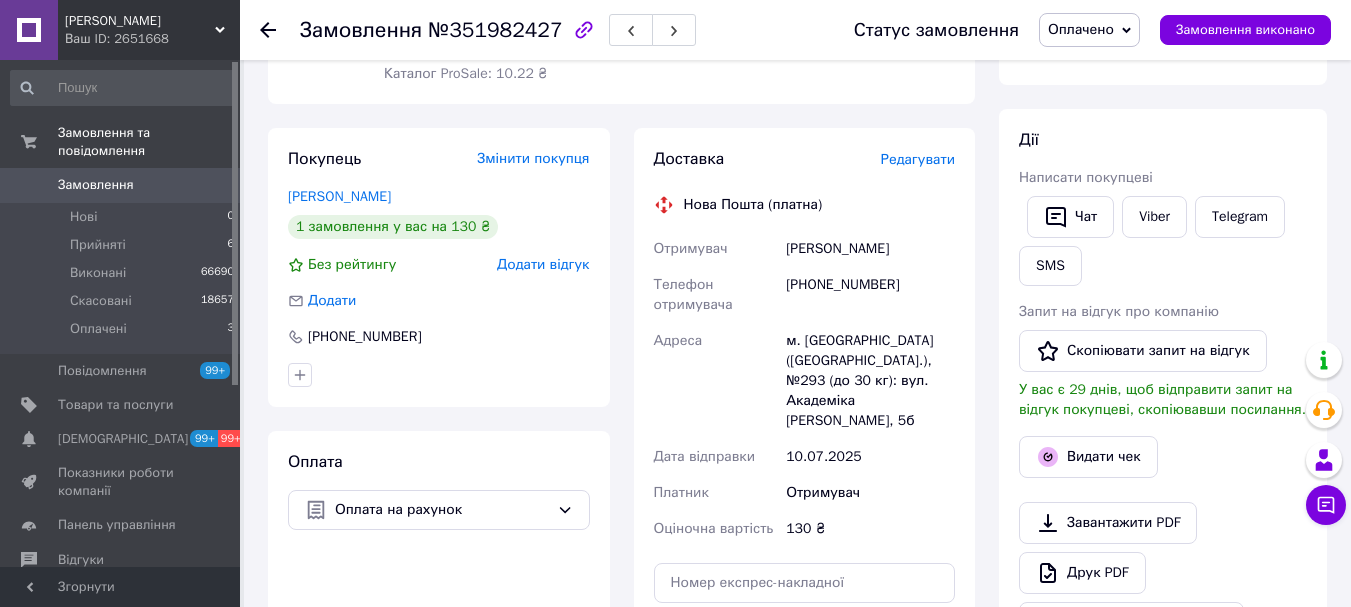 click on "Редагувати" at bounding box center [918, 159] 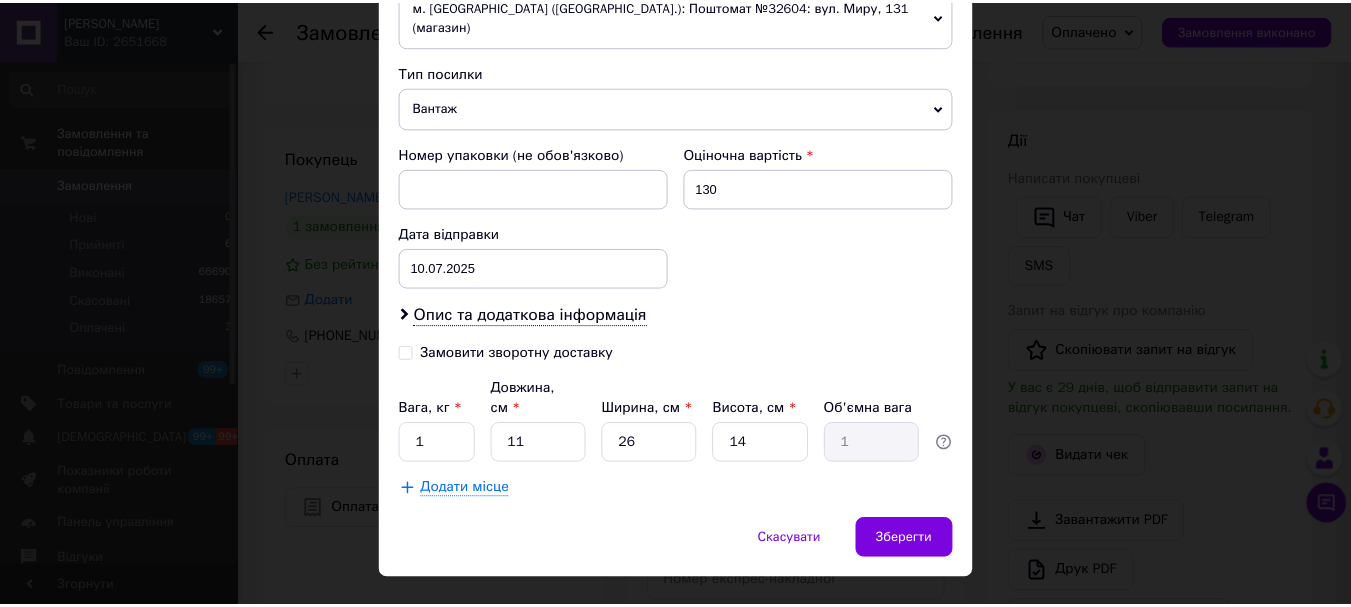 scroll, scrollTop: 757, scrollLeft: 0, axis: vertical 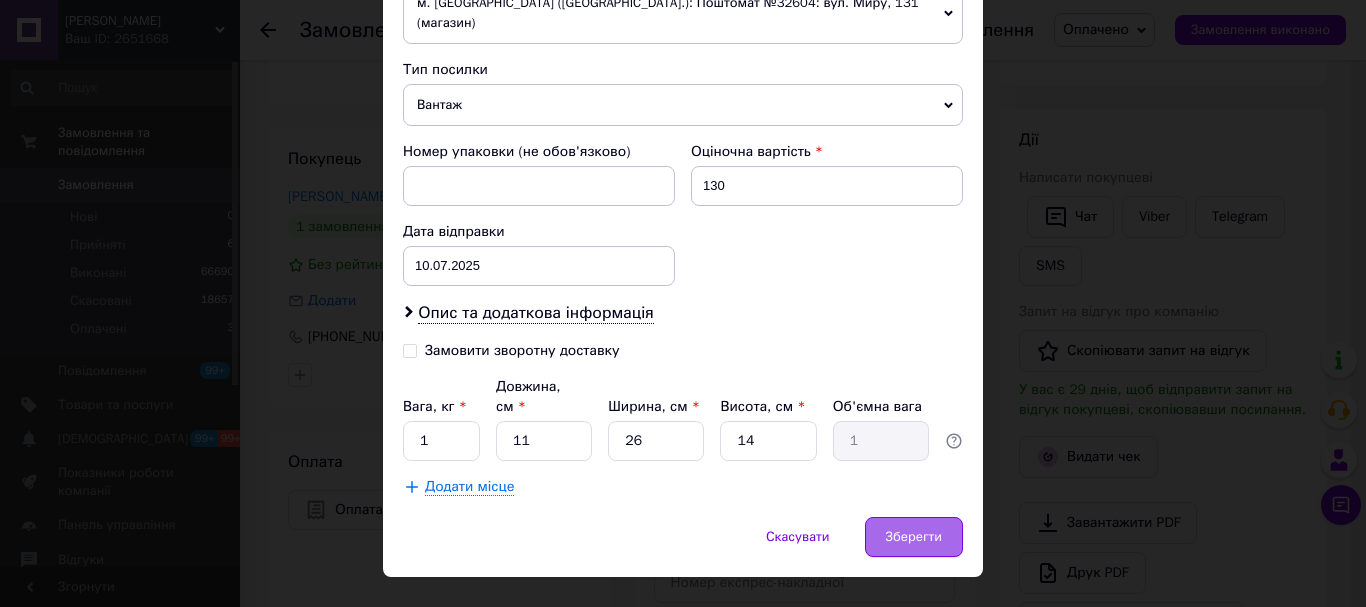 drag, startPoint x: 886, startPoint y: 462, endPoint x: 897, endPoint y: 500, distance: 39.56008 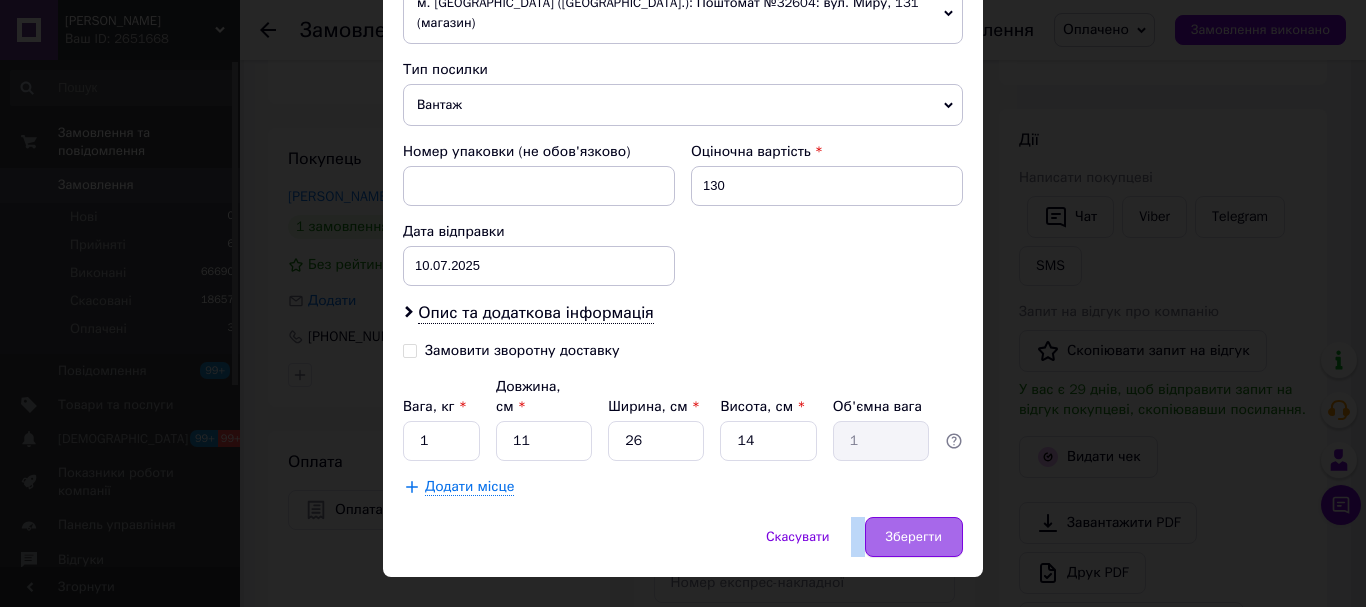 click on "Зберегти" at bounding box center (914, 537) 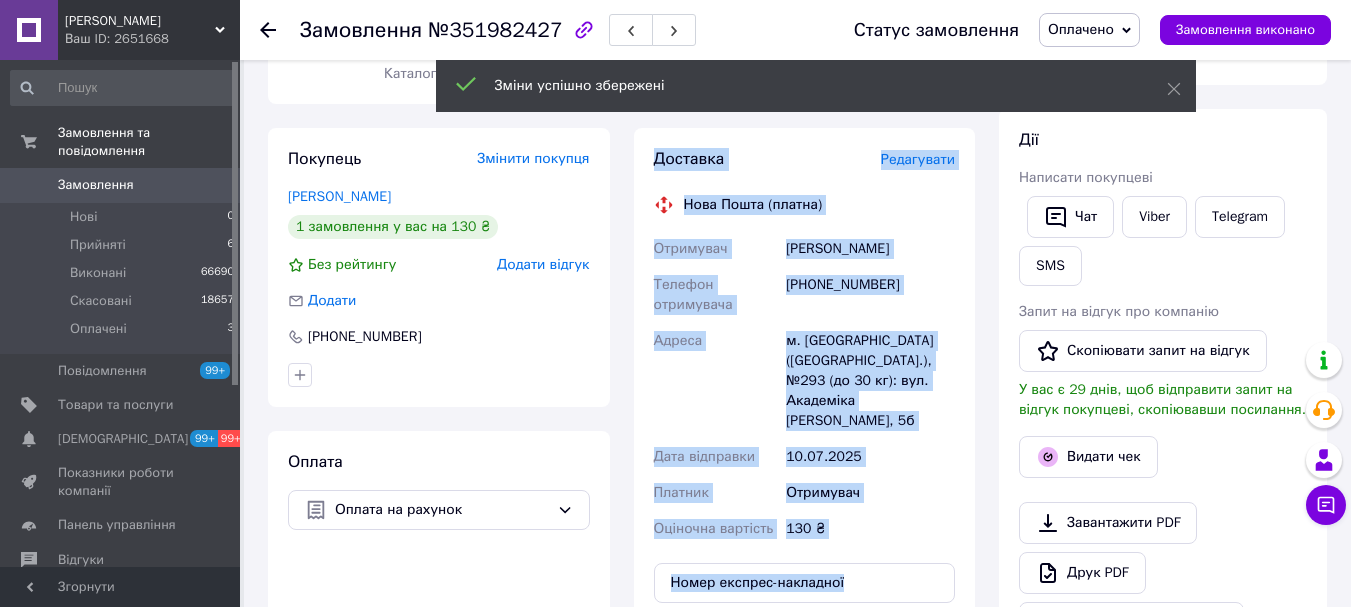 scroll, scrollTop: 591, scrollLeft: 0, axis: vertical 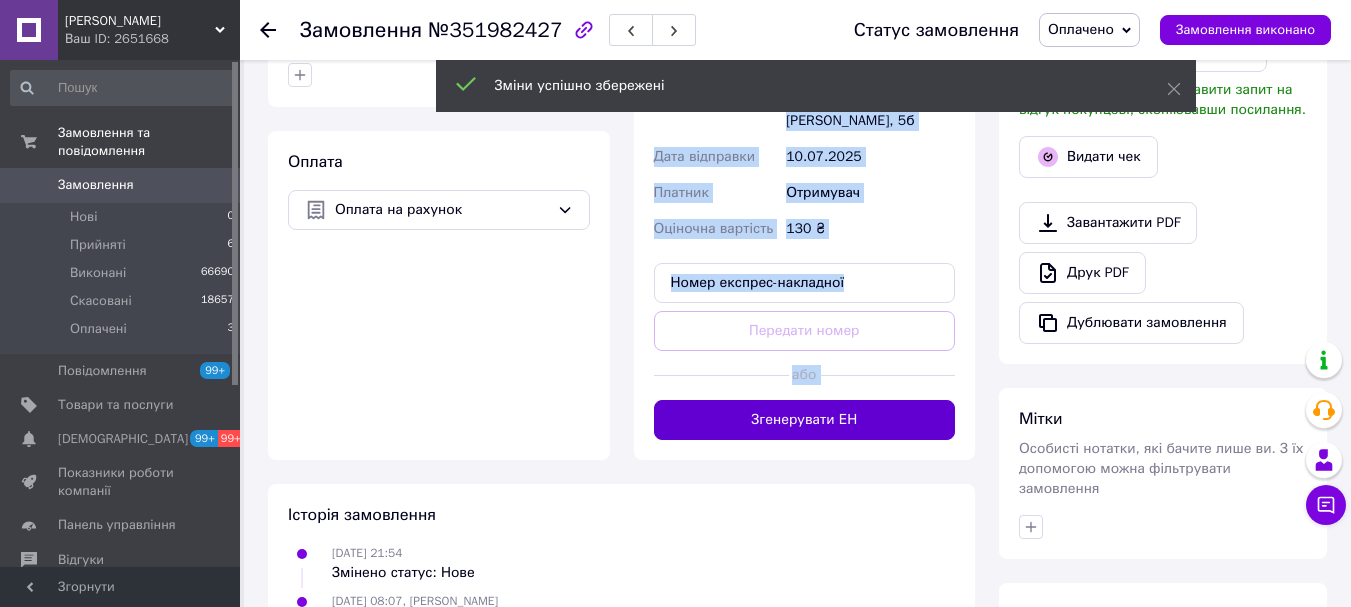 click on "Згенерувати ЕН" at bounding box center [805, 420] 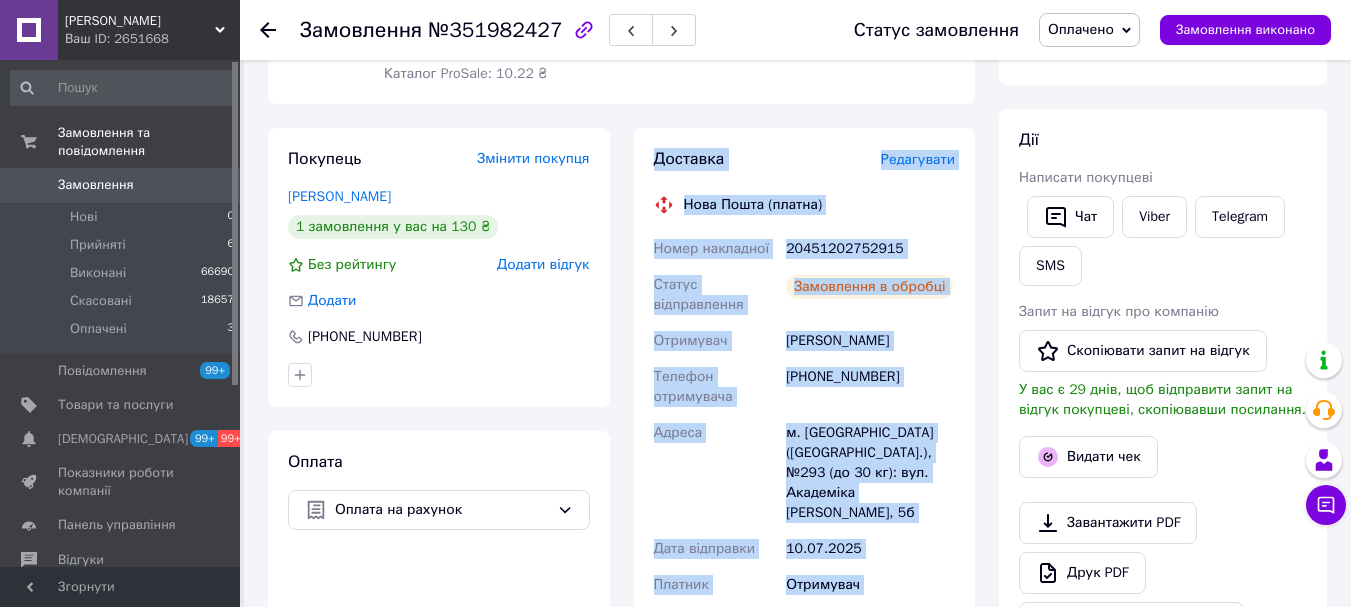 scroll, scrollTop: 191, scrollLeft: 0, axis: vertical 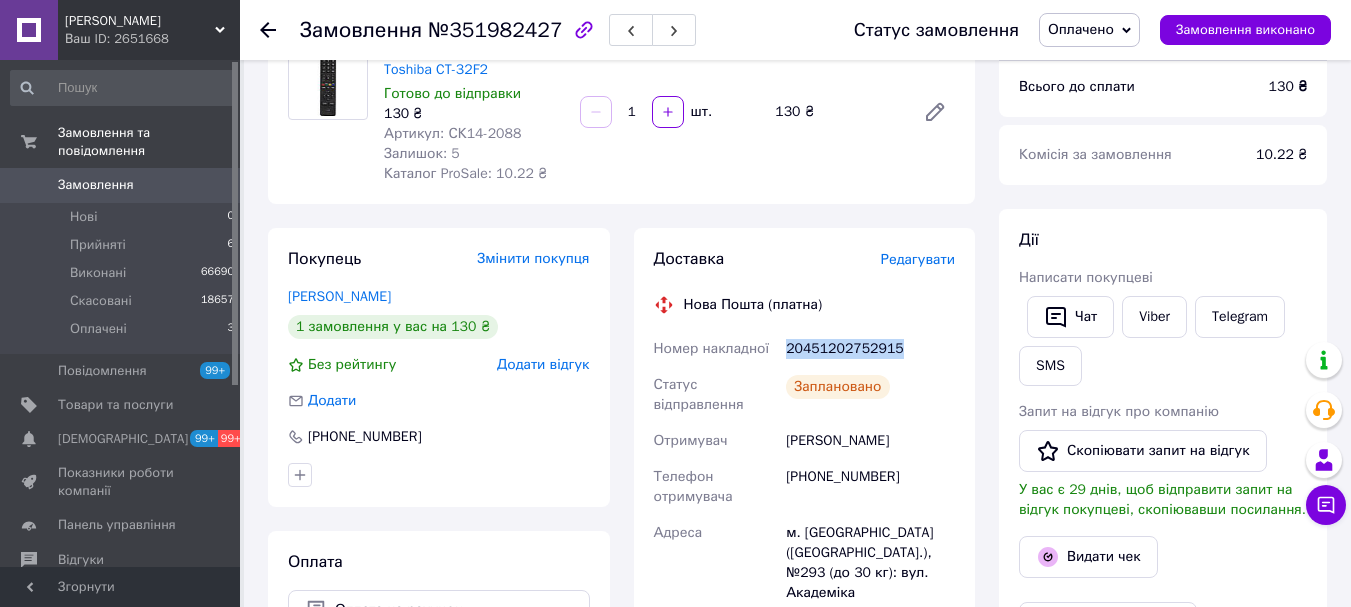 drag, startPoint x: 948, startPoint y: 354, endPoint x: 785, endPoint y: 354, distance: 163 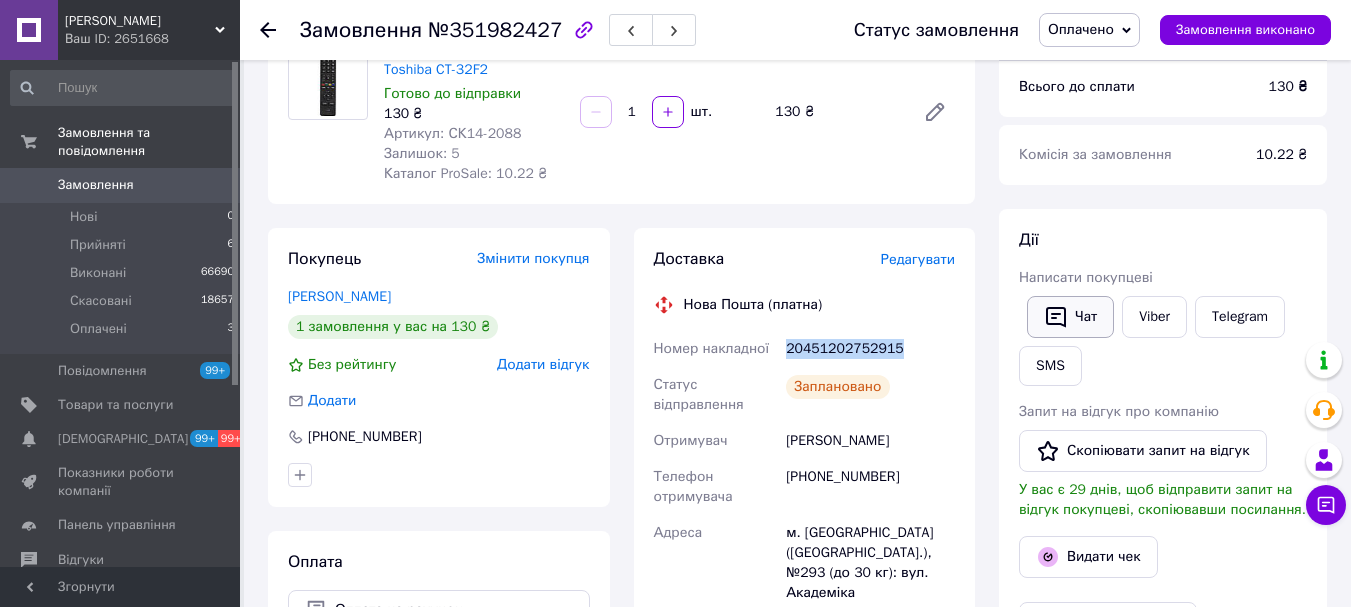 click on "Чат" at bounding box center [1070, 317] 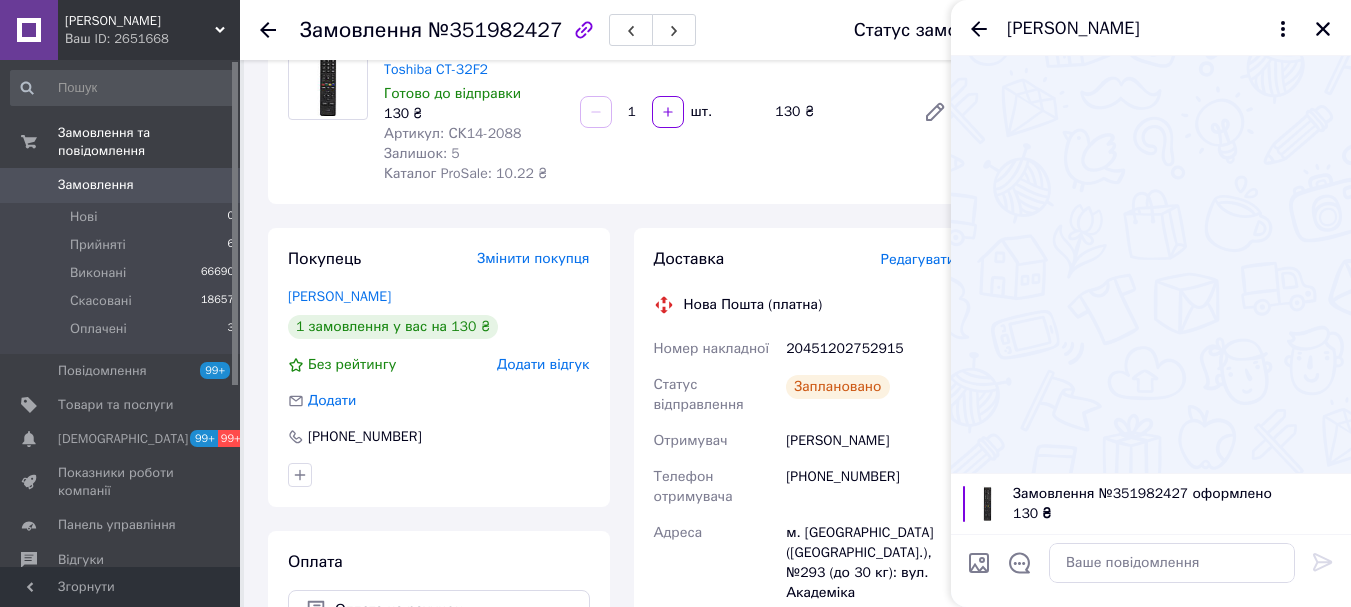 click on "[PERSON_NAME]" at bounding box center [1151, 28] 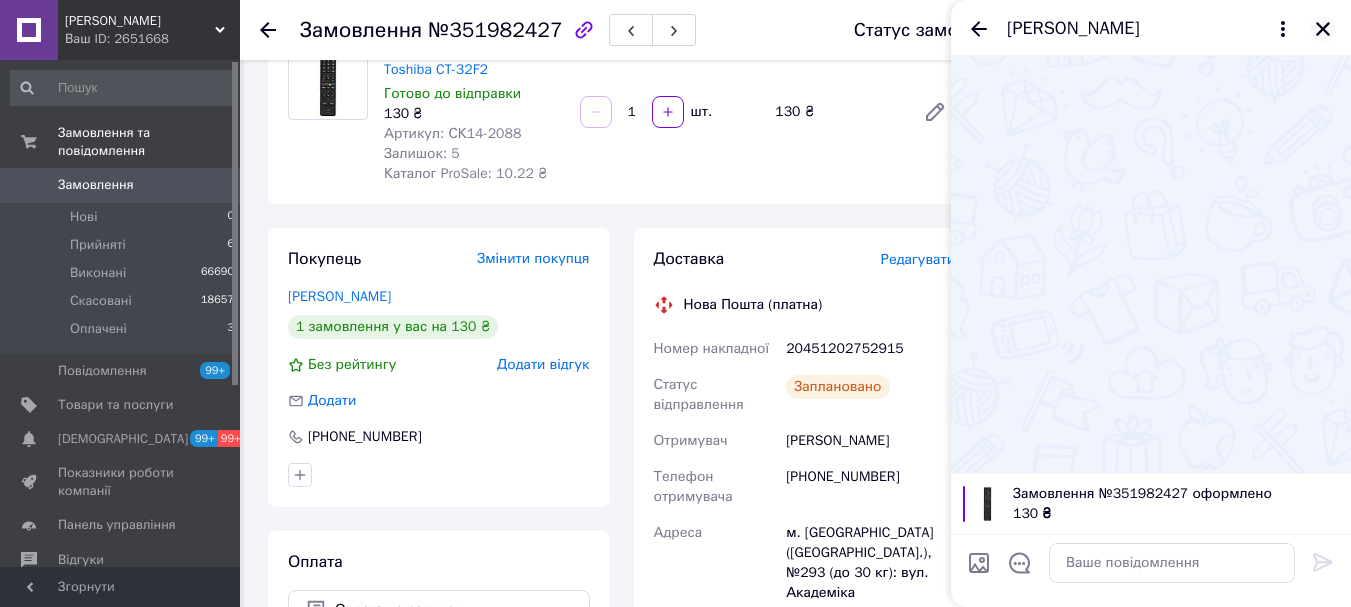 click 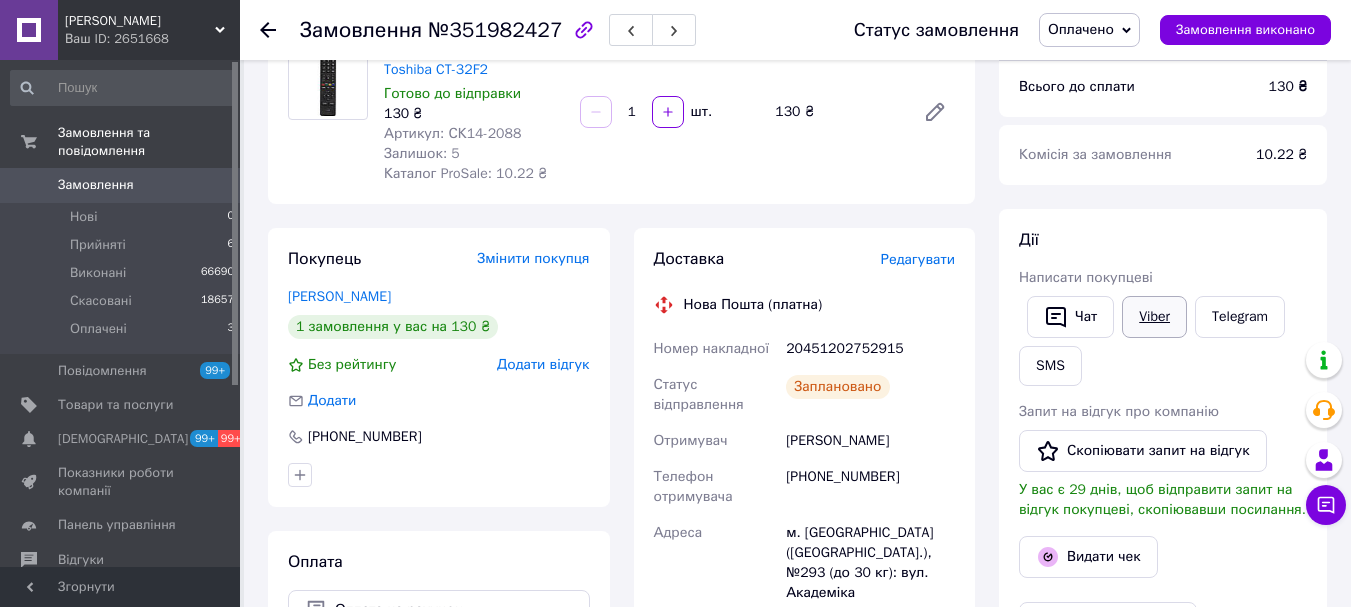 click on "Viber" at bounding box center [1154, 317] 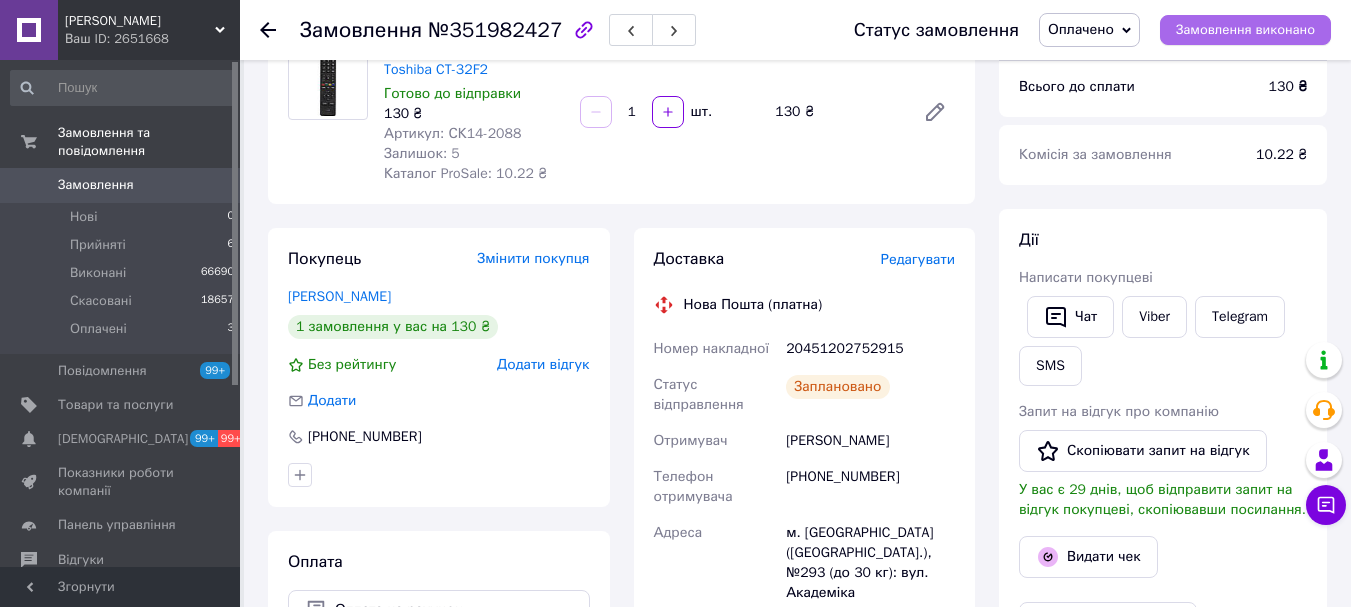 click on "Замовлення виконано" at bounding box center [1245, 30] 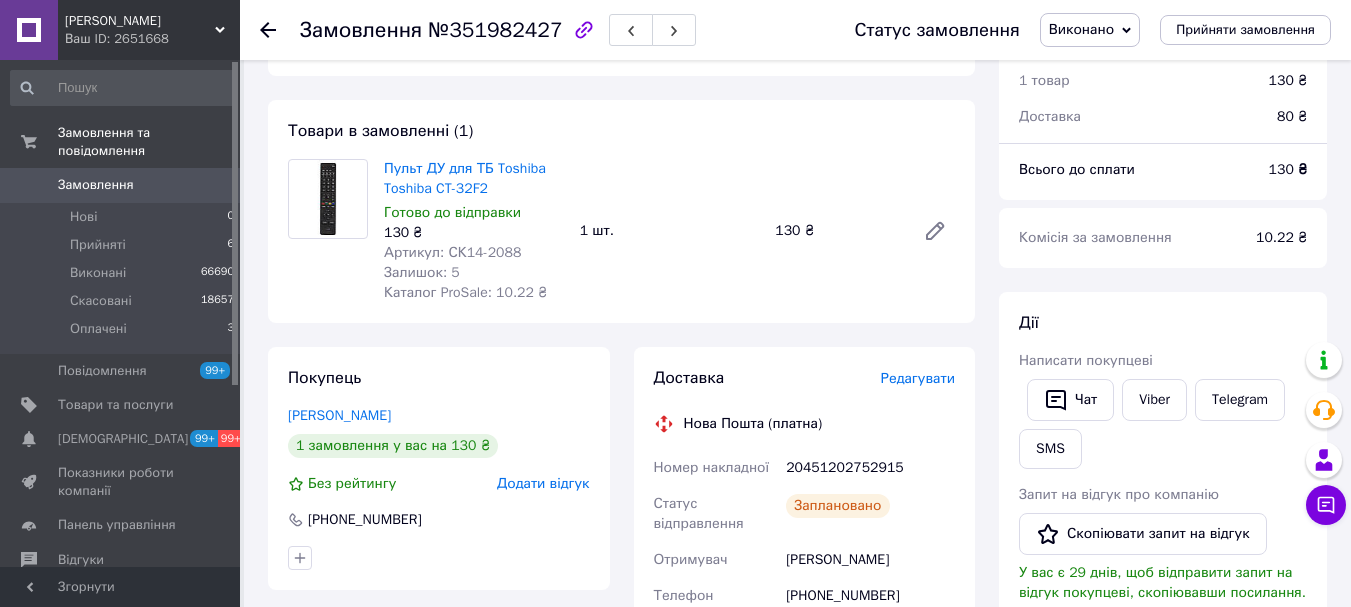 scroll, scrollTop: 0, scrollLeft: 0, axis: both 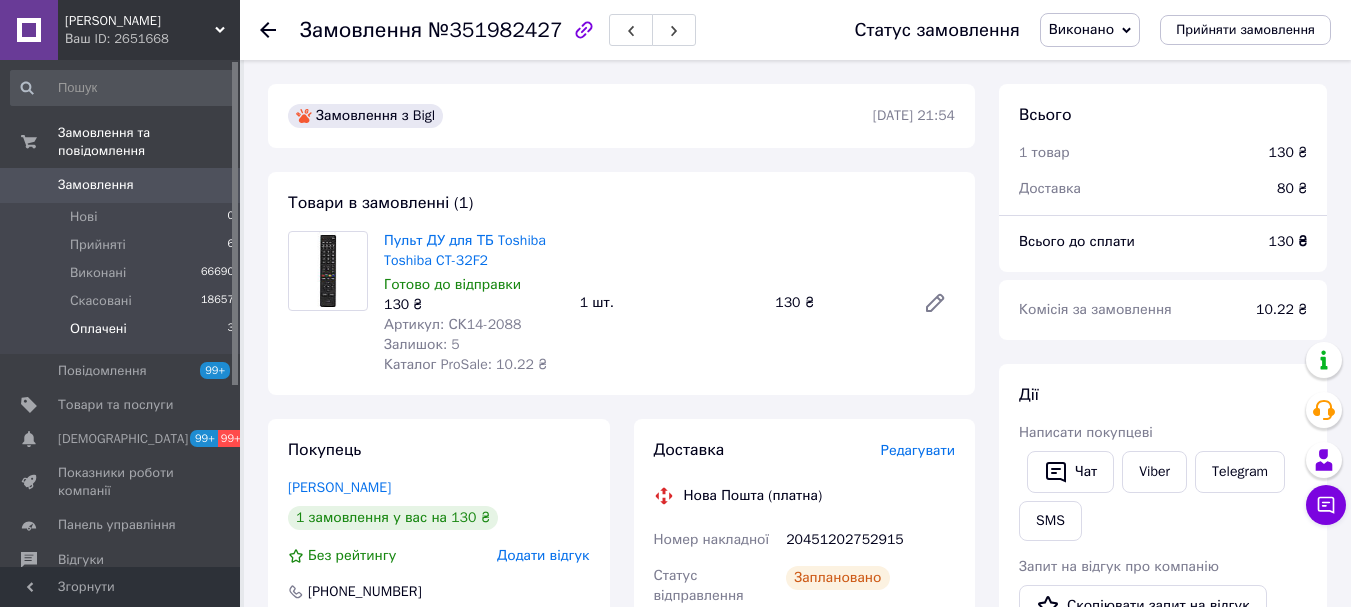 click on "Оплачені 3" at bounding box center [123, 334] 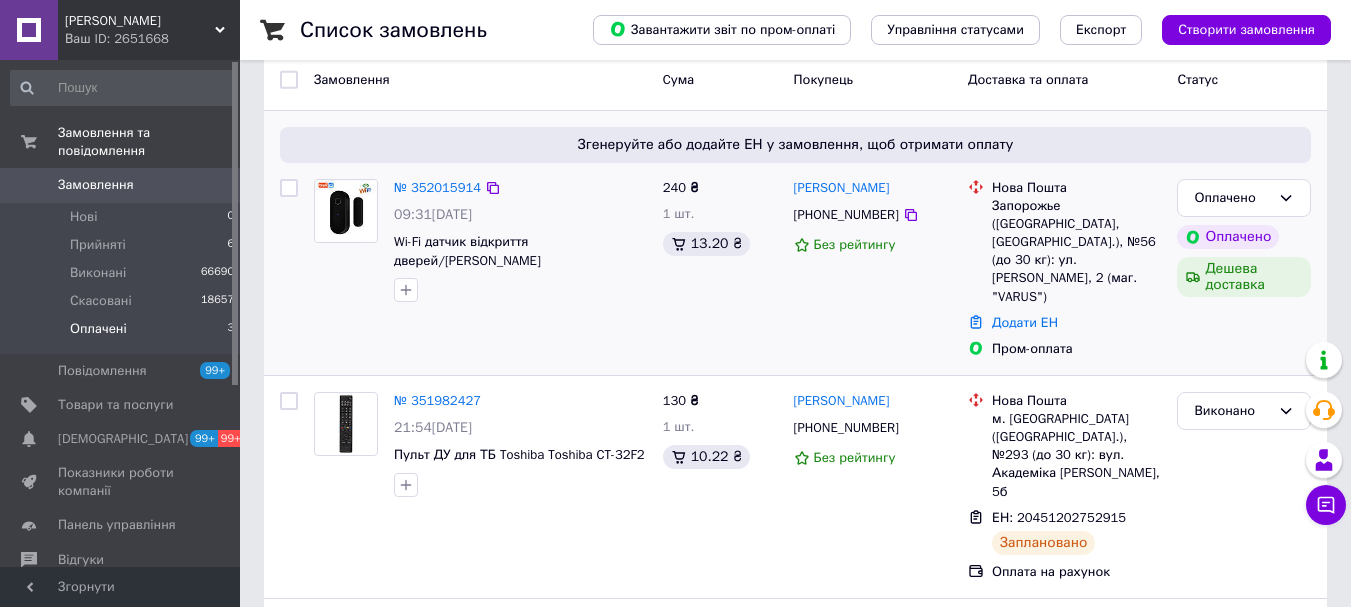 scroll, scrollTop: 338, scrollLeft: 0, axis: vertical 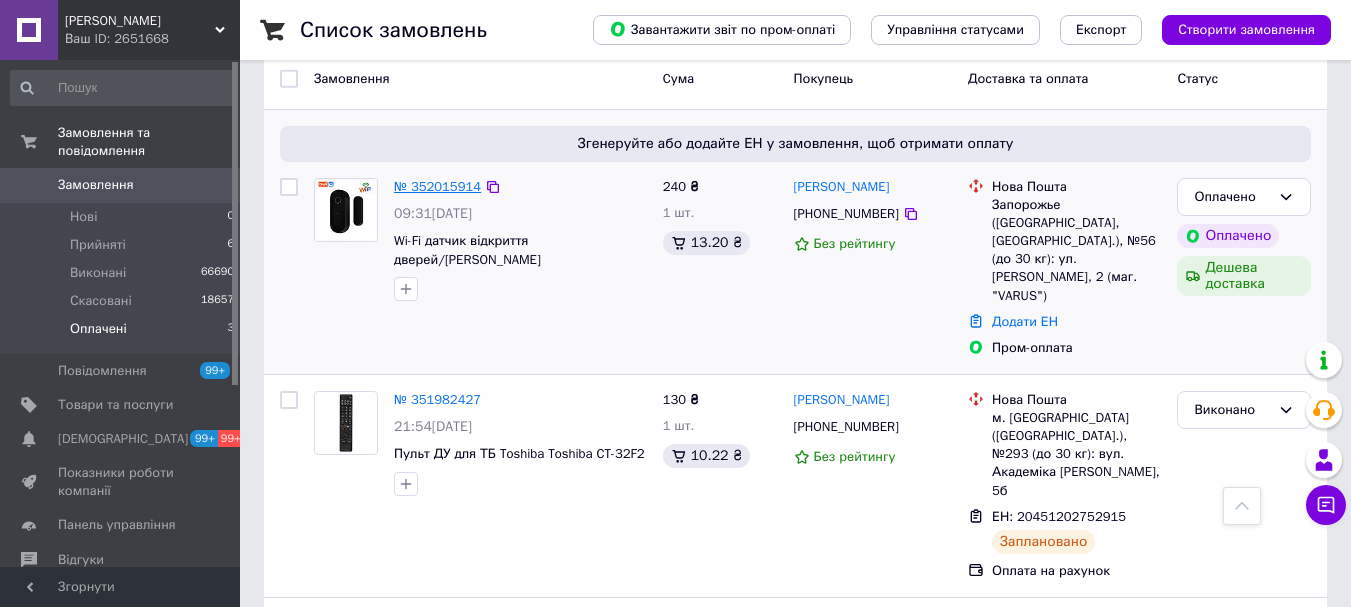 click on "№ 352015914" at bounding box center [437, 186] 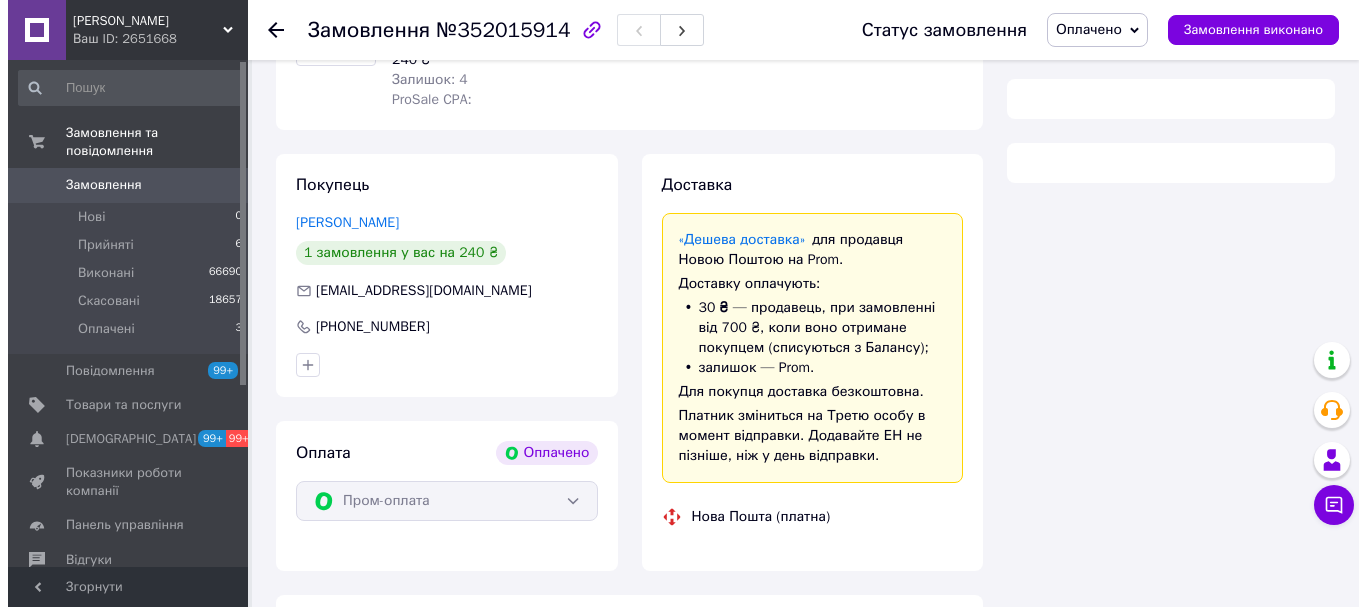 scroll, scrollTop: 338, scrollLeft: 0, axis: vertical 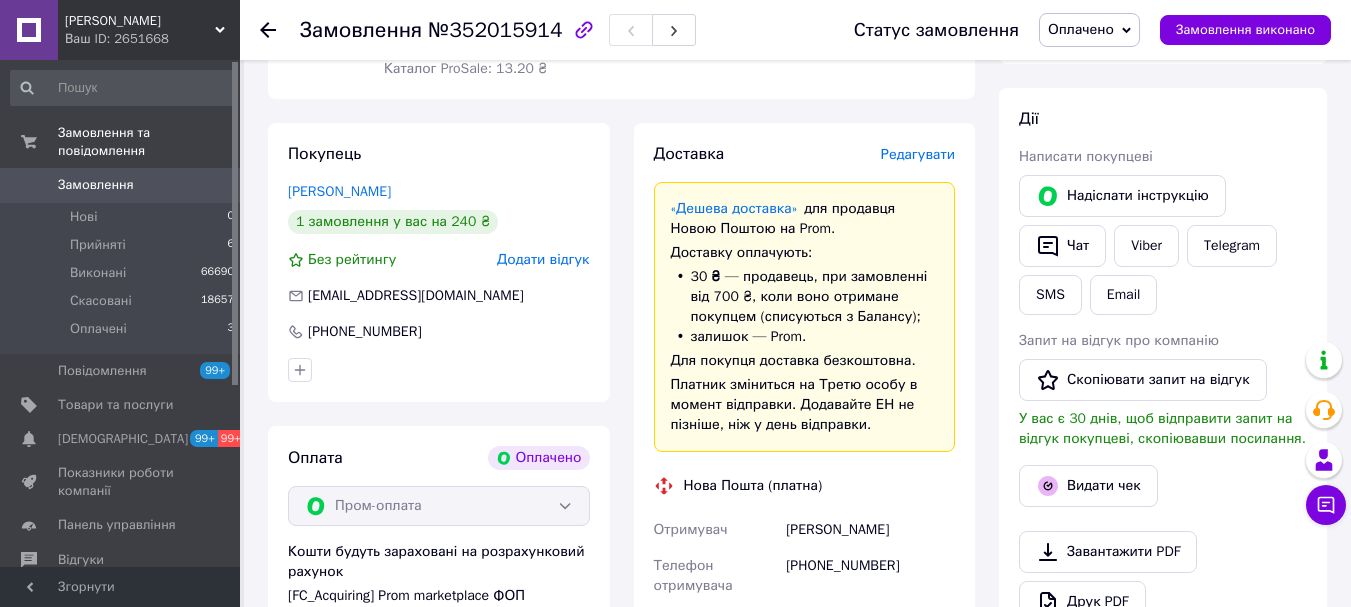 click on "Доставка Редагувати «Дешева доставка»   для продавця [GEOGRAPHIC_DATA] на Prom. Доставку оплачують: 30 ₴   — продавець , при замовленні від 700 ₴, коли воно отримане покупцем (списуються з Балансу); залишок — Prom. Для покупця доставка безкоштовна. Платник зміниться на Третю особу в момент відправки. Додавайте ЕН не пізніше, ніж у день відправки. Нова Пошта (платна) Отримувач [PERSON_NAME] Телефон отримувача [PHONE_NUMBER] Адреса м. [GEOGRAPHIC_DATA] ([GEOGRAPHIC_DATA], [GEOGRAPHIC_DATA].), №56 (до 30 кг): вул. [PERSON_NAME], 2 (маг. "VARUS") Дата відправки [DATE] Платник   Отримувач 240 ₴ або" at bounding box center [805, 592] 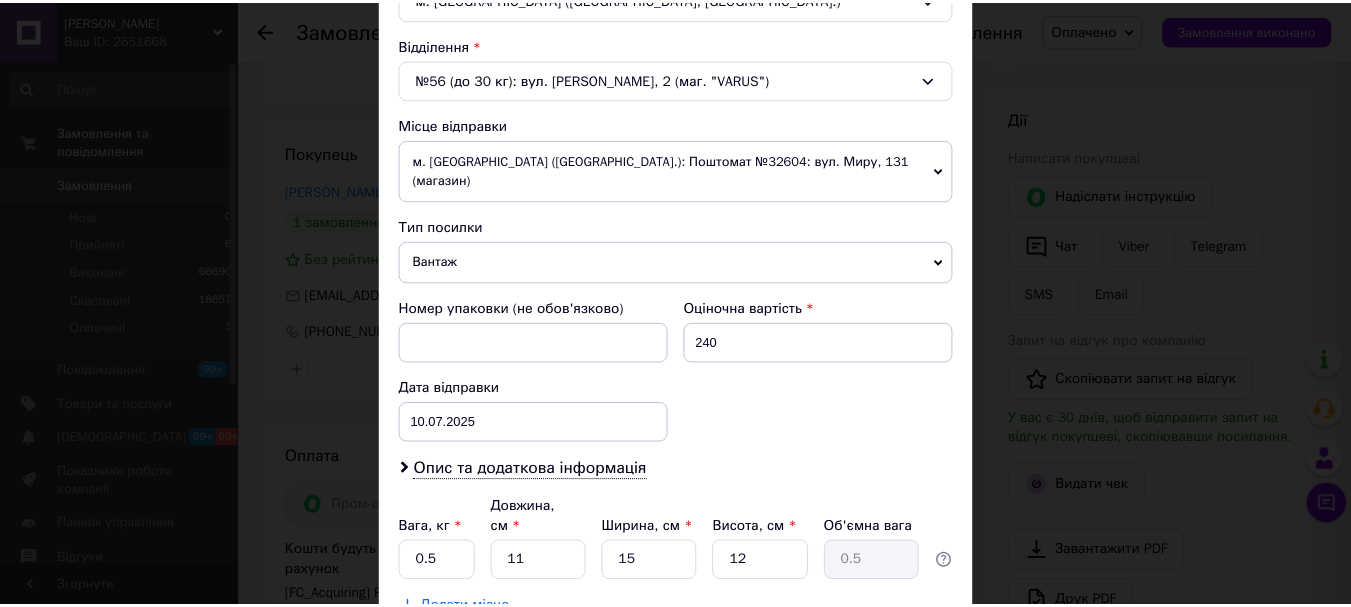 scroll, scrollTop: 721, scrollLeft: 0, axis: vertical 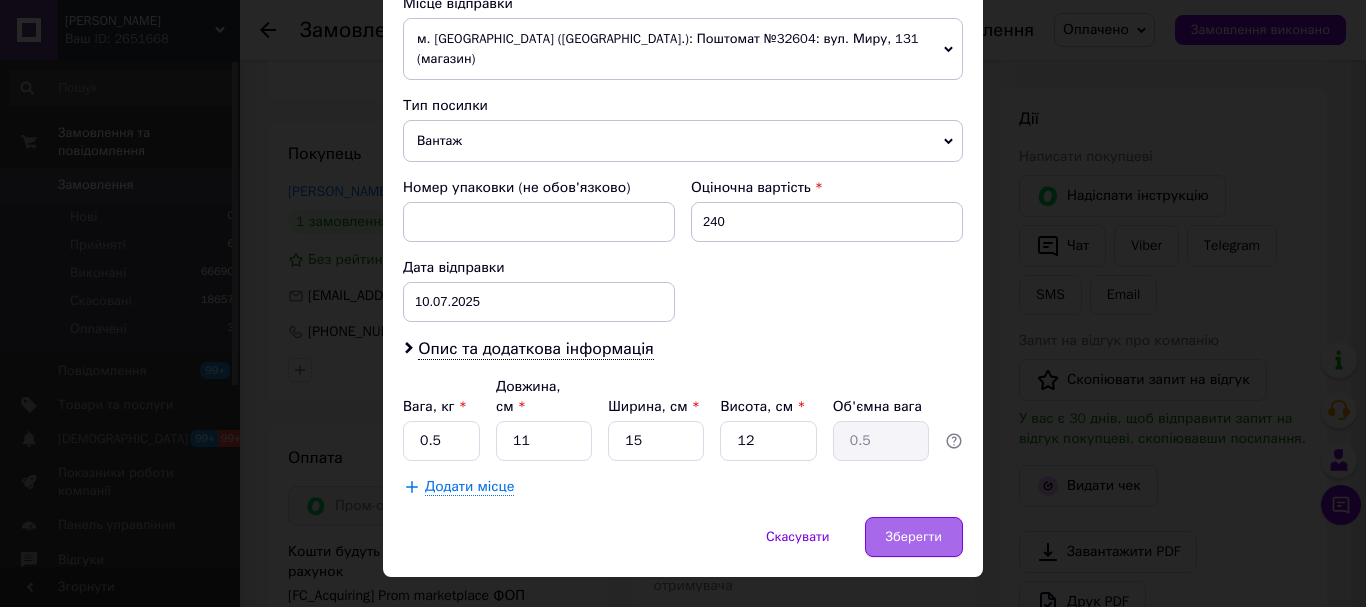 click on "Зберегти" at bounding box center [914, 537] 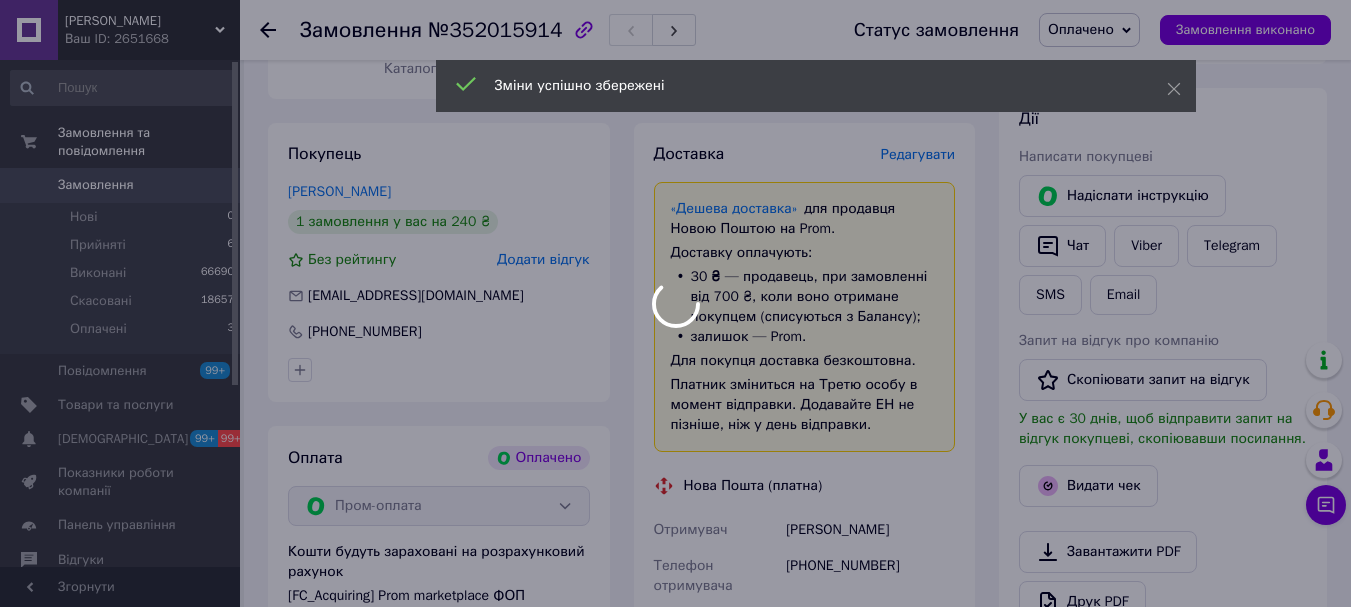 drag, startPoint x: 1165, startPoint y: 291, endPoint x: 1167, endPoint y: 302, distance: 11.18034 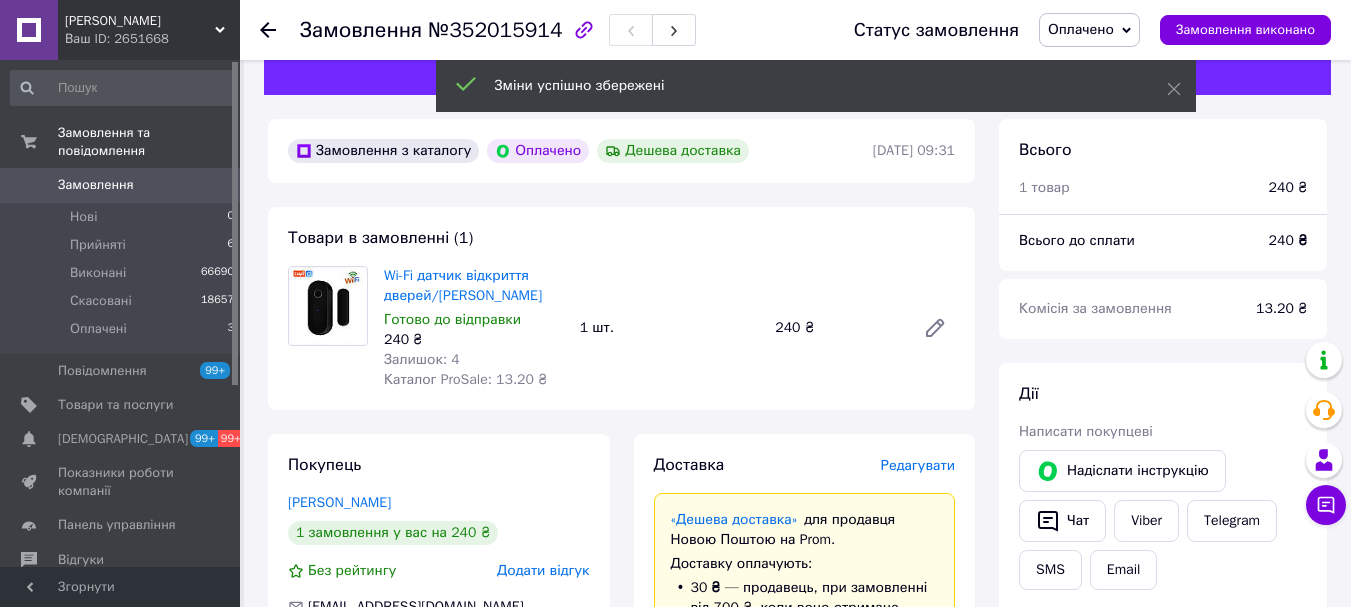 scroll, scrollTop: 0, scrollLeft: 0, axis: both 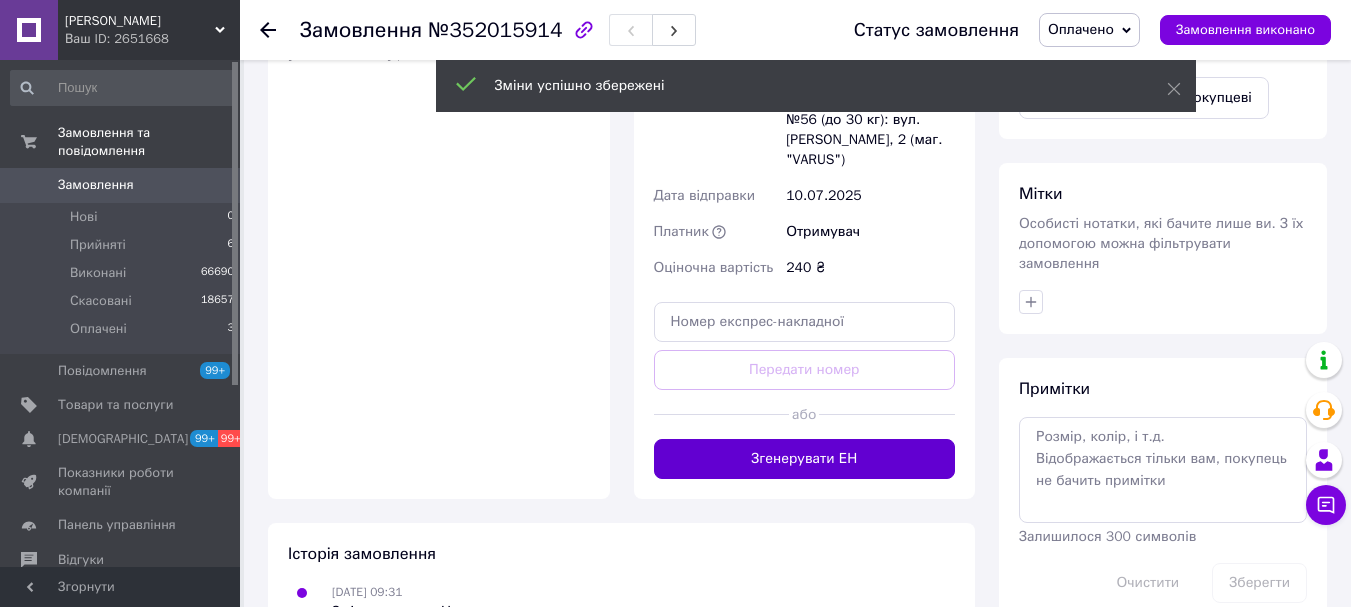 click on "Згенерувати ЕН" at bounding box center [805, 459] 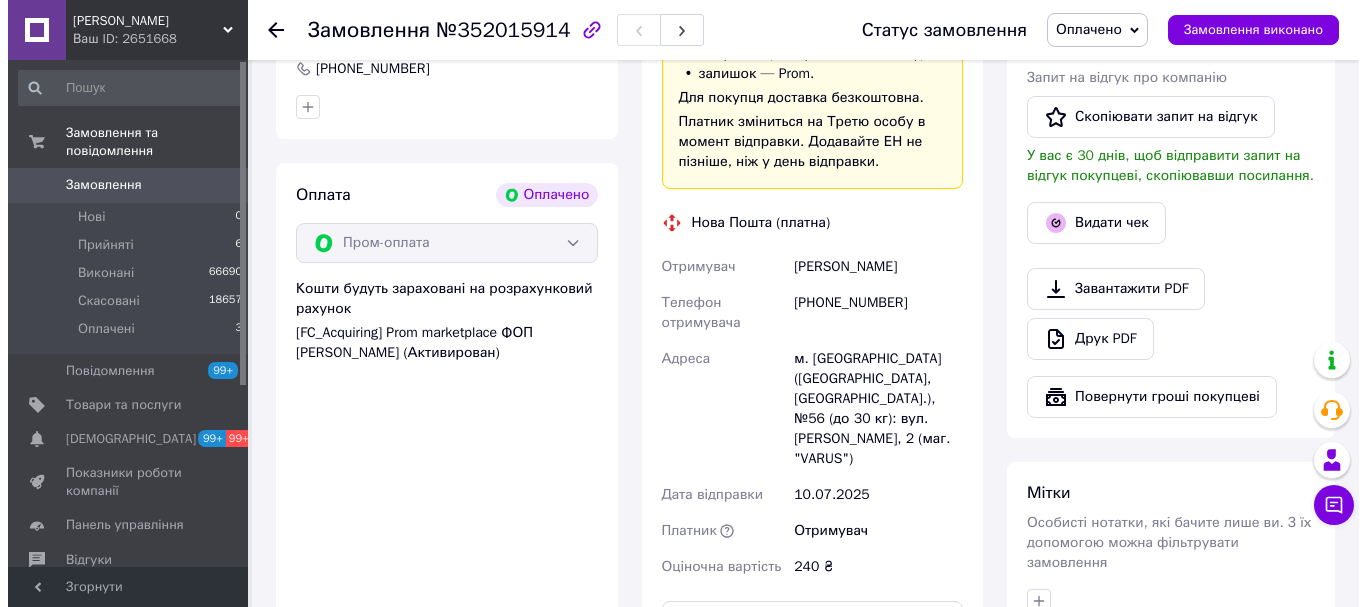 scroll, scrollTop: 600, scrollLeft: 0, axis: vertical 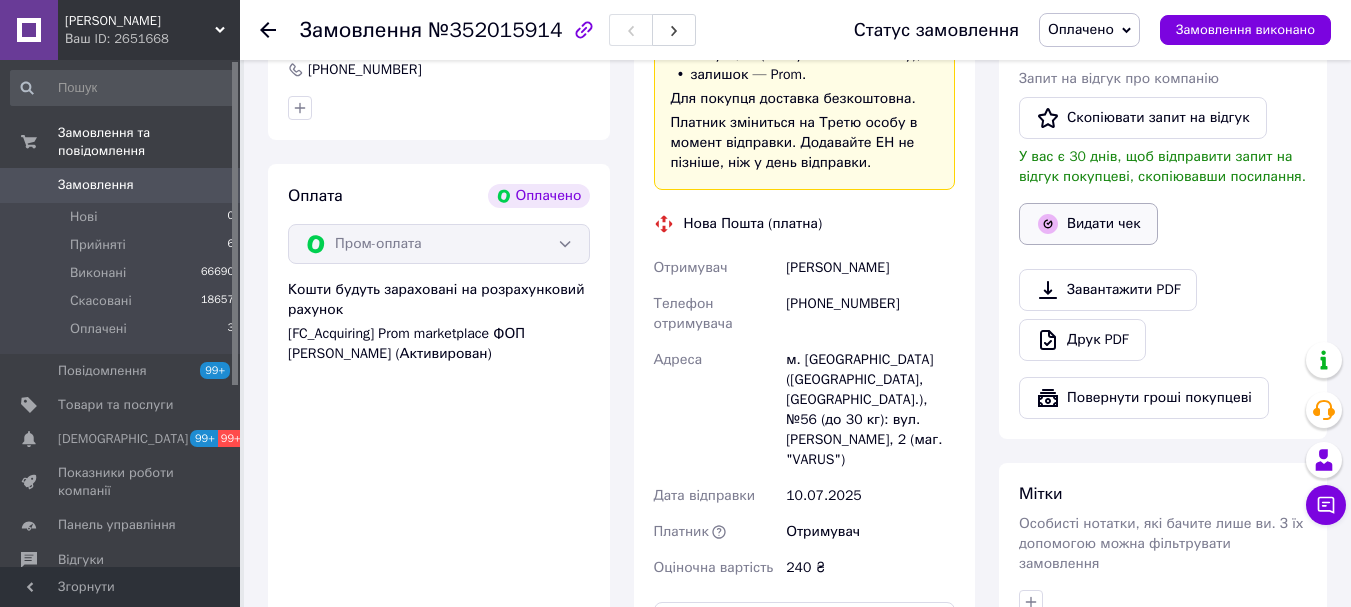 click on "Видати чек" at bounding box center [1088, 224] 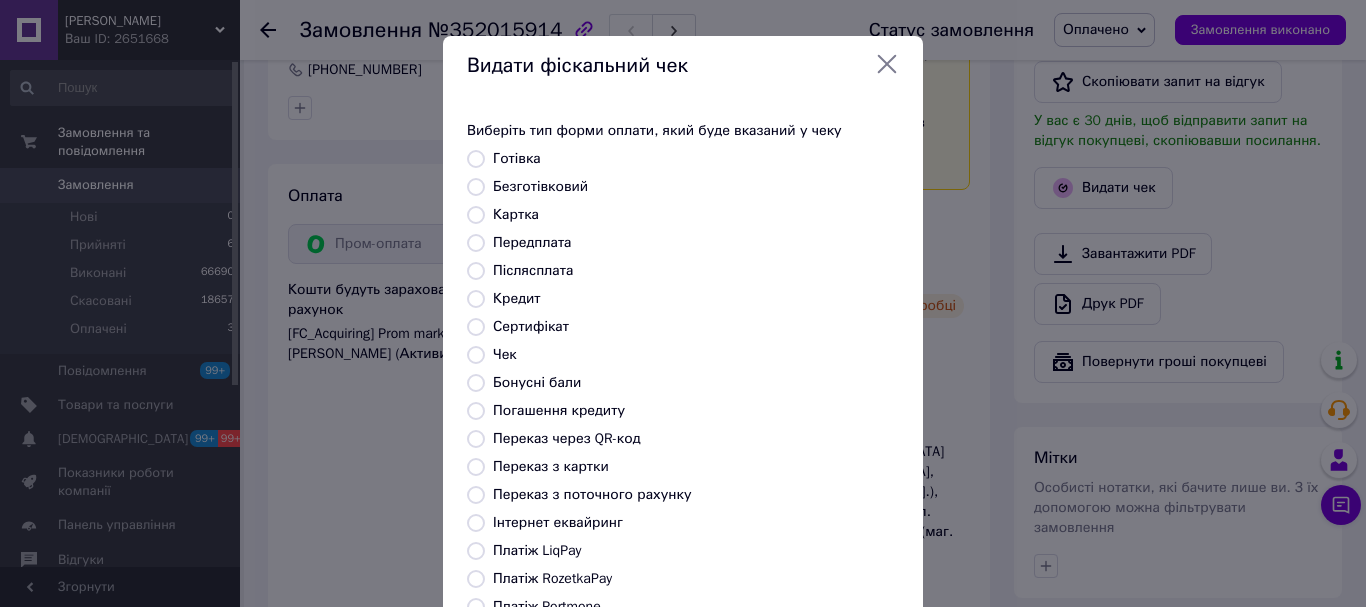 click on "Платіж RozetkaPay" at bounding box center (552, 578) 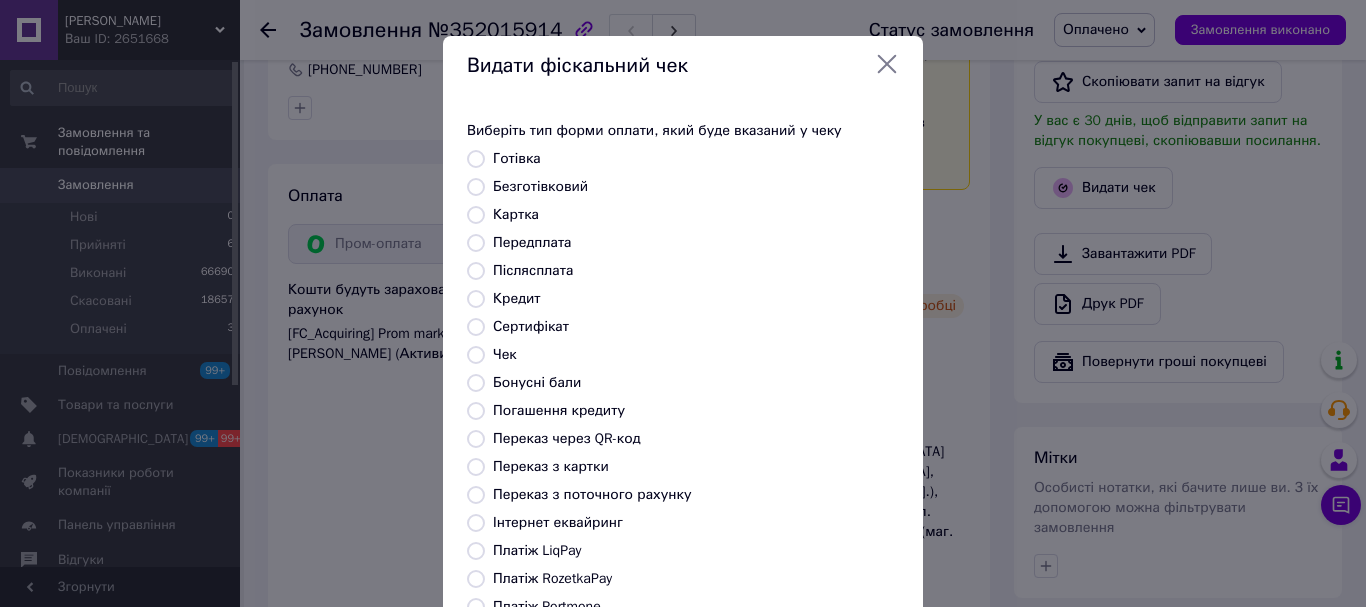 radio on "true" 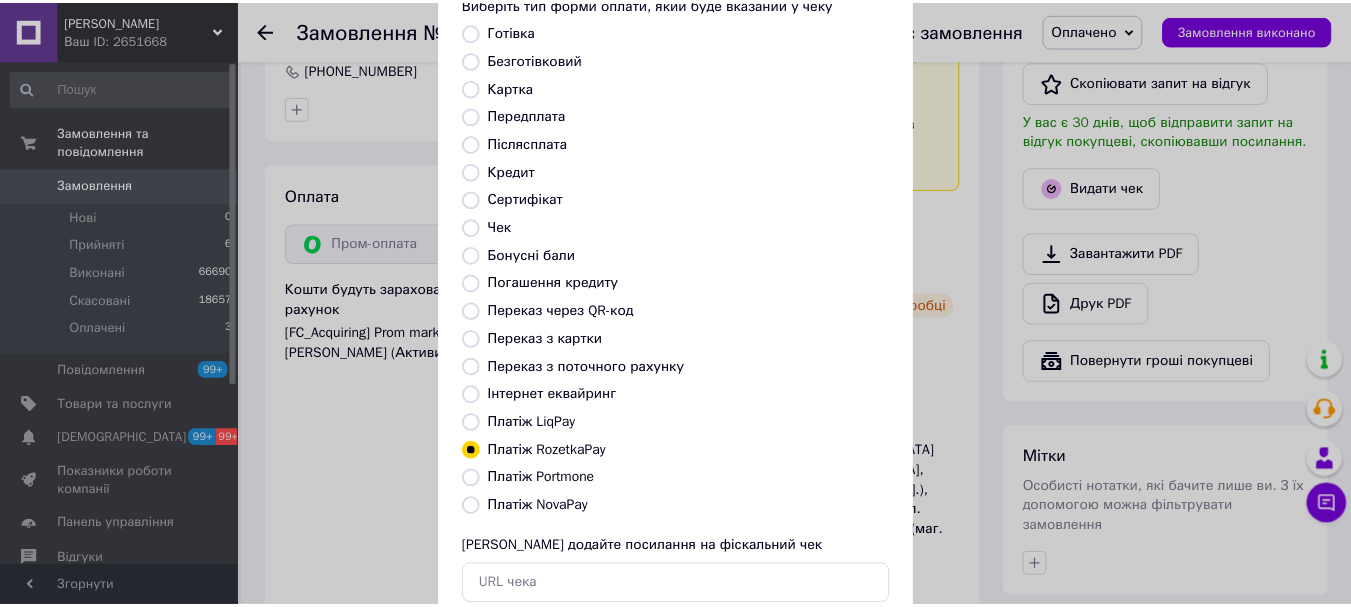 scroll, scrollTop: 252, scrollLeft: 0, axis: vertical 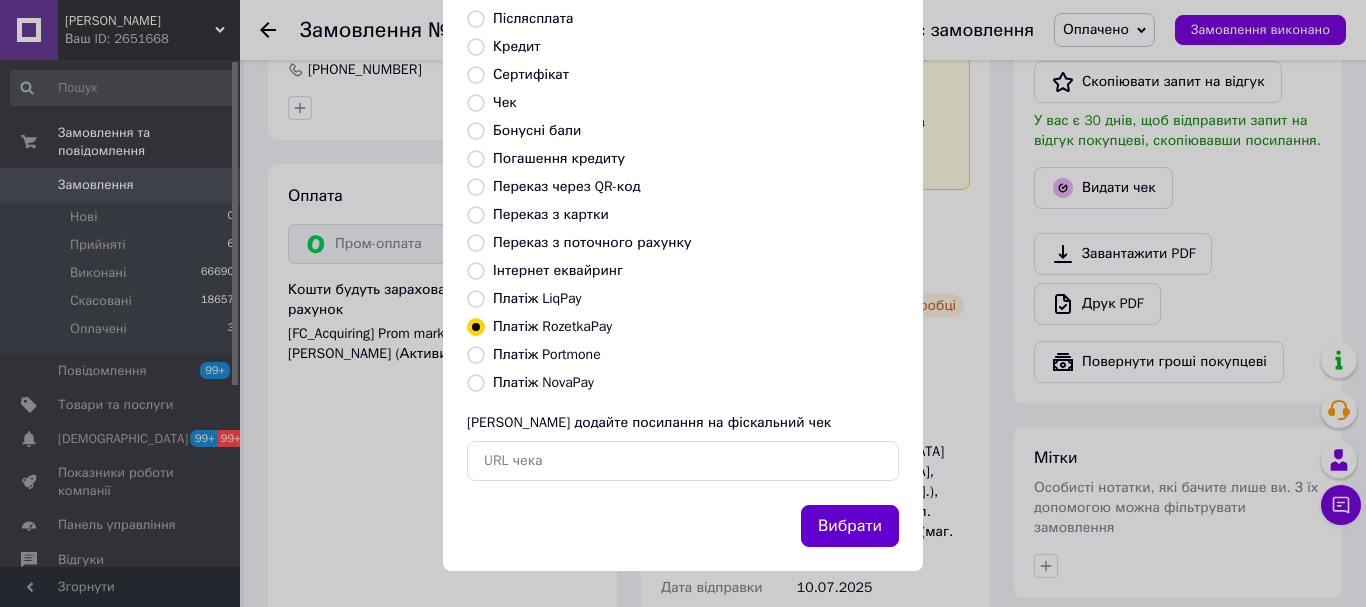 click on "Вибрати" at bounding box center [850, 526] 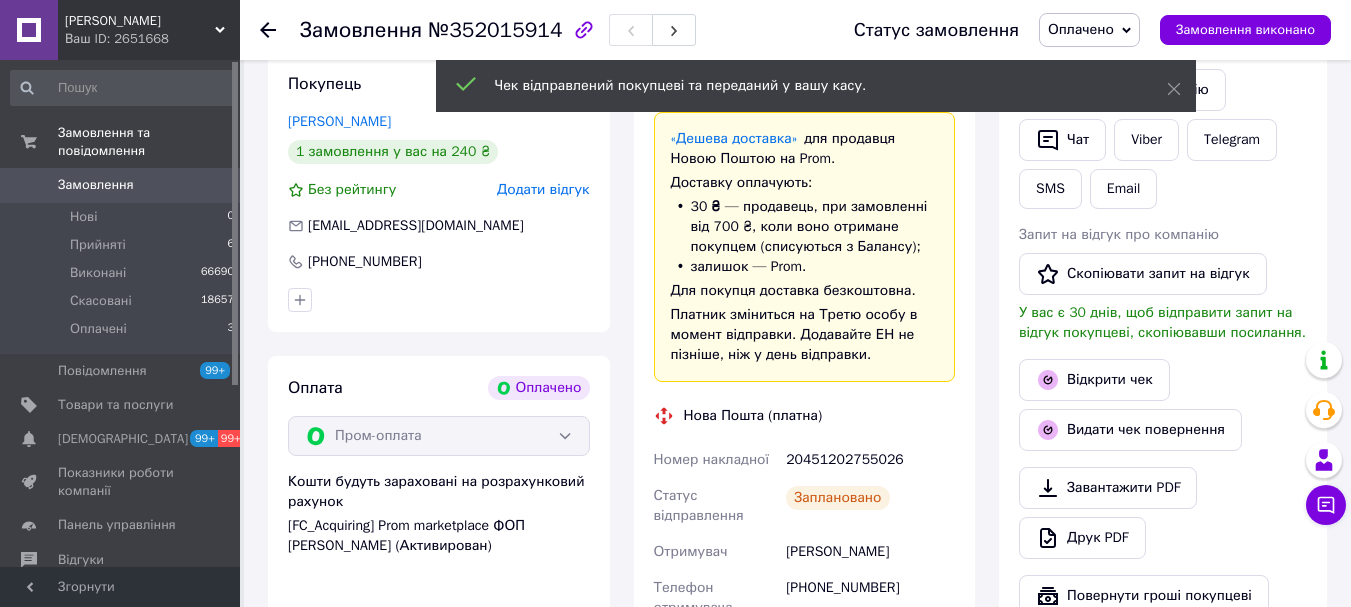 scroll, scrollTop: 400, scrollLeft: 0, axis: vertical 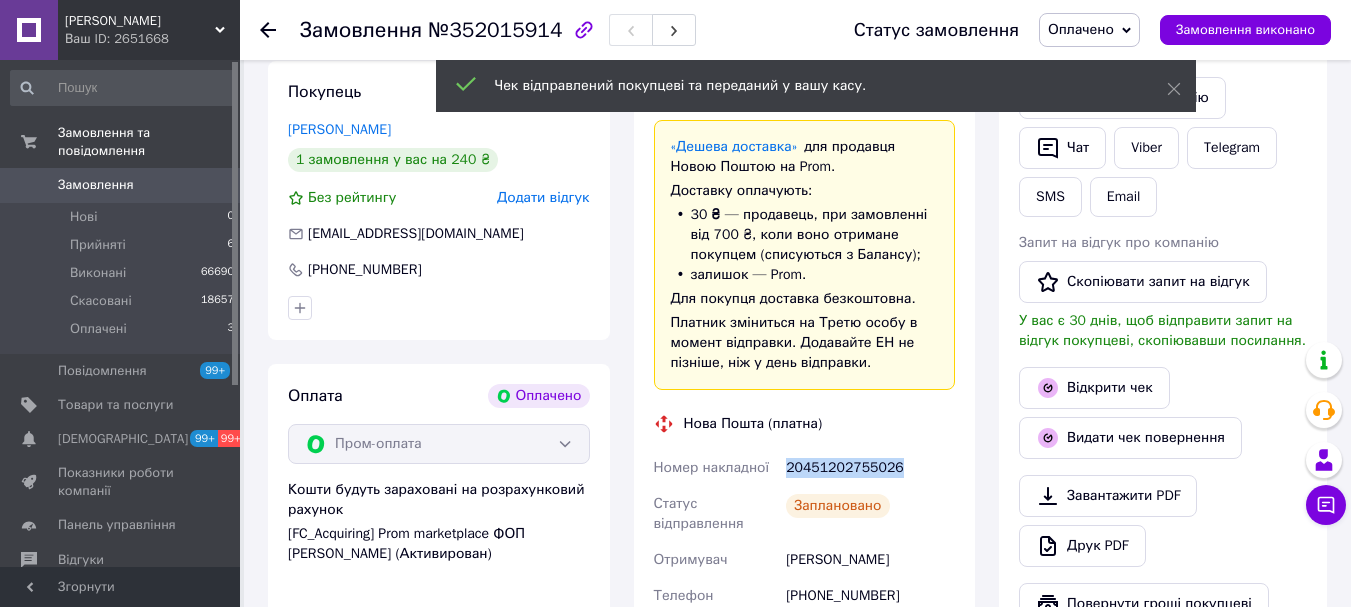 drag, startPoint x: 853, startPoint y: 462, endPoint x: 779, endPoint y: 464, distance: 74.02702 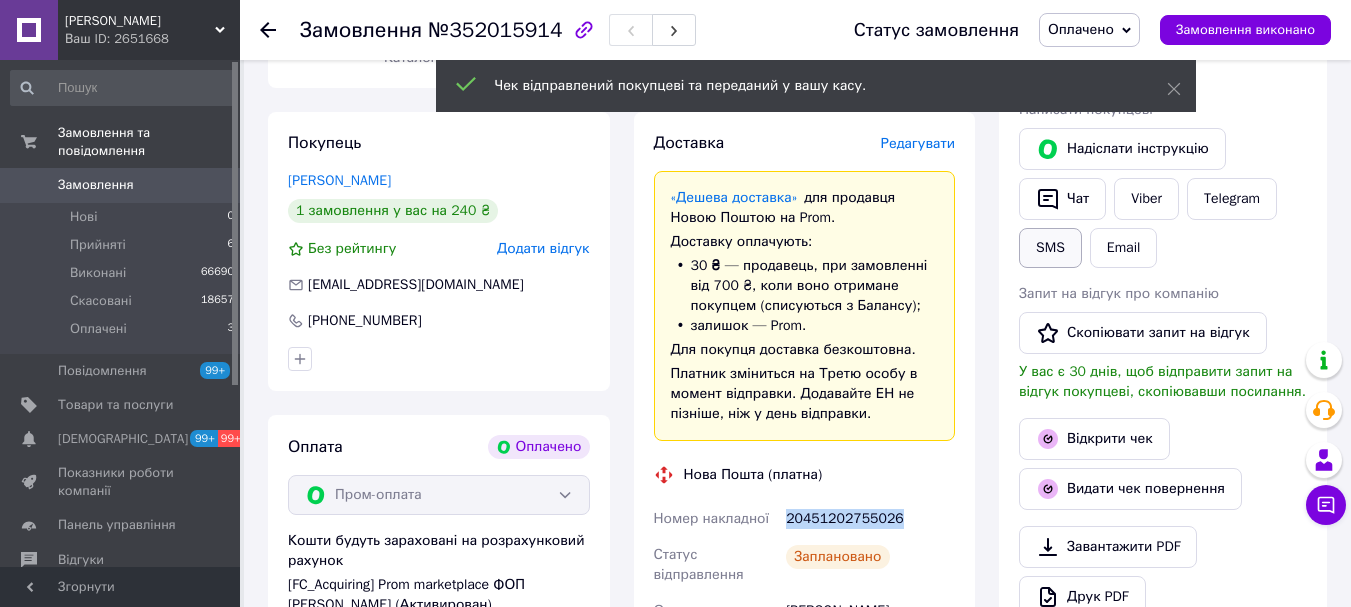 scroll, scrollTop: 300, scrollLeft: 0, axis: vertical 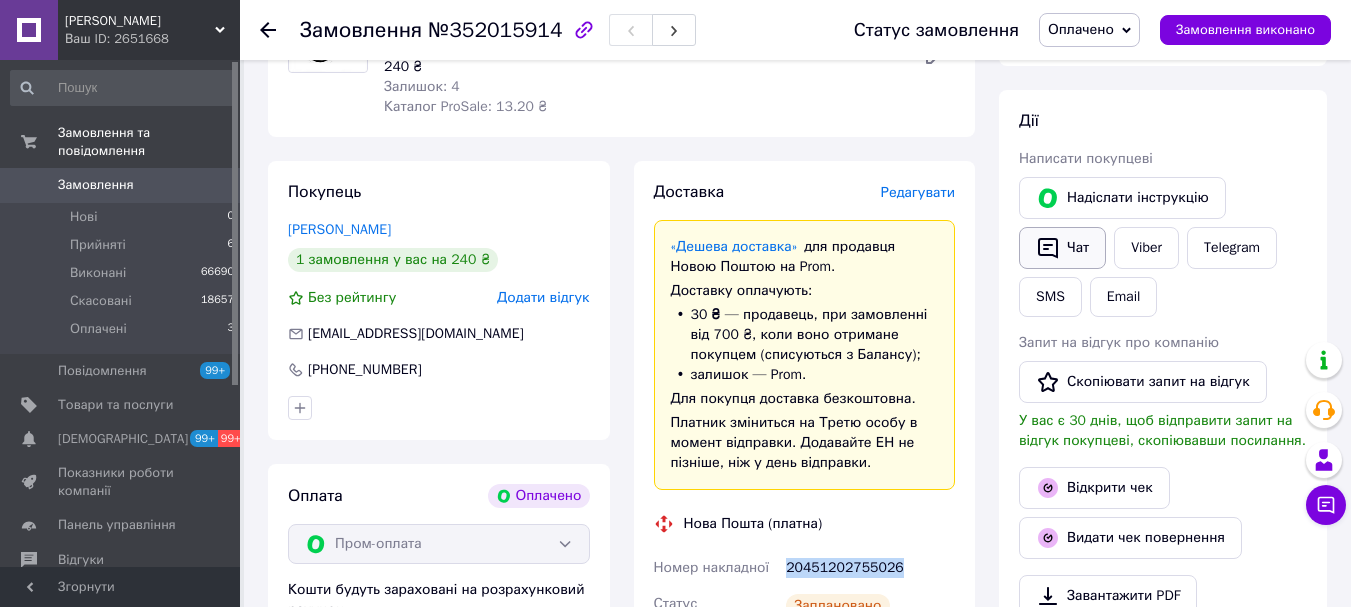 click on "Чат" at bounding box center (1062, 248) 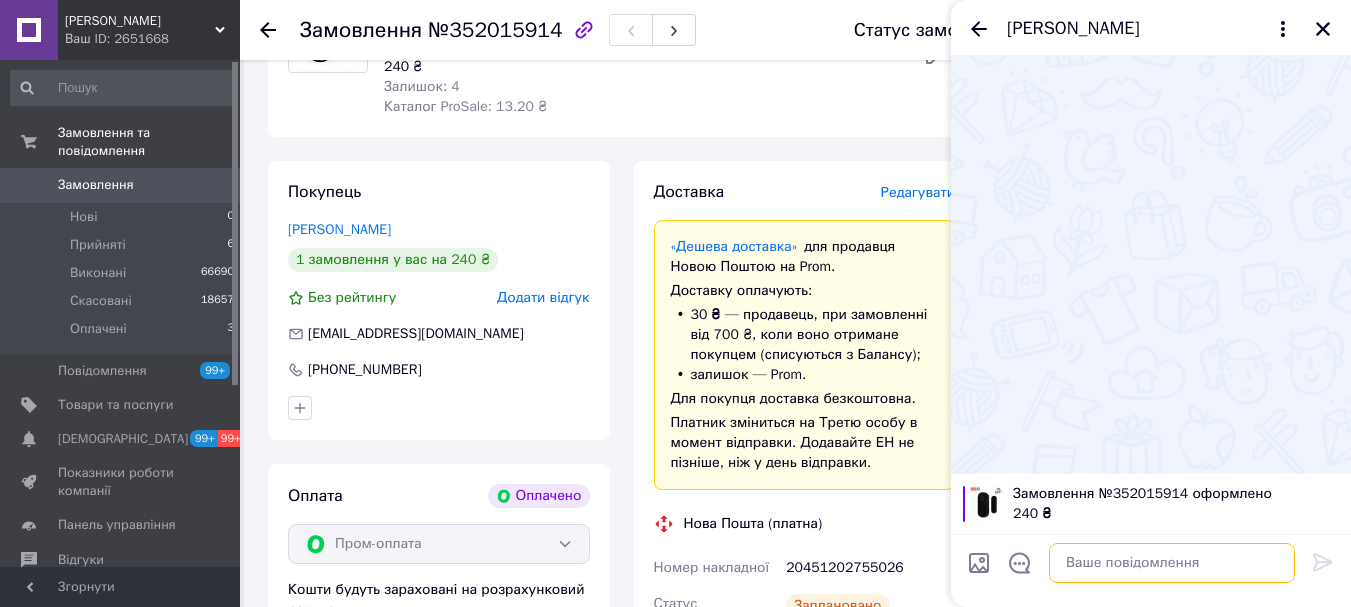 click at bounding box center (1172, 563) 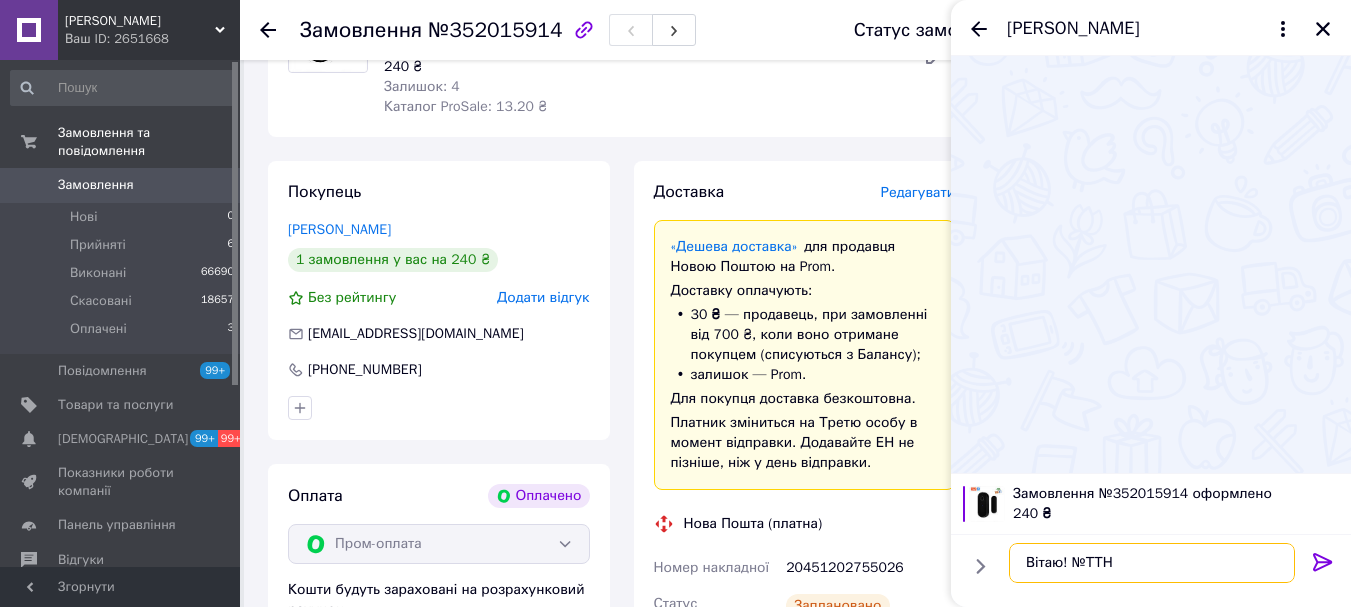 paste on "20451202755026" 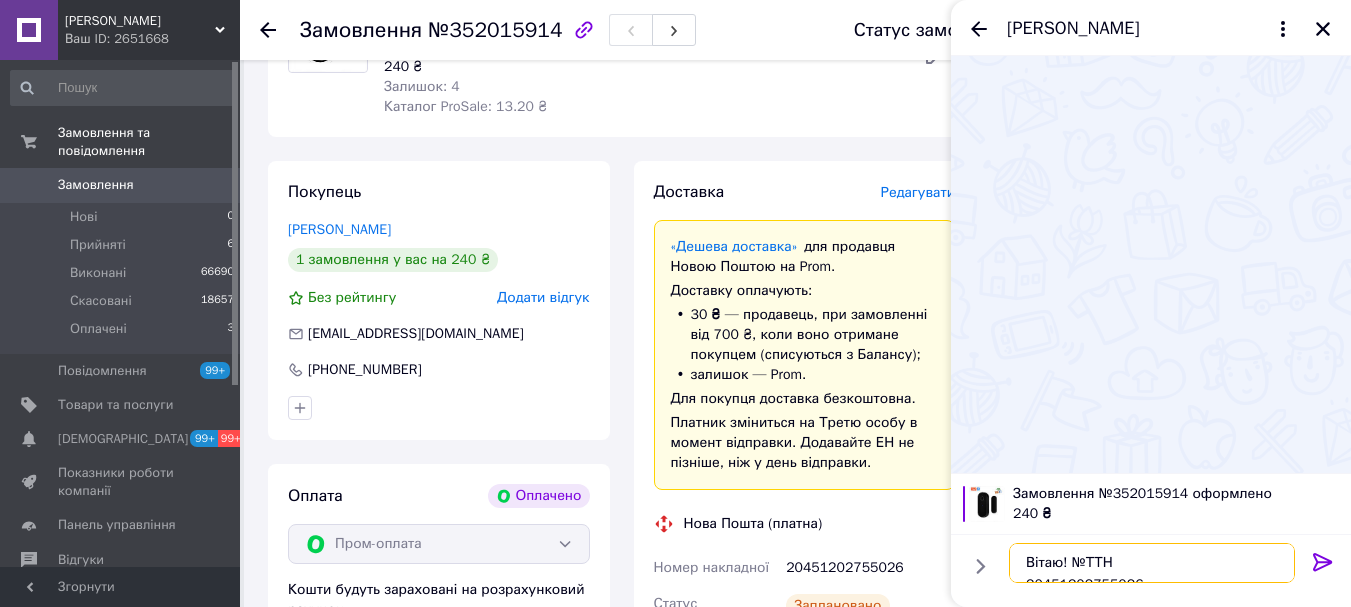scroll, scrollTop: 12, scrollLeft: 0, axis: vertical 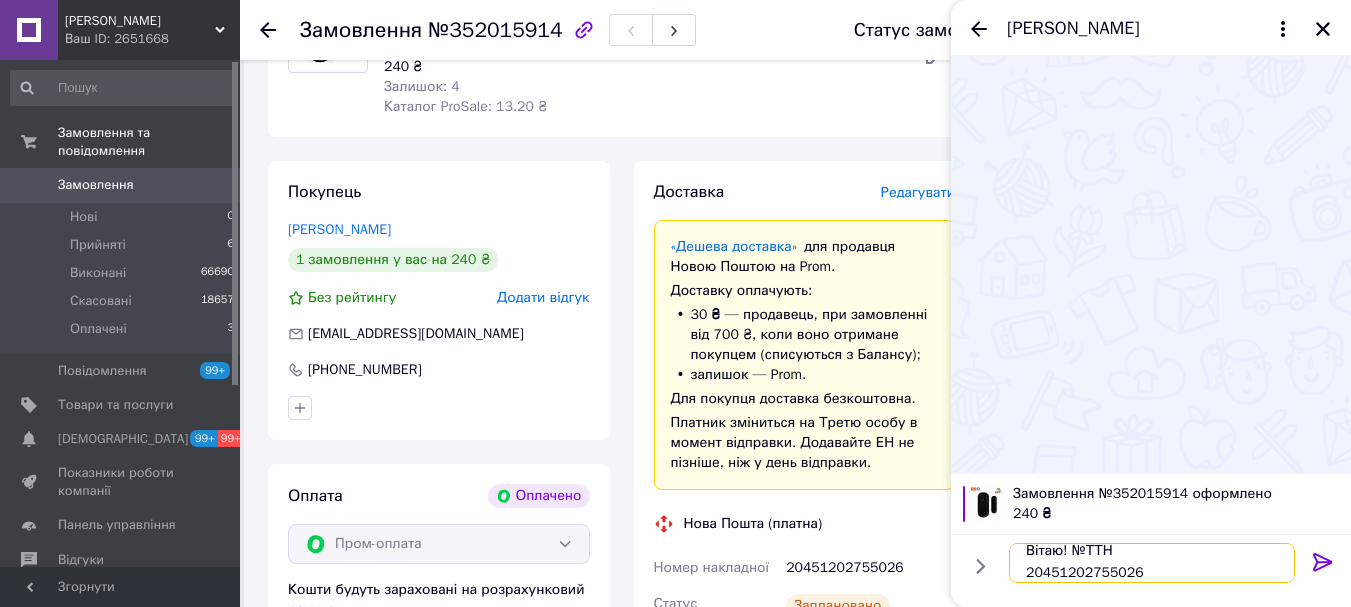 type 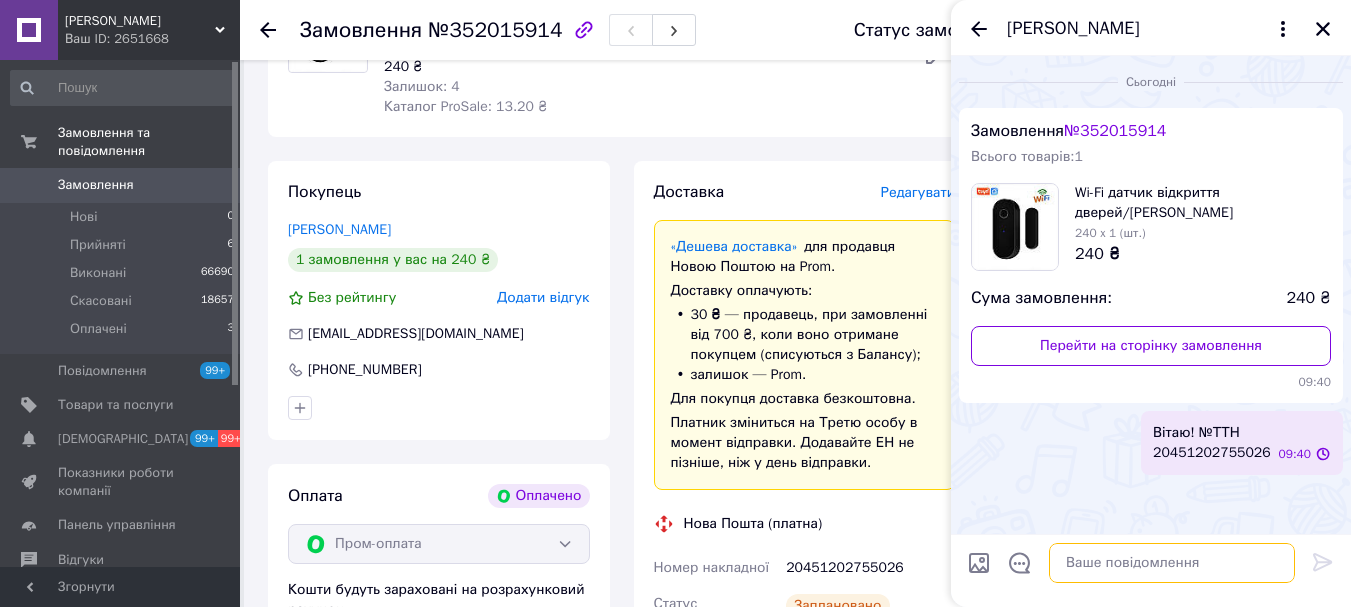 scroll, scrollTop: 0, scrollLeft: 0, axis: both 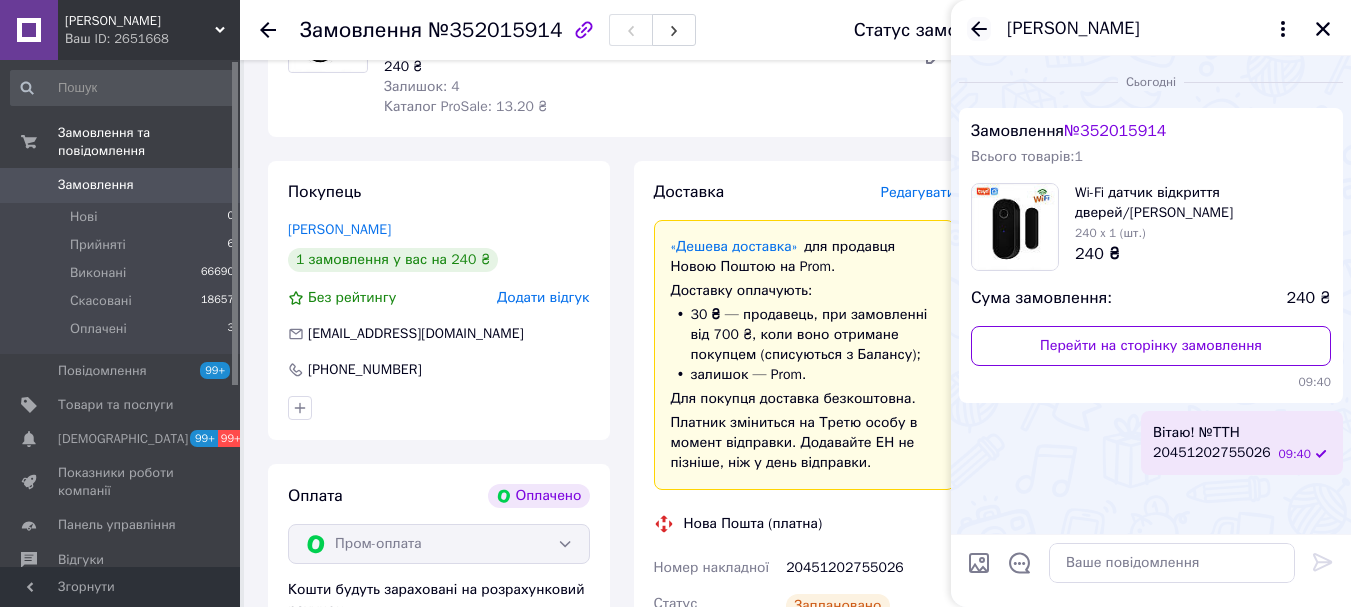 click 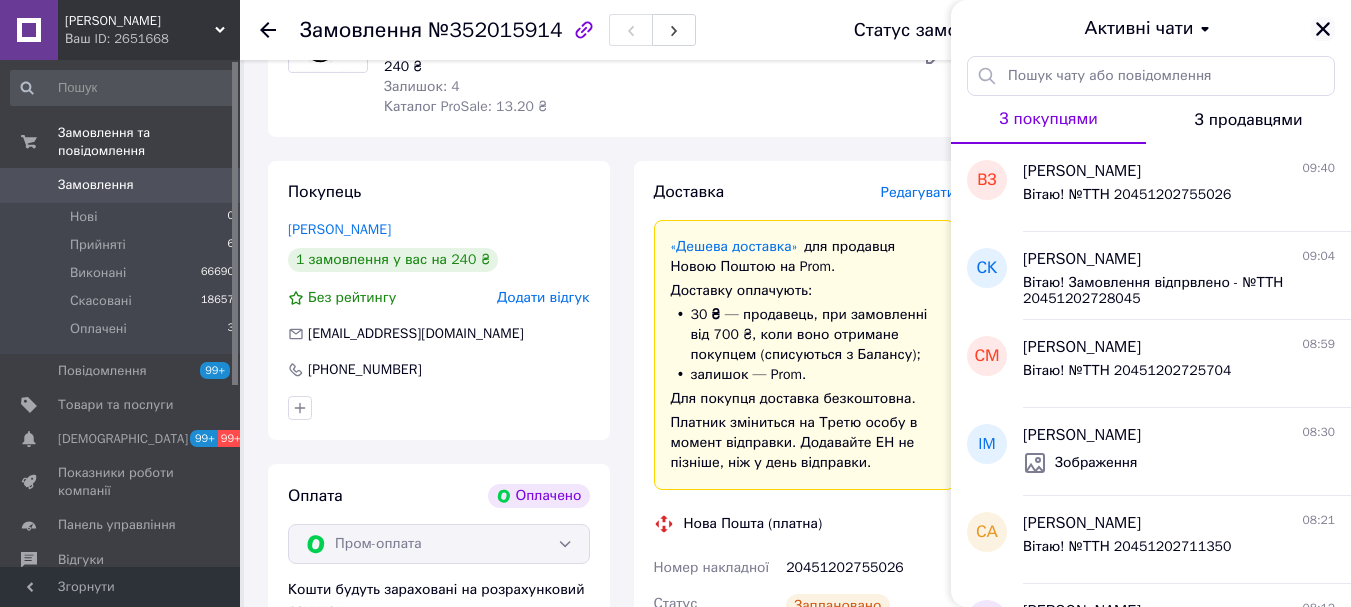 click at bounding box center (1323, 29) 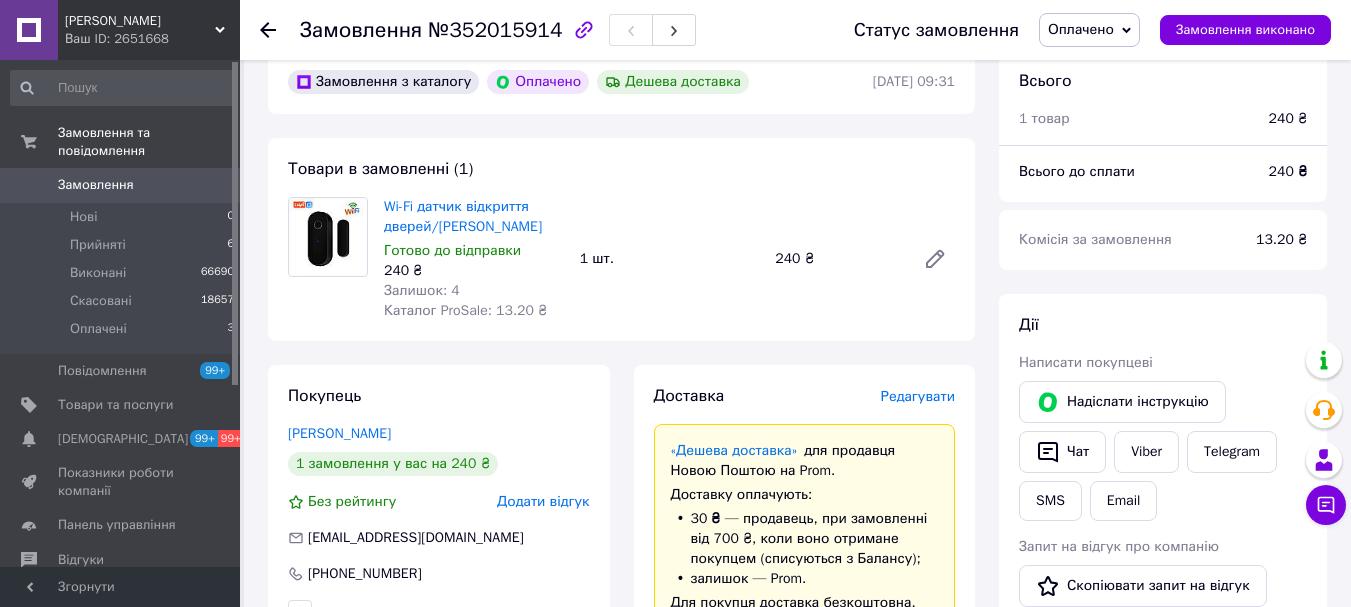 scroll, scrollTop: 0, scrollLeft: 0, axis: both 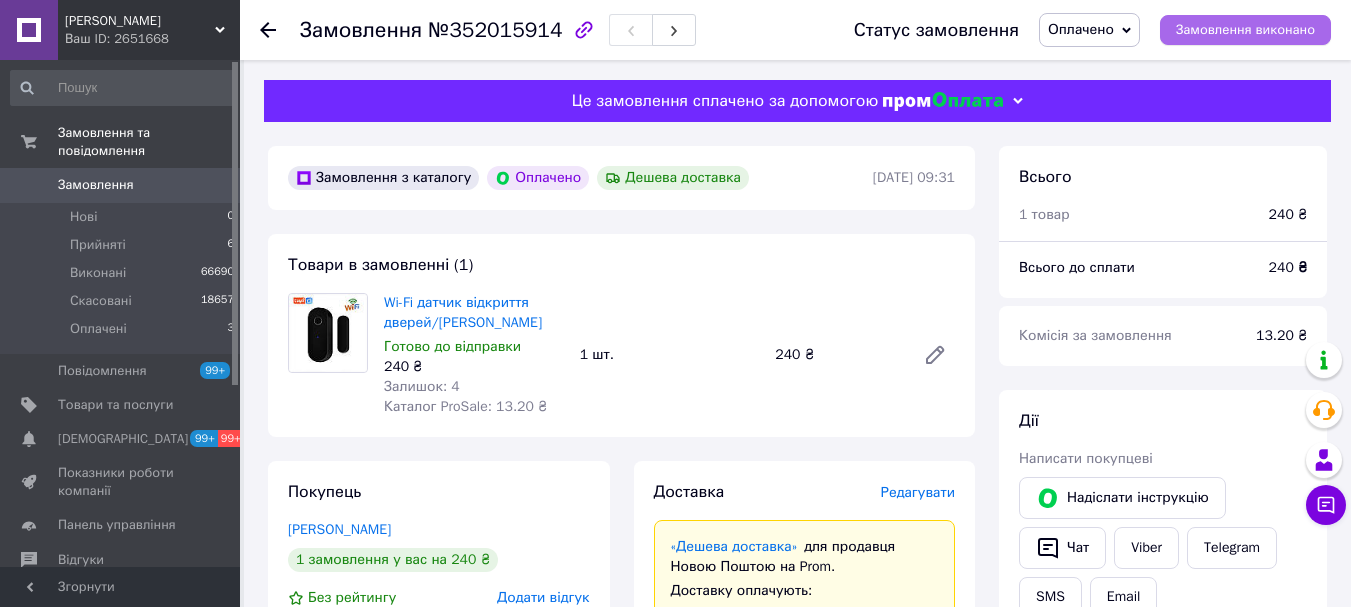 click on "Замовлення виконано" at bounding box center (1245, 30) 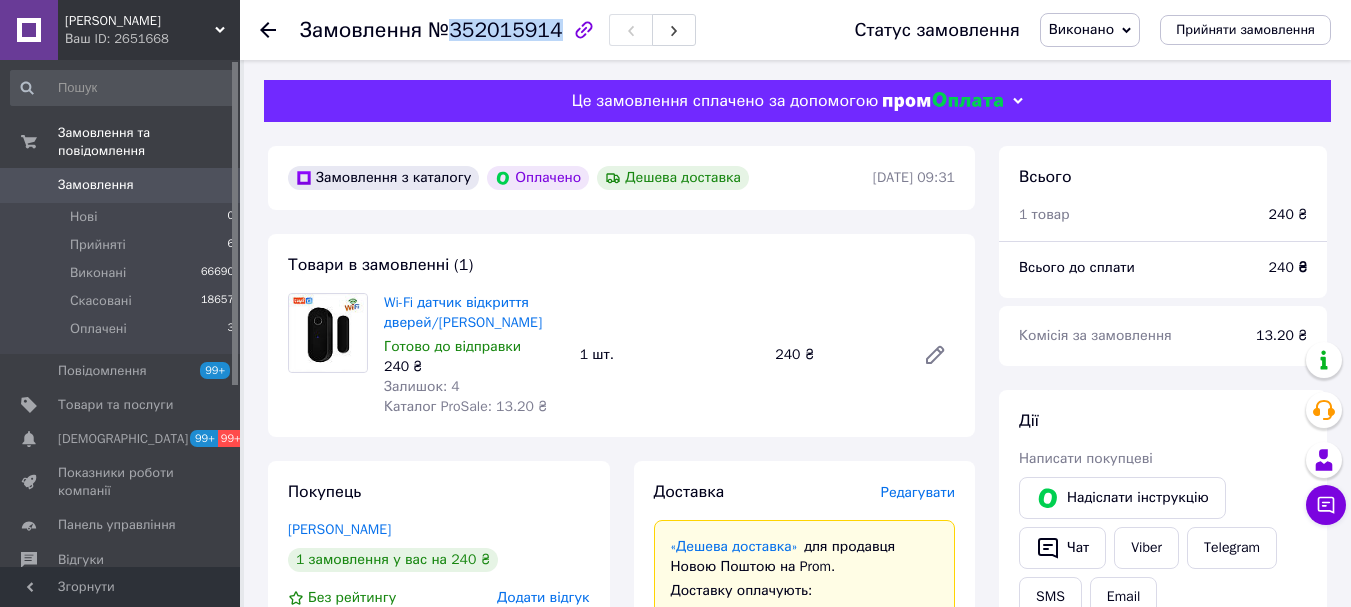 drag, startPoint x: 544, startPoint y: 33, endPoint x: 447, endPoint y: 39, distance: 97.18539 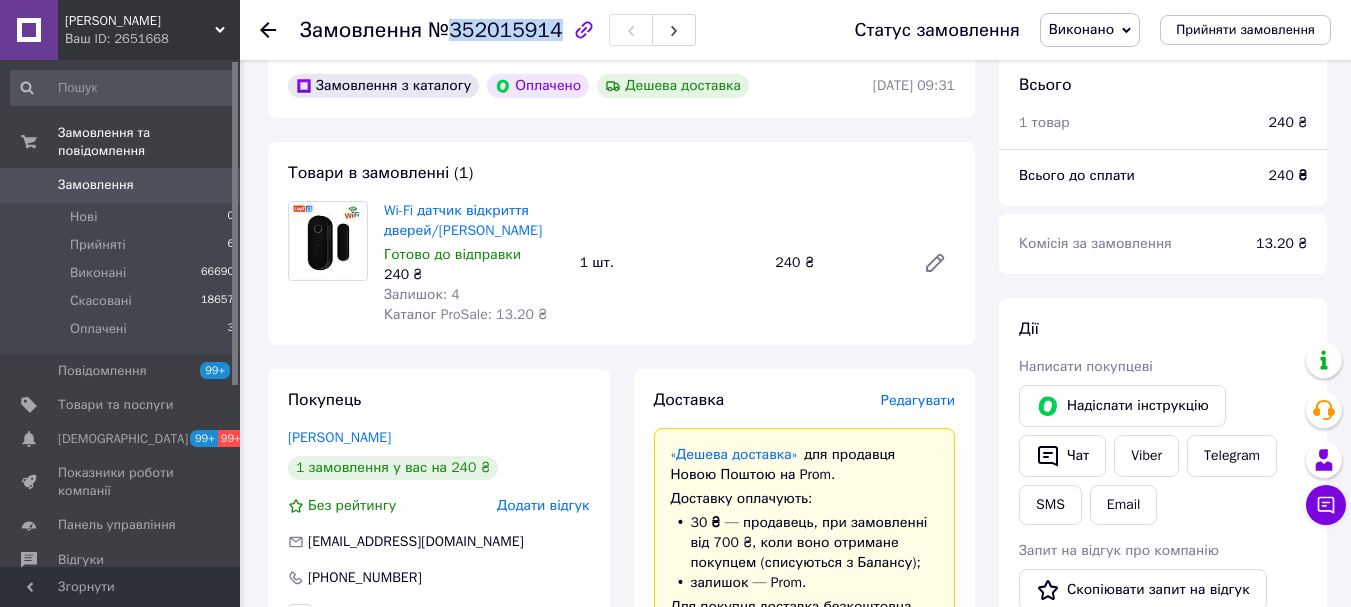 scroll, scrollTop: 0, scrollLeft: 0, axis: both 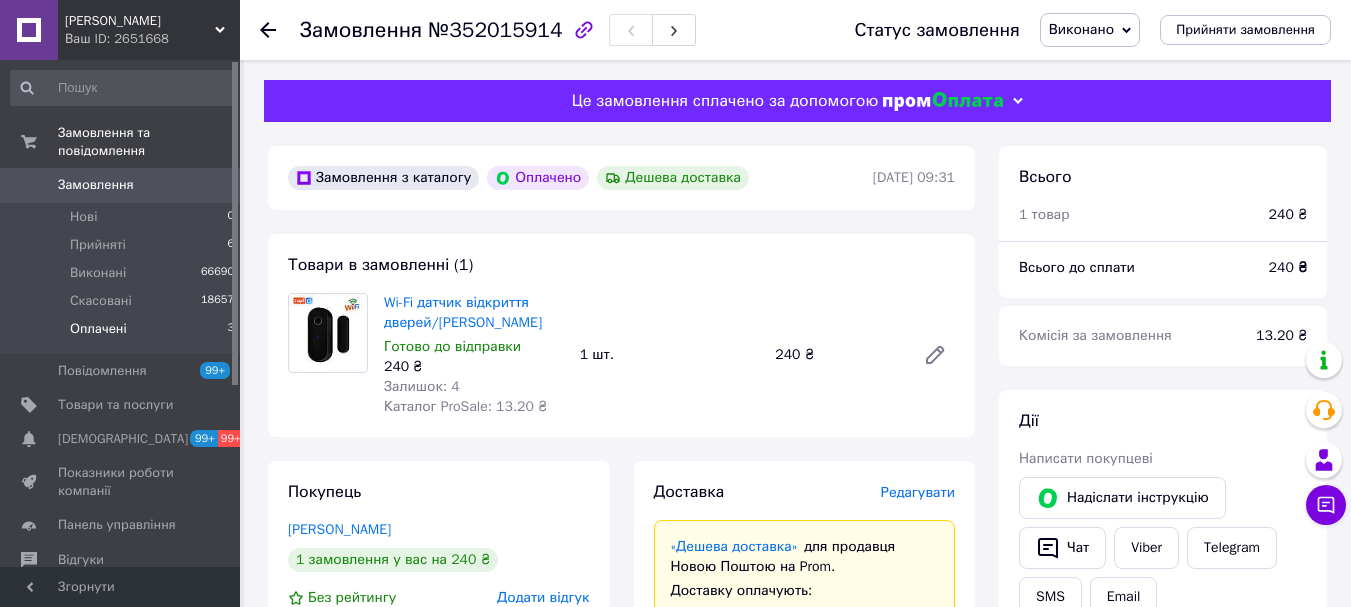 click on "Оплачені" at bounding box center [98, 329] 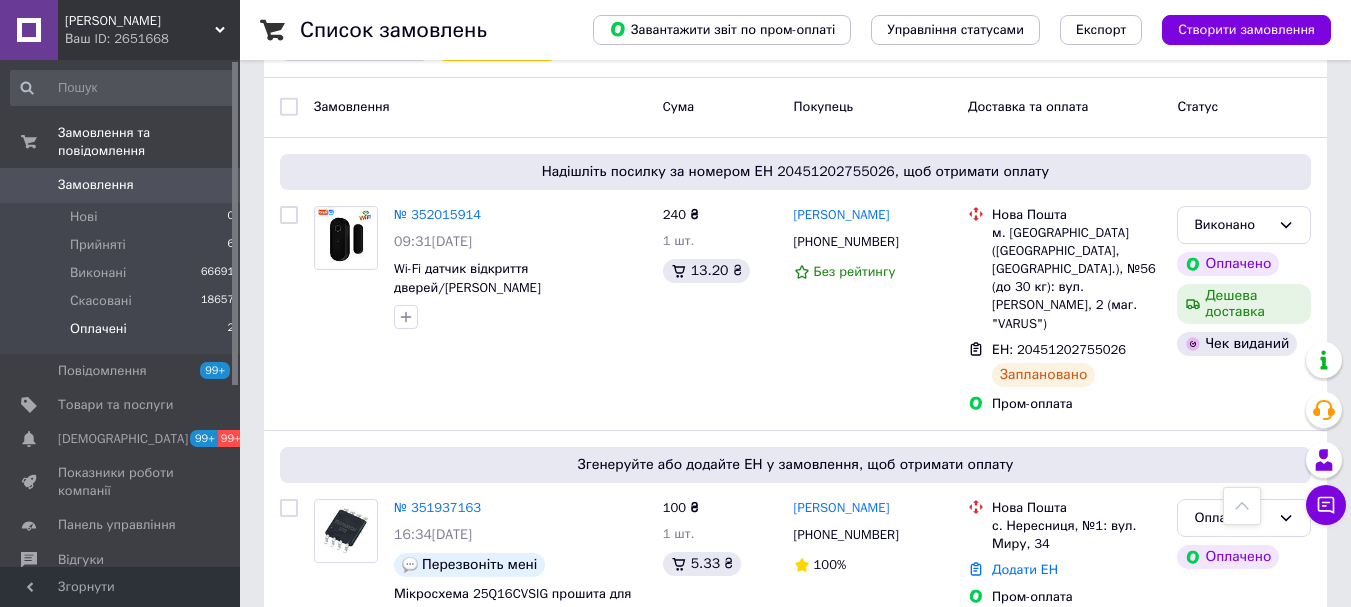 scroll, scrollTop: 261, scrollLeft: 0, axis: vertical 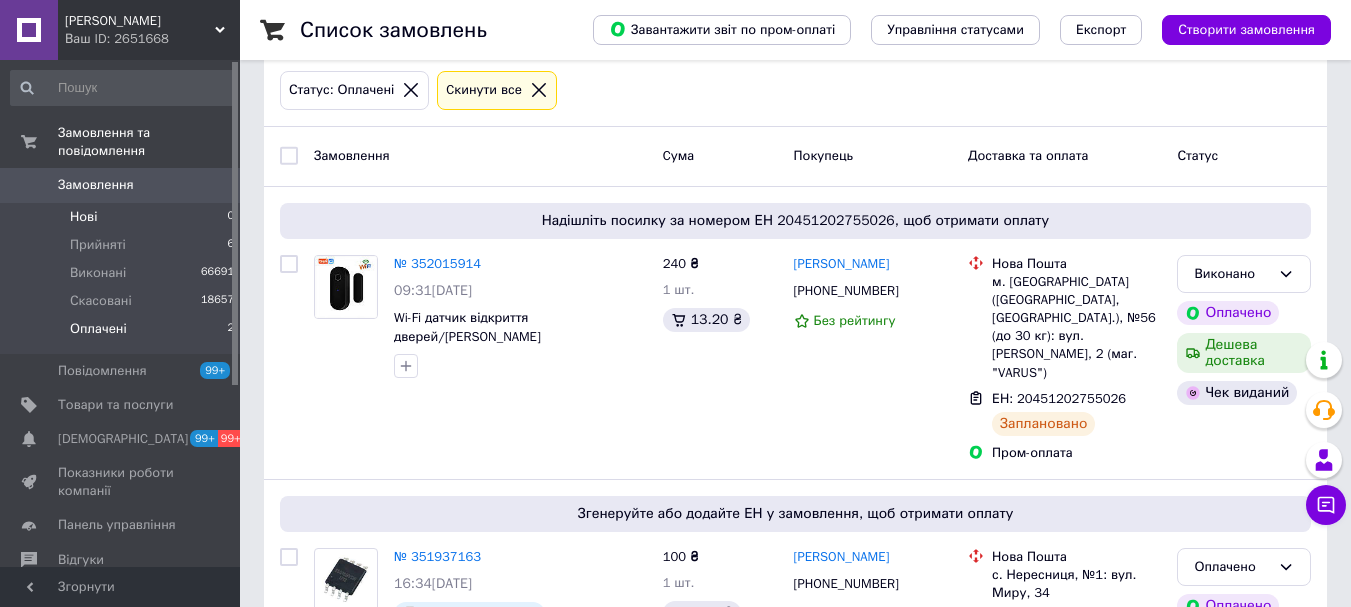click on "Нові" at bounding box center (83, 217) 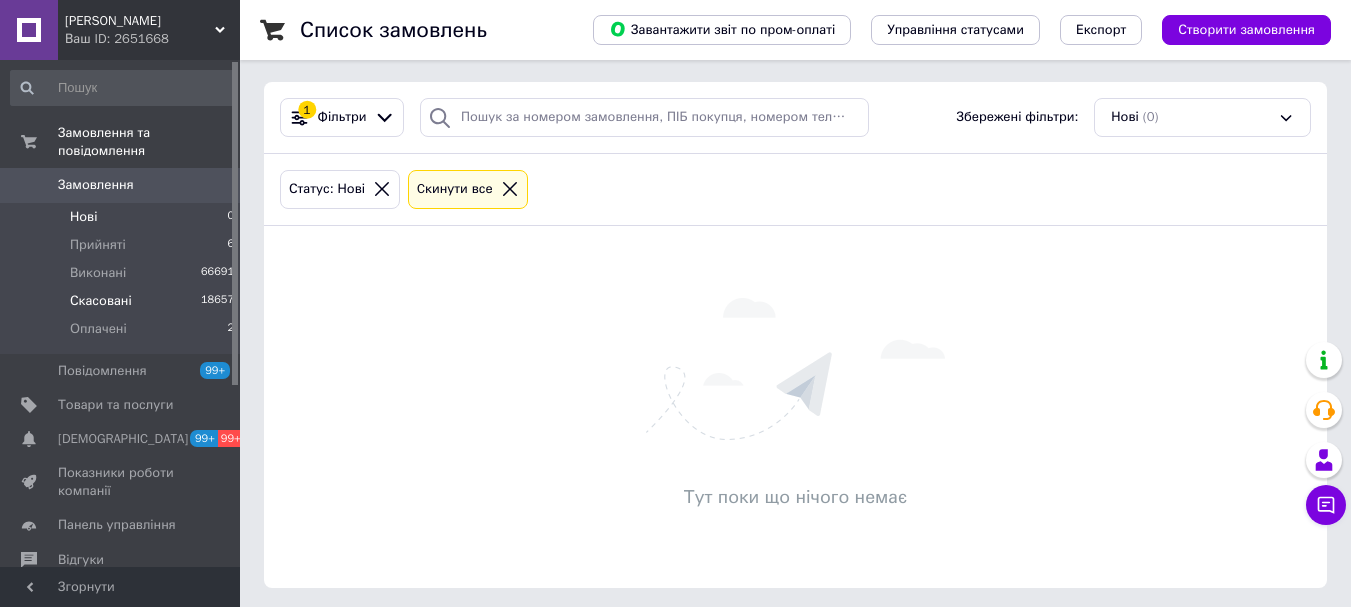scroll, scrollTop: 167, scrollLeft: 0, axis: vertical 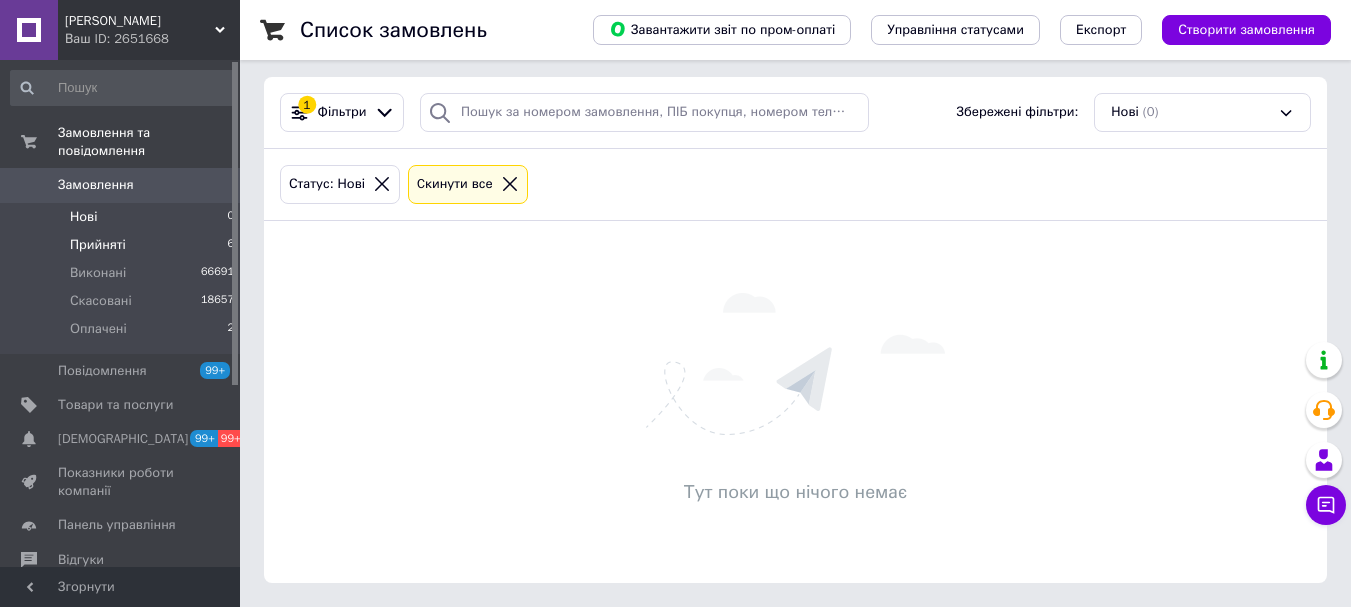 click on "Прийняті" at bounding box center [98, 245] 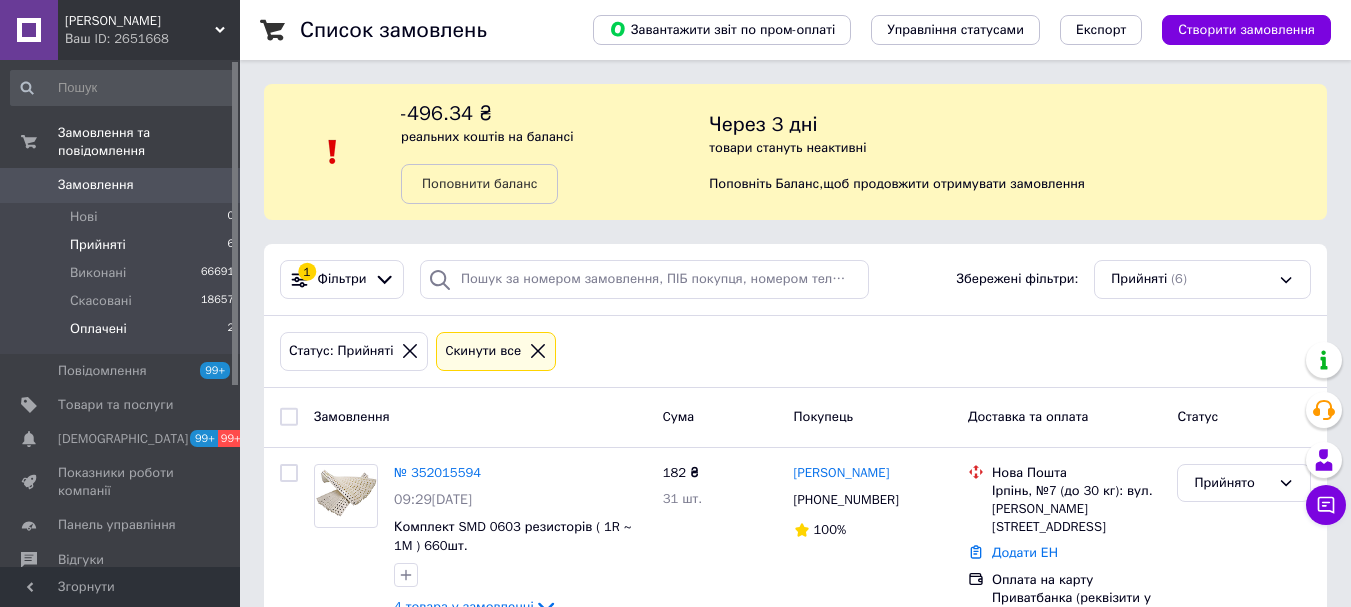 click on "Оплачені" at bounding box center (98, 329) 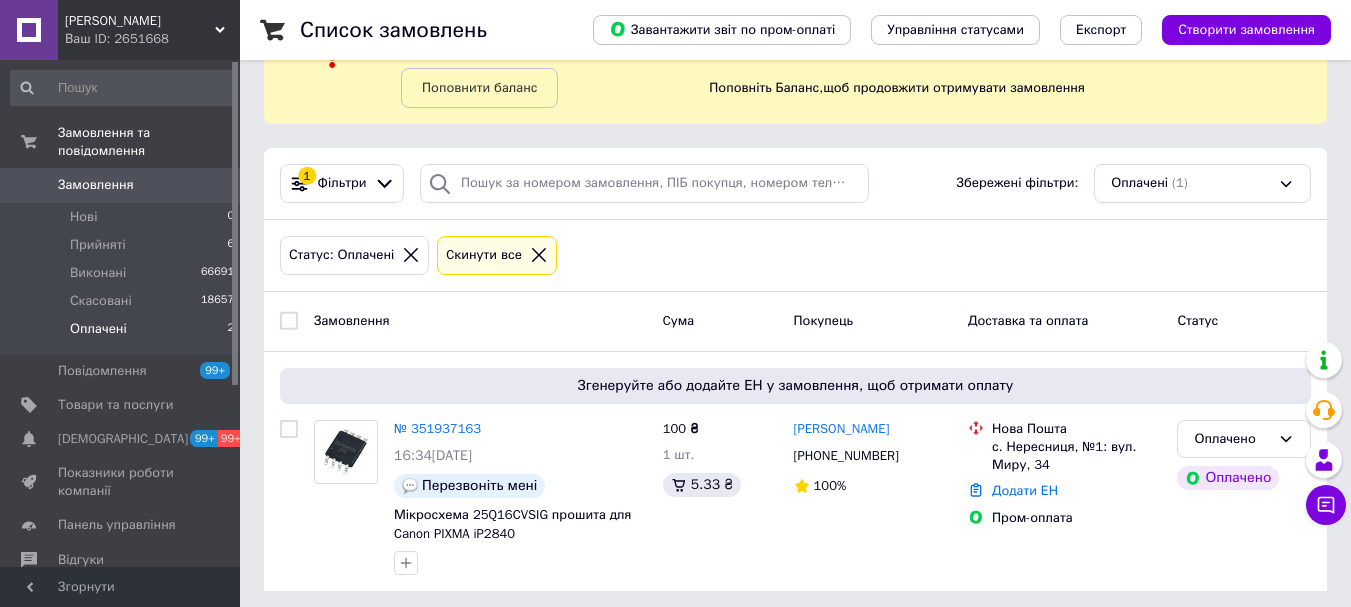 scroll, scrollTop: 104, scrollLeft: 0, axis: vertical 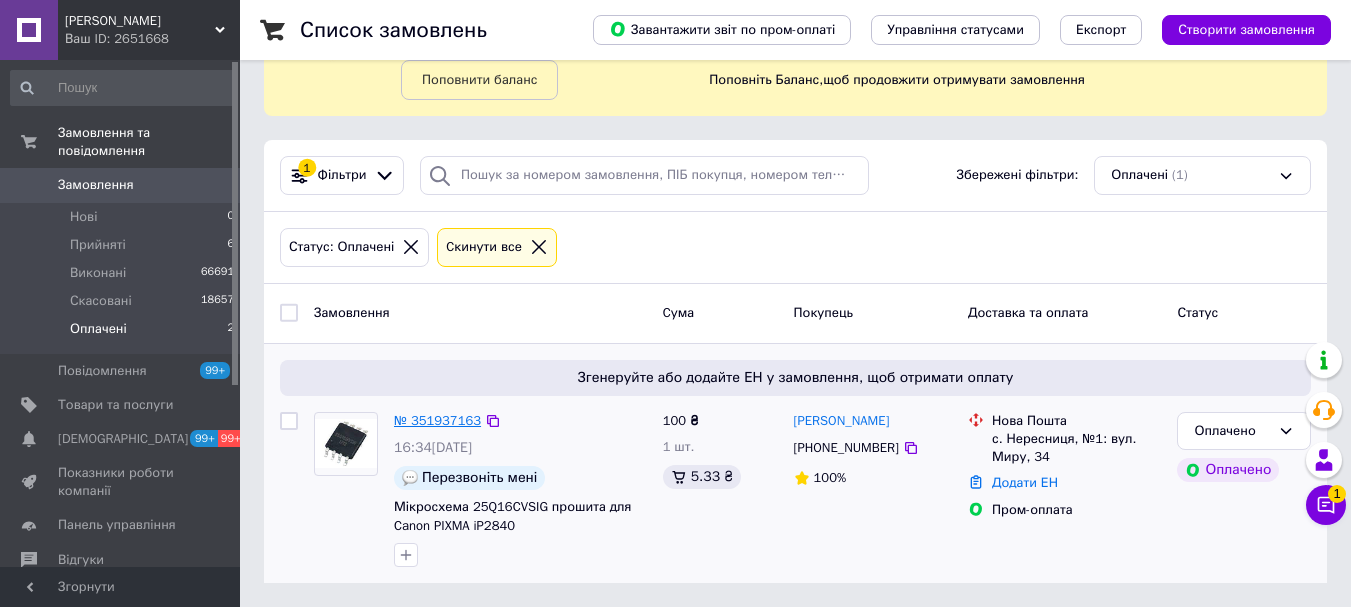 click on "№ 351937163" at bounding box center (437, 420) 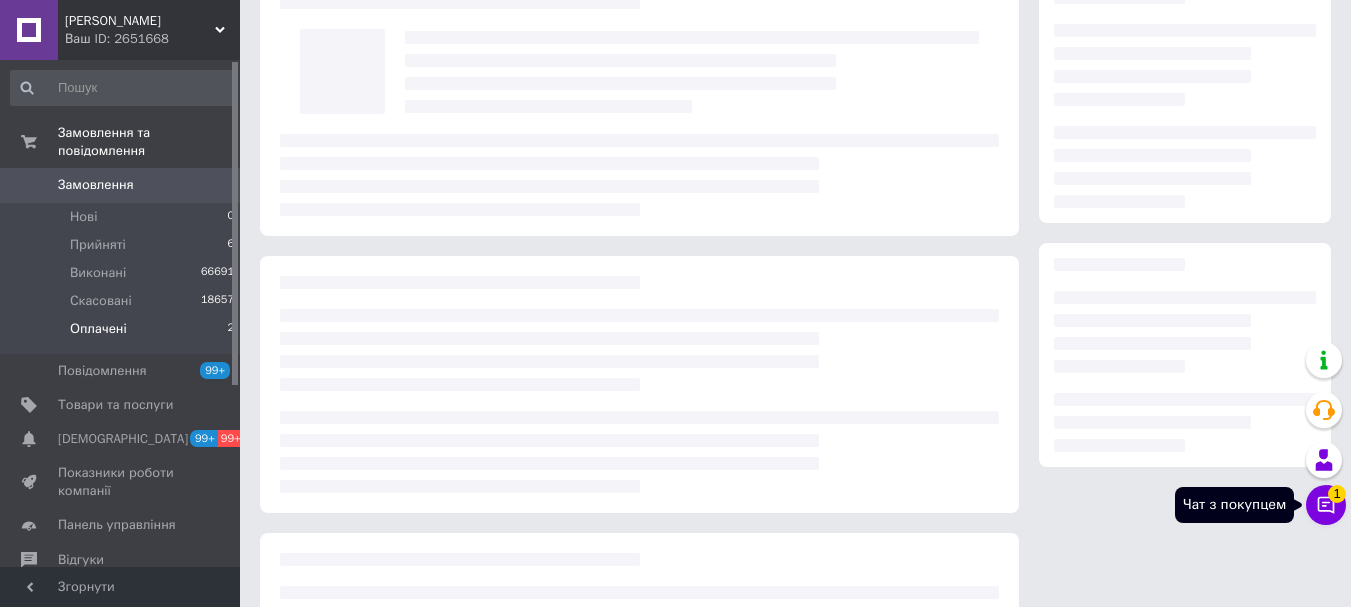 click 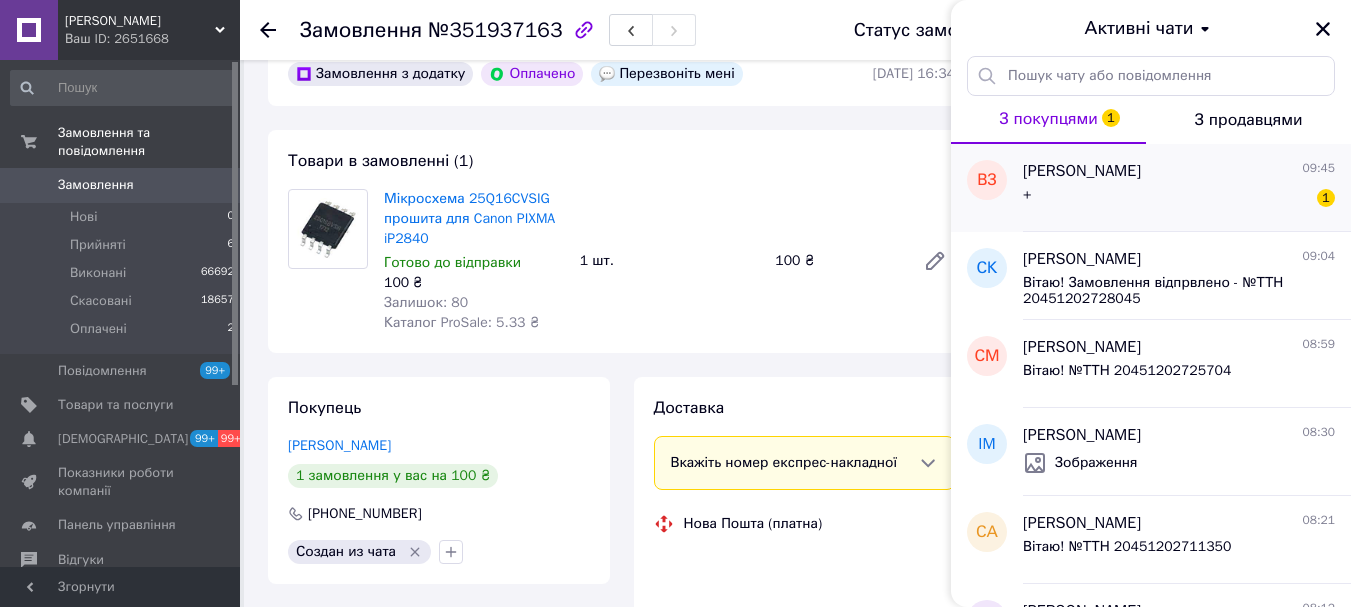 click on "+ 1" at bounding box center (1179, 199) 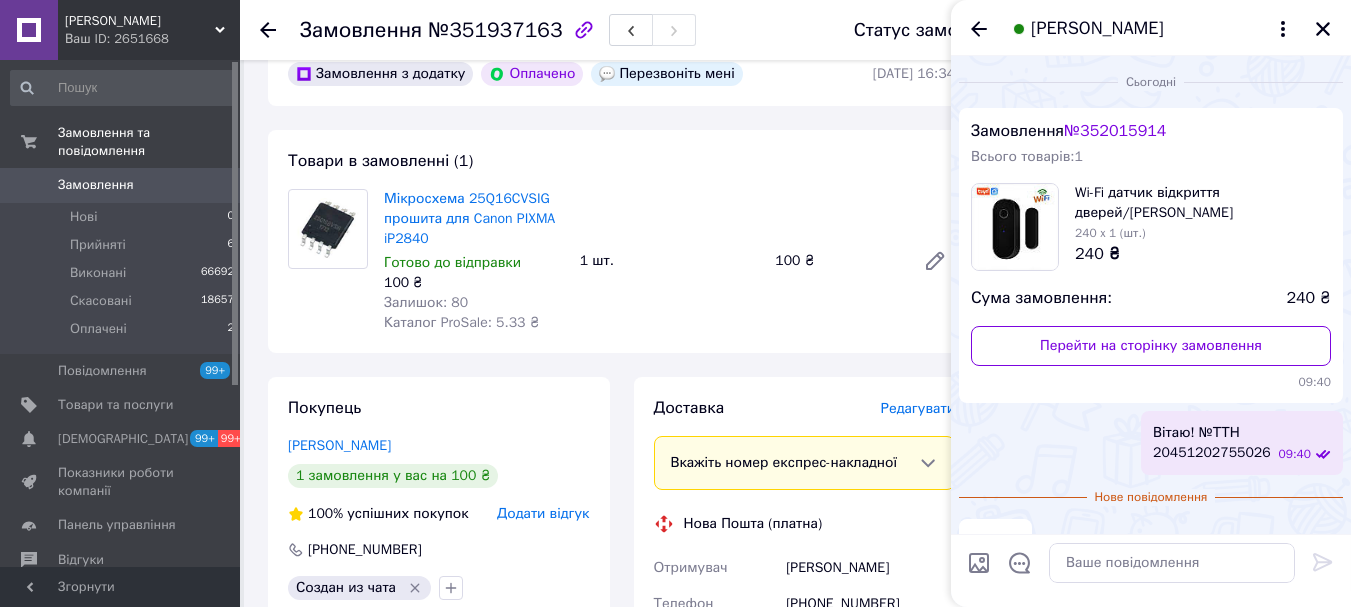 scroll, scrollTop: 38, scrollLeft: 0, axis: vertical 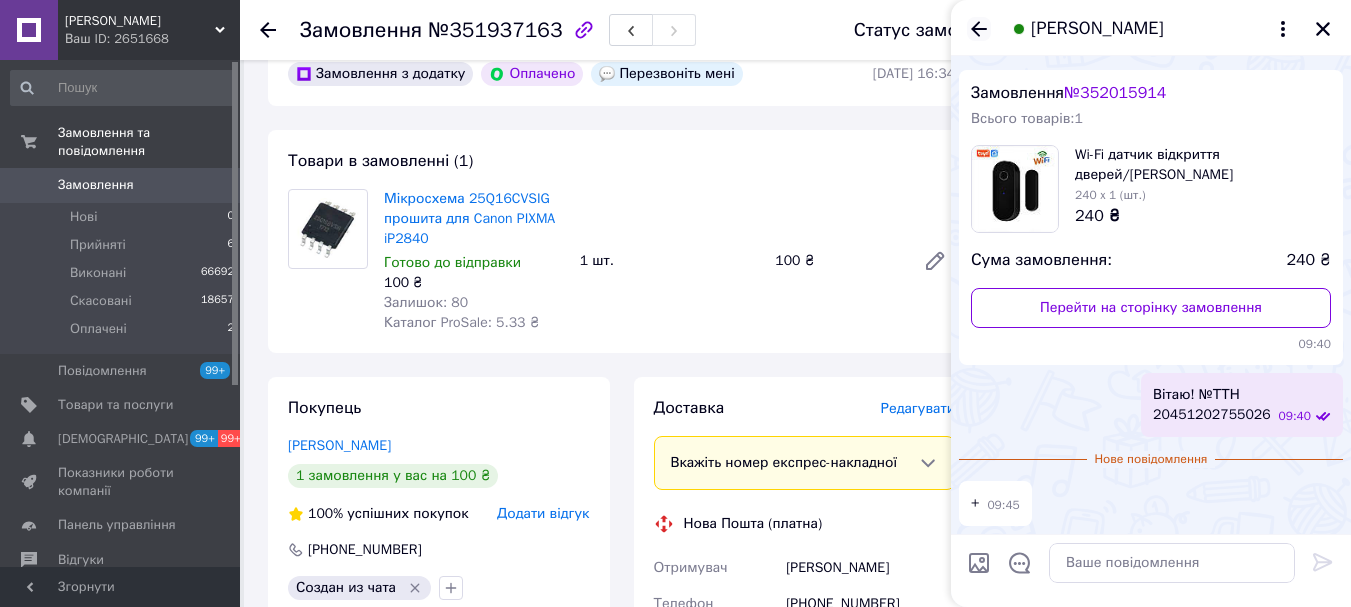 click 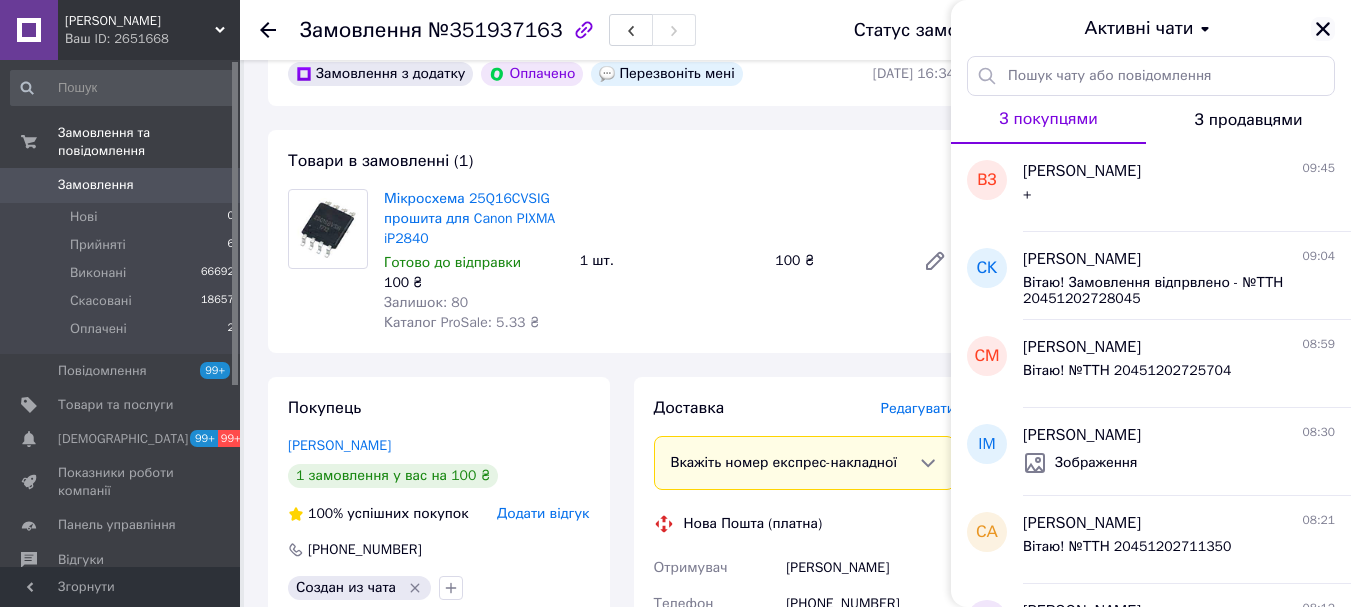 click 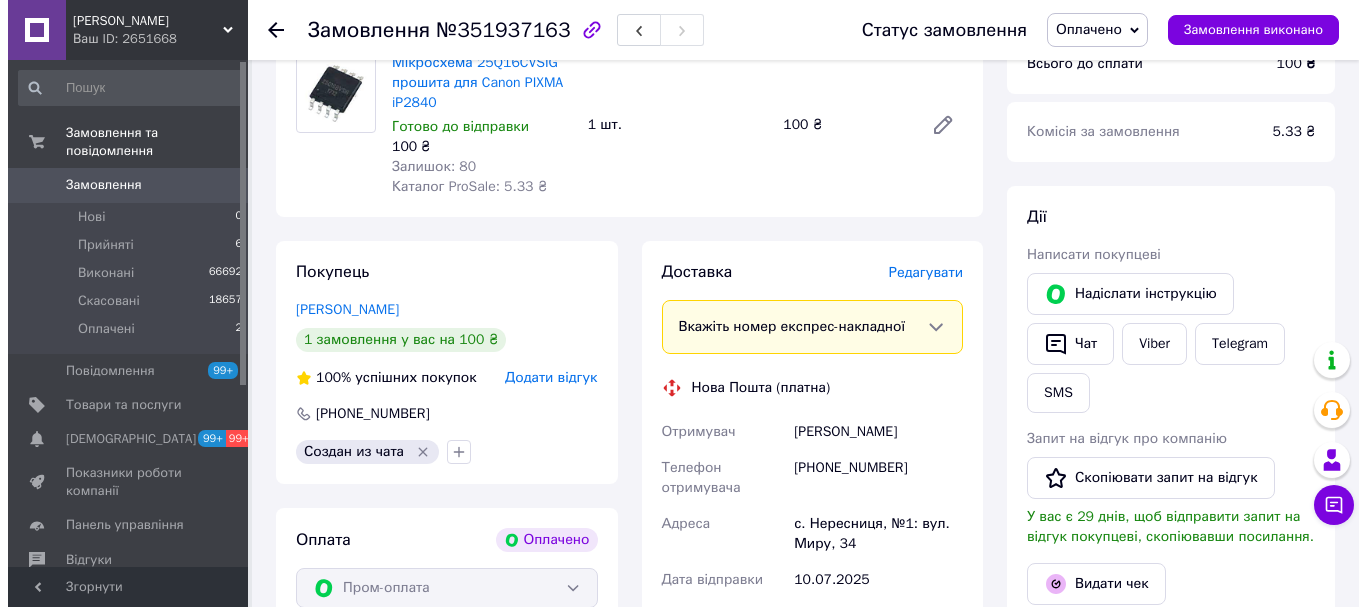 scroll, scrollTop: 300, scrollLeft: 0, axis: vertical 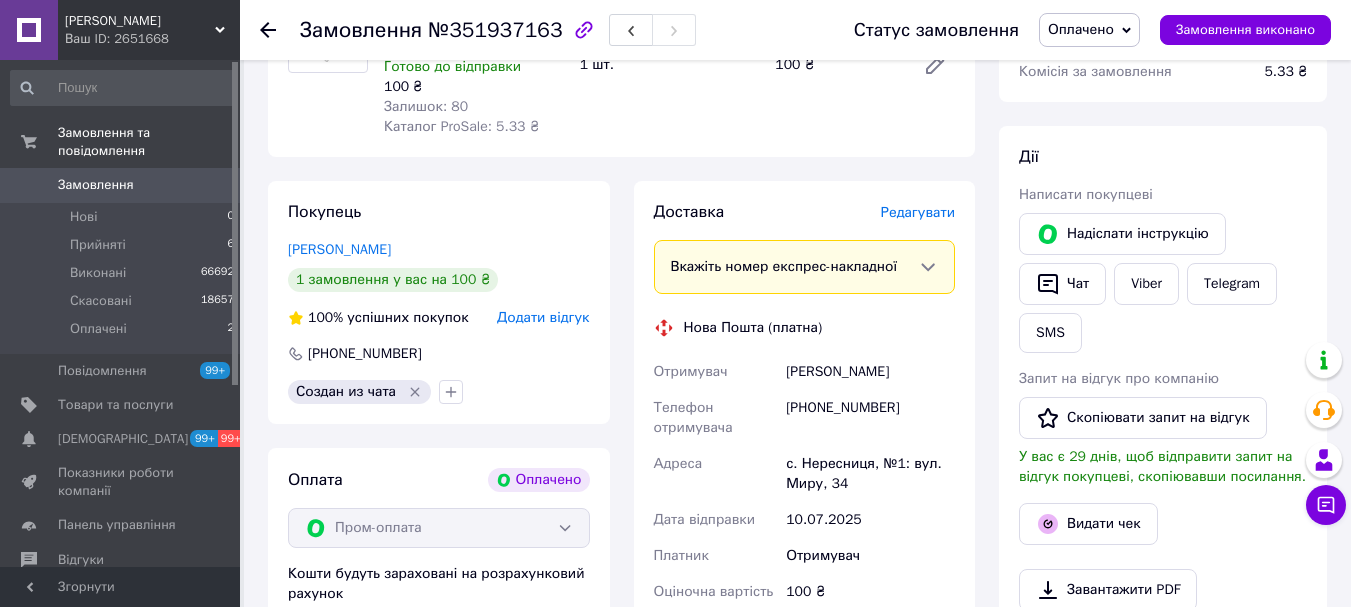 click on "Редагувати" at bounding box center [918, 212] 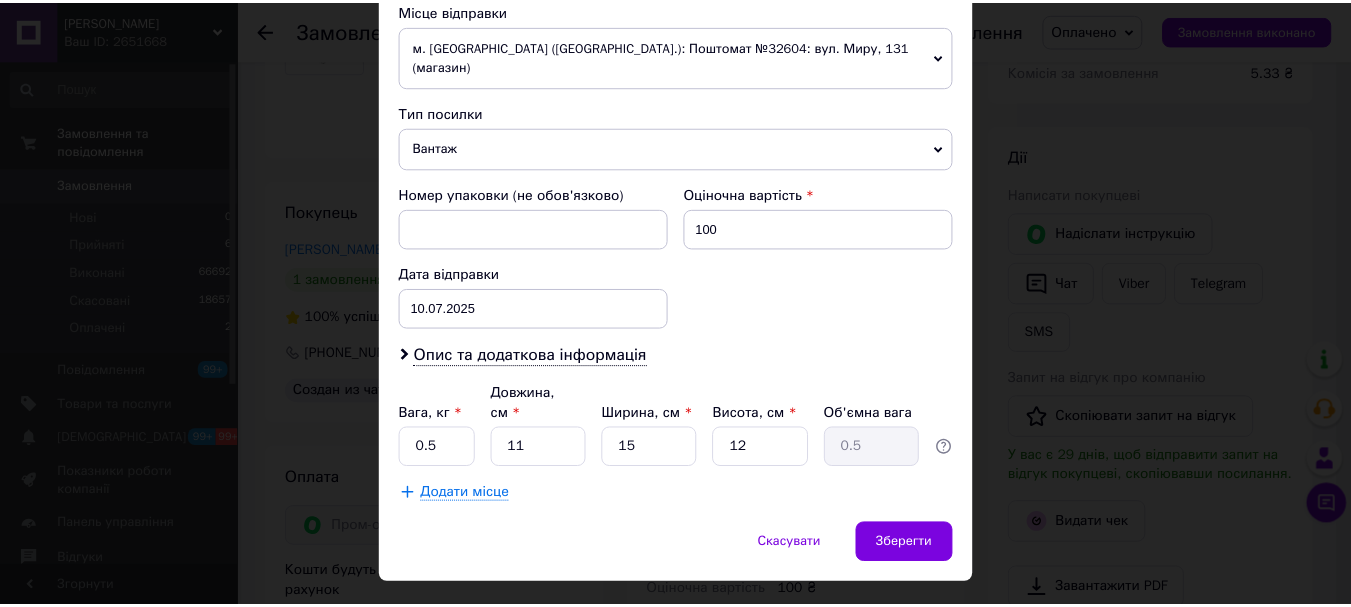 scroll, scrollTop: 721, scrollLeft: 0, axis: vertical 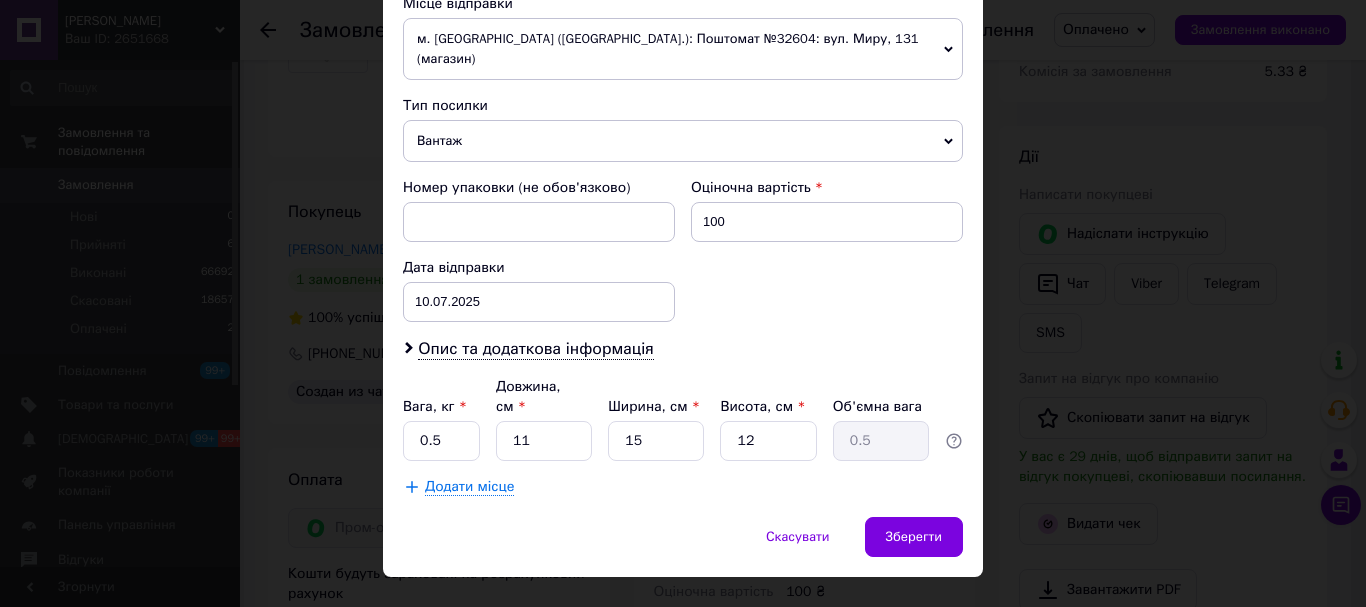 click on "Вантаж" at bounding box center (683, 141) 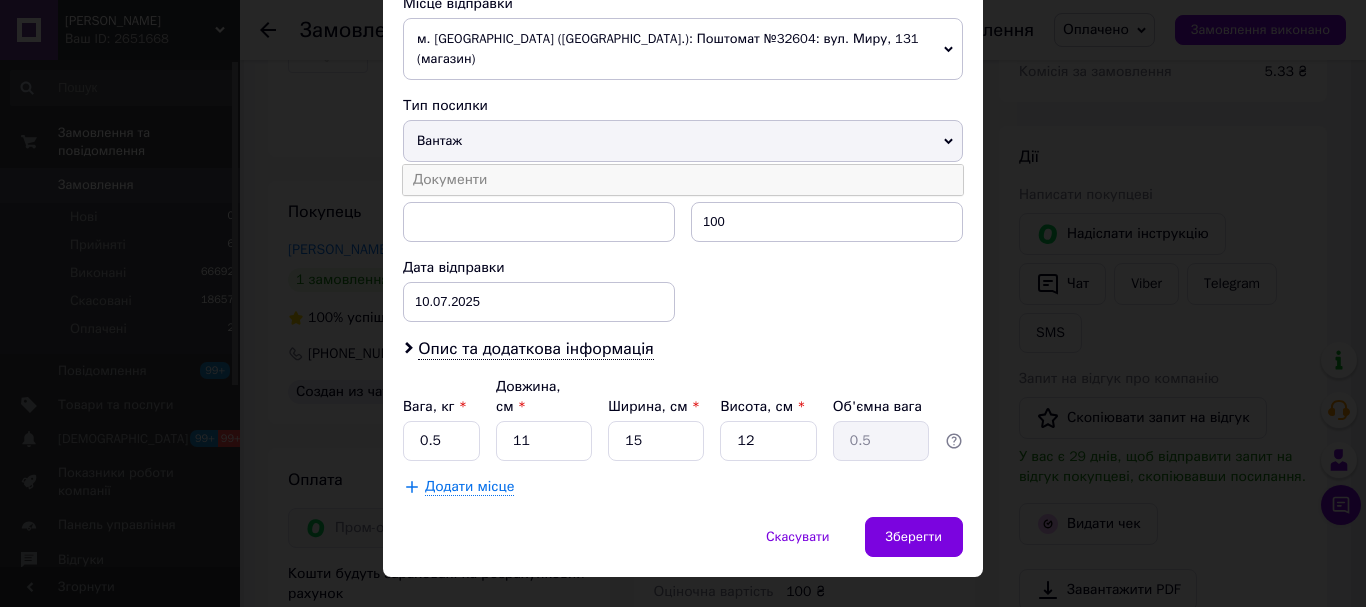 click on "Документи" at bounding box center [683, 180] 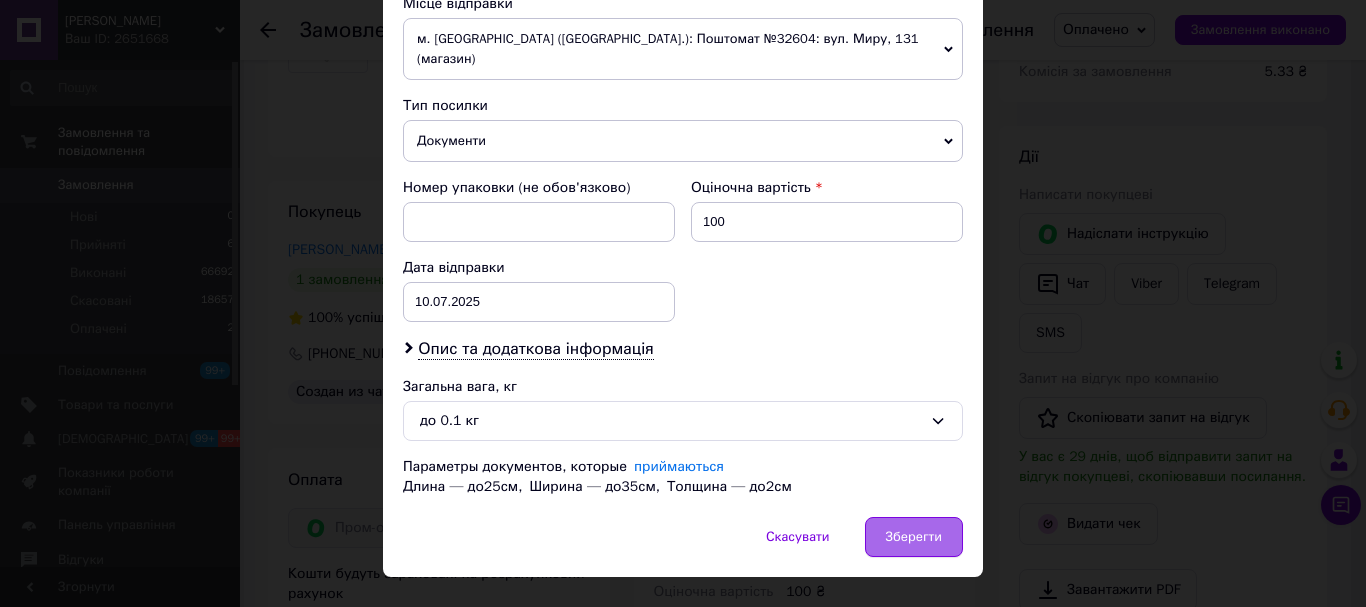 click on "Зберегти" at bounding box center (914, 537) 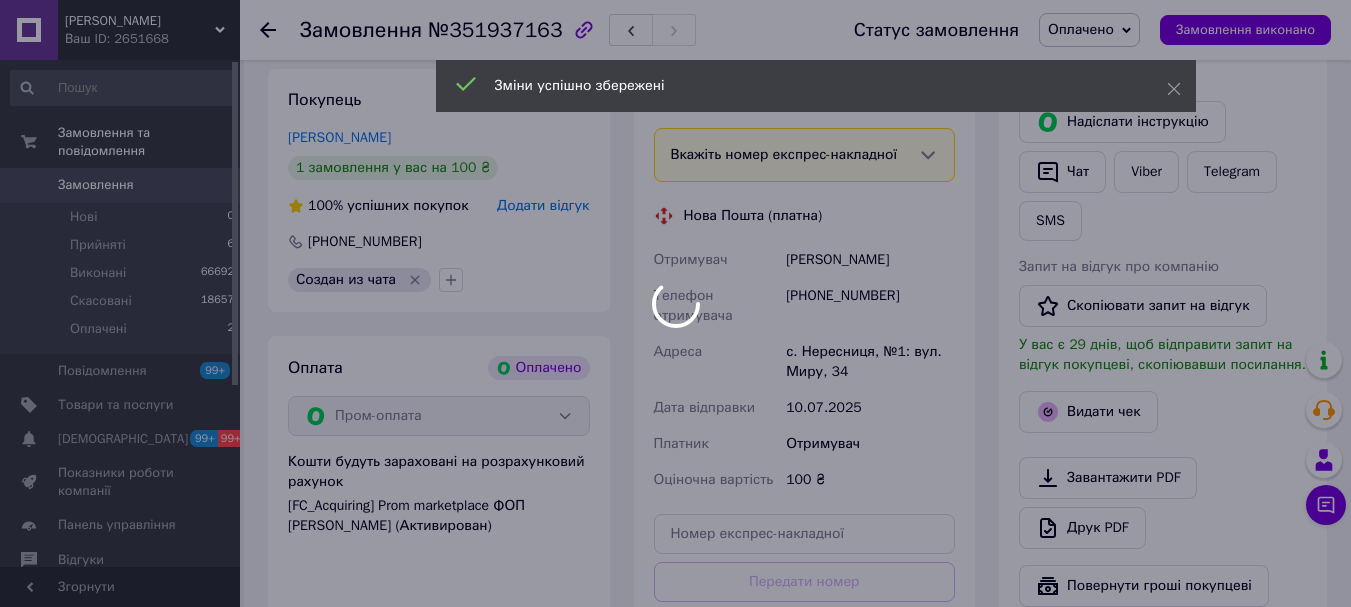 scroll, scrollTop: 700, scrollLeft: 0, axis: vertical 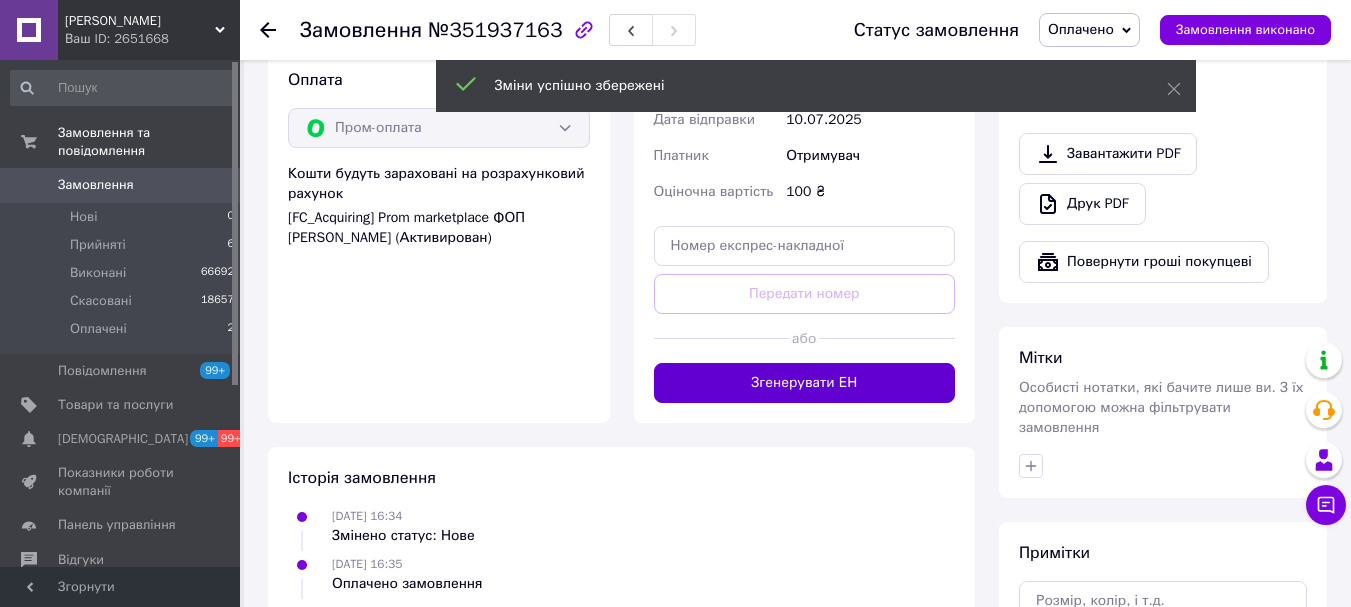 click on "Згенерувати ЕН" at bounding box center (805, 383) 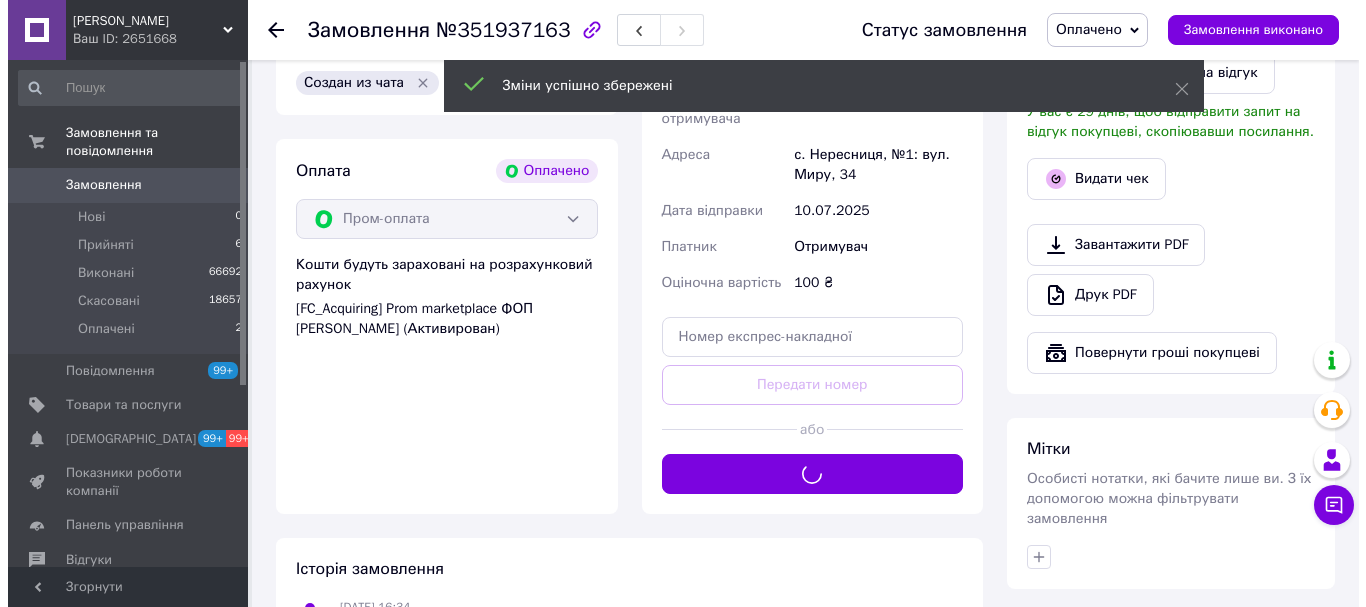 scroll, scrollTop: 400, scrollLeft: 0, axis: vertical 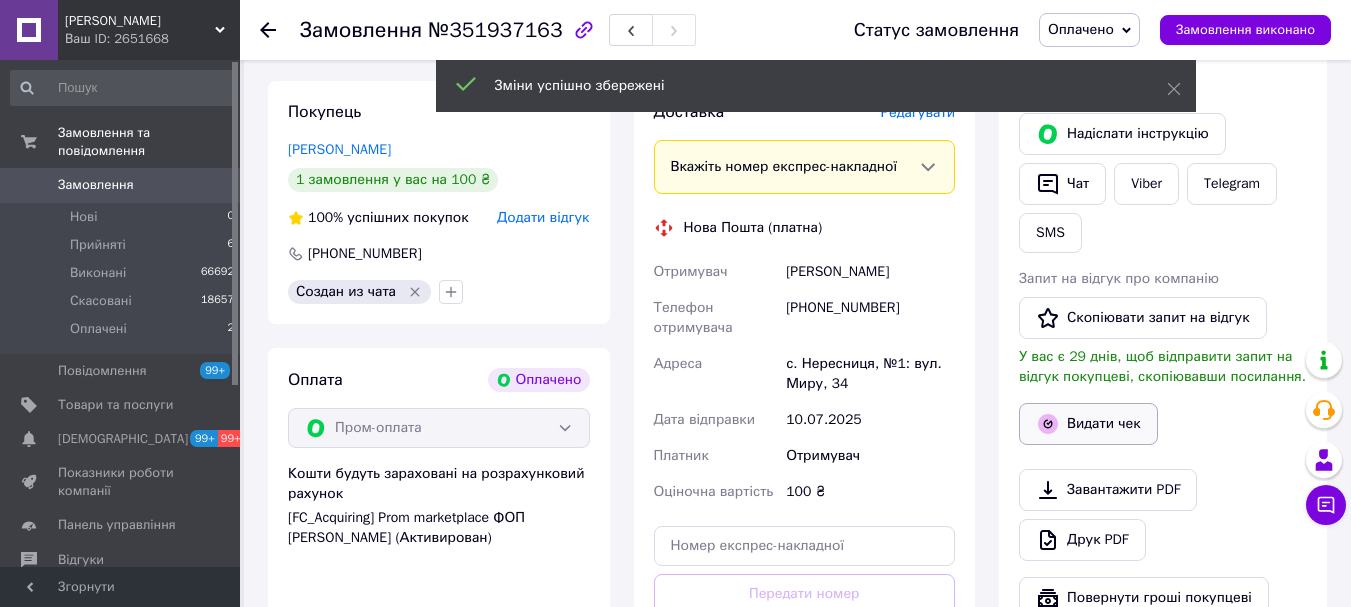 click on "Видати чек" at bounding box center (1088, 424) 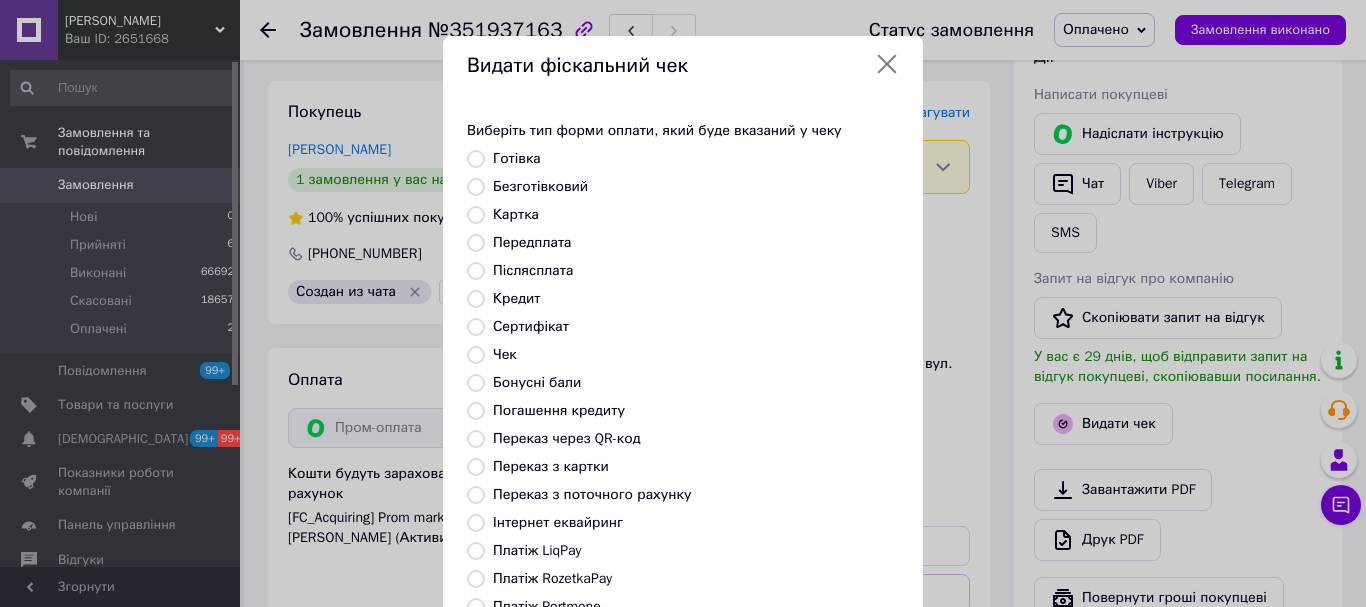 drag, startPoint x: 573, startPoint y: 572, endPoint x: 611, endPoint y: 583, distance: 39.56008 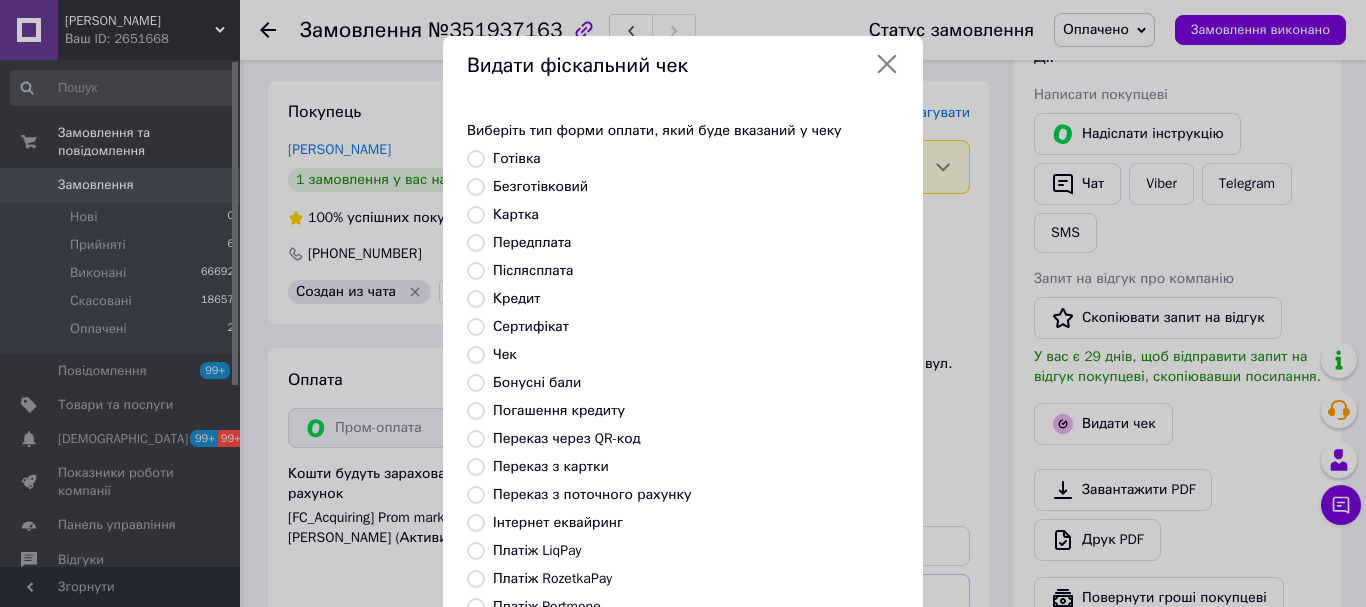 click on "Платіж RozetkaPay" at bounding box center [552, 578] 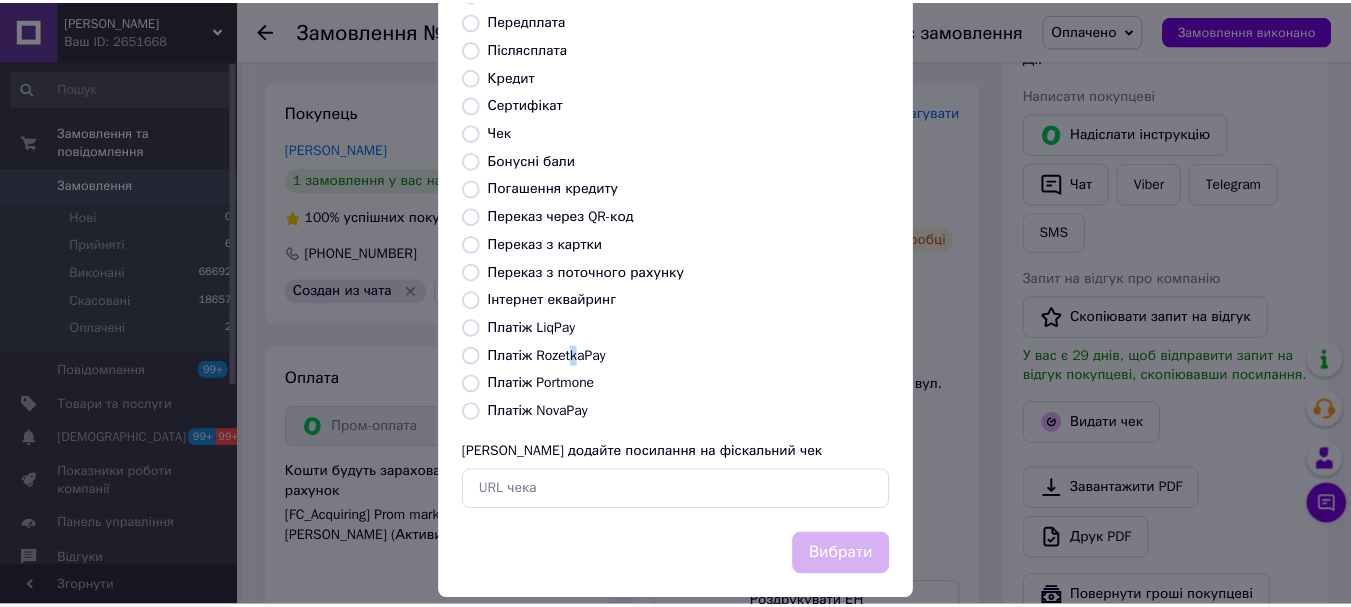 scroll, scrollTop: 252, scrollLeft: 0, axis: vertical 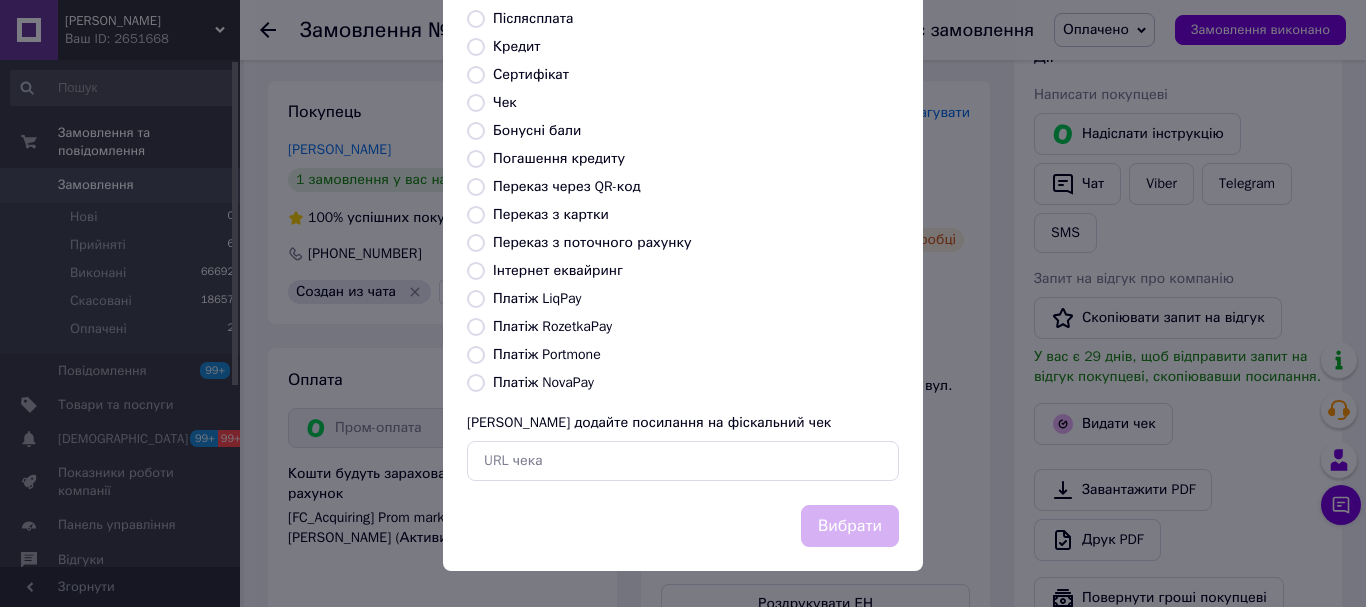 drag, startPoint x: 597, startPoint y: 318, endPoint x: 575, endPoint y: 335, distance: 27.802877 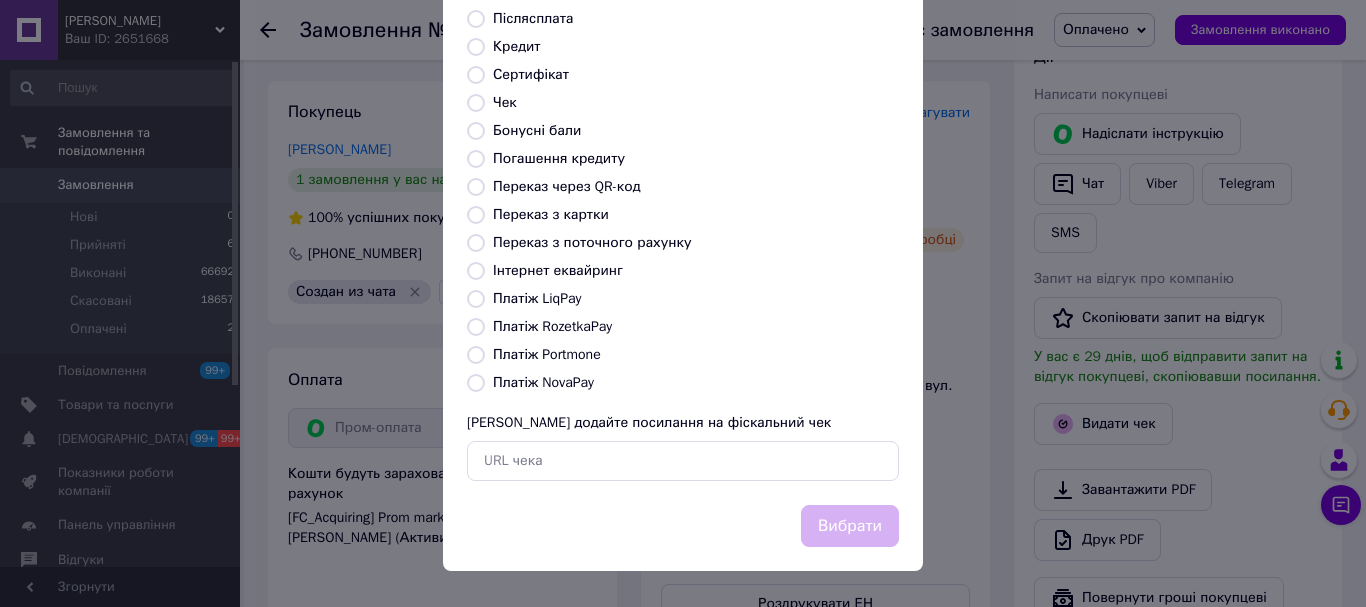 radio on "true" 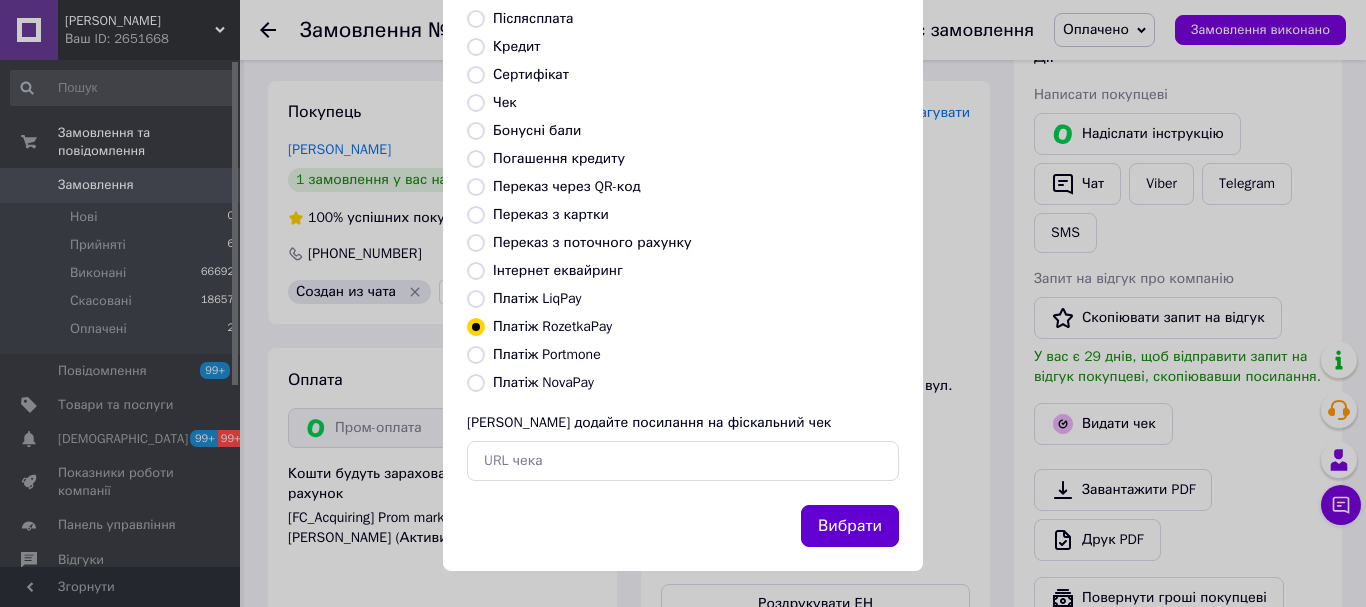 click on "Вибрати" at bounding box center [850, 526] 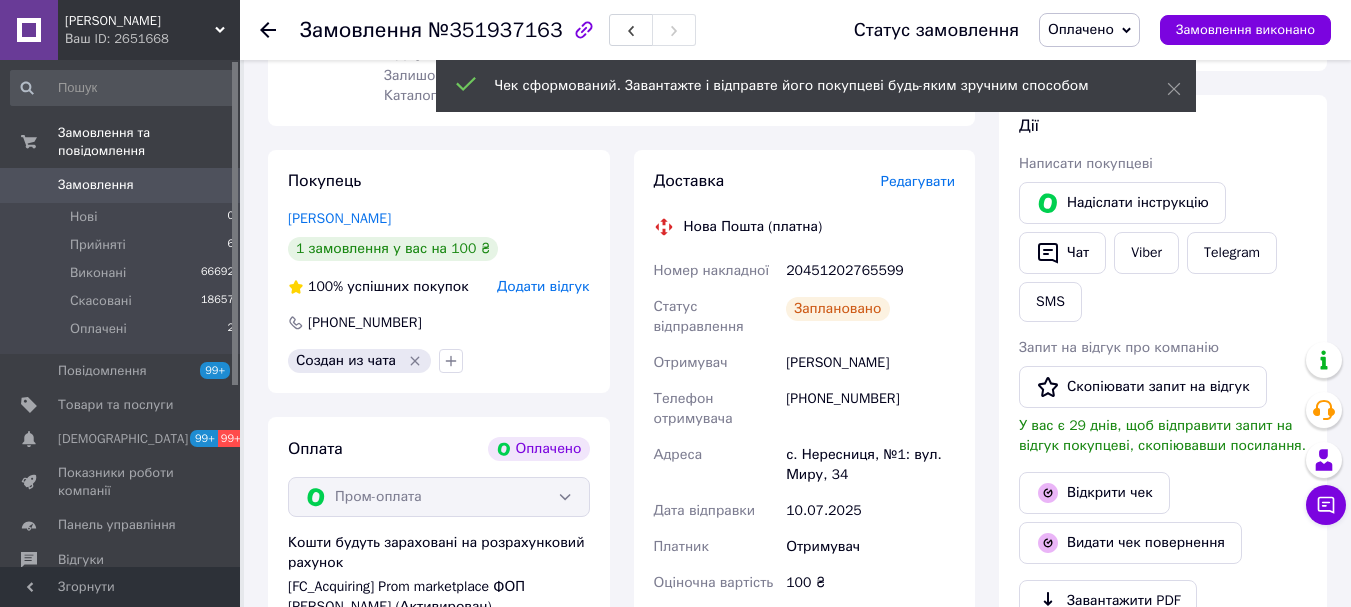 scroll, scrollTop: 300, scrollLeft: 0, axis: vertical 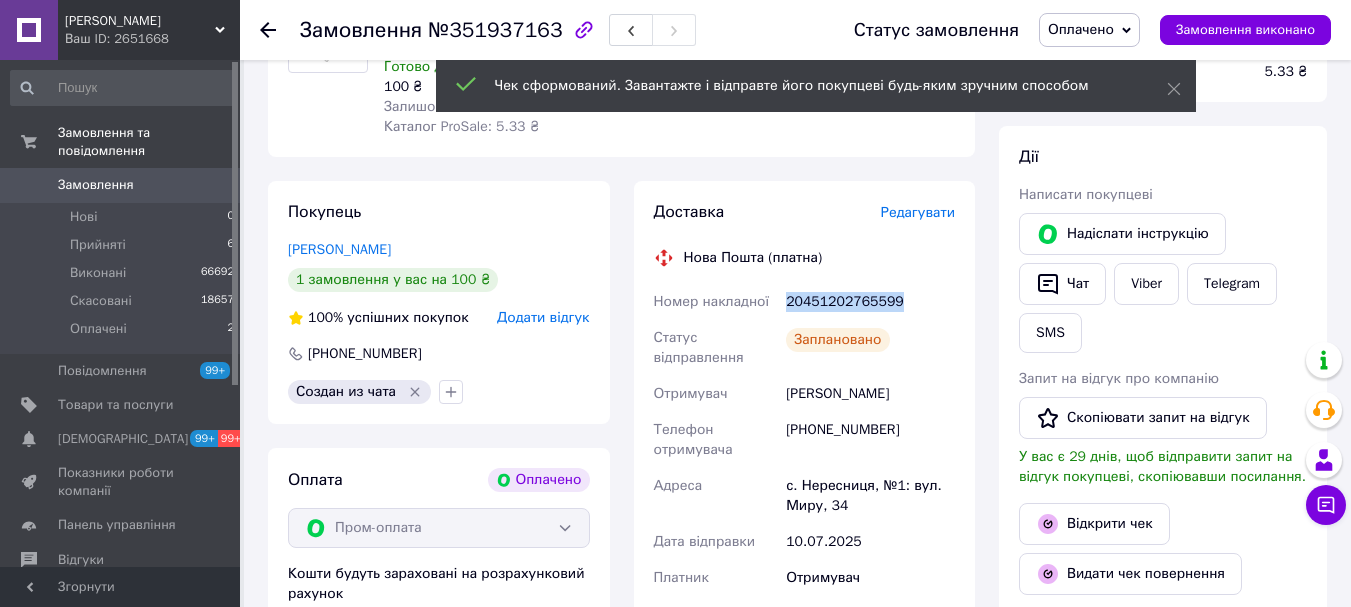 drag, startPoint x: 908, startPoint y: 304, endPoint x: 787, endPoint y: 306, distance: 121.016525 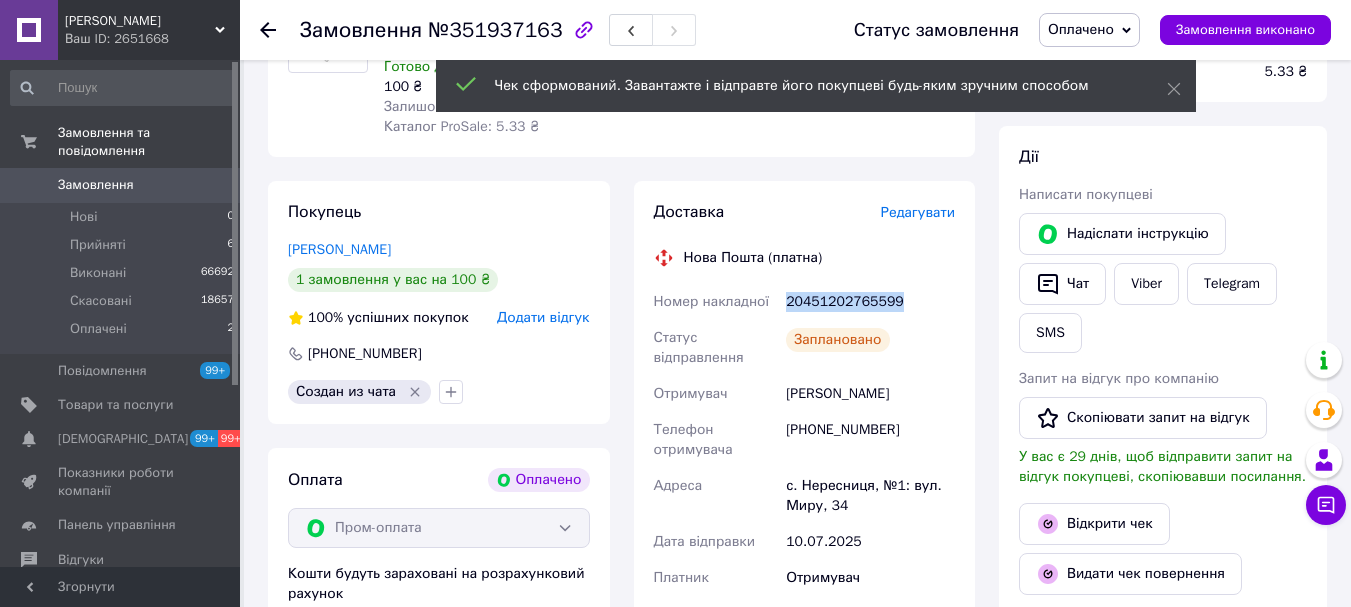 drag, startPoint x: 1050, startPoint y: 293, endPoint x: 1316, endPoint y: 606, distance: 410.76147 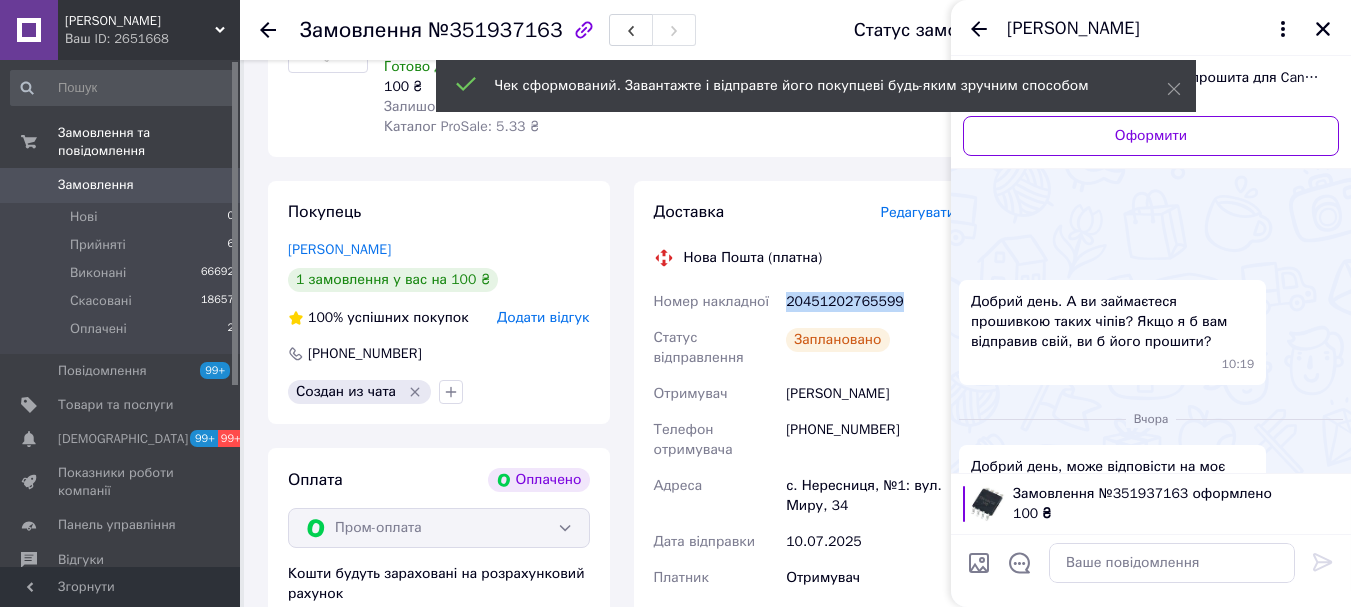 scroll, scrollTop: 1031, scrollLeft: 0, axis: vertical 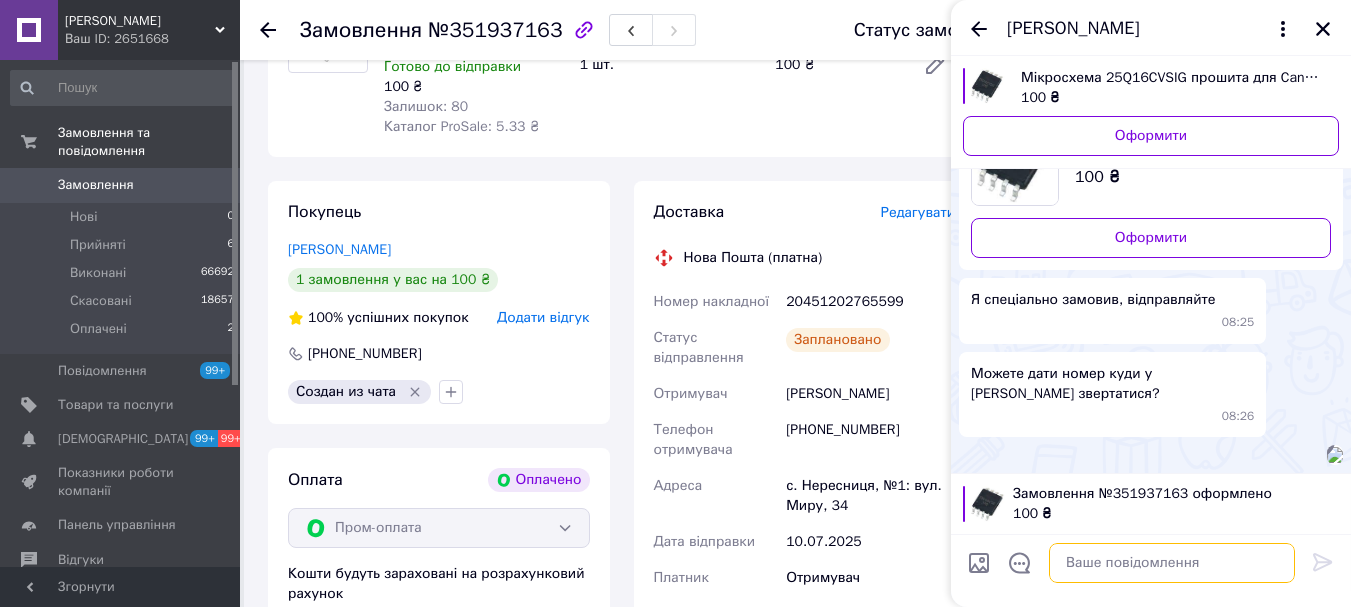 click at bounding box center [1172, 563] 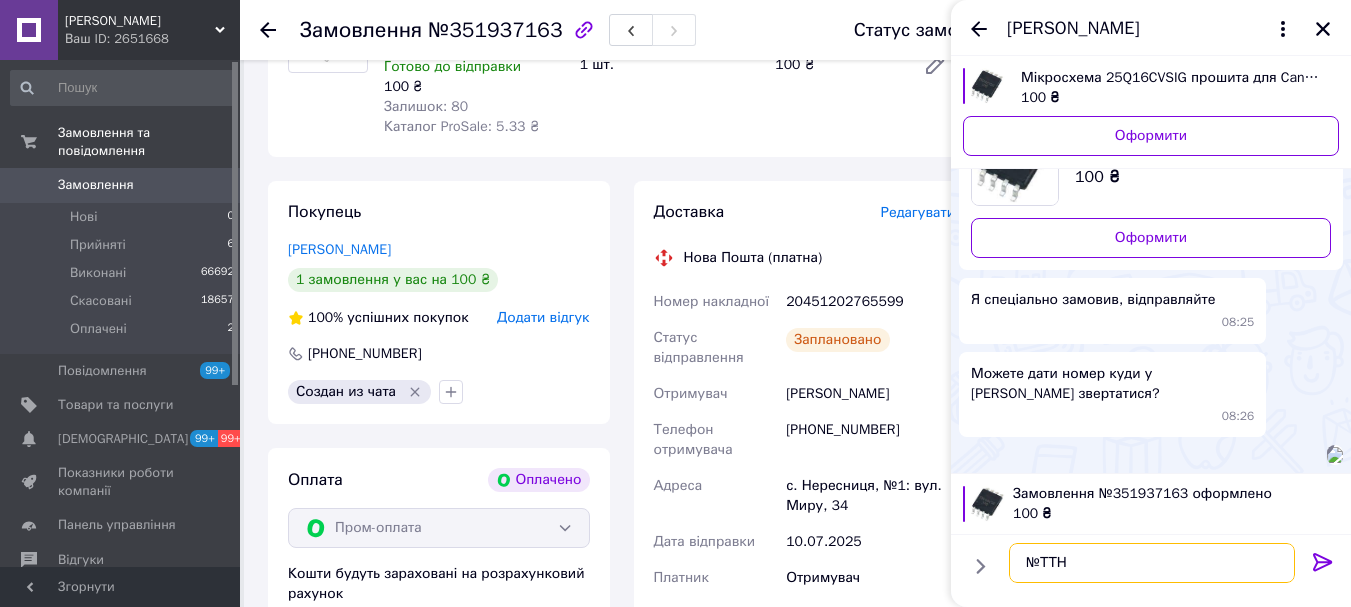paste on "20451202765599" 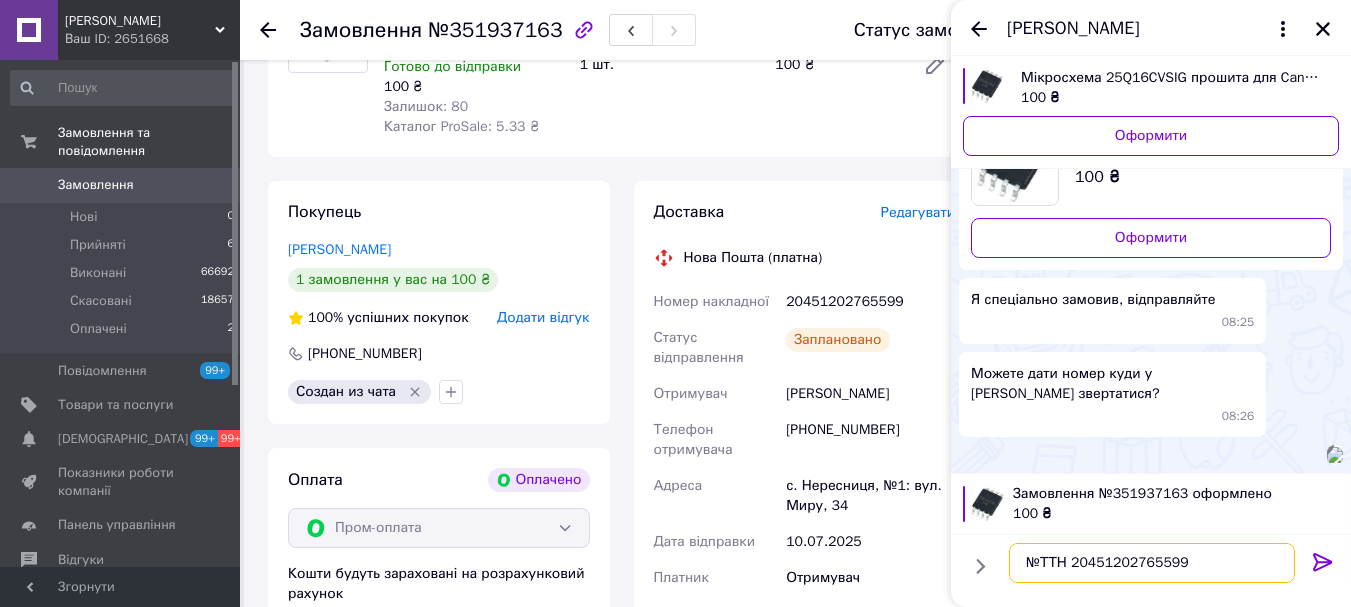 type 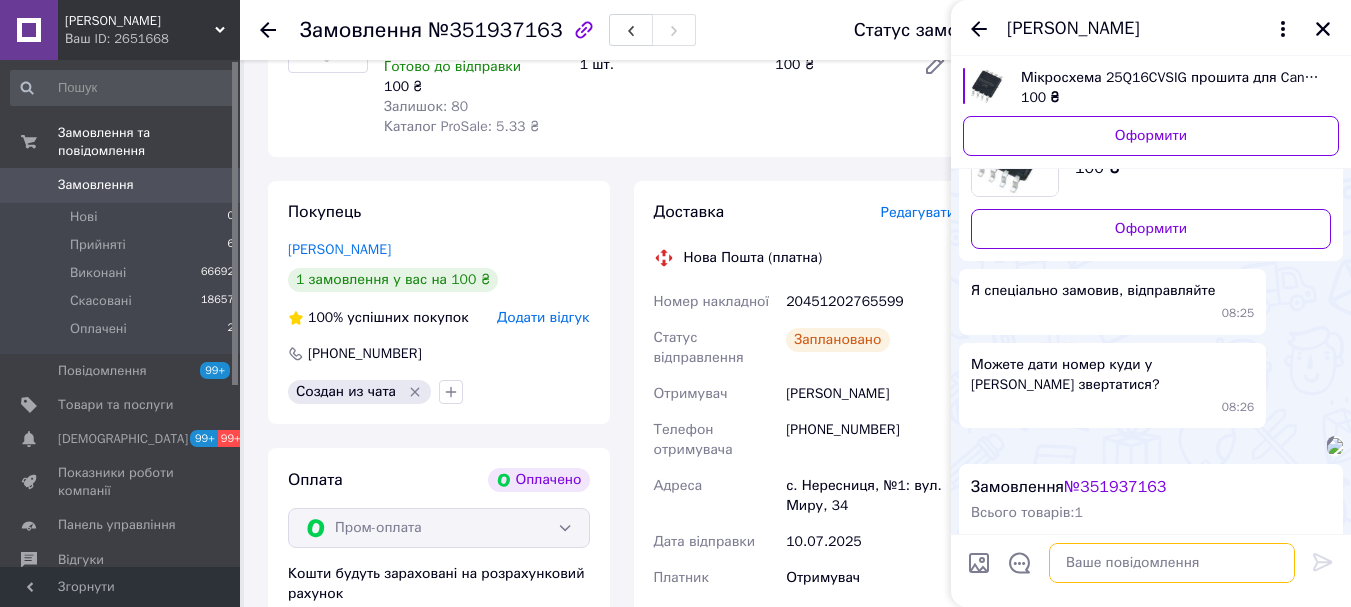 scroll, scrollTop: 1326, scrollLeft: 0, axis: vertical 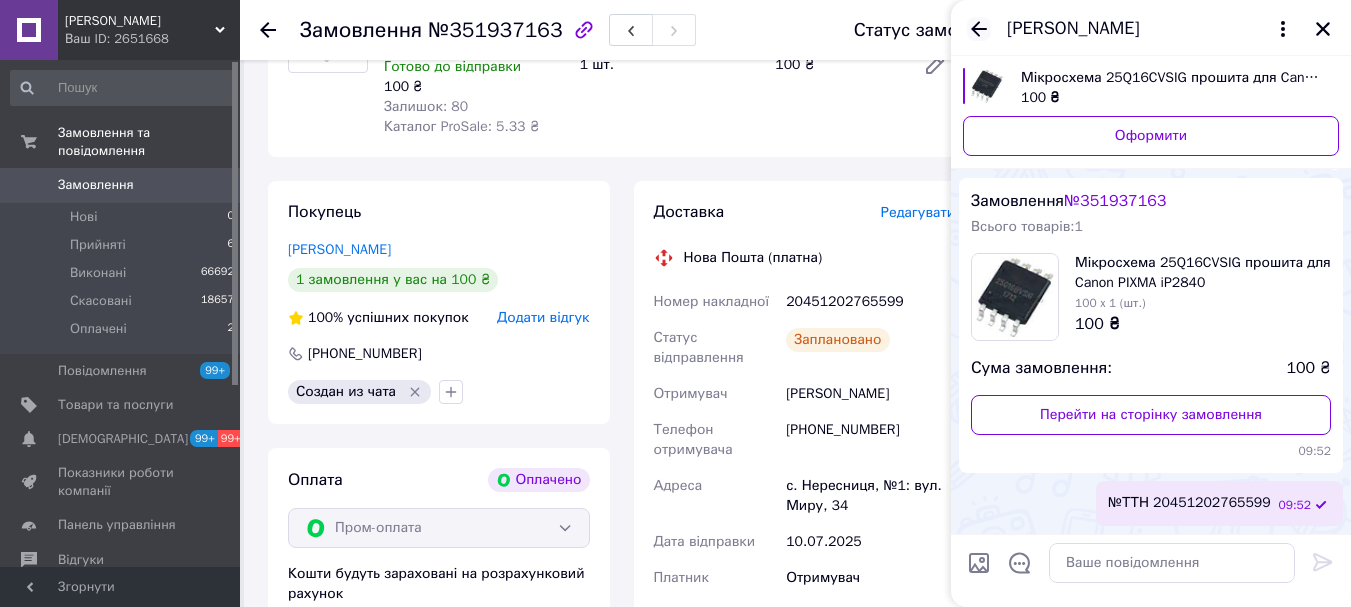 click 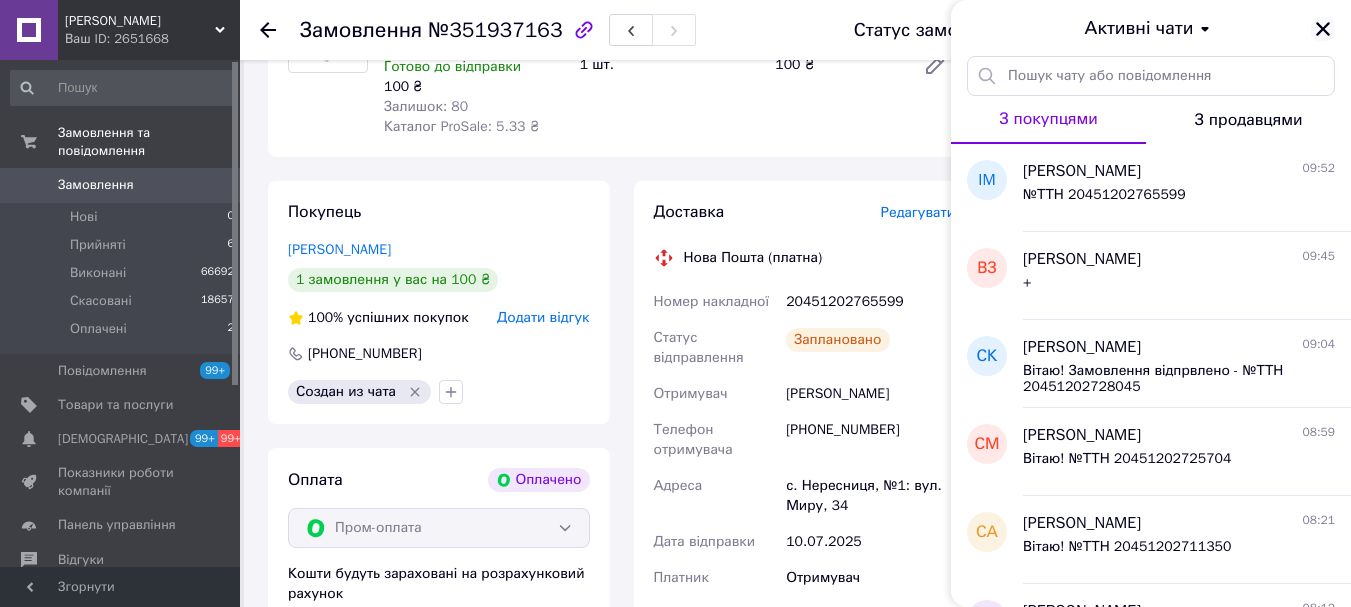 click at bounding box center [1323, 29] 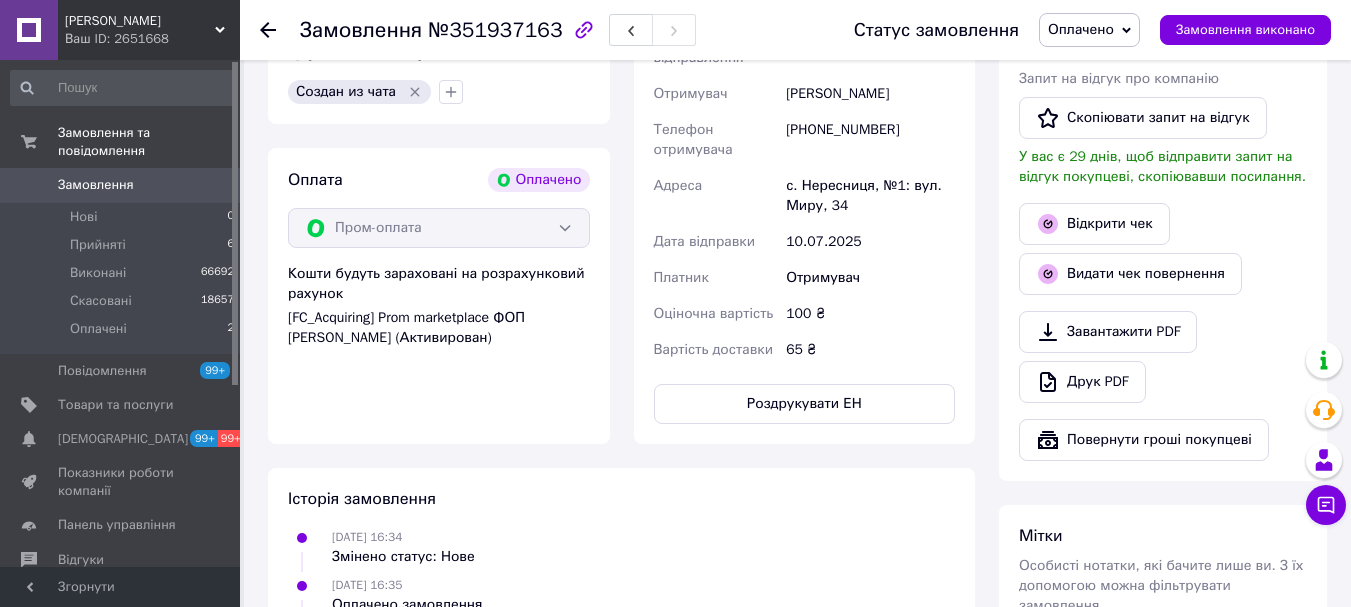 scroll, scrollTop: 0, scrollLeft: 0, axis: both 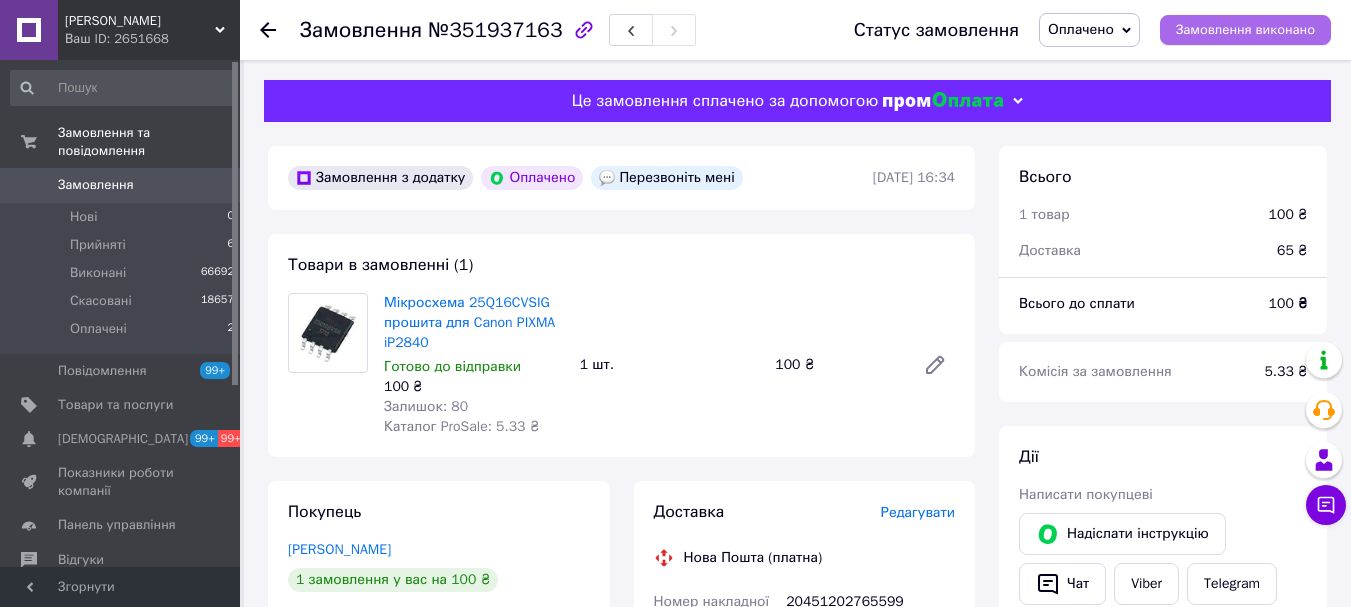 click on "Замовлення виконано" at bounding box center [1245, 30] 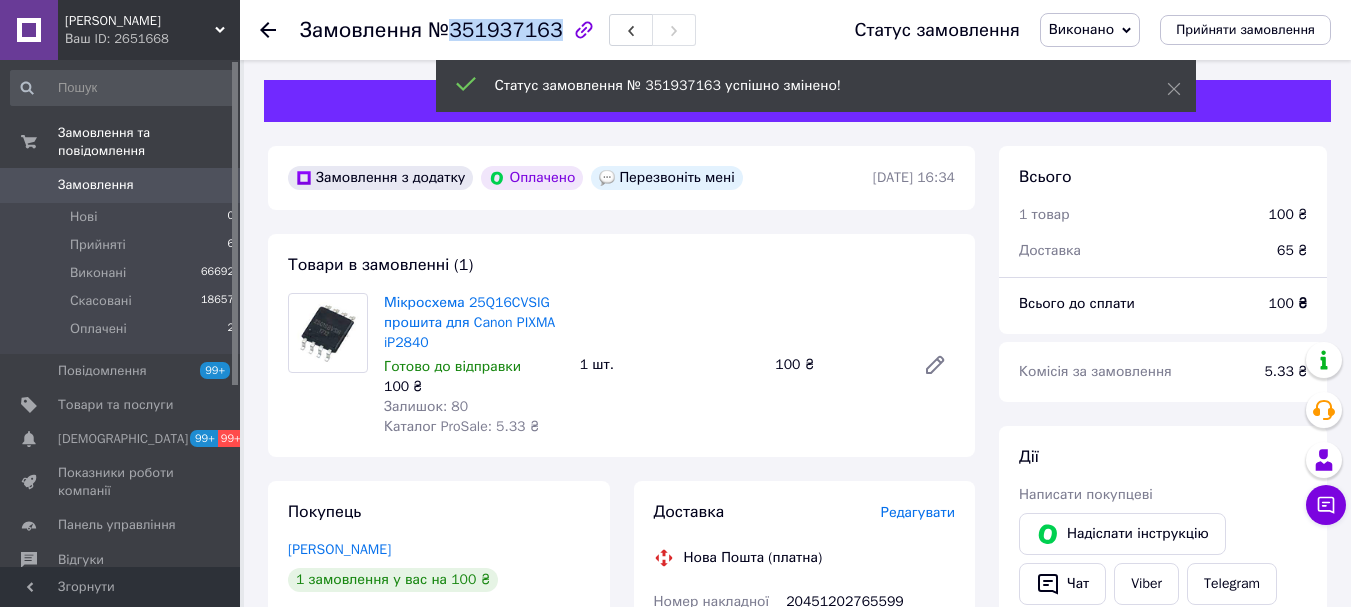 drag, startPoint x: 546, startPoint y: 28, endPoint x: 440, endPoint y: 32, distance: 106.07545 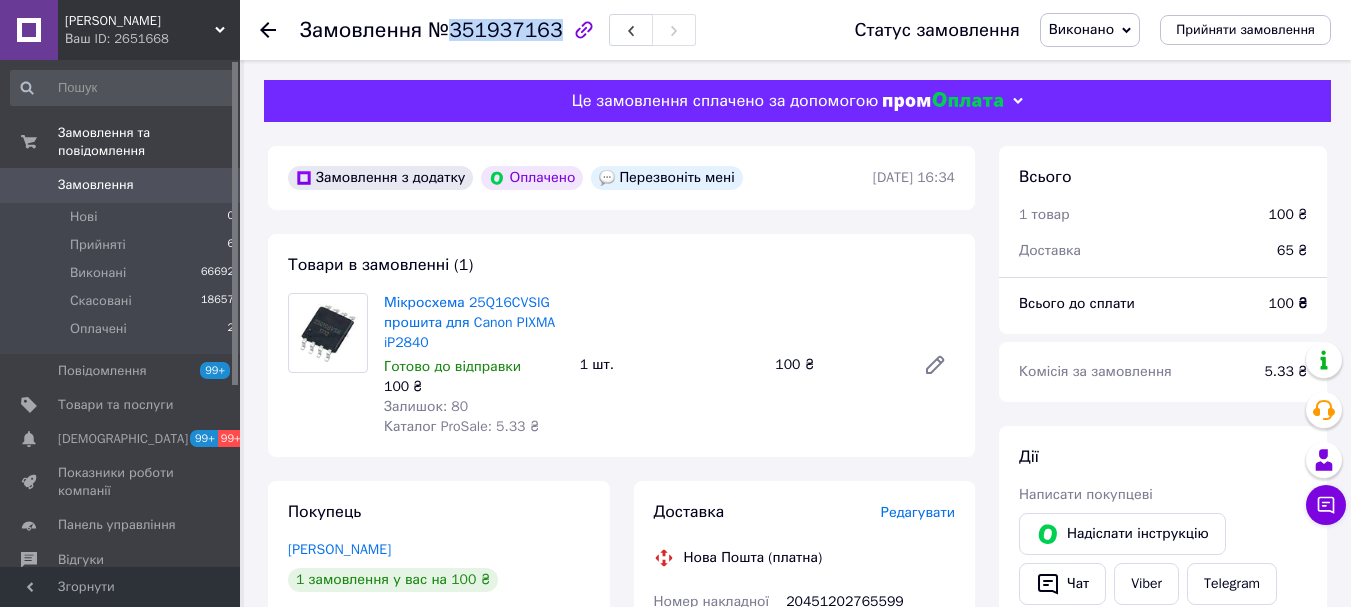 click on "Замовлення" at bounding box center (96, 185) 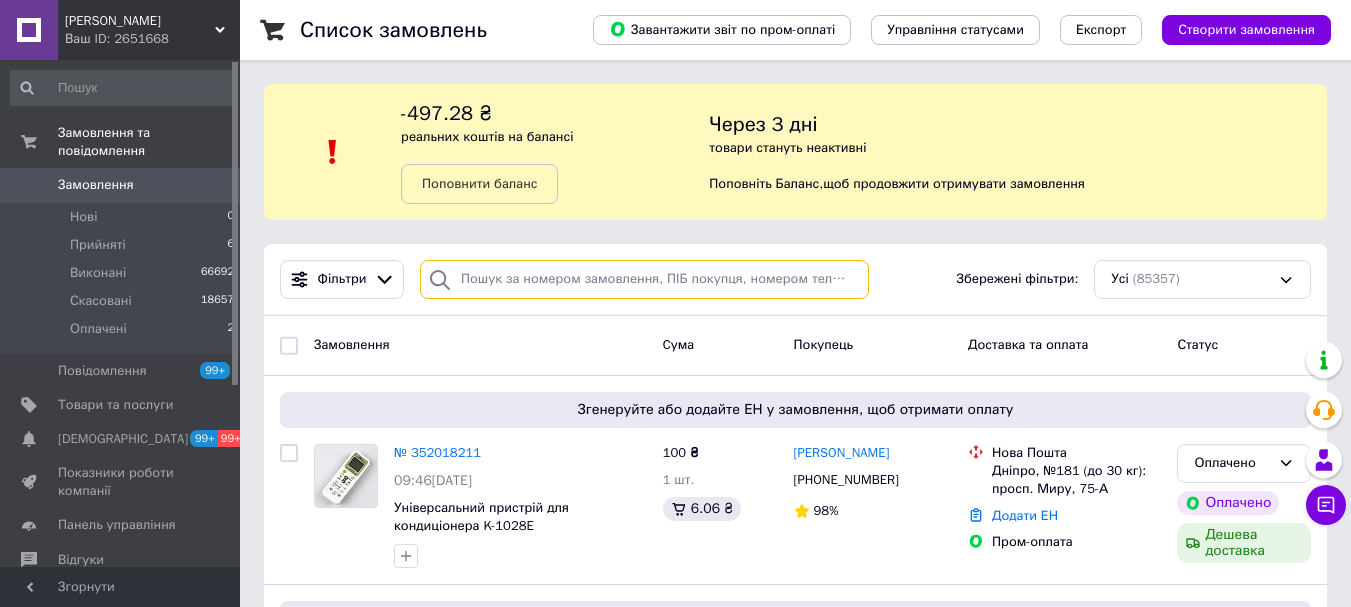 click at bounding box center [644, 279] 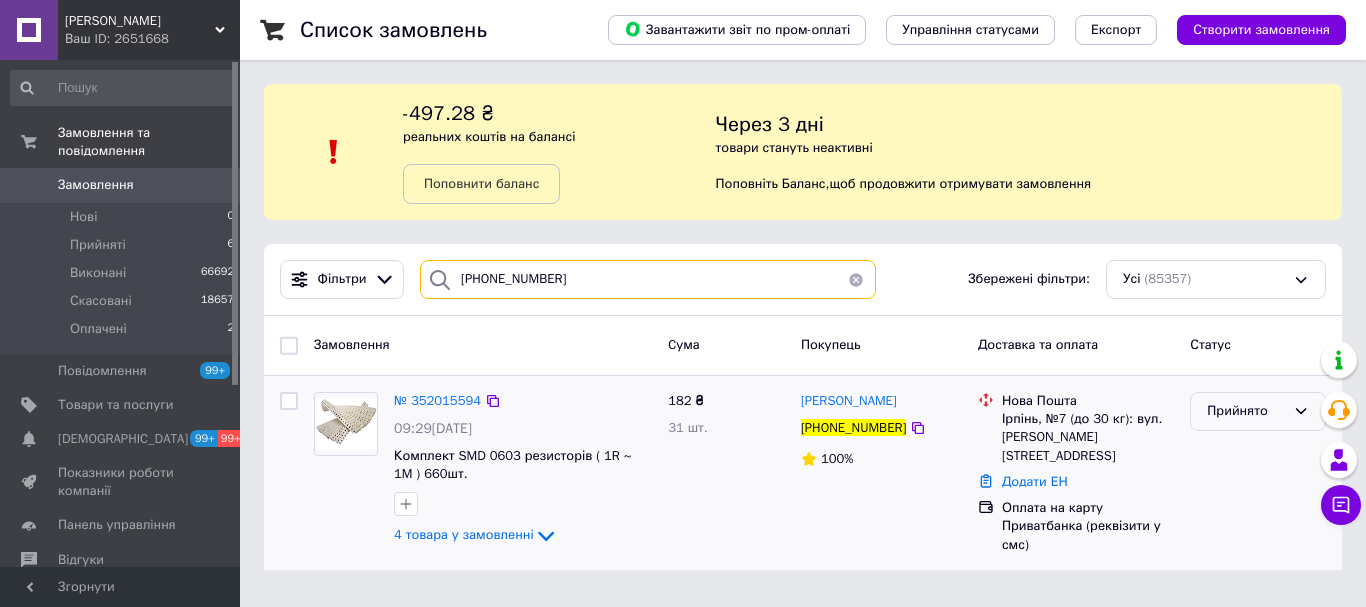 type on "[PHONE_NUMBER]" 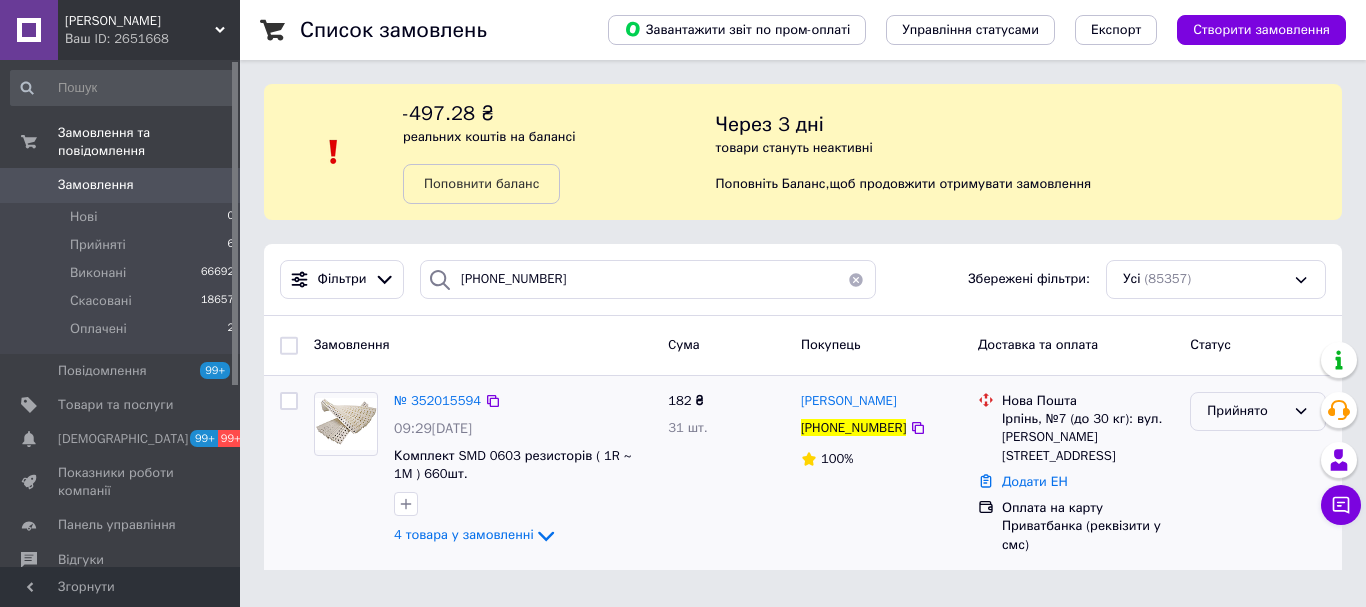 click on "Прийнято" at bounding box center (1246, 411) 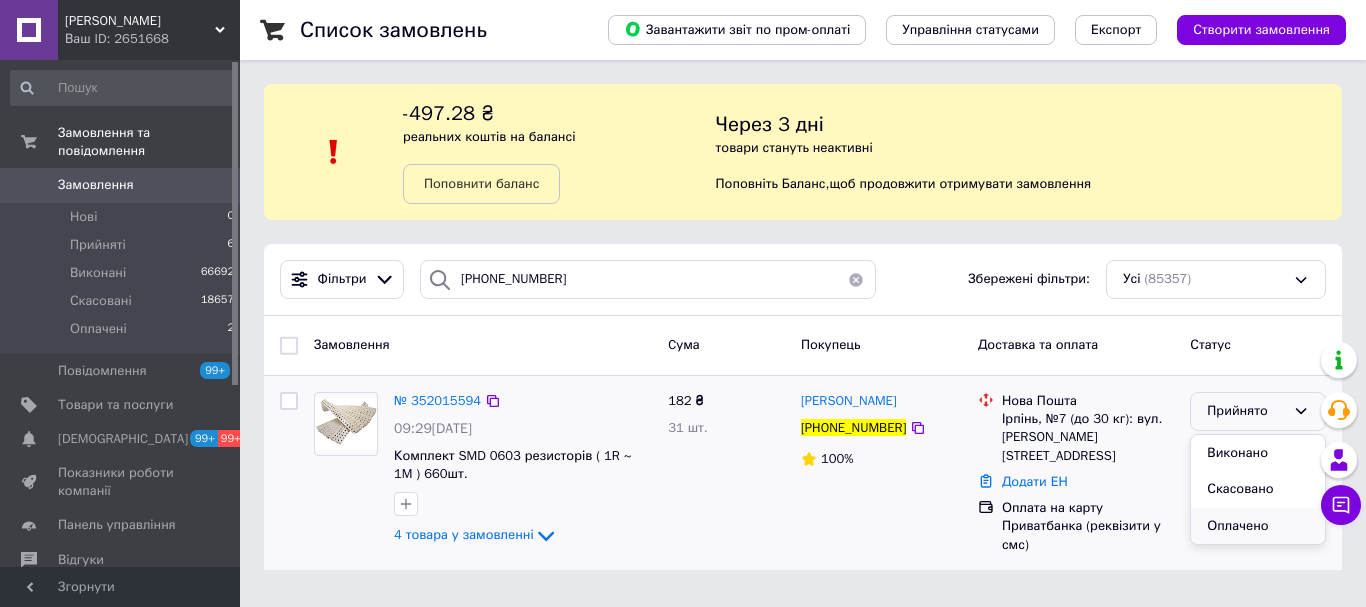 click on "Оплачено" at bounding box center (1258, 526) 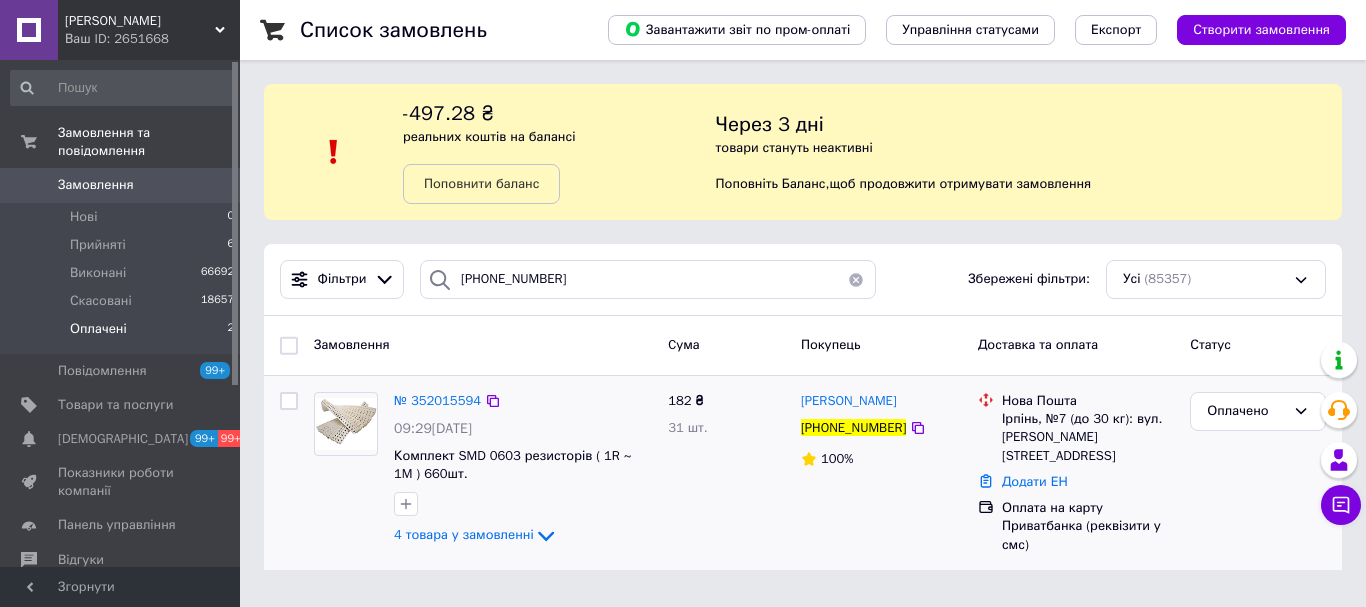 click on "Оплачені 2" at bounding box center (123, 334) 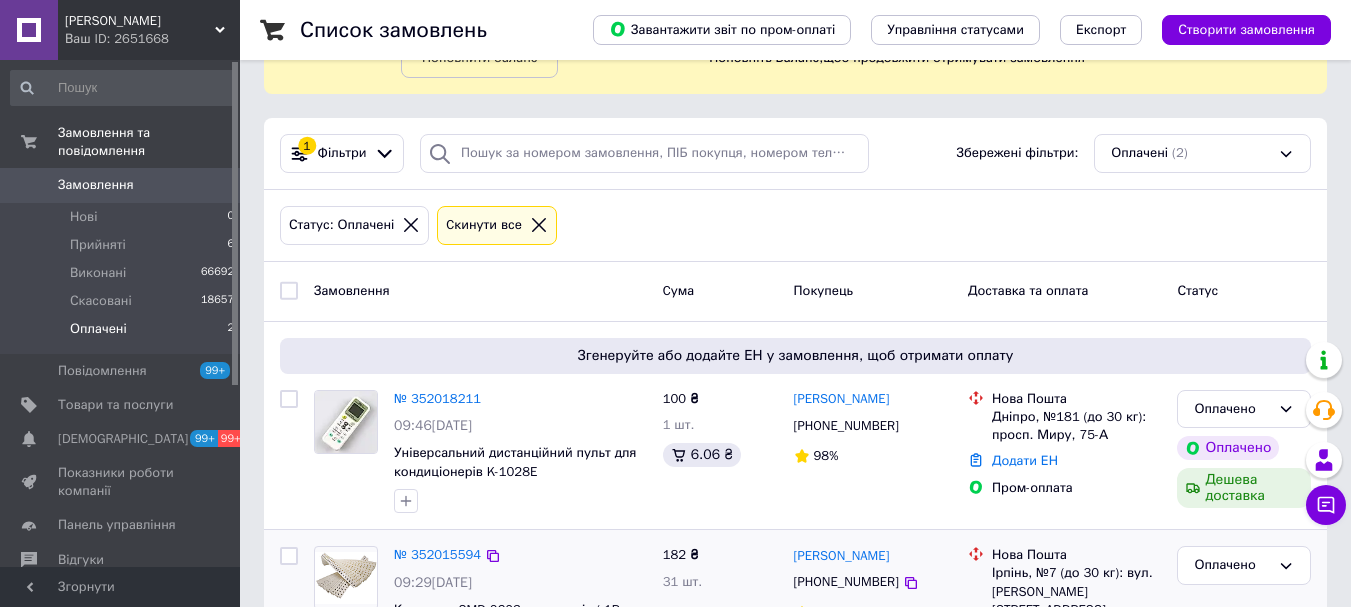 scroll, scrollTop: 261, scrollLeft: 0, axis: vertical 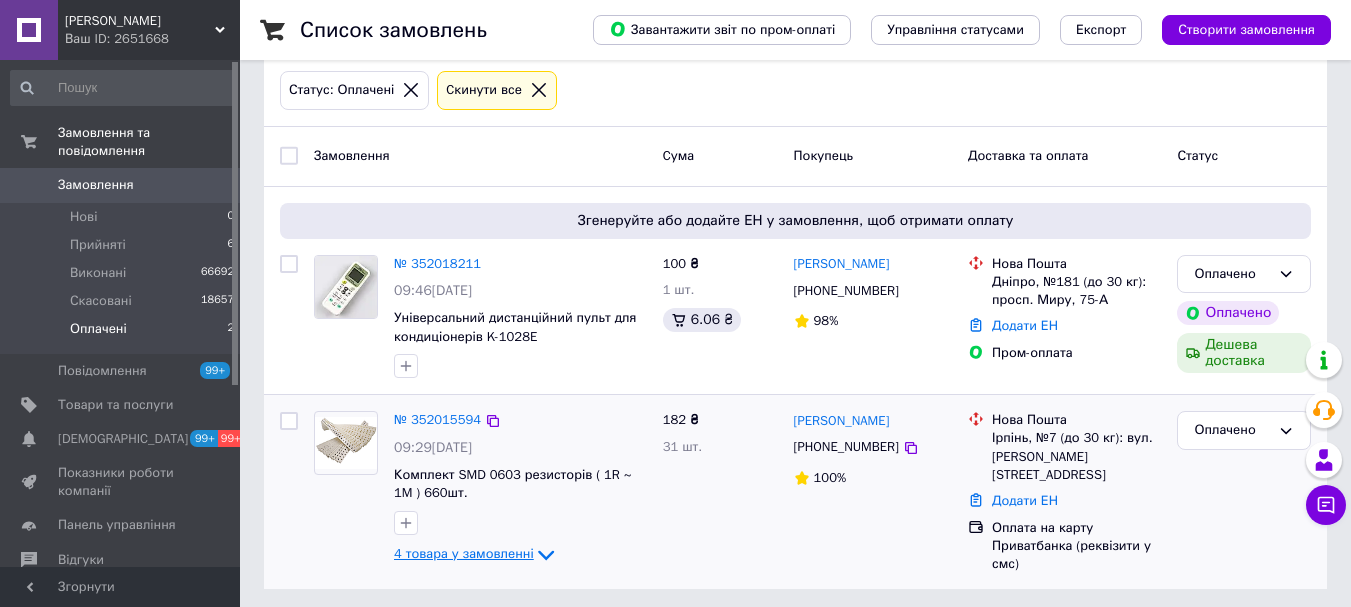 click 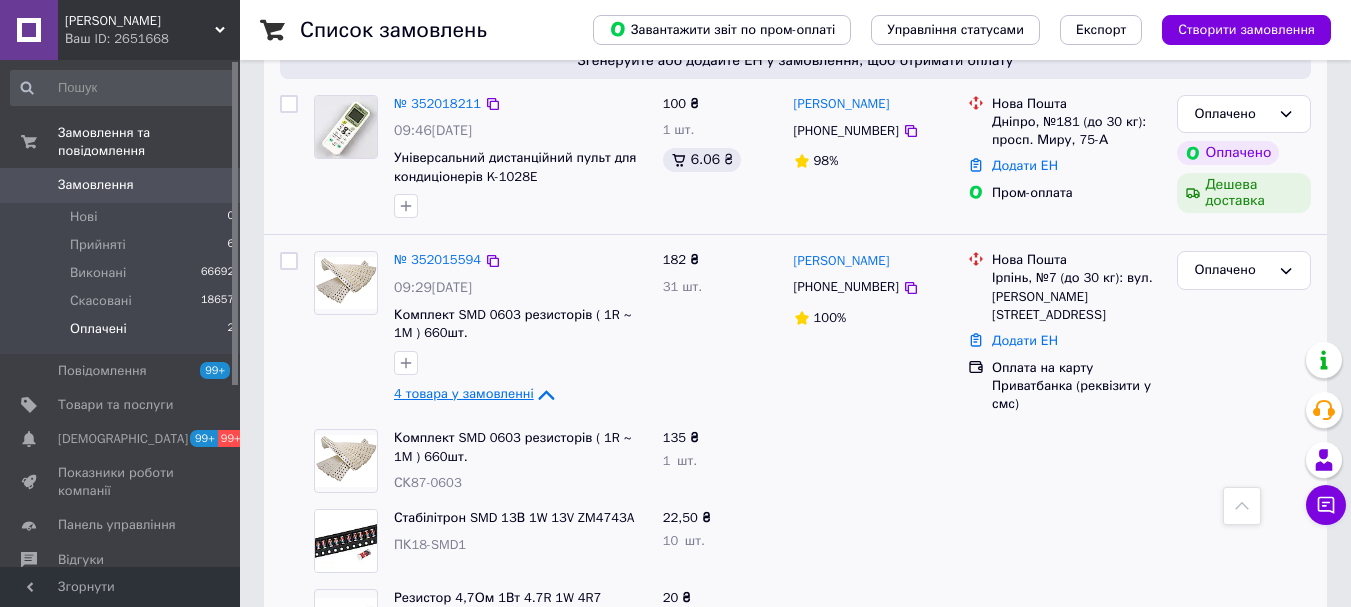 scroll, scrollTop: 282, scrollLeft: 0, axis: vertical 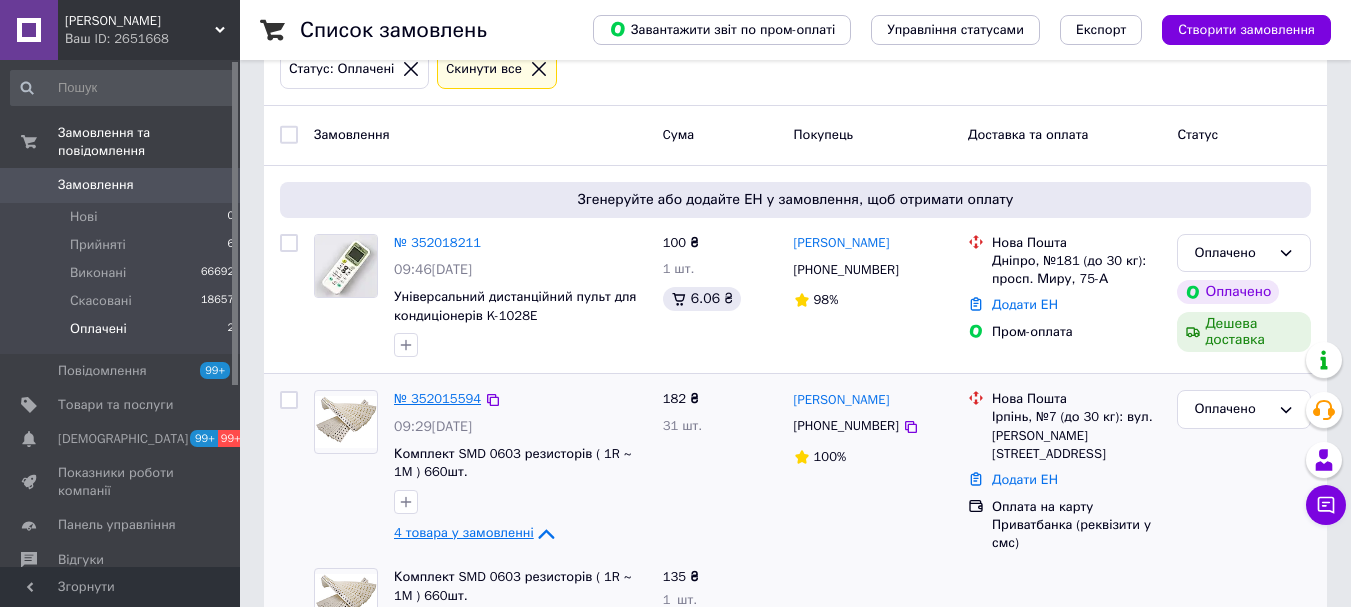 click on "№ 352015594" at bounding box center [437, 398] 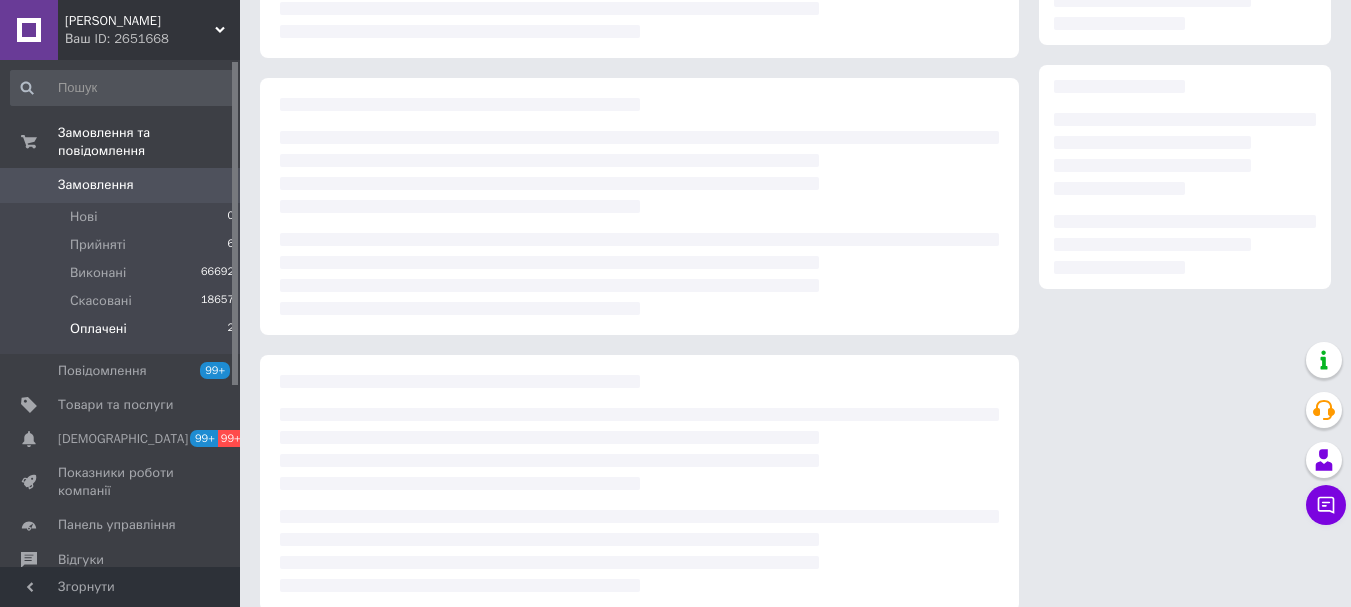 scroll, scrollTop: 0, scrollLeft: 0, axis: both 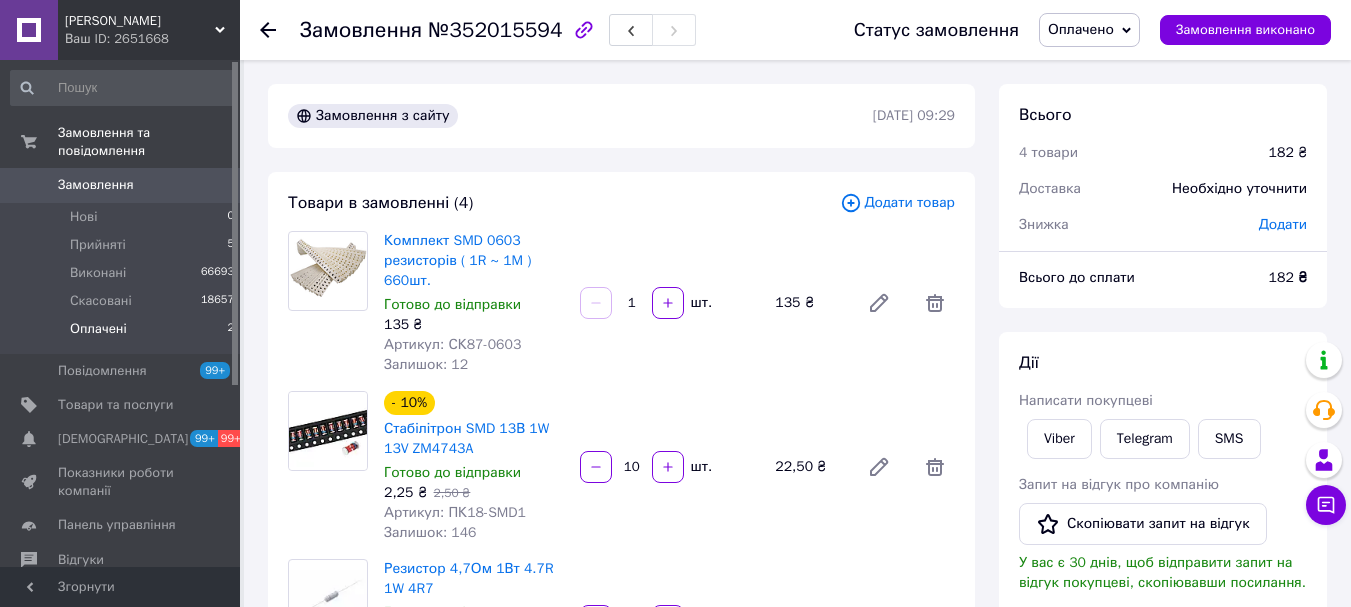 click on "Оплачені" at bounding box center [98, 329] 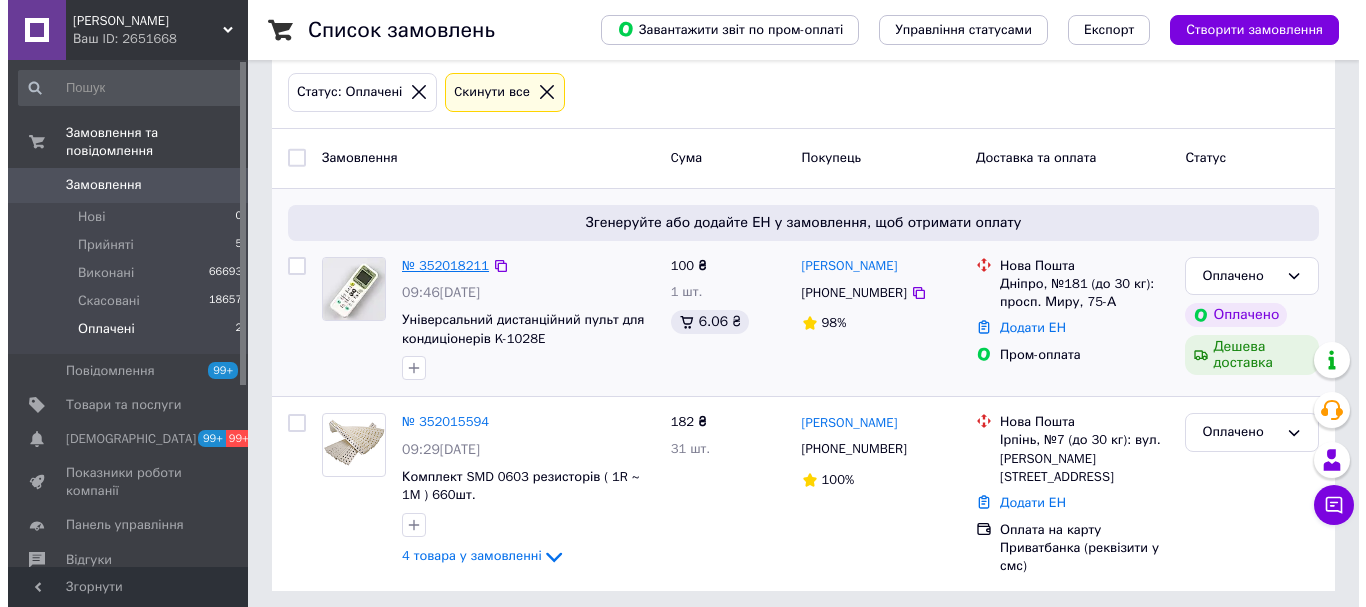 scroll, scrollTop: 261, scrollLeft: 0, axis: vertical 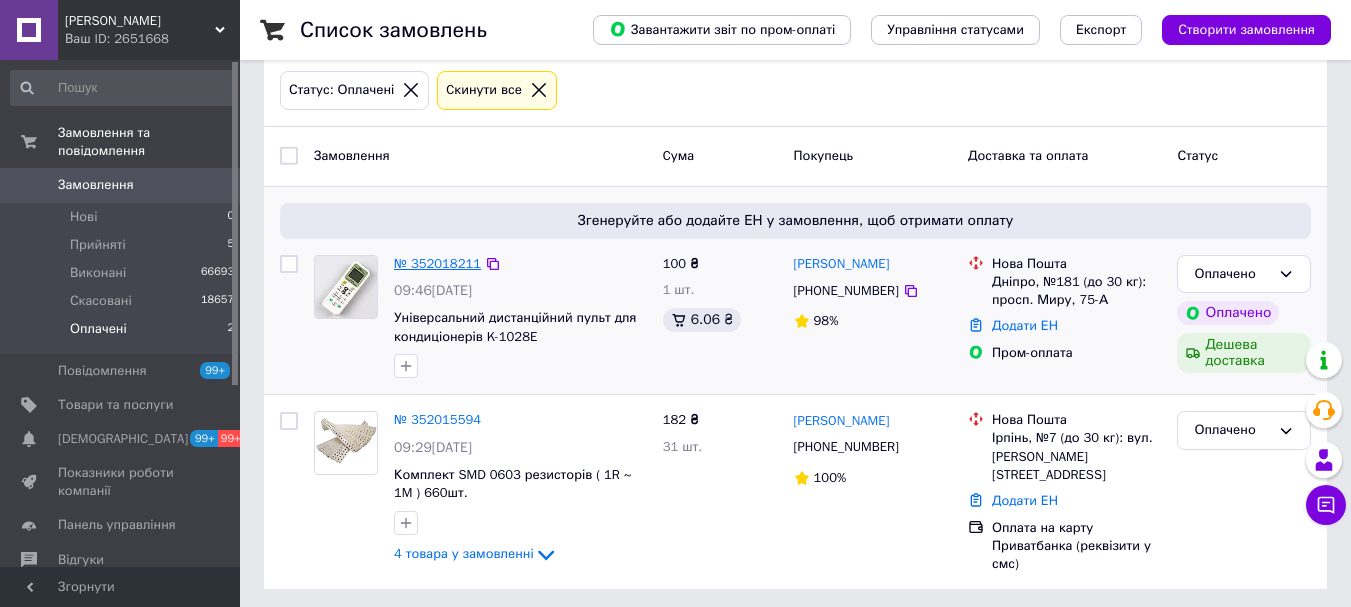 click on "№ 352018211" at bounding box center [437, 263] 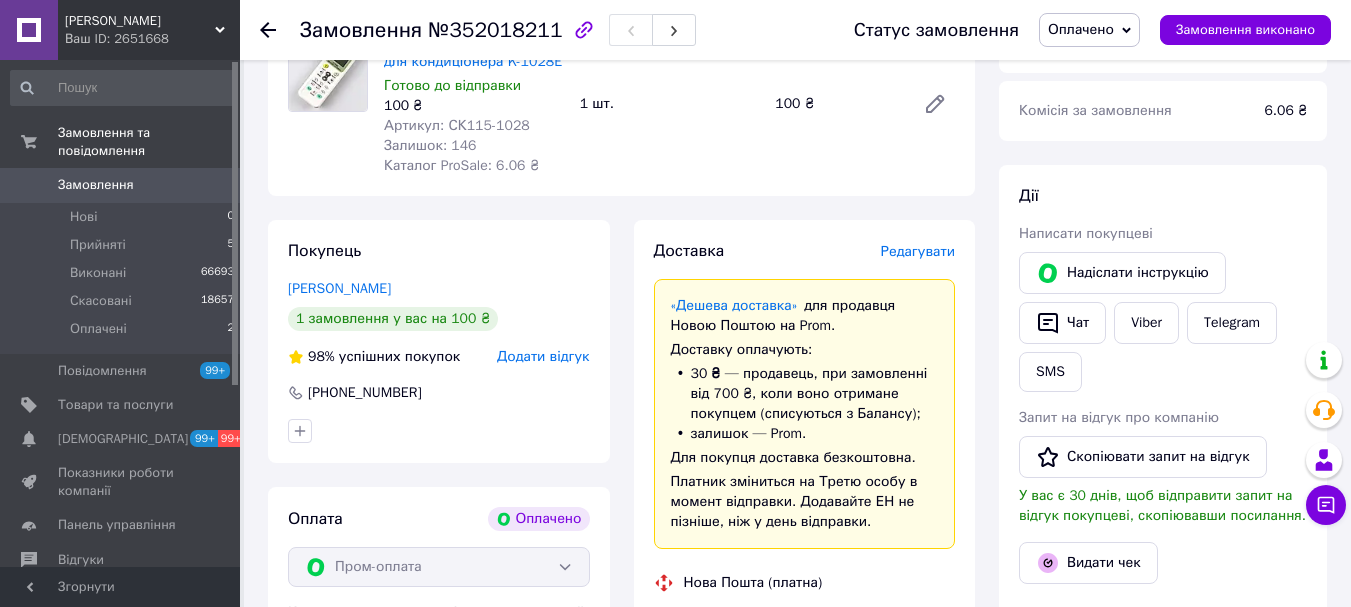click on "Редагувати" at bounding box center (918, 251) 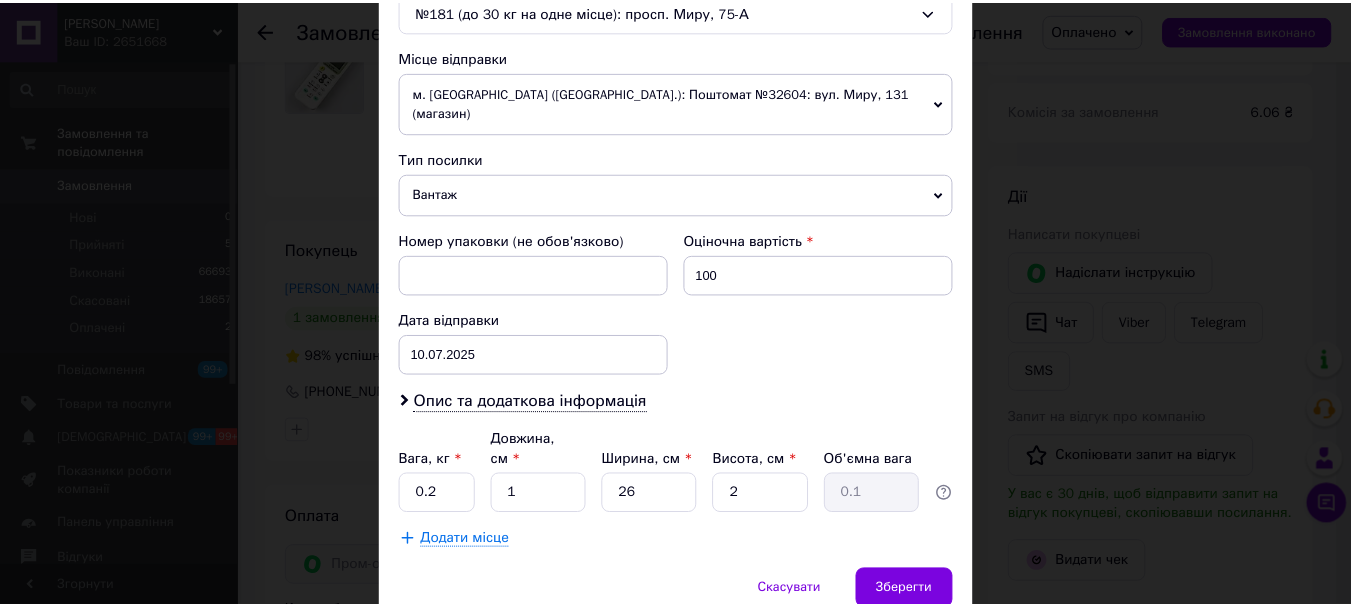 scroll, scrollTop: 721, scrollLeft: 0, axis: vertical 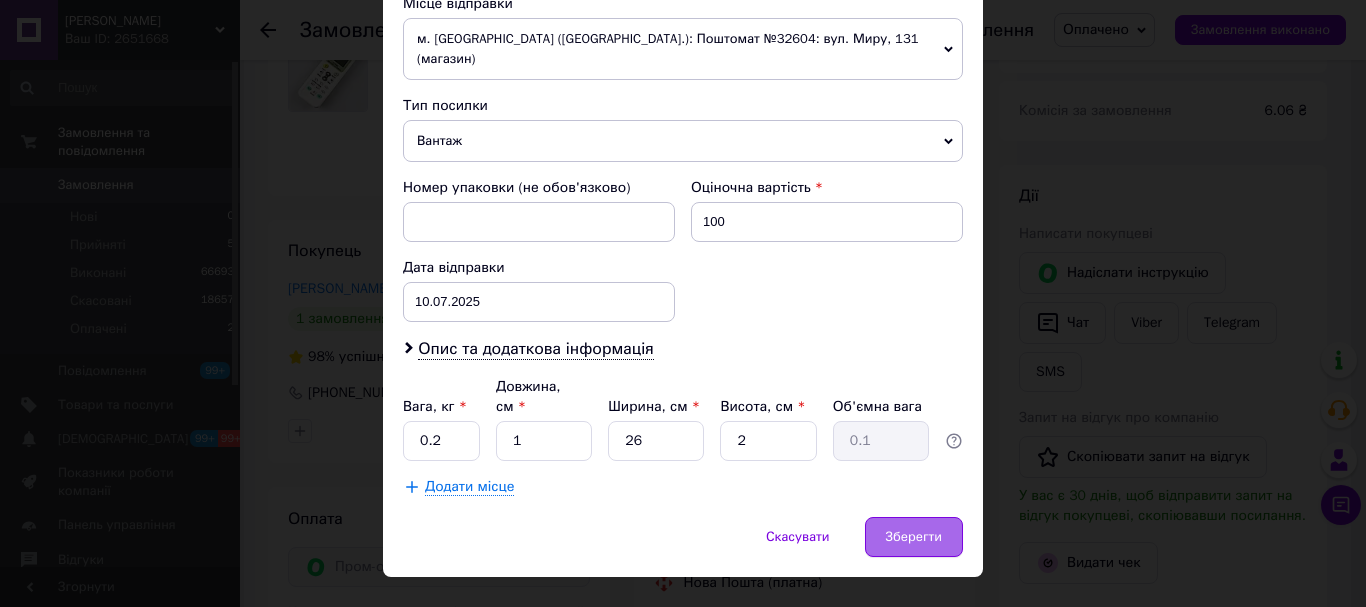 click on "Зберегти" at bounding box center [914, 537] 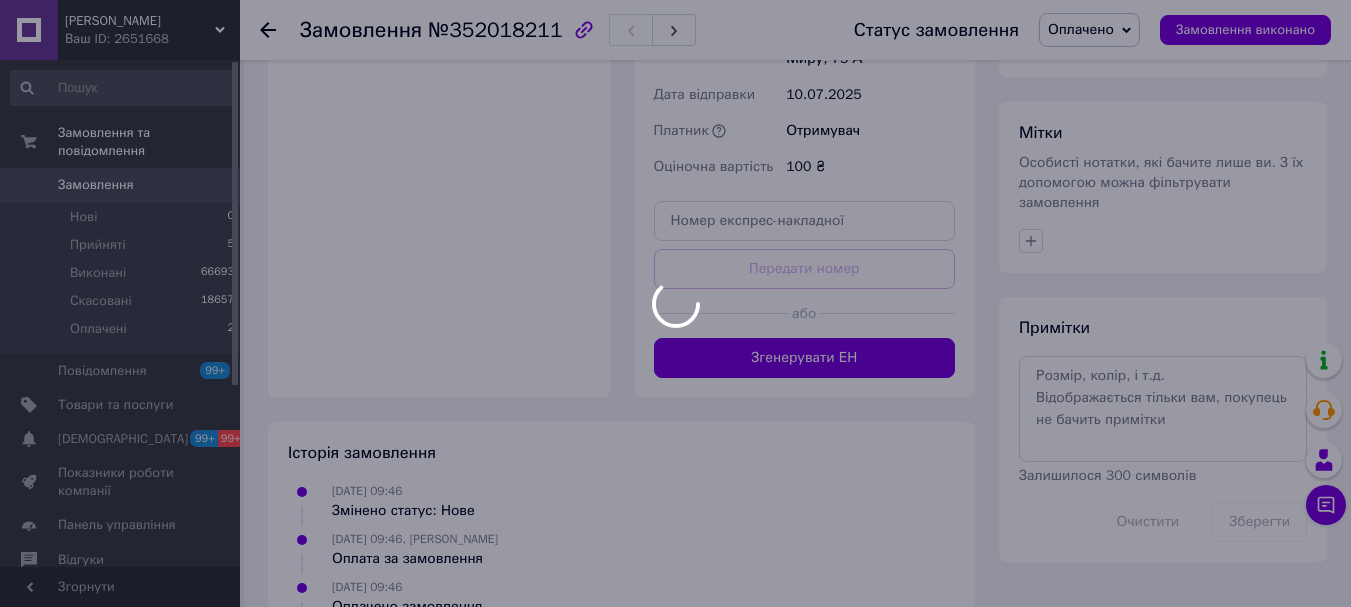 scroll, scrollTop: 861, scrollLeft: 0, axis: vertical 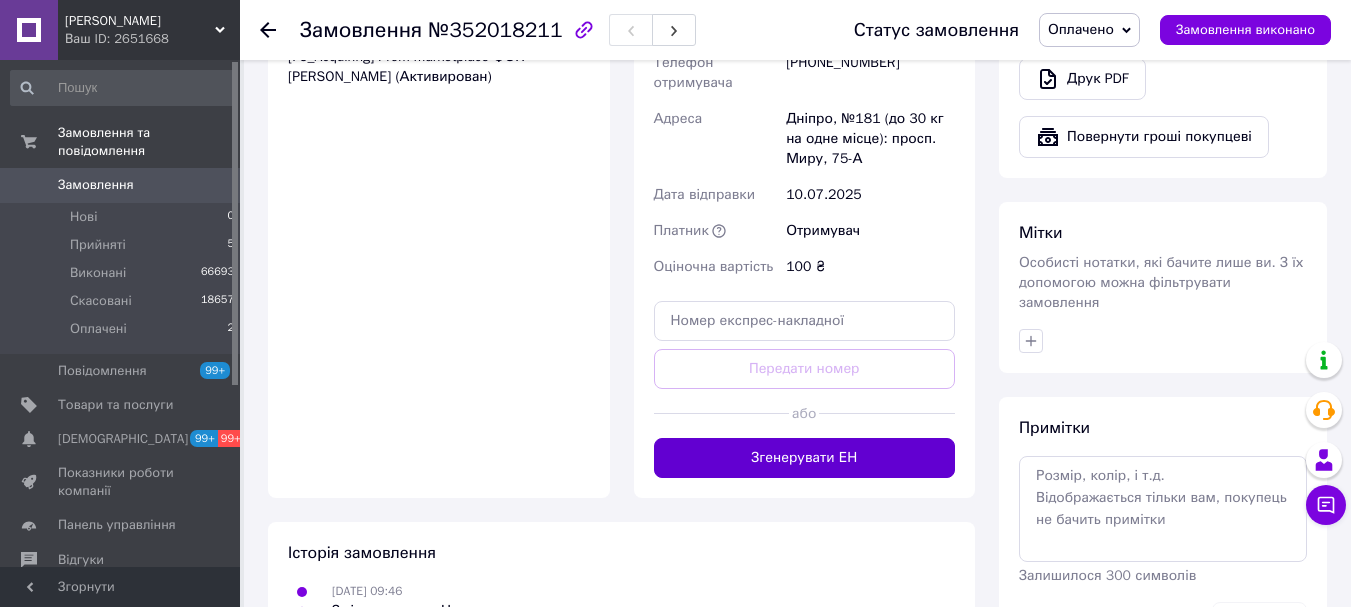 click on "Згенерувати ЕН" at bounding box center [805, 458] 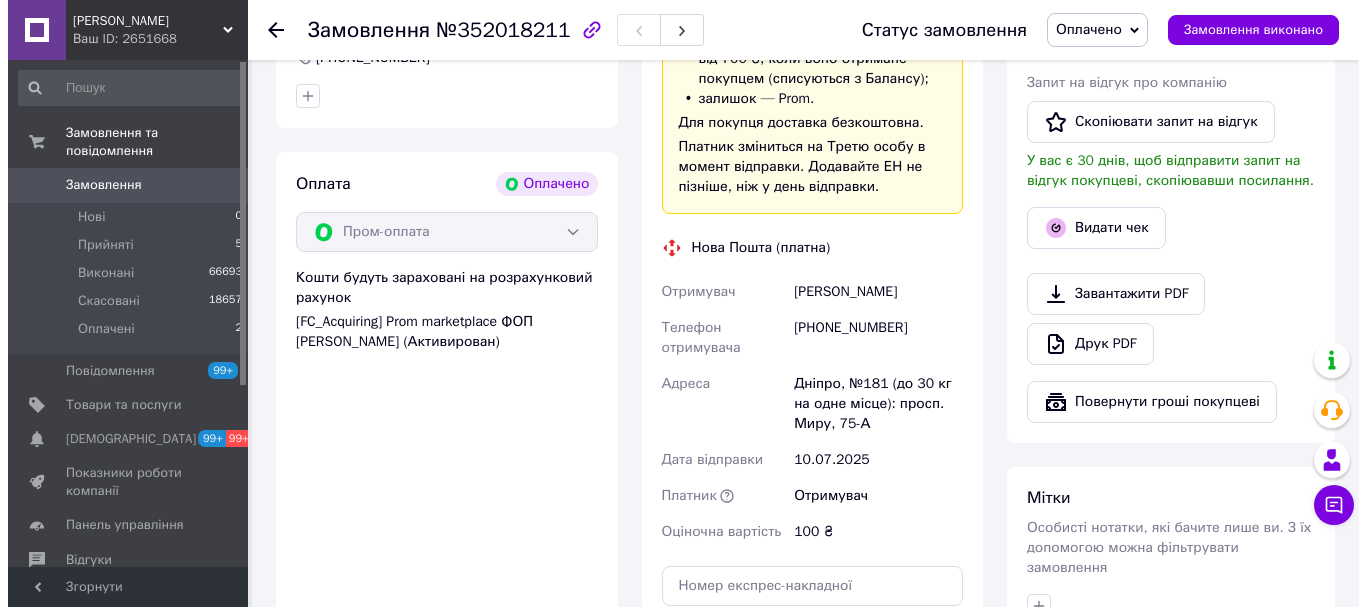 scroll, scrollTop: 561, scrollLeft: 0, axis: vertical 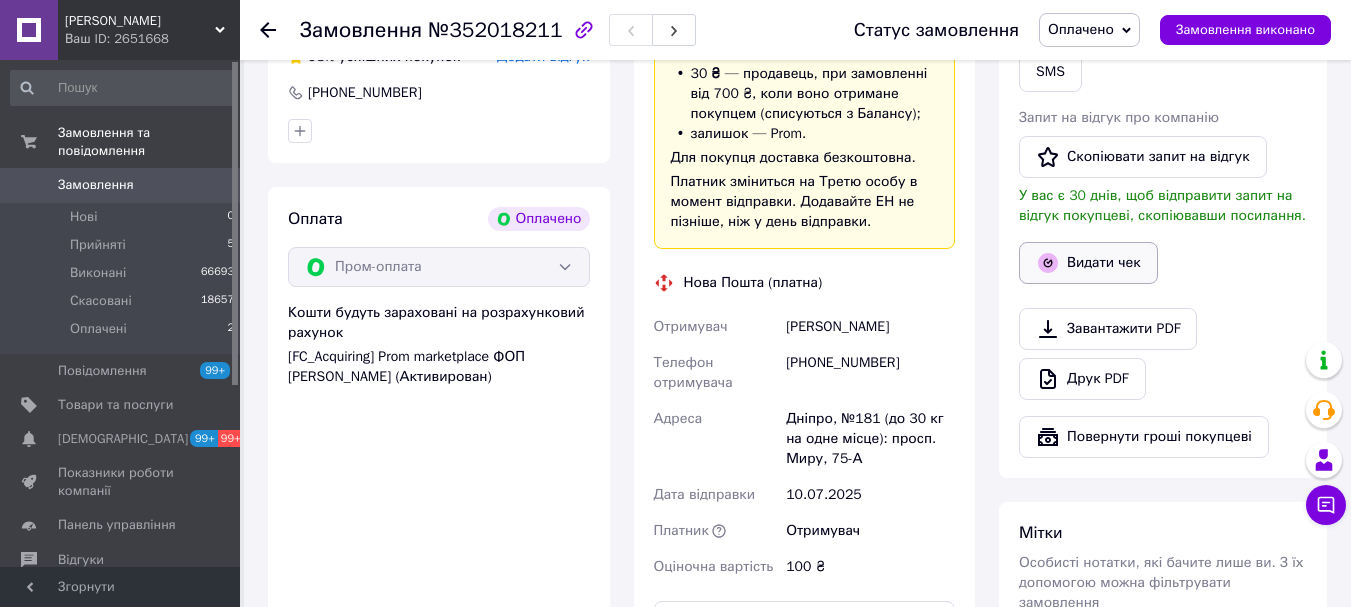 click on "Видати чек" at bounding box center [1088, 263] 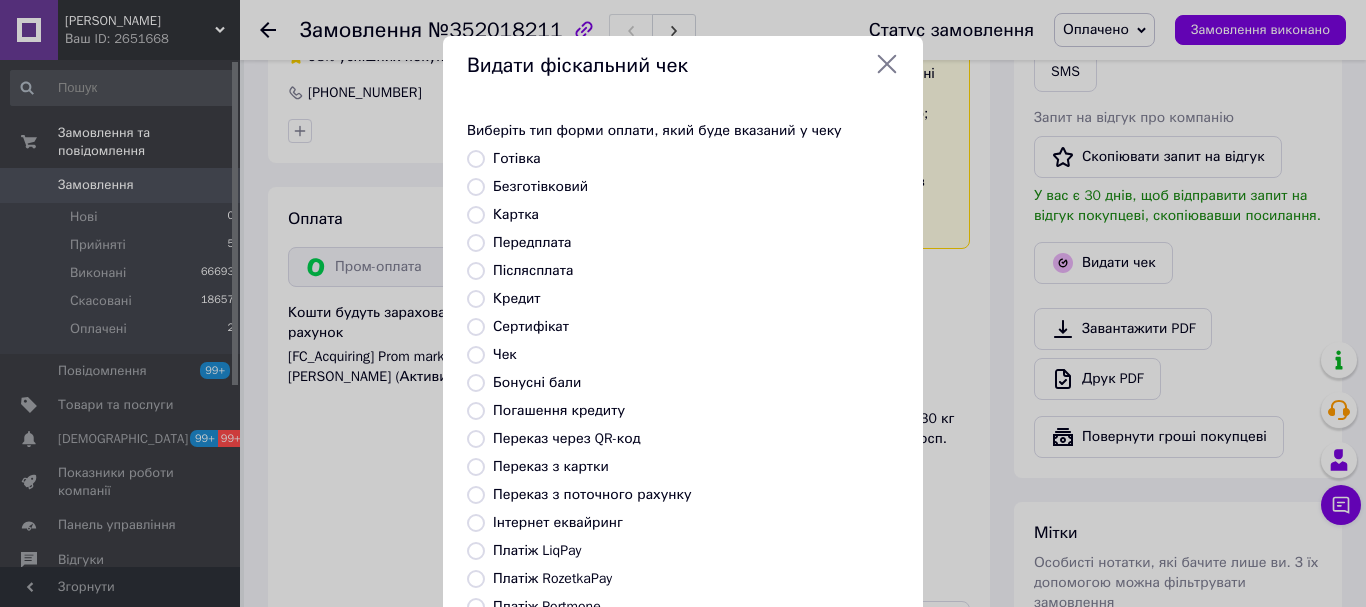 click on "Виберіть тип форми оплати, який буде вказаний у чеку Готівка Безготівковий Картка Передплата Післясплата Кредит Сертифікат Чек Бонусні бали Погашення кредиту Переказ через QR-код Переказ з картки Переказ з поточного рахунку Інтернет еквайринг Платіж LiqPay Платіж RozetkaPay Платіж Portmone Платіж NovaPay Або додайте посилання на фіскальний чек" at bounding box center (683, 427) 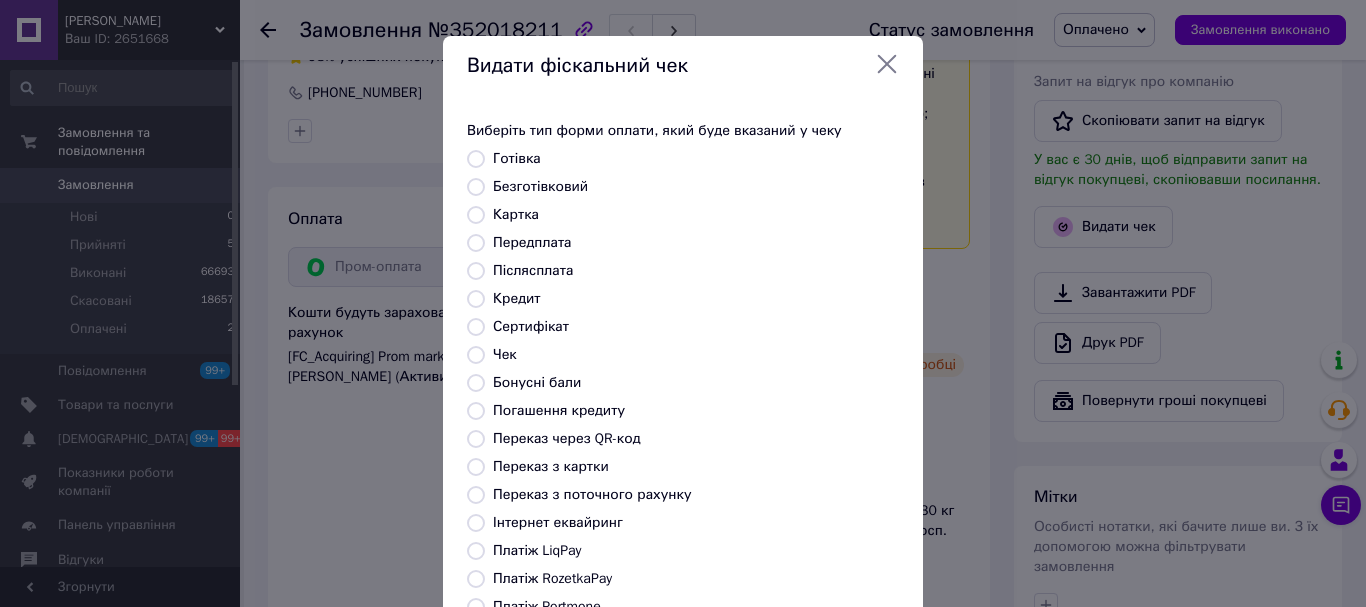 click on "Платіж RozetkaPay" at bounding box center [552, 578] 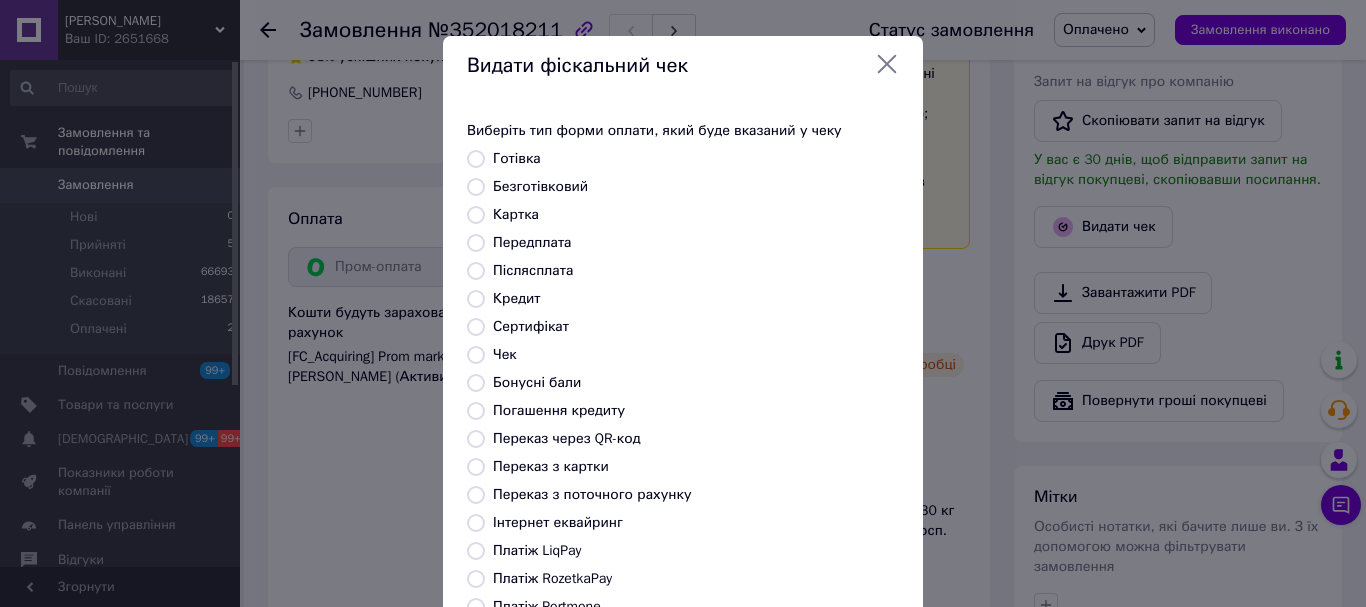 radio on "true" 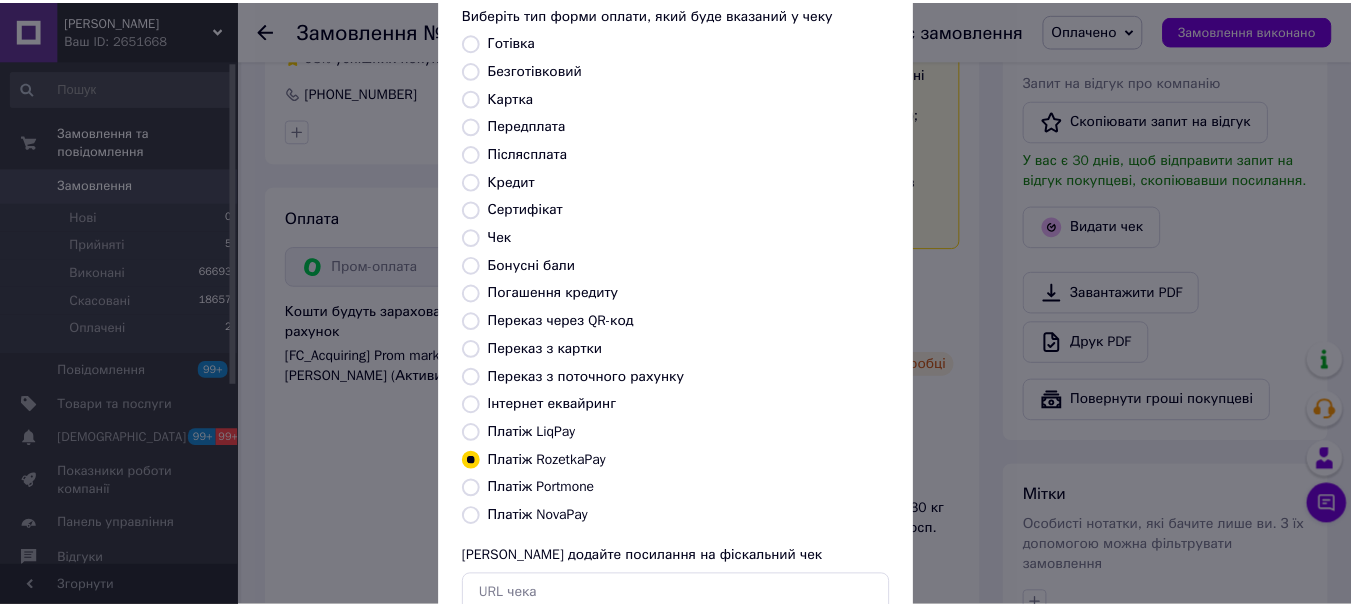 scroll, scrollTop: 252, scrollLeft: 0, axis: vertical 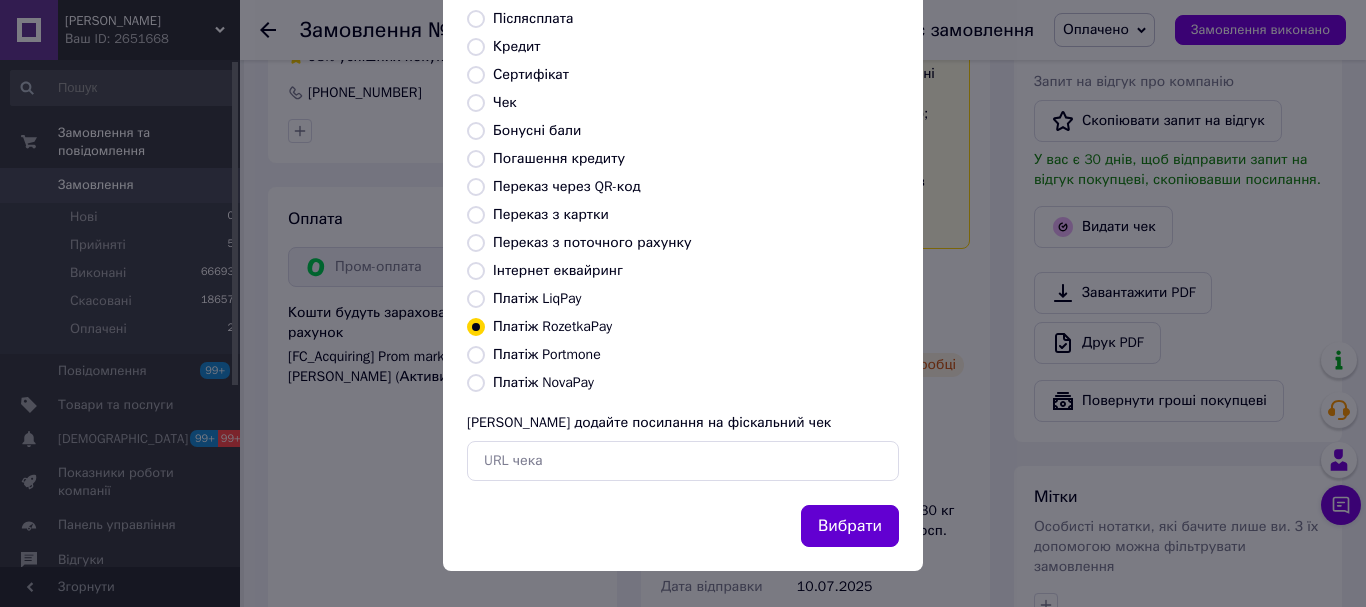 click on "Вибрати" at bounding box center [850, 526] 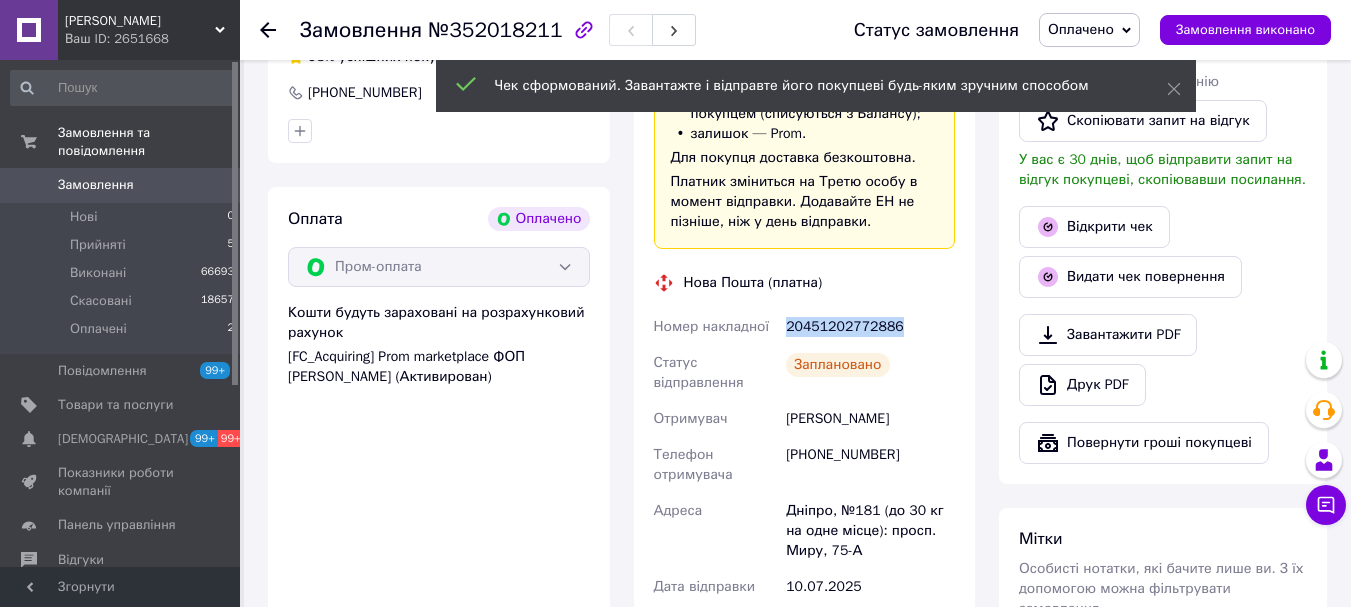 drag, startPoint x: 901, startPoint y: 325, endPoint x: 771, endPoint y: 344, distance: 131.38112 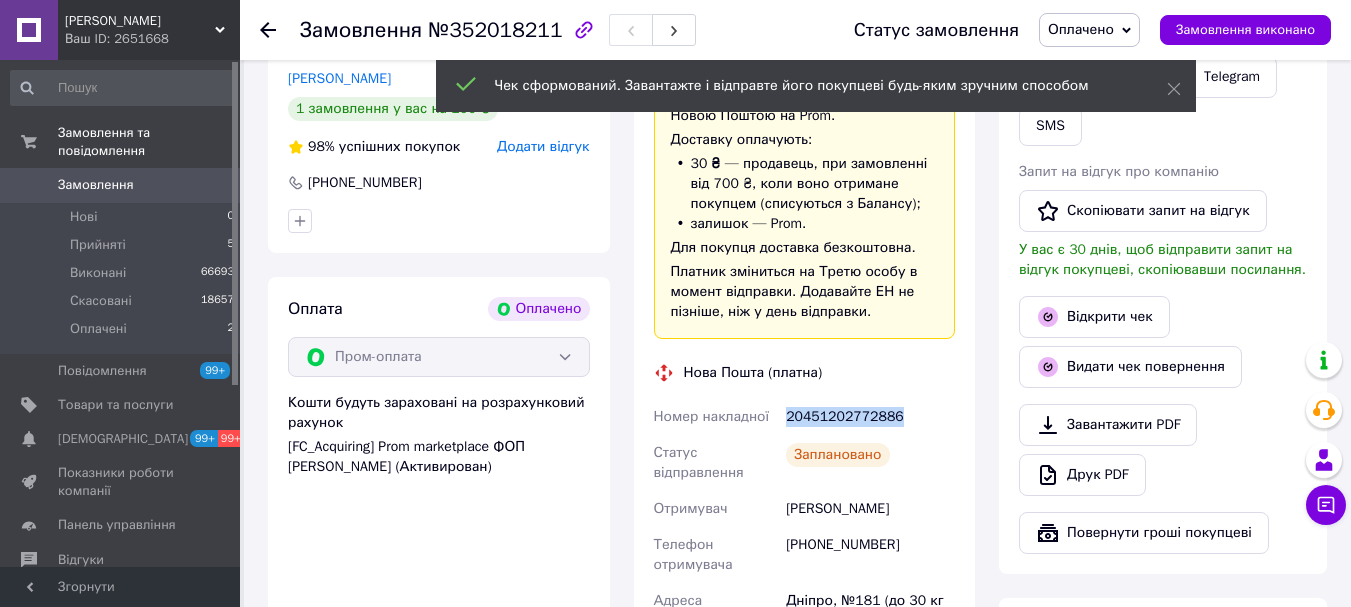 scroll, scrollTop: 361, scrollLeft: 0, axis: vertical 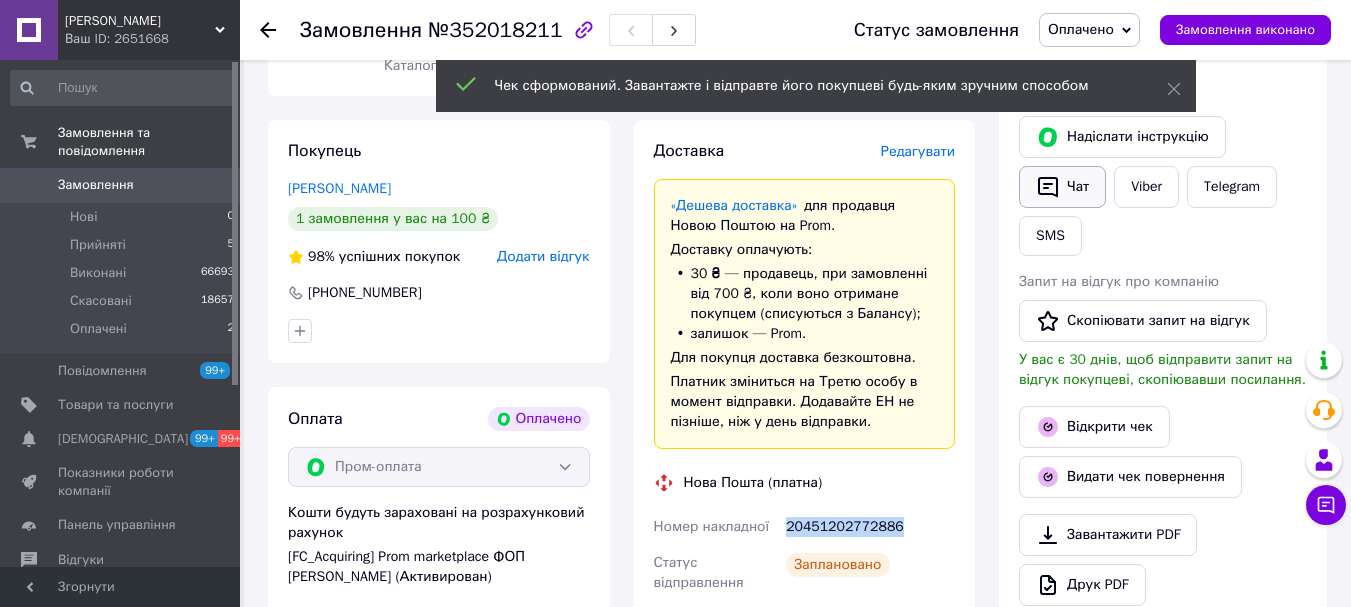 click on "Чат" at bounding box center (1062, 187) 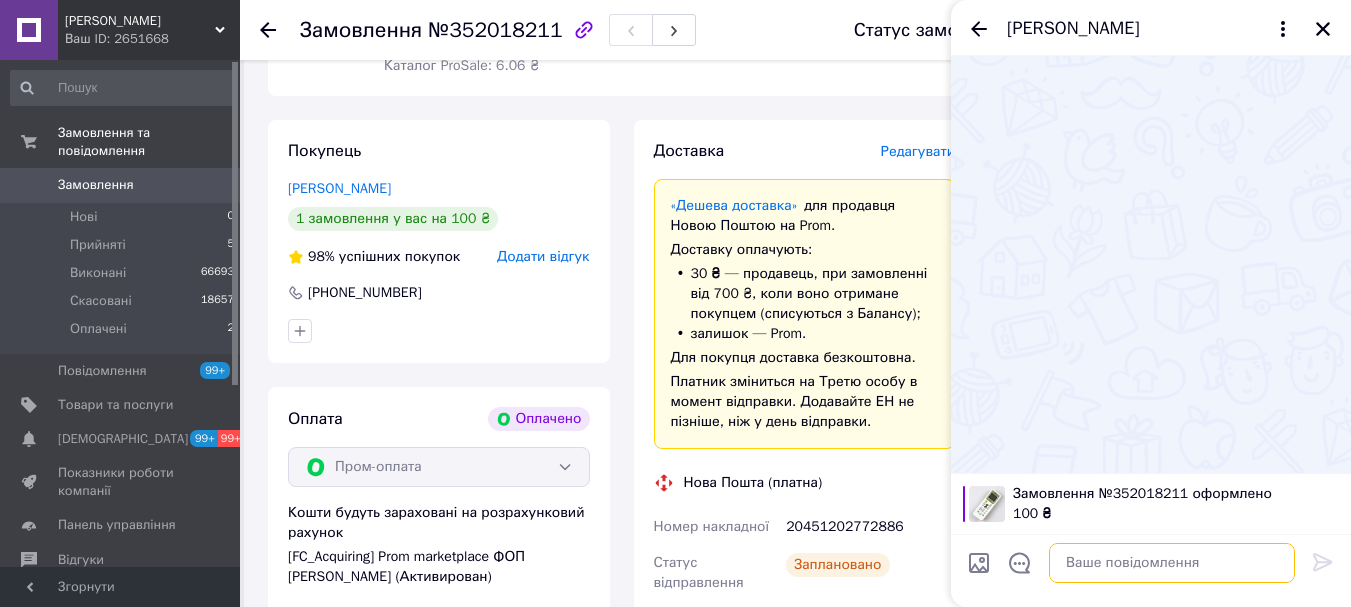 click at bounding box center (1172, 563) 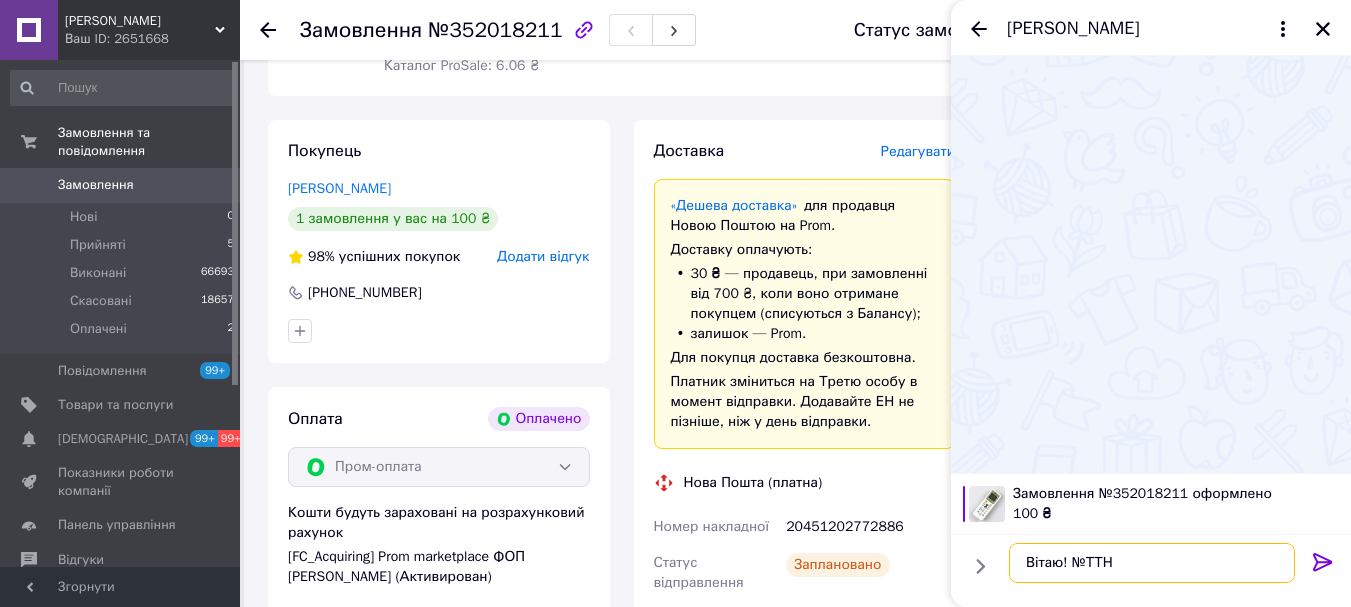 paste on "20451202772886" 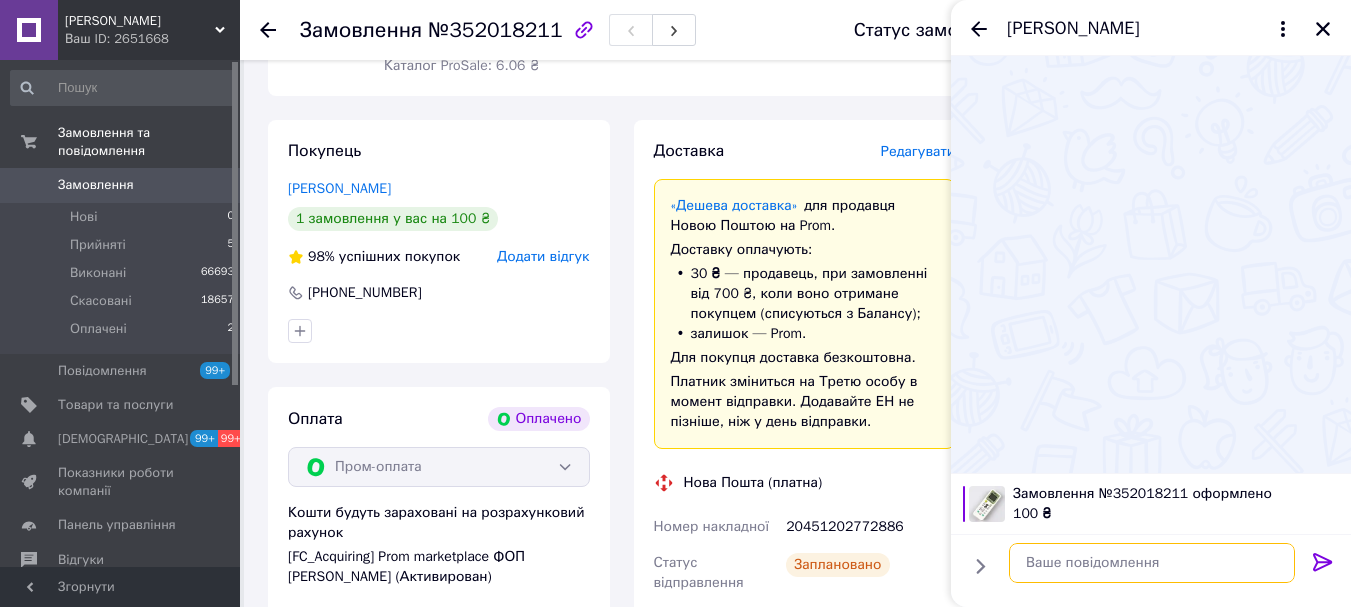 scroll, scrollTop: 0, scrollLeft: 0, axis: both 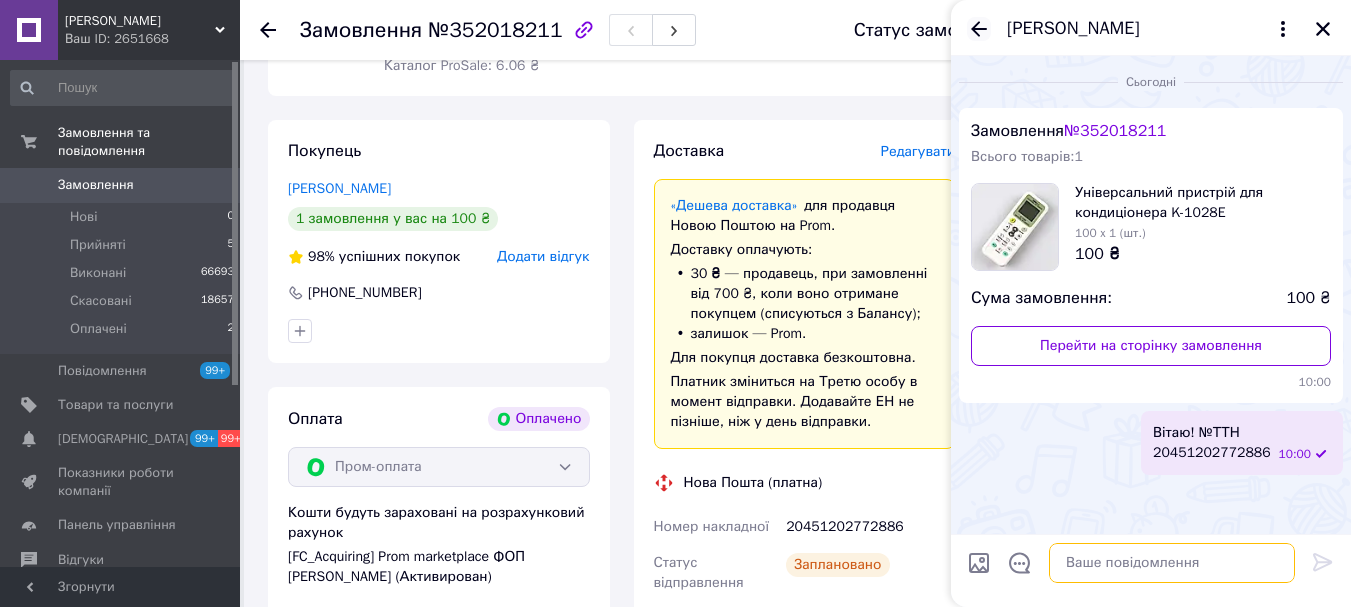 type 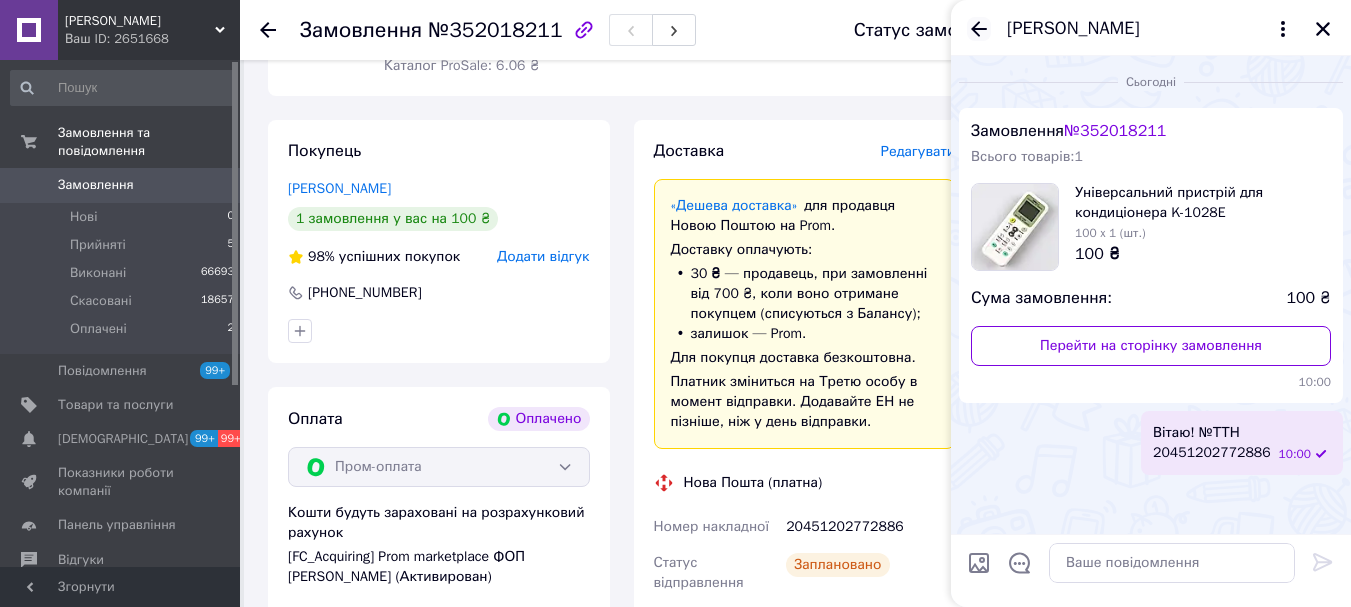 click 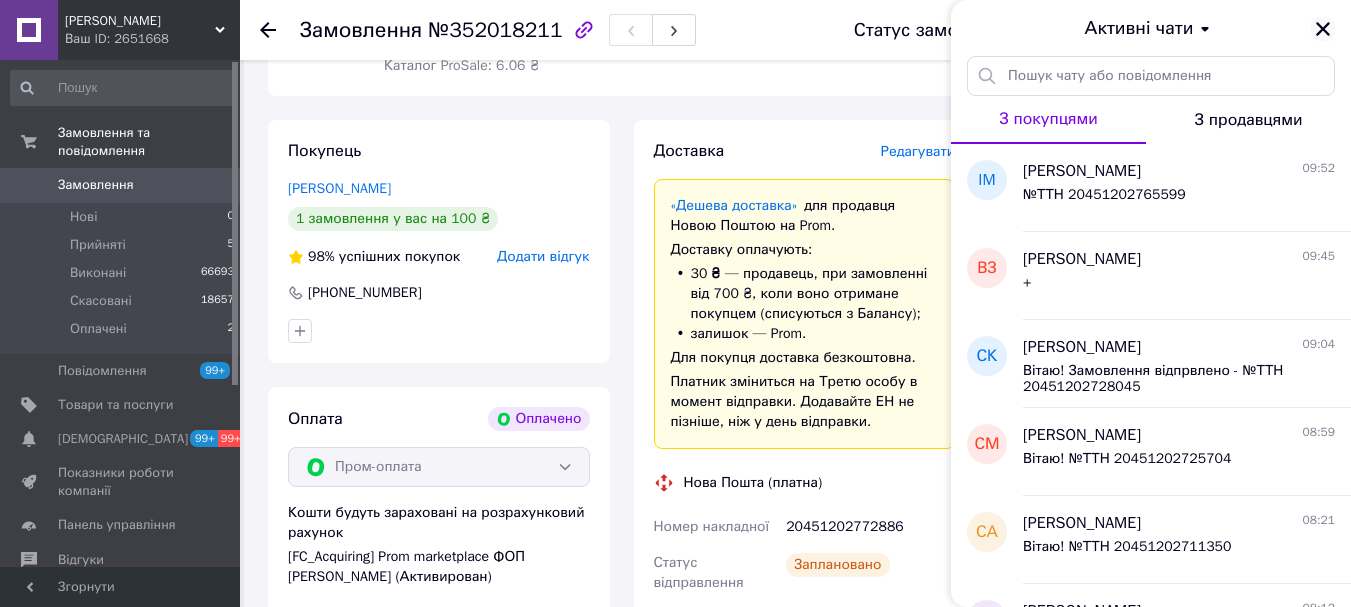 click 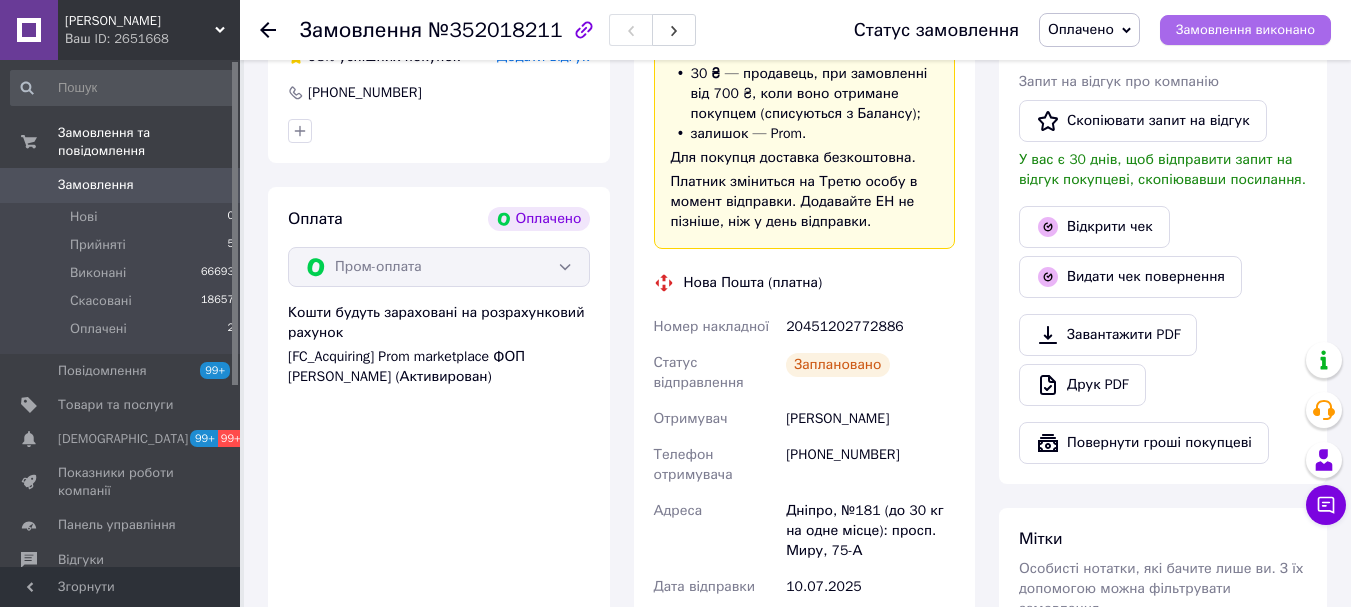 scroll, scrollTop: 61, scrollLeft: 0, axis: vertical 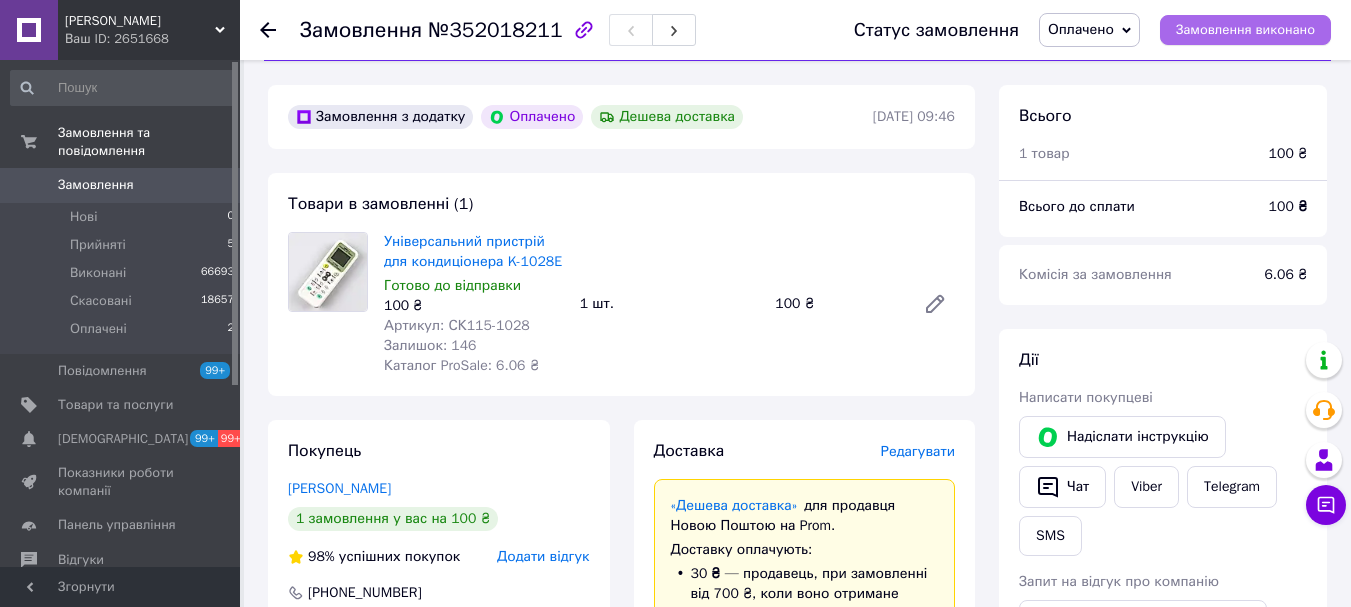 click on "Замовлення виконано" at bounding box center (1245, 30) 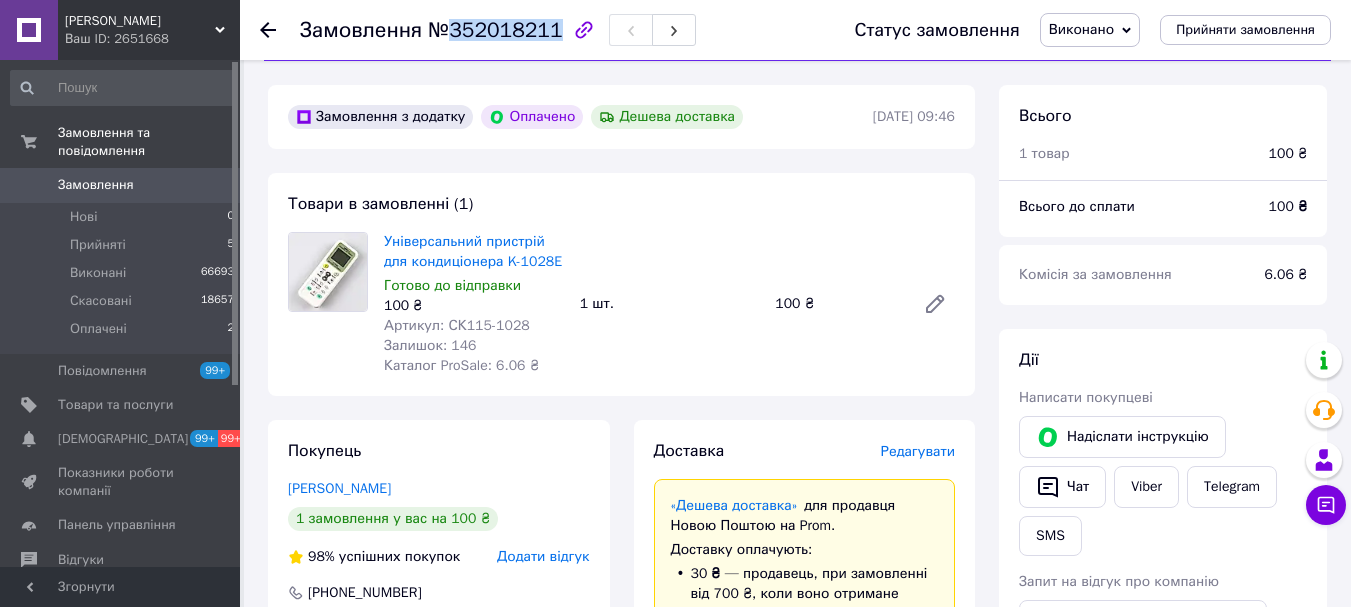 drag, startPoint x: 546, startPoint y: 28, endPoint x: 435, endPoint y: 39, distance: 111.54372 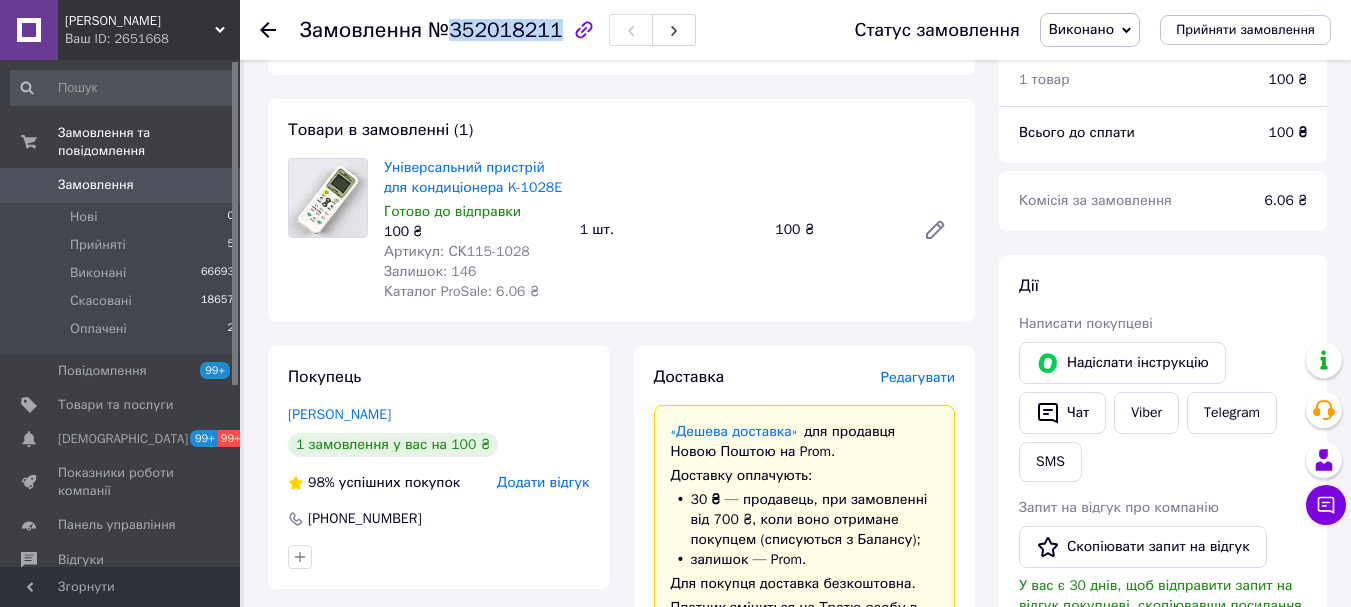scroll, scrollTop: 0, scrollLeft: 0, axis: both 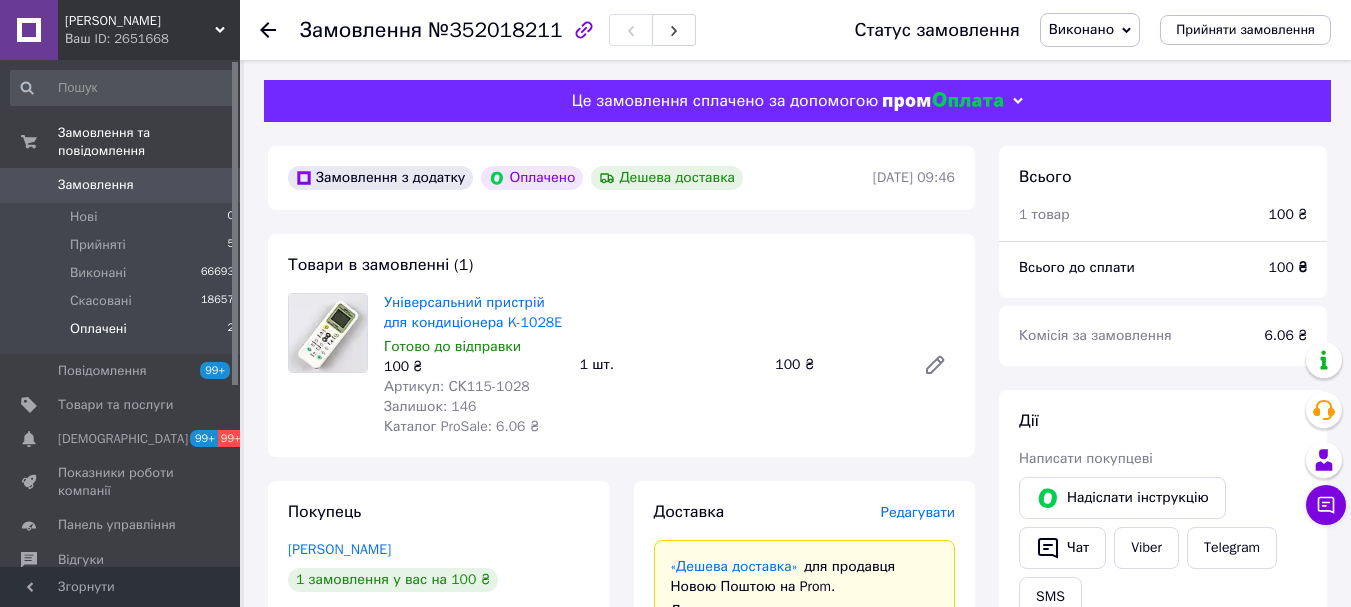 click on "Оплачені" at bounding box center [98, 329] 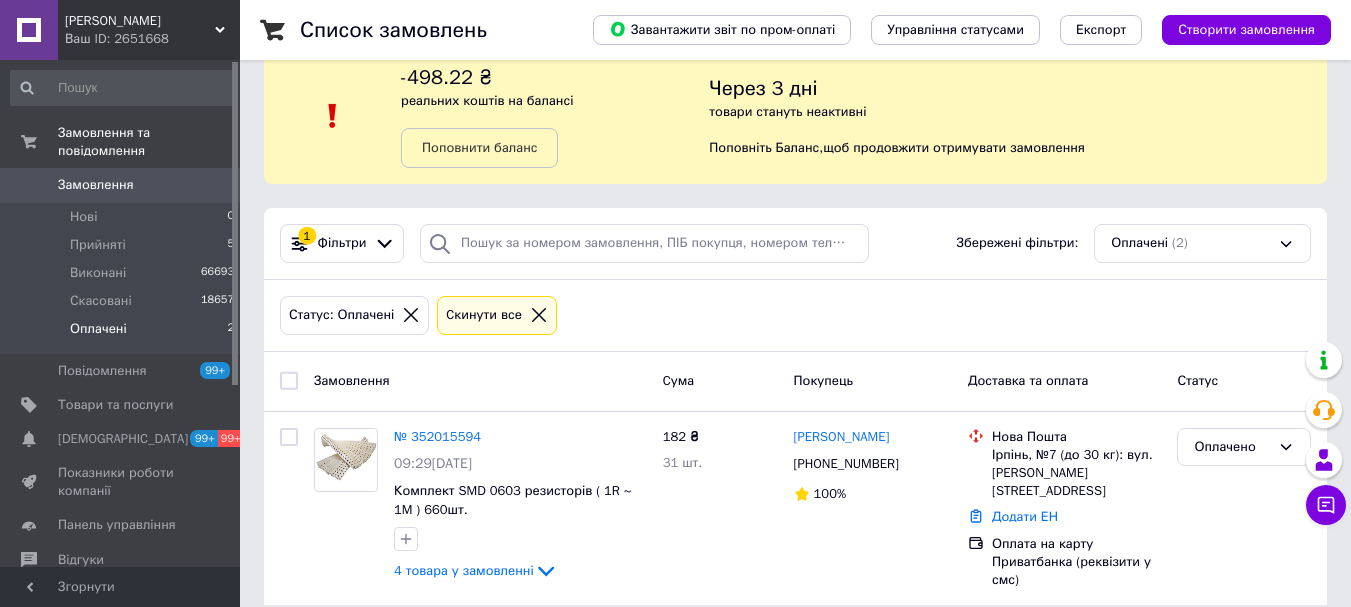 scroll, scrollTop: 52, scrollLeft: 0, axis: vertical 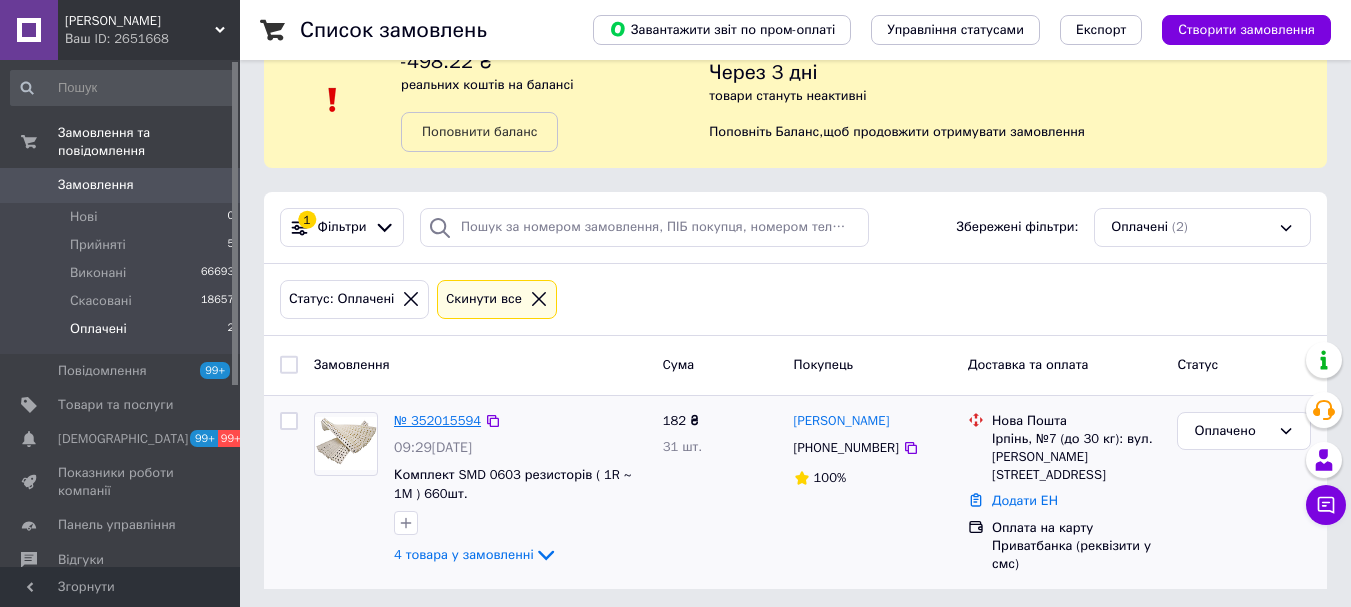 click on "№ 352015594" at bounding box center (437, 420) 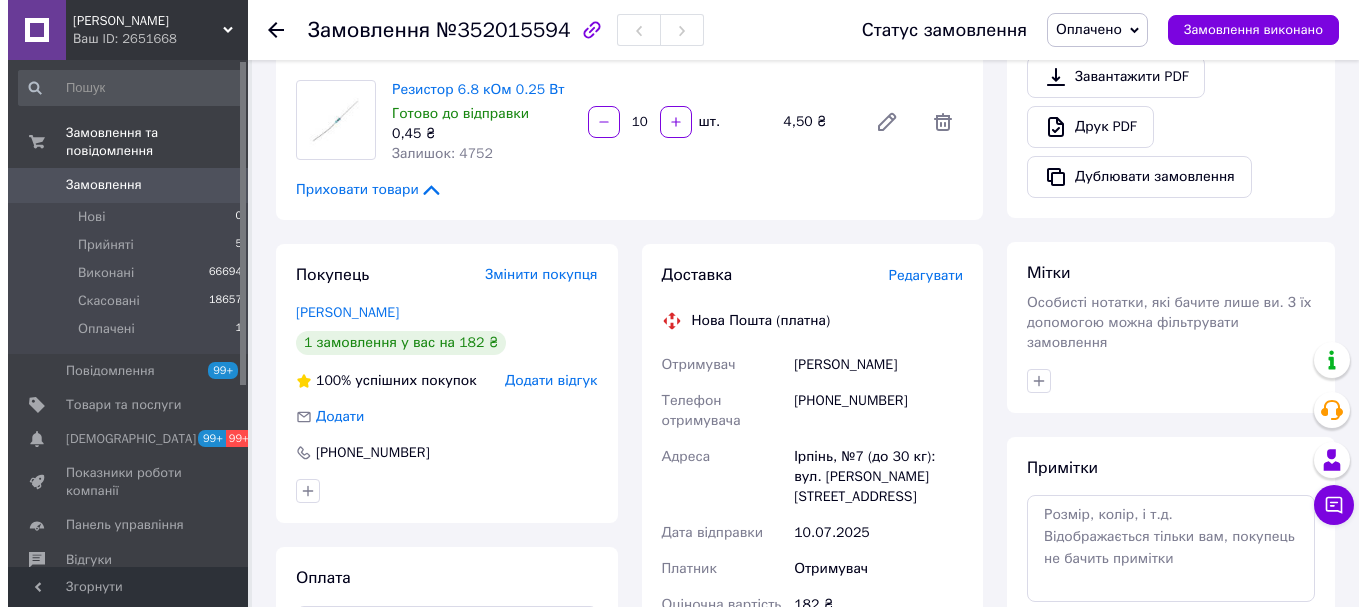 scroll, scrollTop: 652, scrollLeft: 0, axis: vertical 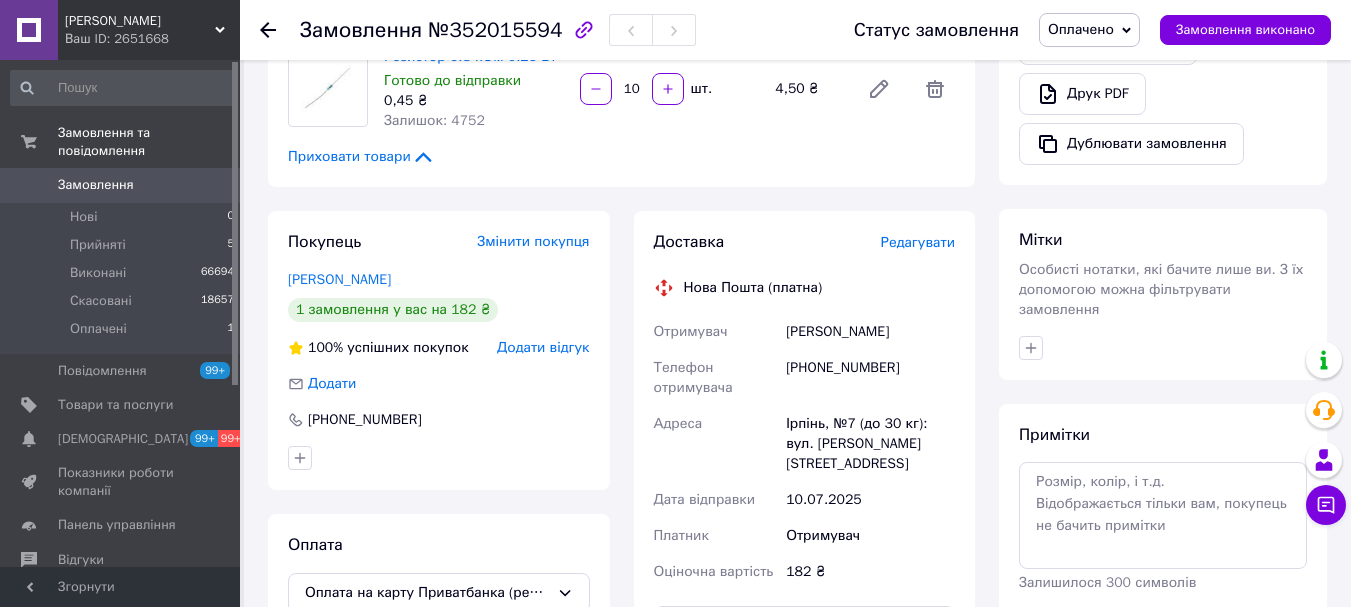 click on "Редагувати" at bounding box center (918, 242) 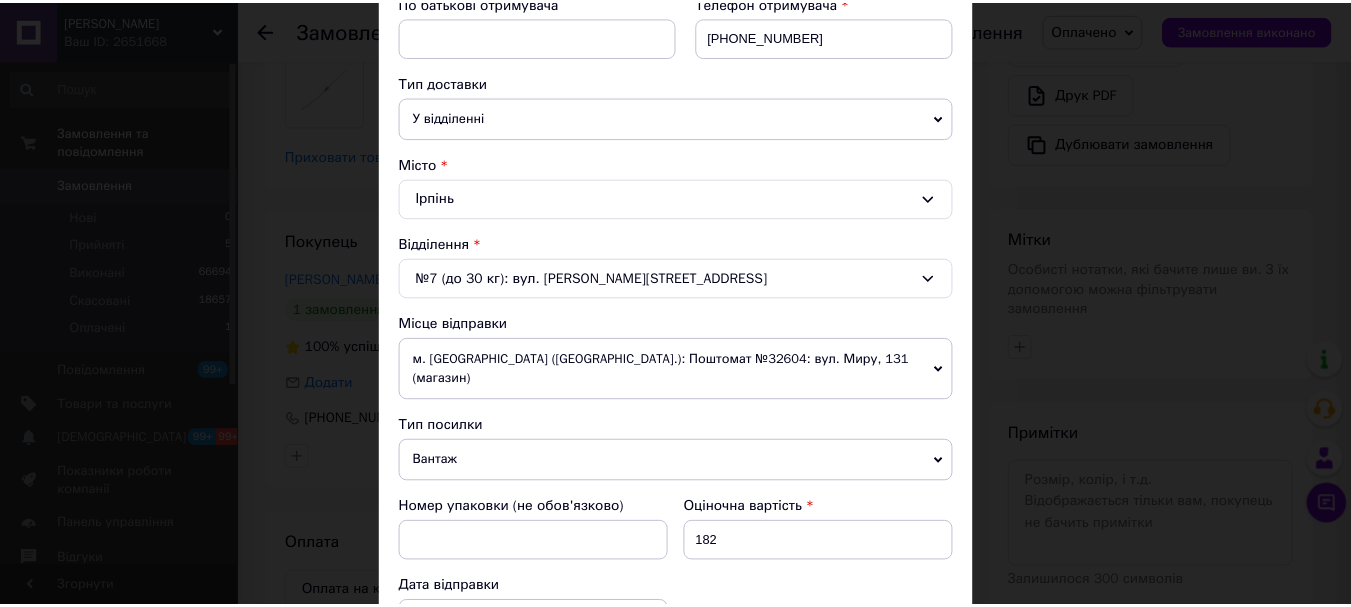 scroll, scrollTop: 757, scrollLeft: 0, axis: vertical 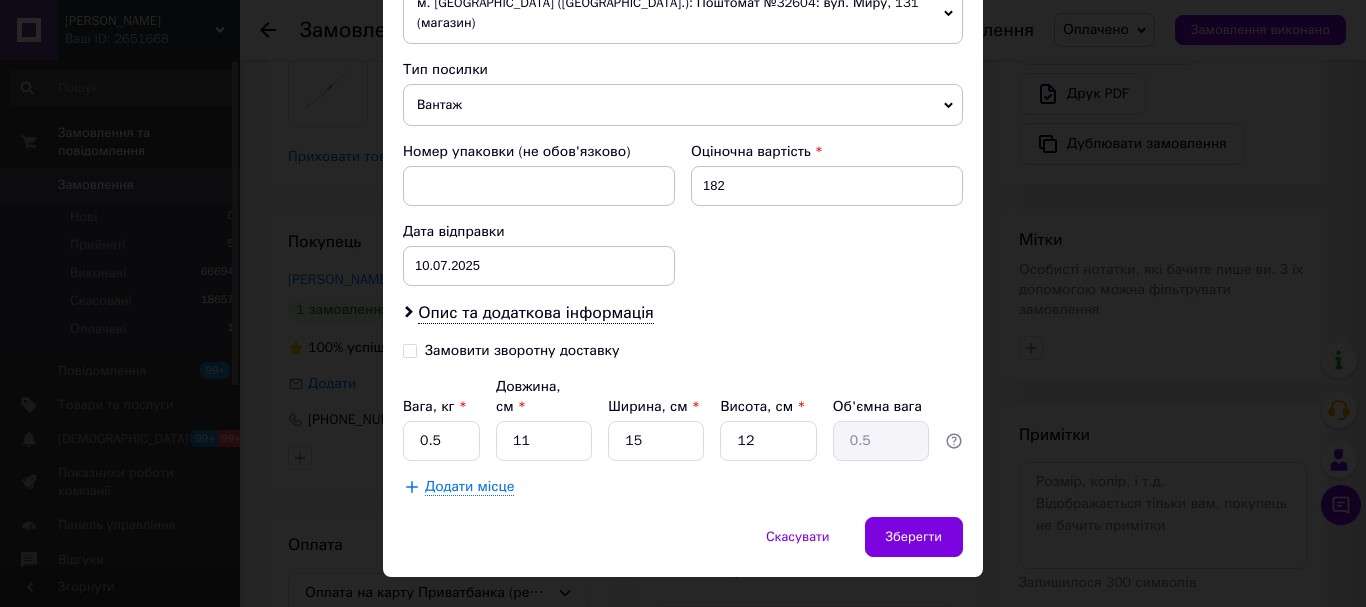 click on "Вантаж" at bounding box center (683, 105) 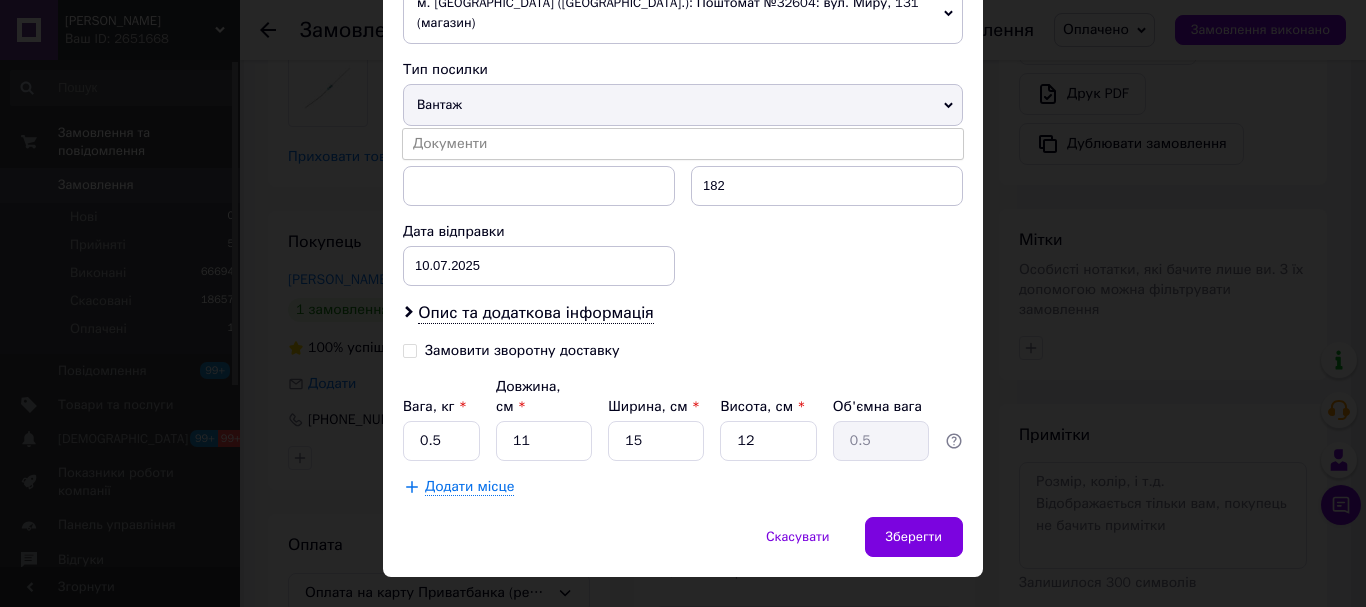 drag, startPoint x: 458, startPoint y: 123, endPoint x: 512, endPoint y: 207, distance: 99.8599 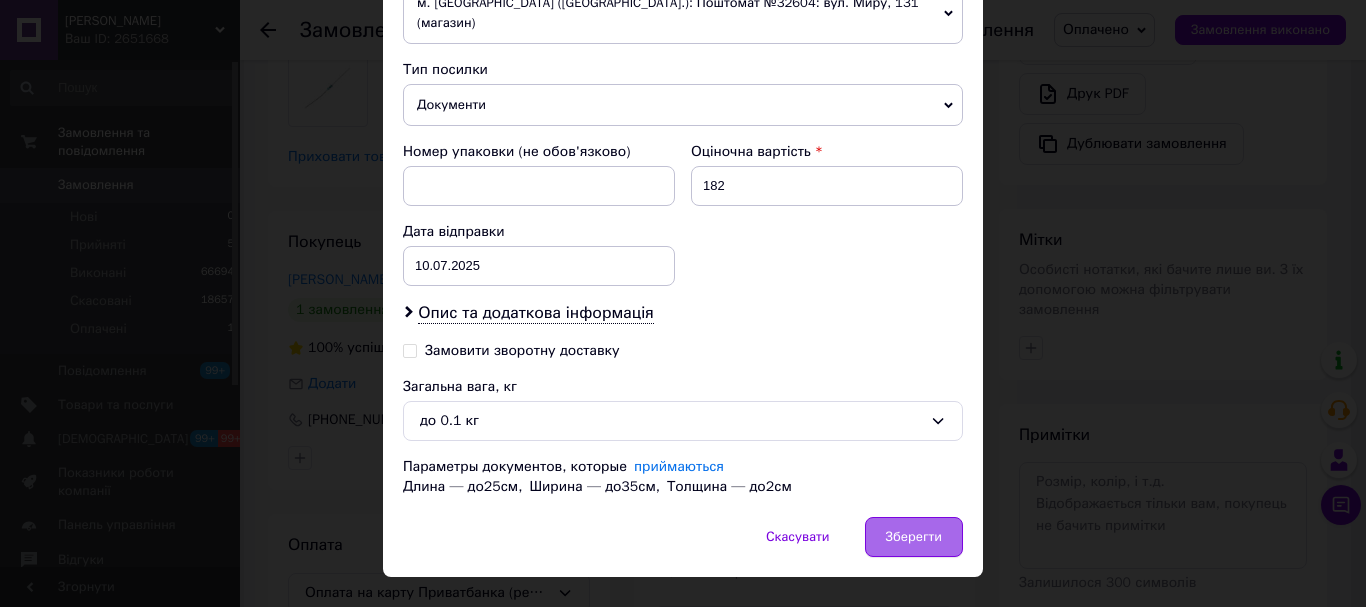 click on "Зберегти" at bounding box center [914, 537] 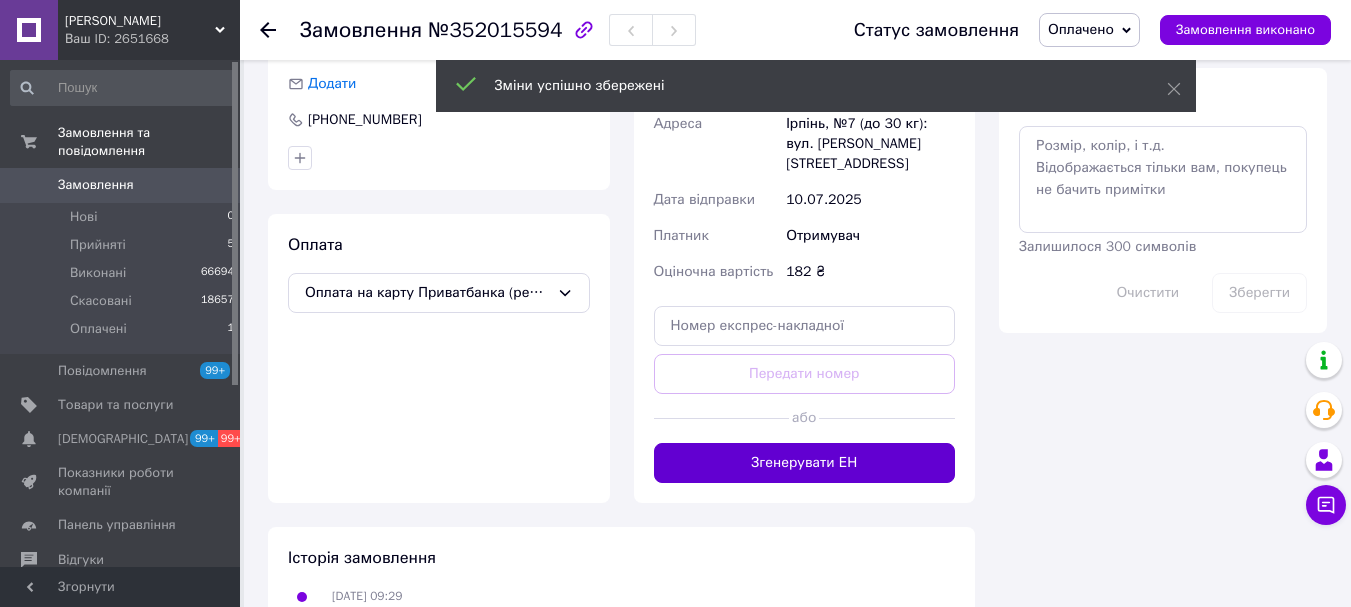 click on "Згенерувати ЕН" at bounding box center (805, 463) 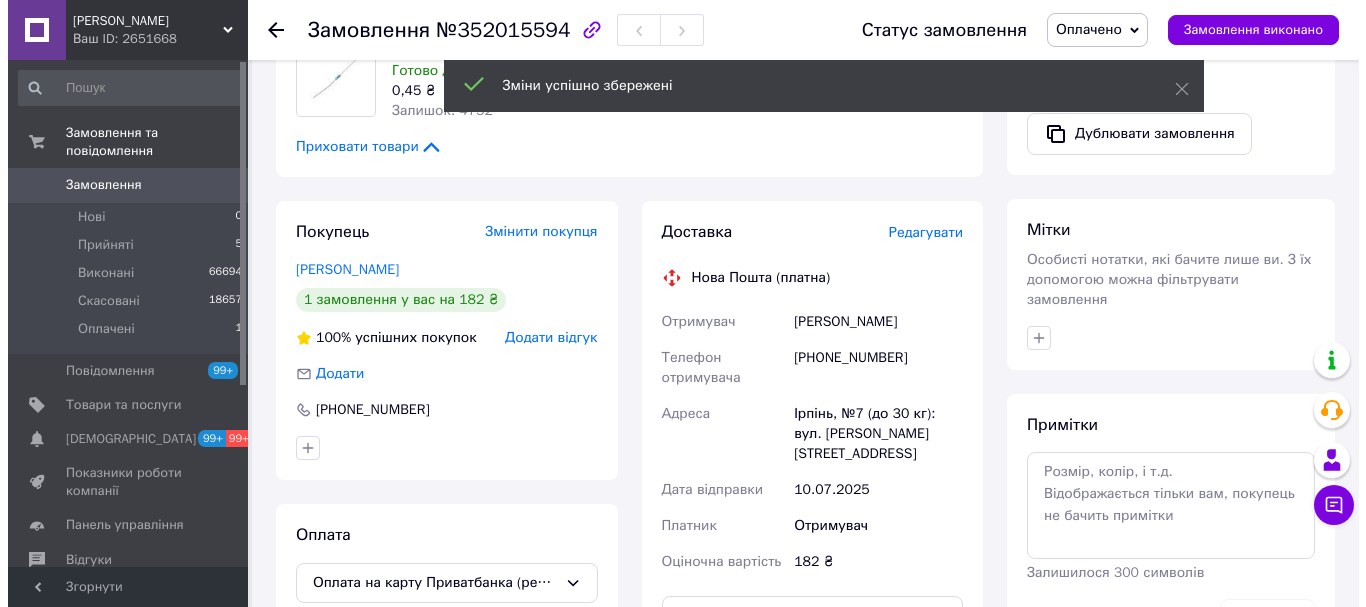 scroll, scrollTop: 452, scrollLeft: 0, axis: vertical 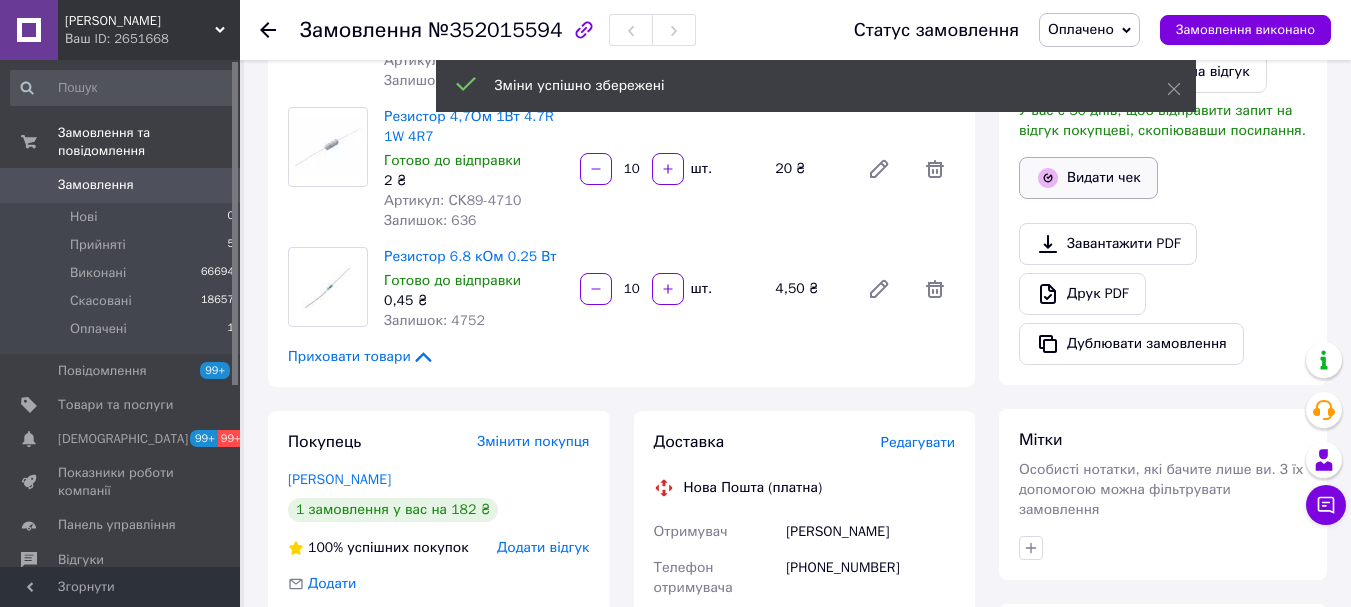 click on "Видати чек" at bounding box center [1088, 178] 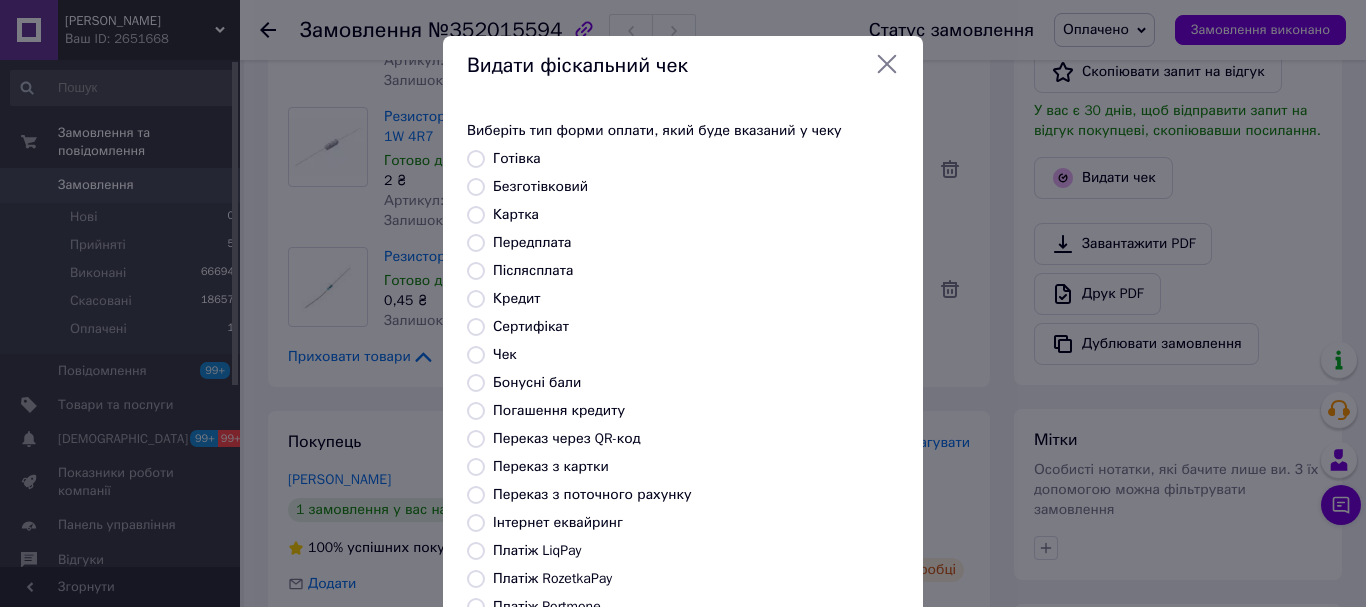 click on "Платіж RozetkaPay" at bounding box center [552, 578] 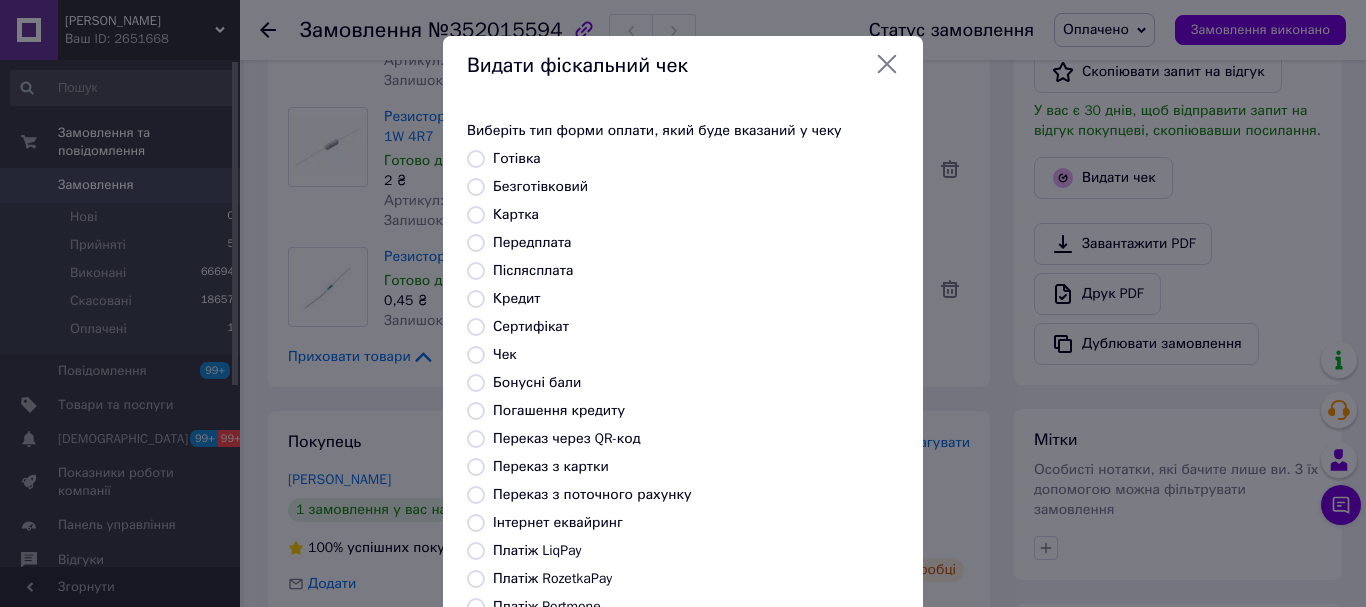 radio on "true" 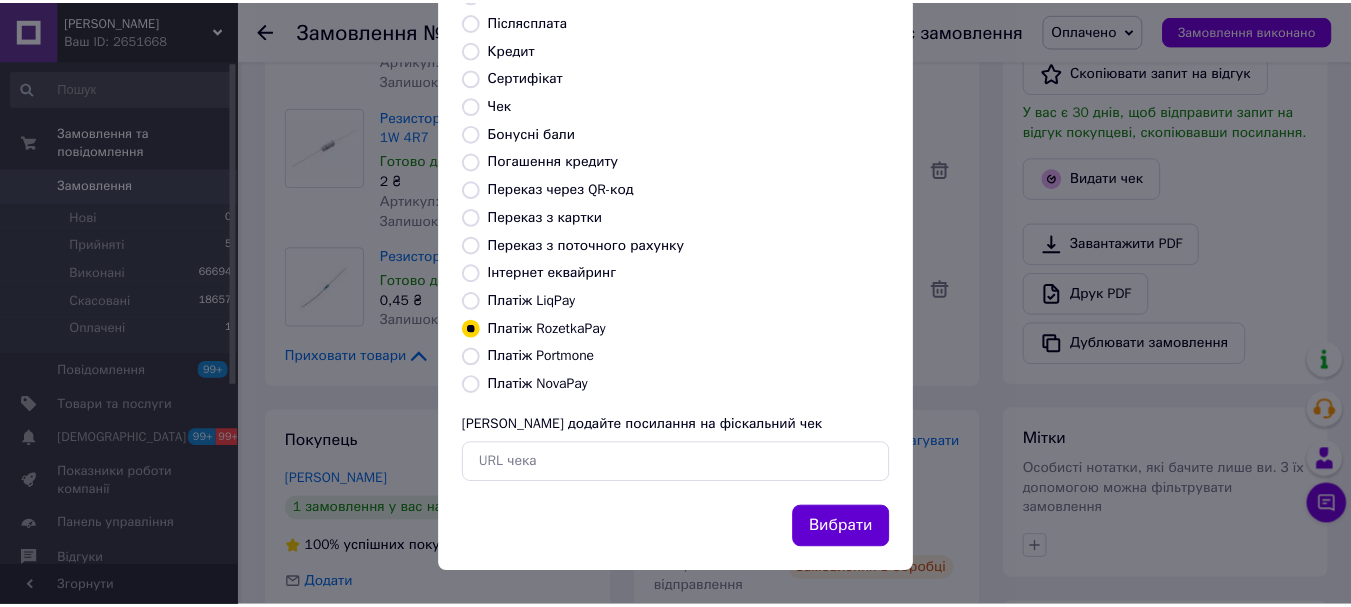 scroll, scrollTop: 252, scrollLeft: 0, axis: vertical 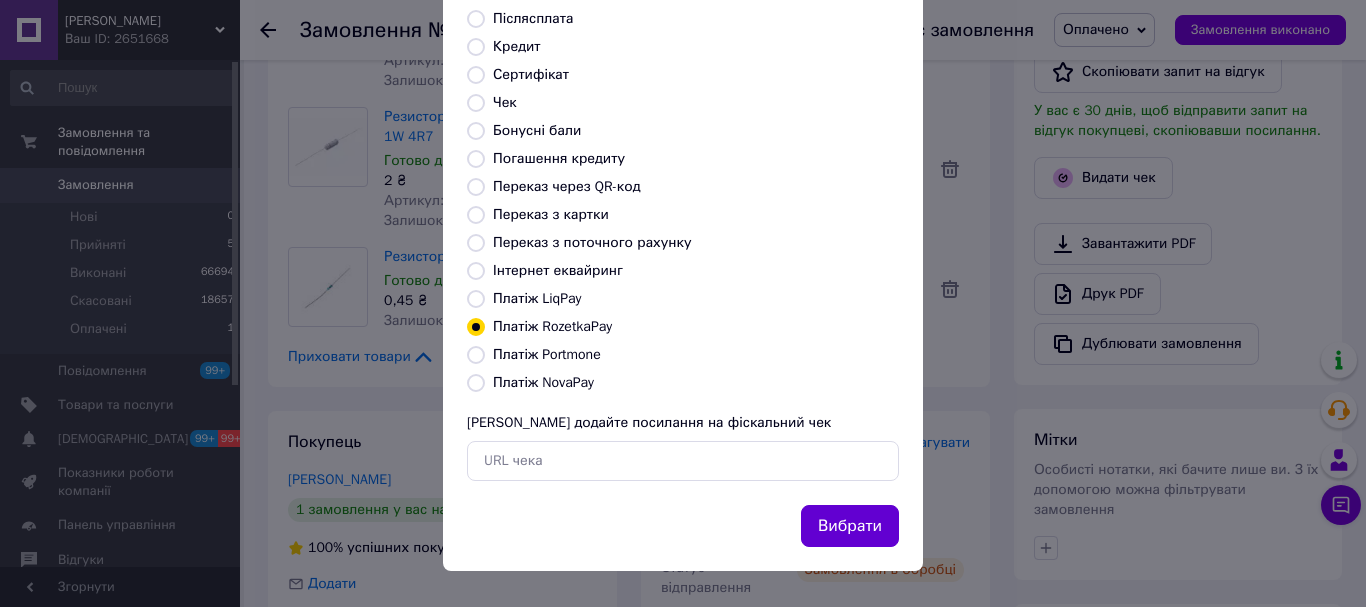 click on "Вибрати" at bounding box center (850, 526) 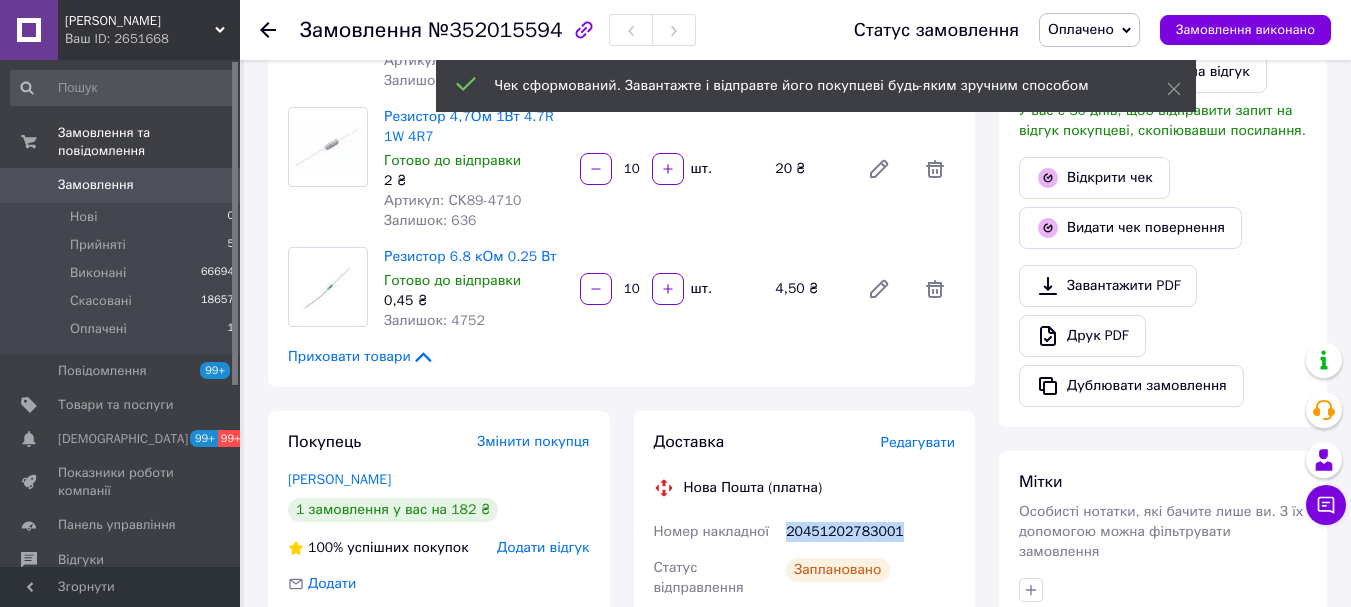 drag, startPoint x: 895, startPoint y: 525, endPoint x: 784, endPoint y: 528, distance: 111.040535 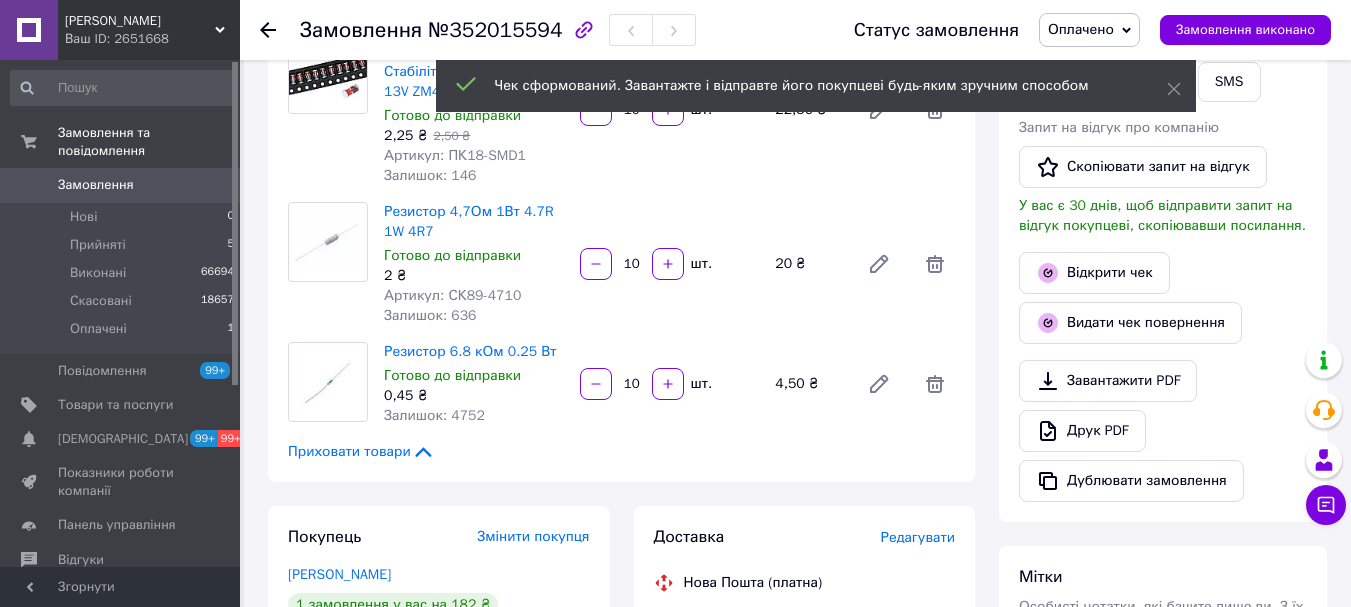 scroll, scrollTop: 152, scrollLeft: 0, axis: vertical 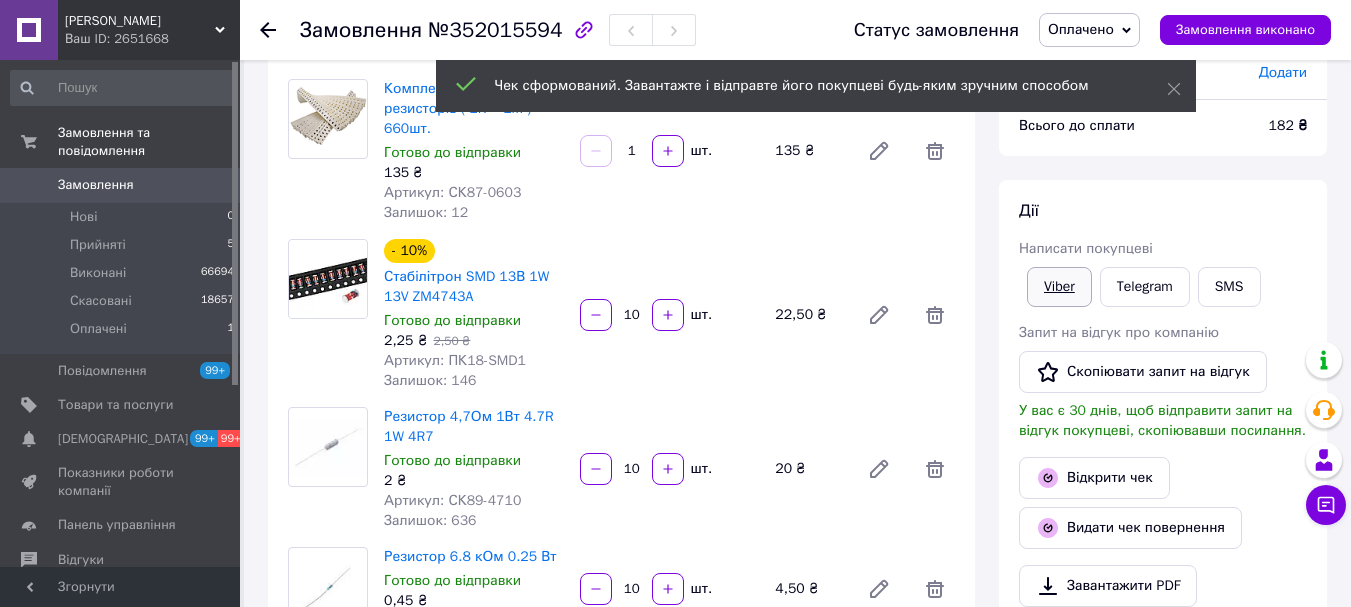 click on "Viber" at bounding box center [1059, 287] 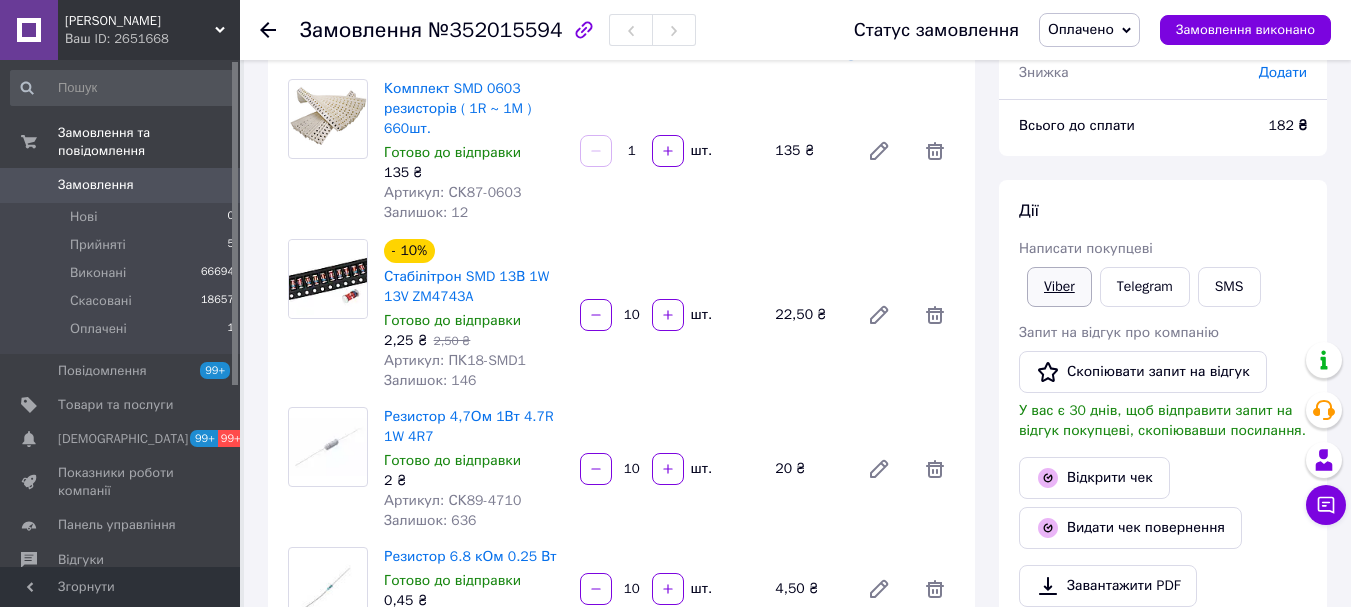 click on "Viber" at bounding box center [1059, 287] 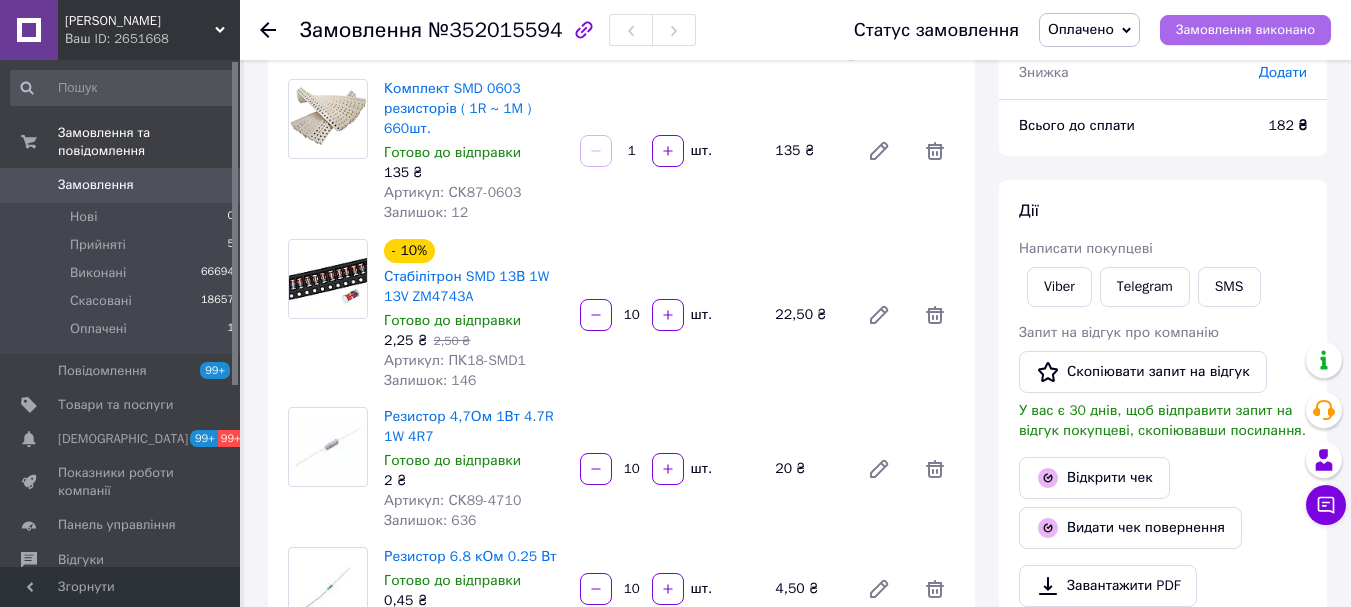 click on "Замовлення виконано" at bounding box center [1245, 30] 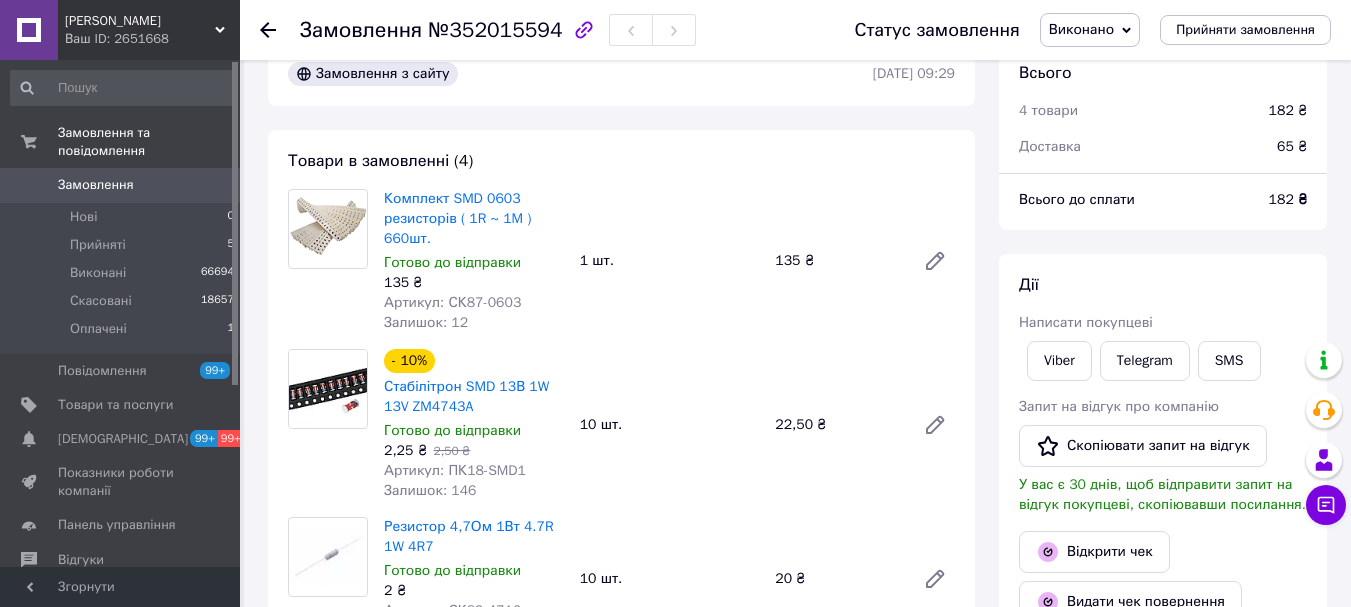 scroll, scrollTop: 0, scrollLeft: 0, axis: both 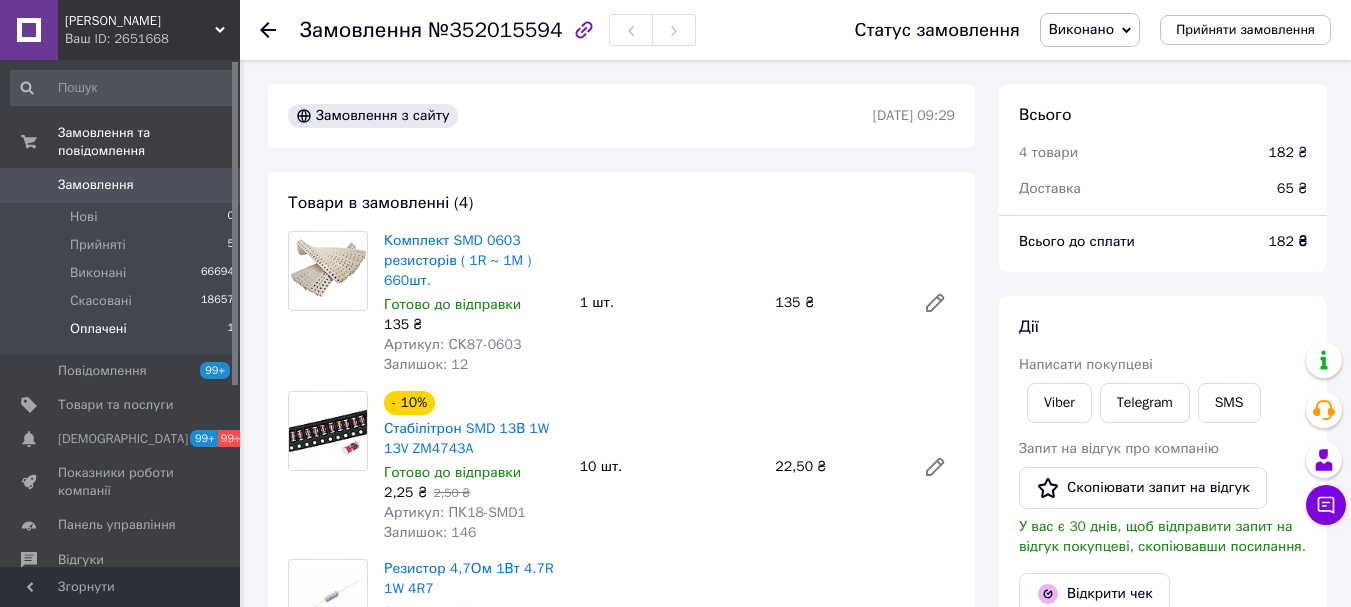 click on "Оплачені 1" at bounding box center [123, 334] 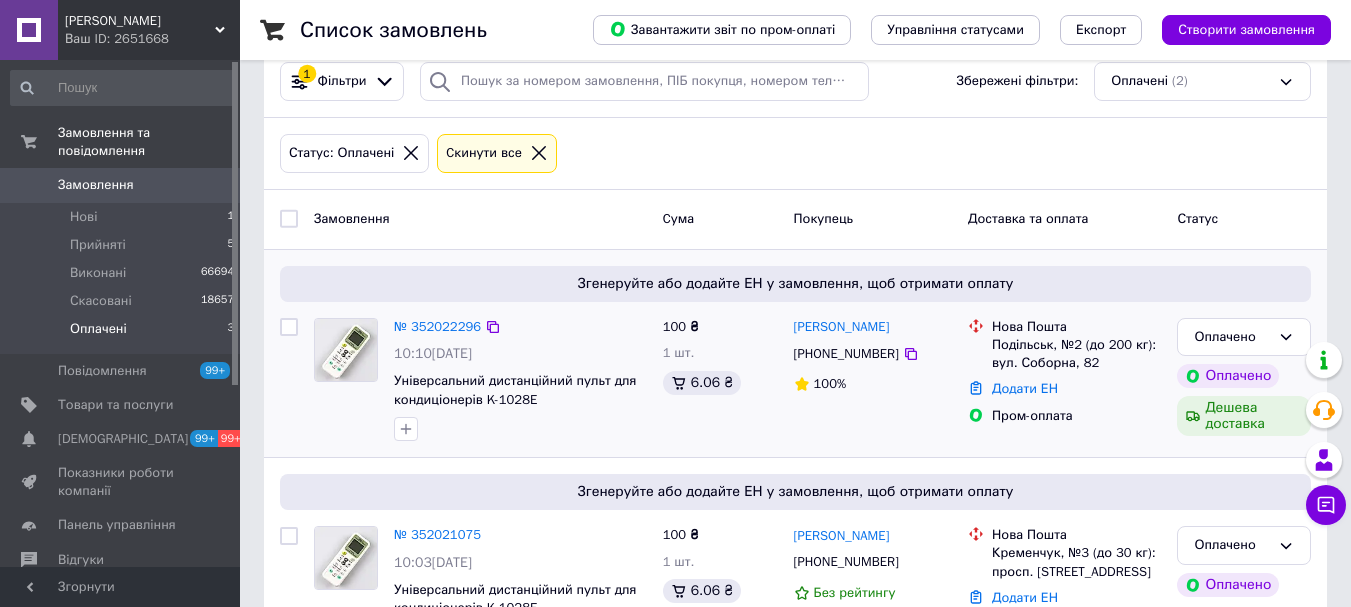 scroll, scrollTop: 200, scrollLeft: 0, axis: vertical 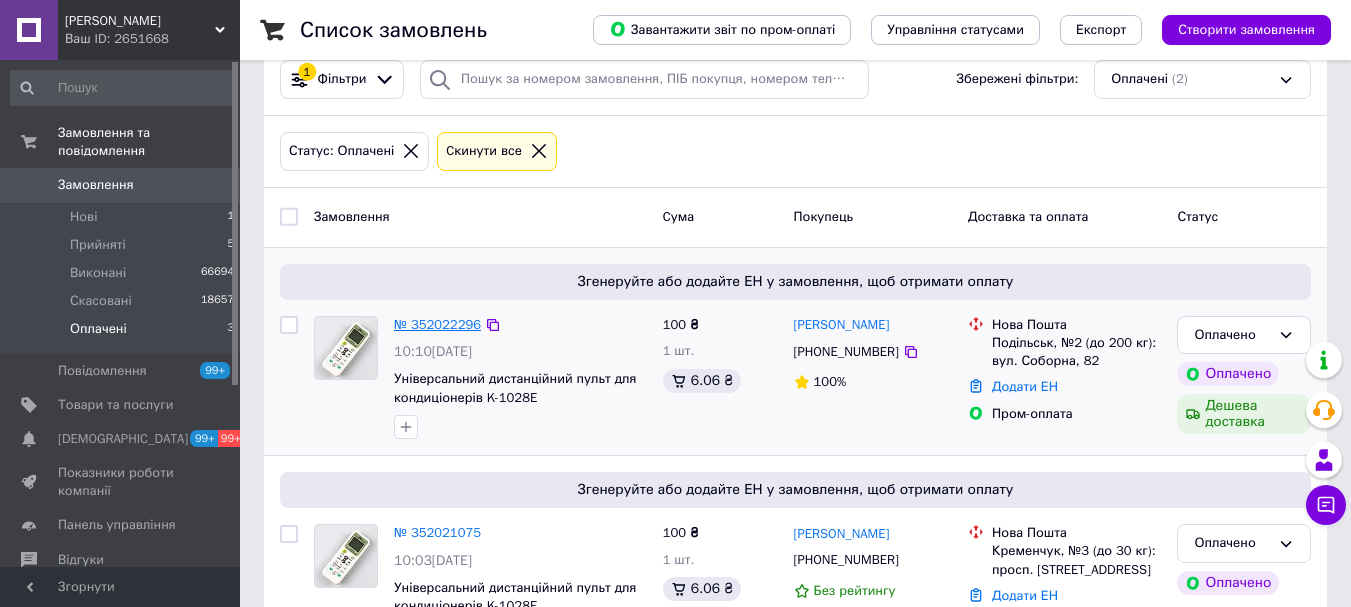 click on "№ 352022296" at bounding box center [437, 324] 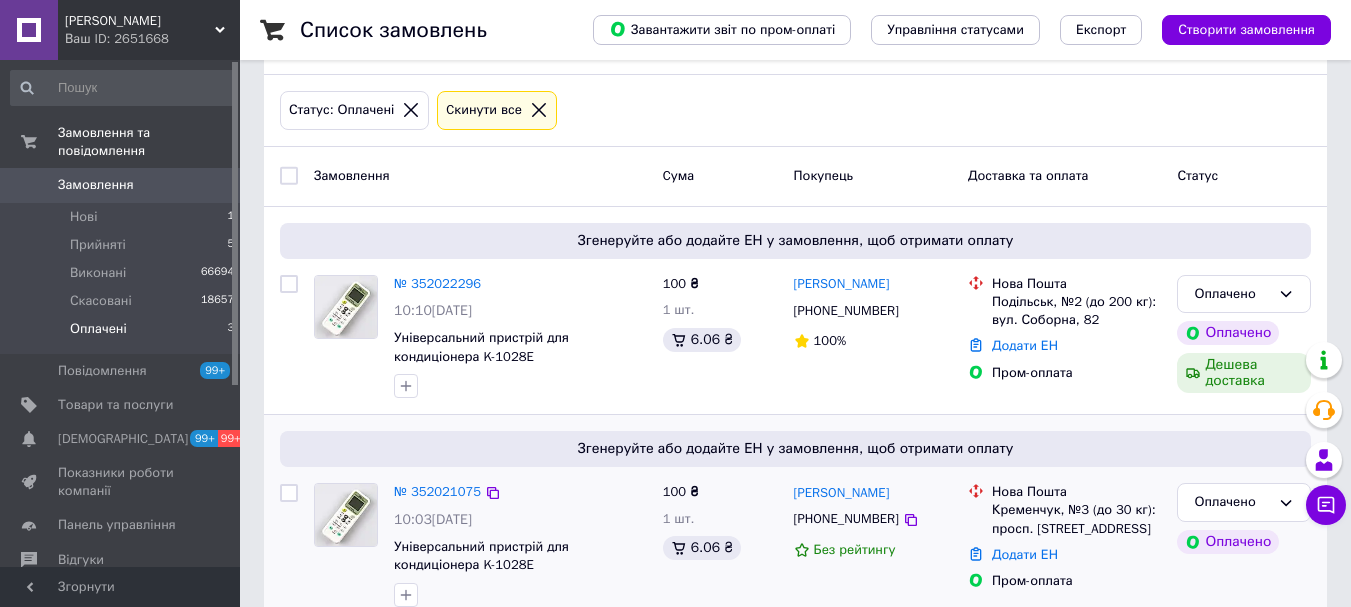 scroll, scrollTop: 281, scrollLeft: 0, axis: vertical 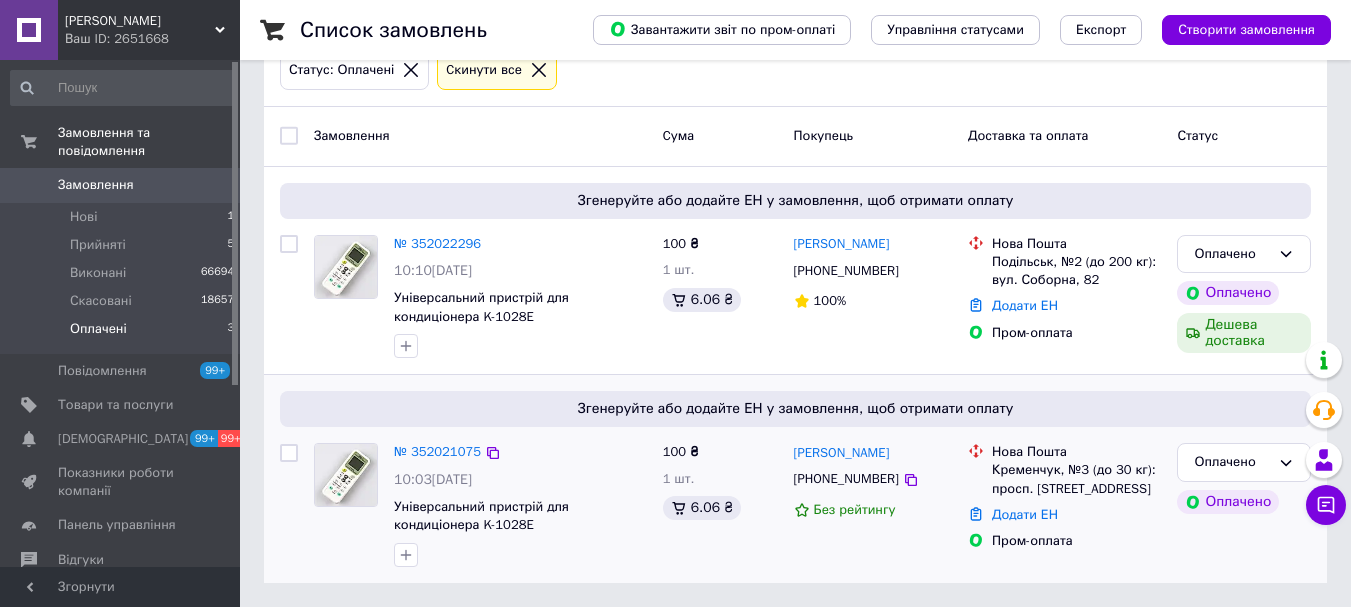click on "№ 352021075 10:03[DATE] Універсальний пристрій для кондиціонера K-1028E" at bounding box center (520, 505) 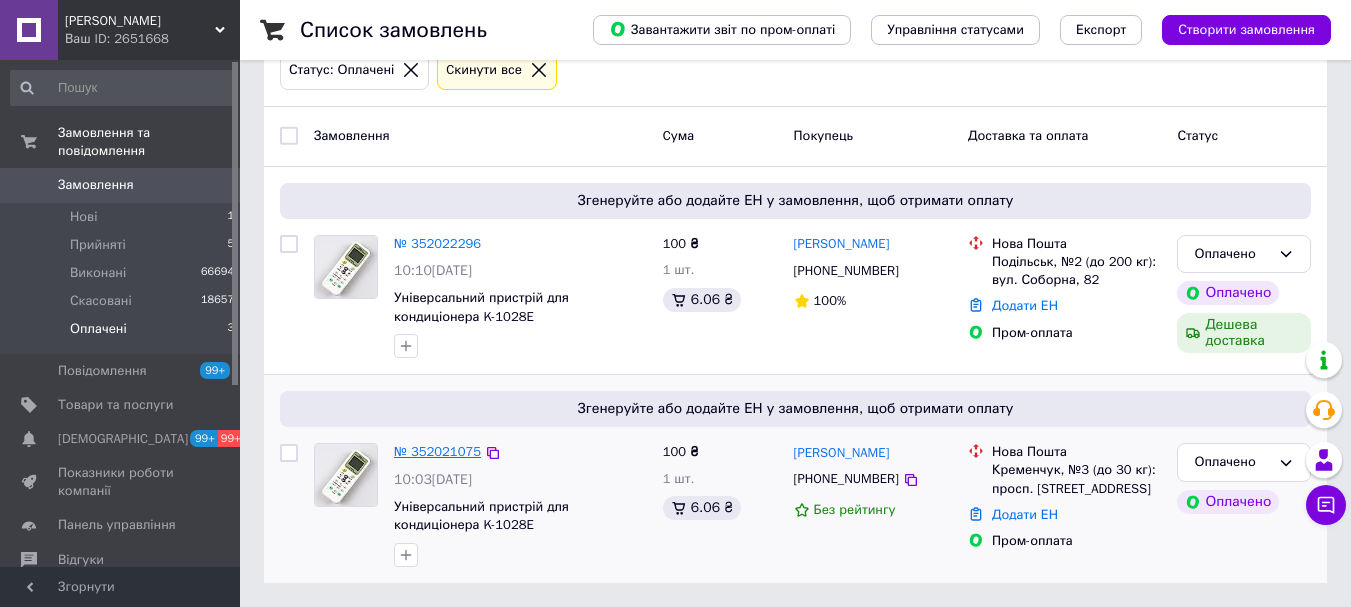 click on "№ 352021075" at bounding box center [437, 451] 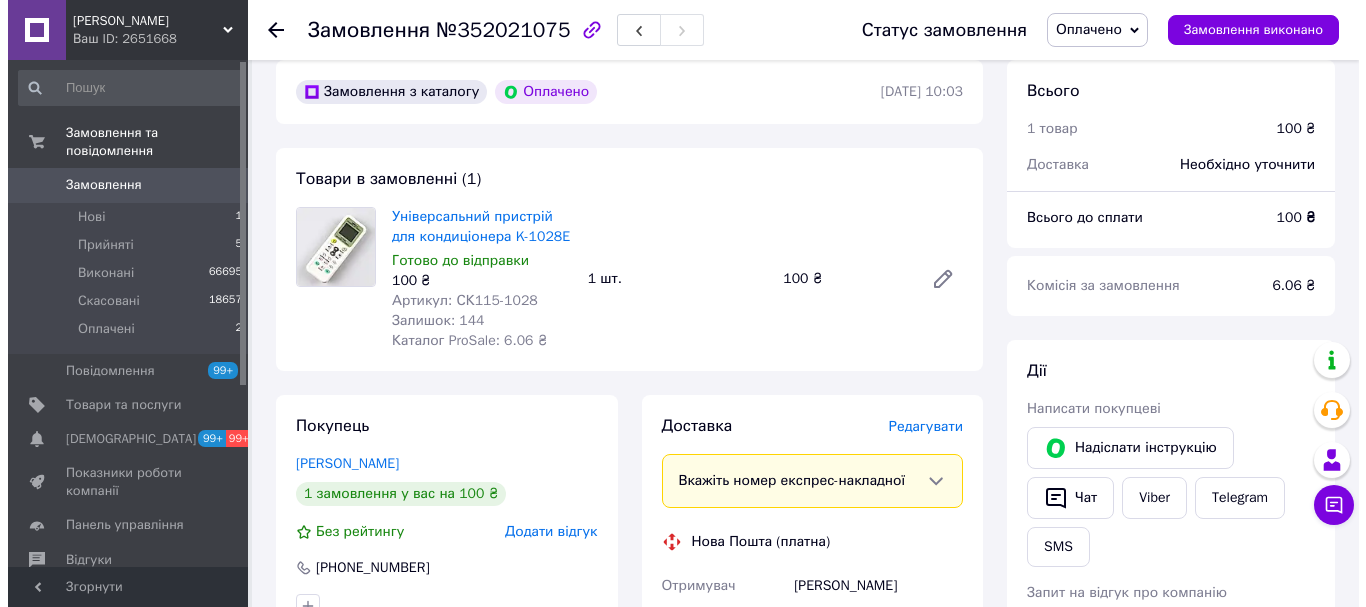 scroll, scrollTop: 200, scrollLeft: 0, axis: vertical 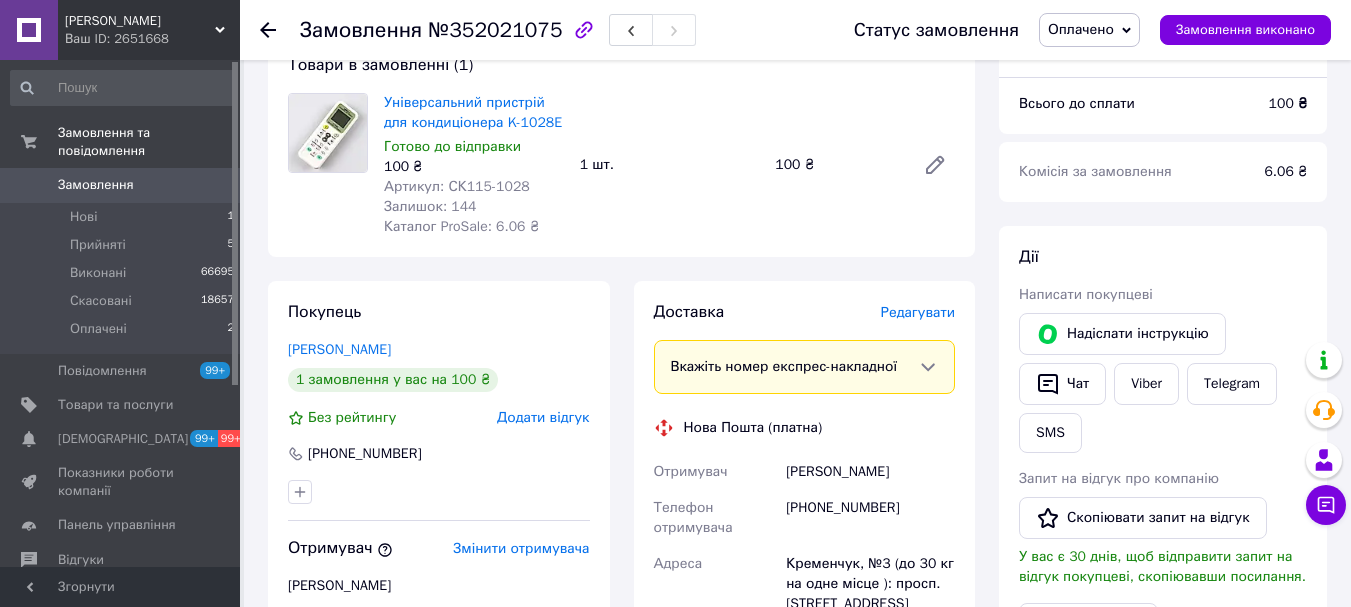 click on "Редагувати" at bounding box center [918, 312] 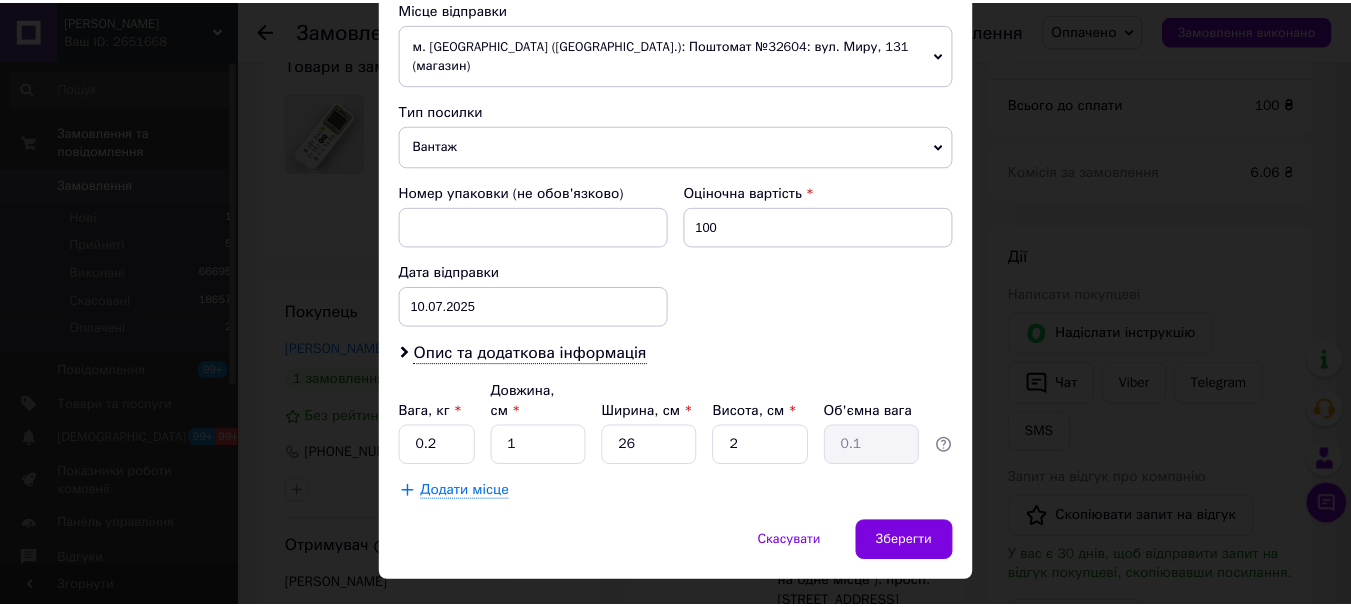 scroll, scrollTop: 721, scrollLeft: 0, axis: vertical 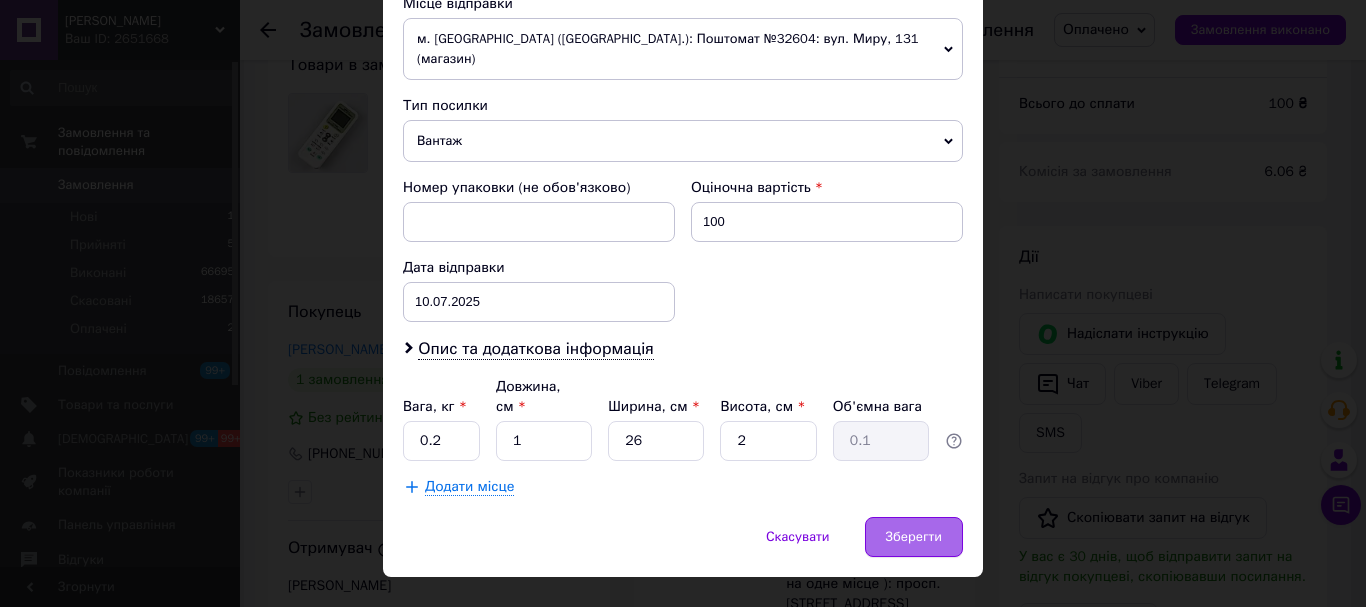 click on "Зберегти" at bounding box center (914, 537) 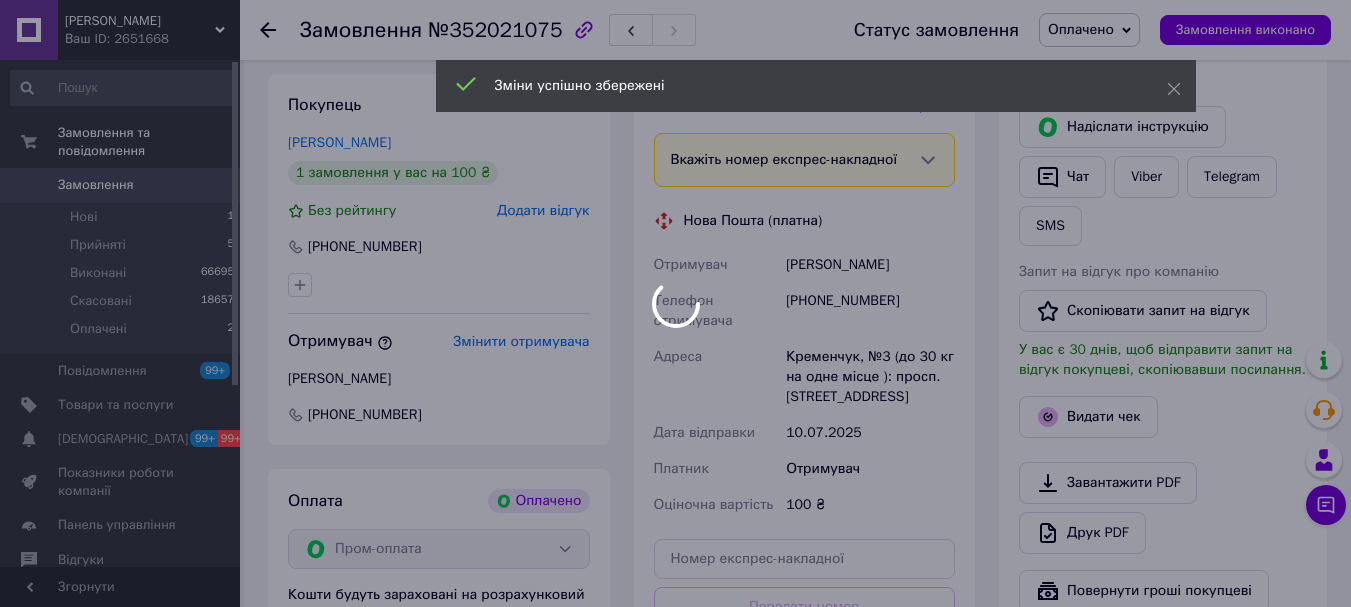 scroll, scrollTop: 700, scrollLeft: 0, axis: vertical 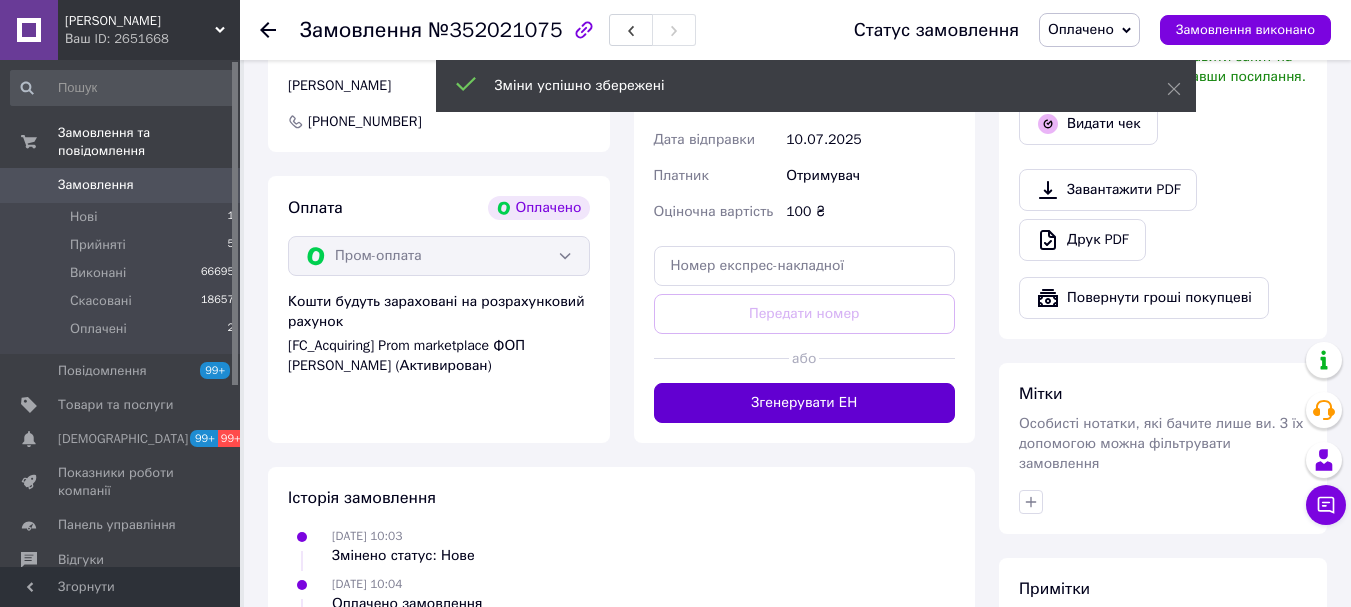 click on "Згенерувати ЕН" at bounding box center [805, 403] 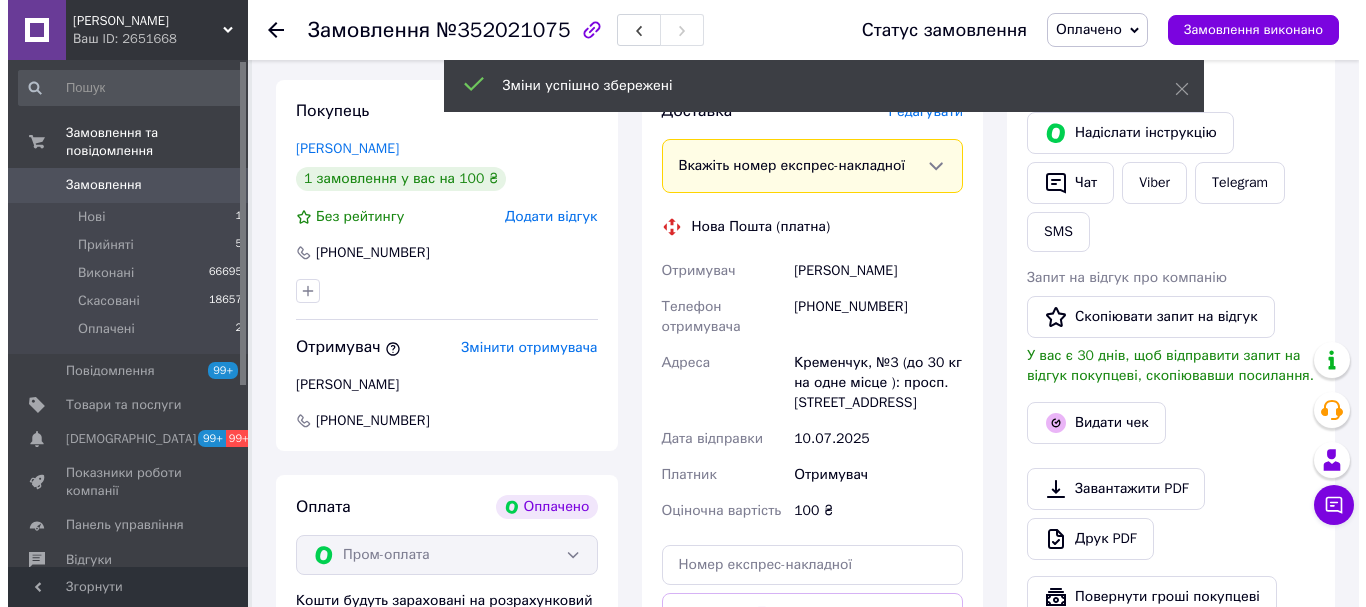 scroll, scrollTop: 400, scrollLeft: 0, axis: vertical 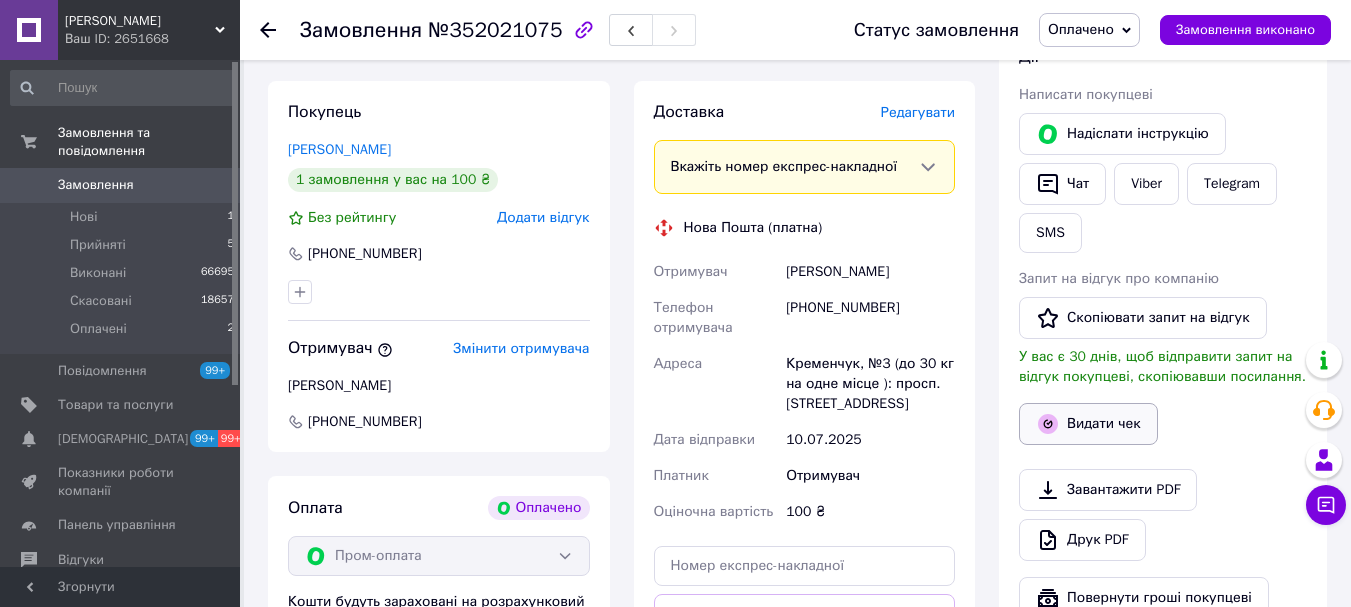 click on "Видати чек" at bounding box center [1088, 424] 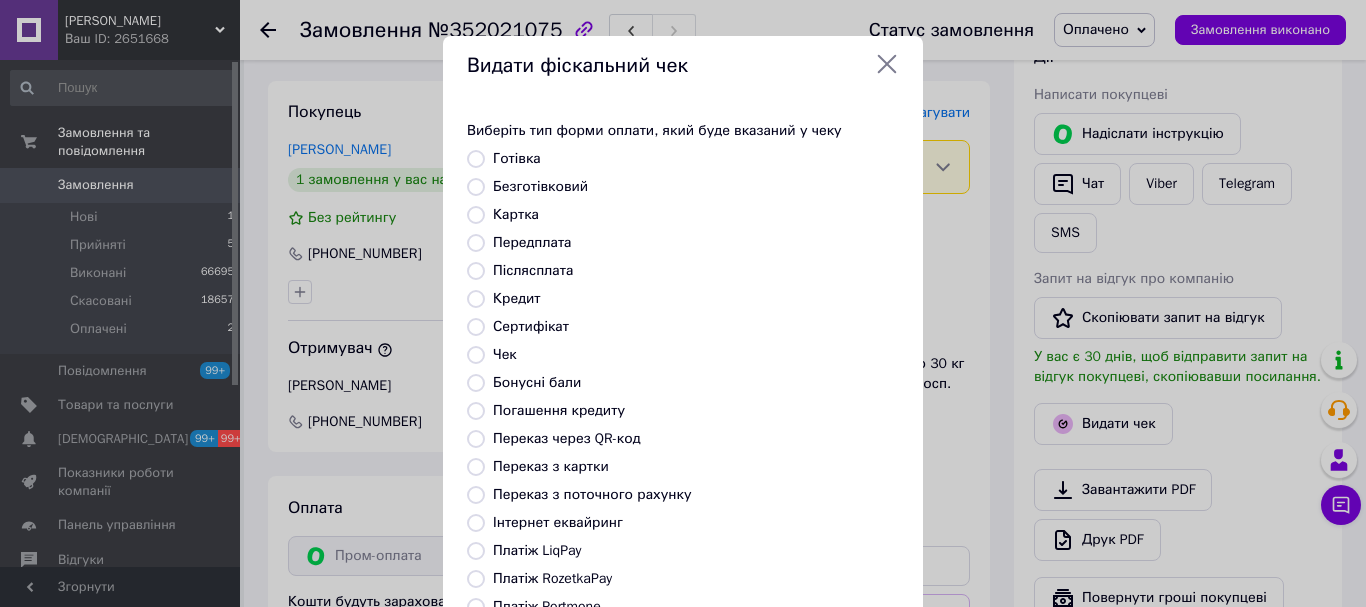 click on "Платіж RozetkaPay" at bounding box center [552, 578] 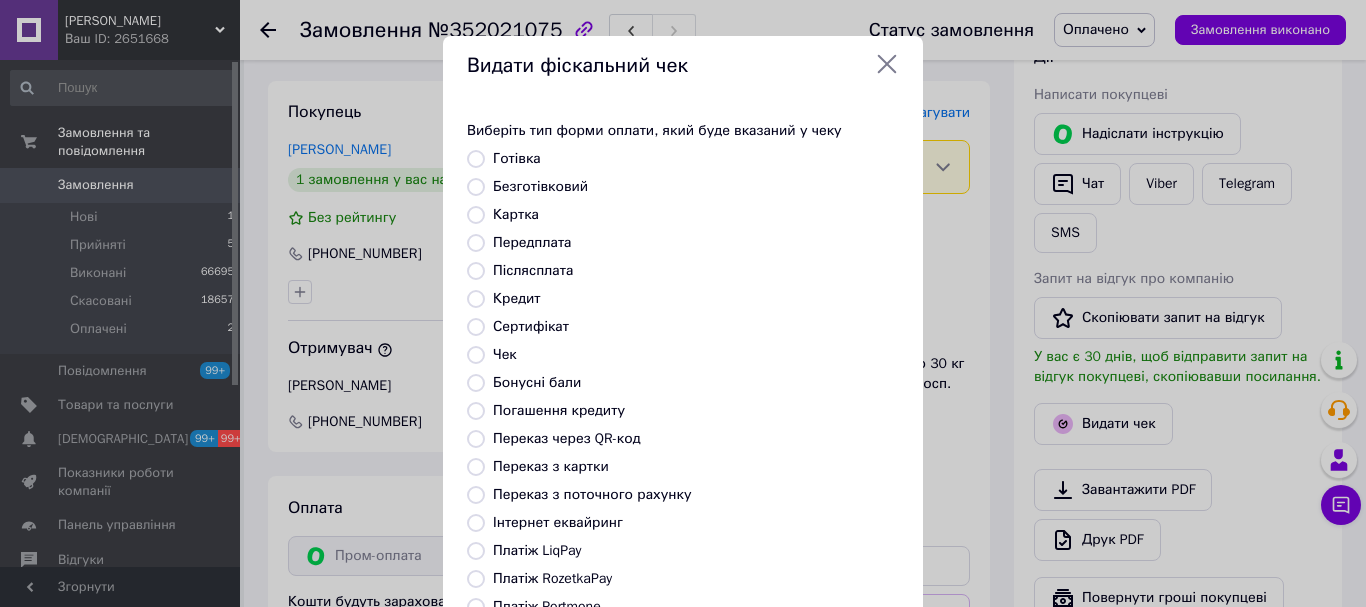 radio on "true" 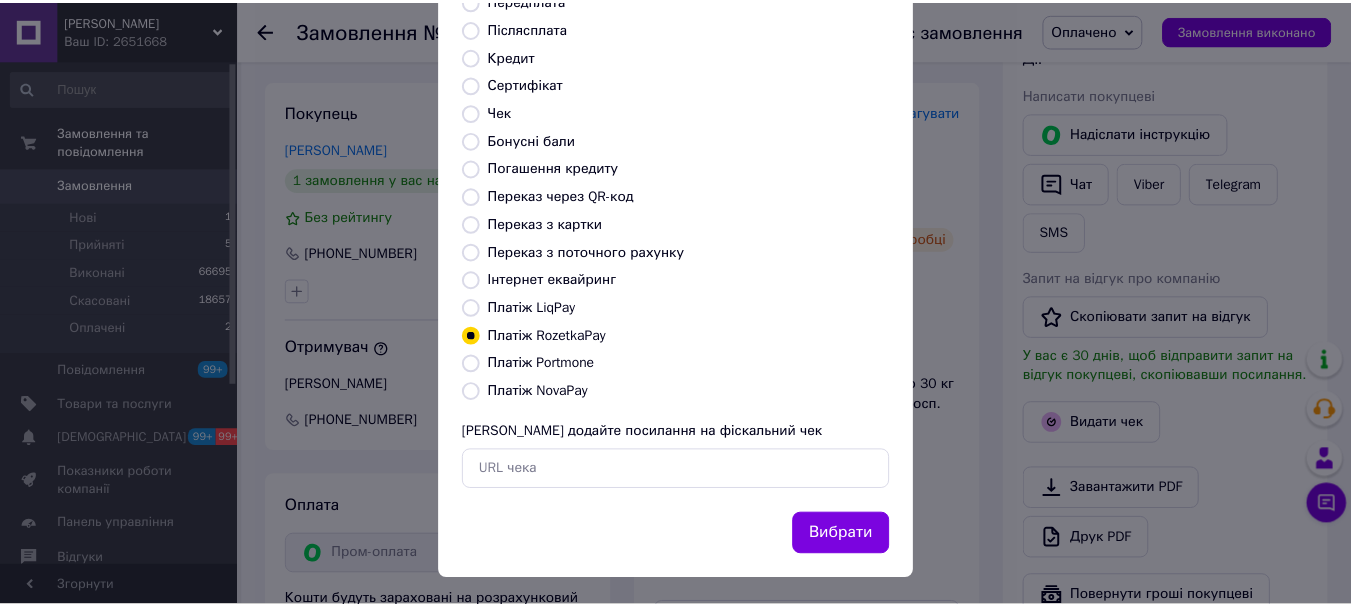 scroll, scrollTop: 252, scrollLeft: 0, axis: vertical 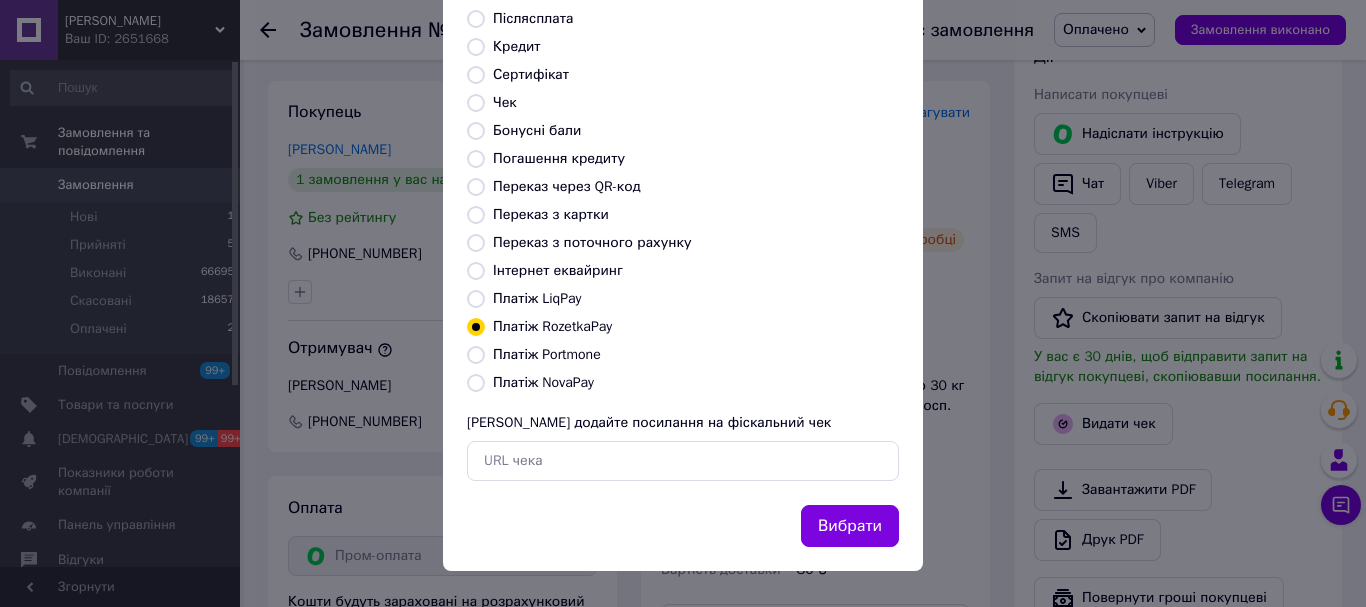click on "Вибрати" at bounding box center (850, 526) 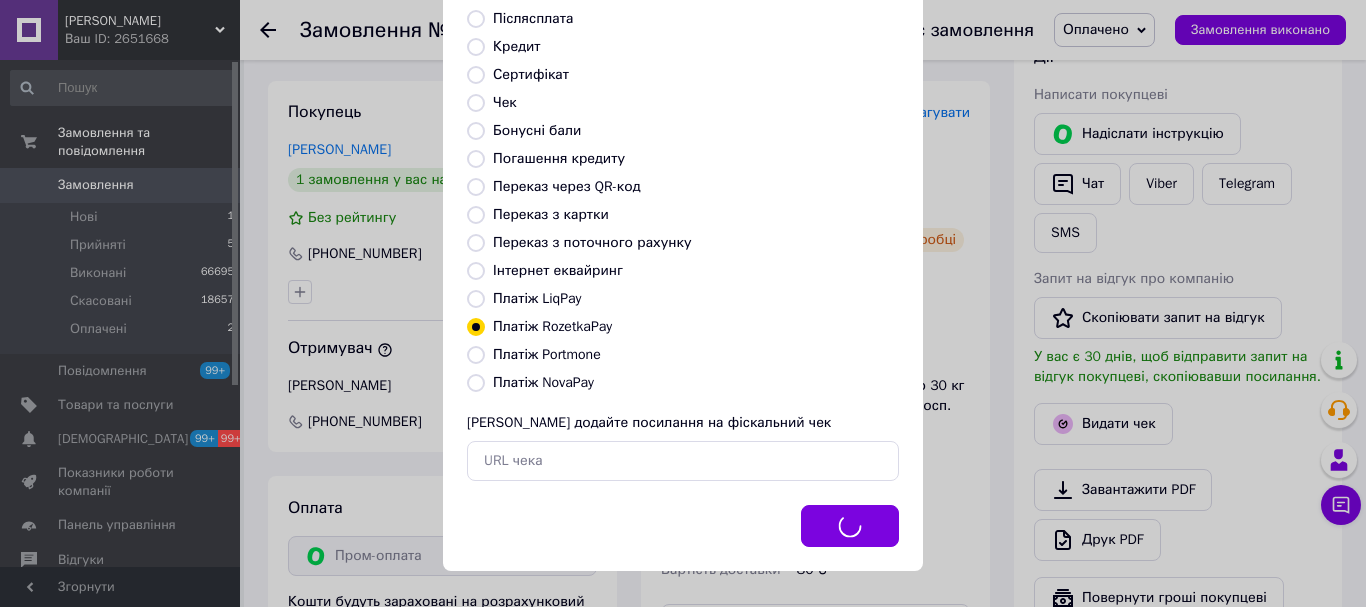 click on "Вибрати" at bounding box center (850, 526) 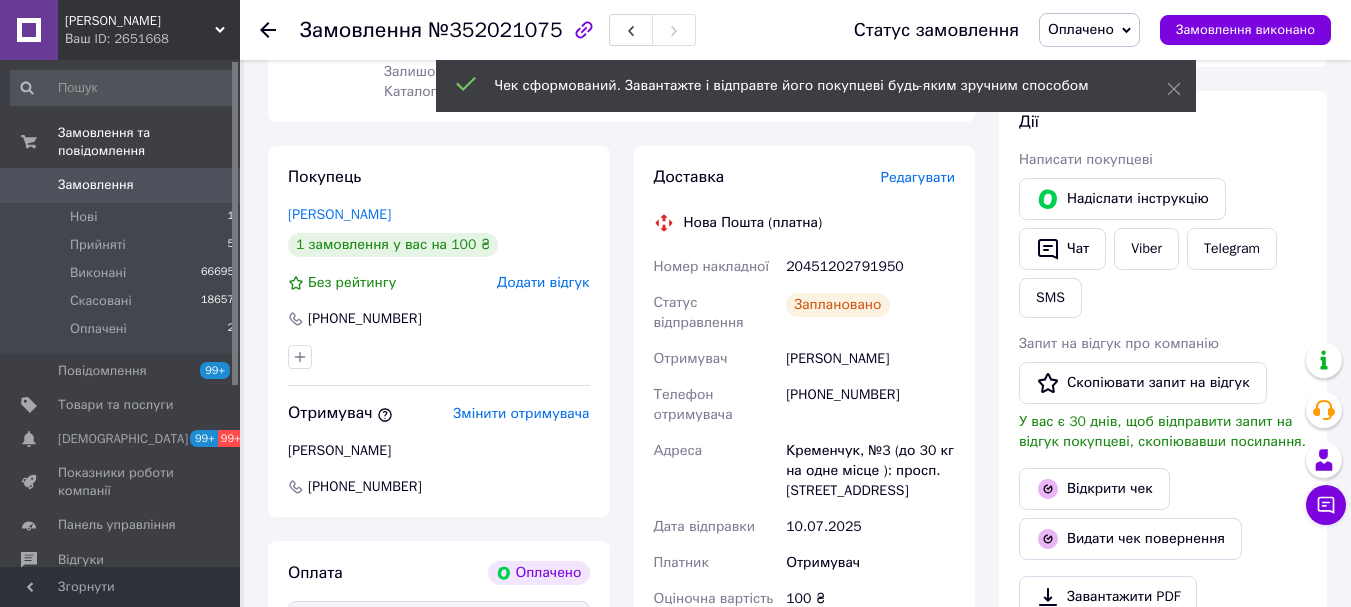 scroll, scrollTop: 300, scrollLeft: 0, axis: vertical 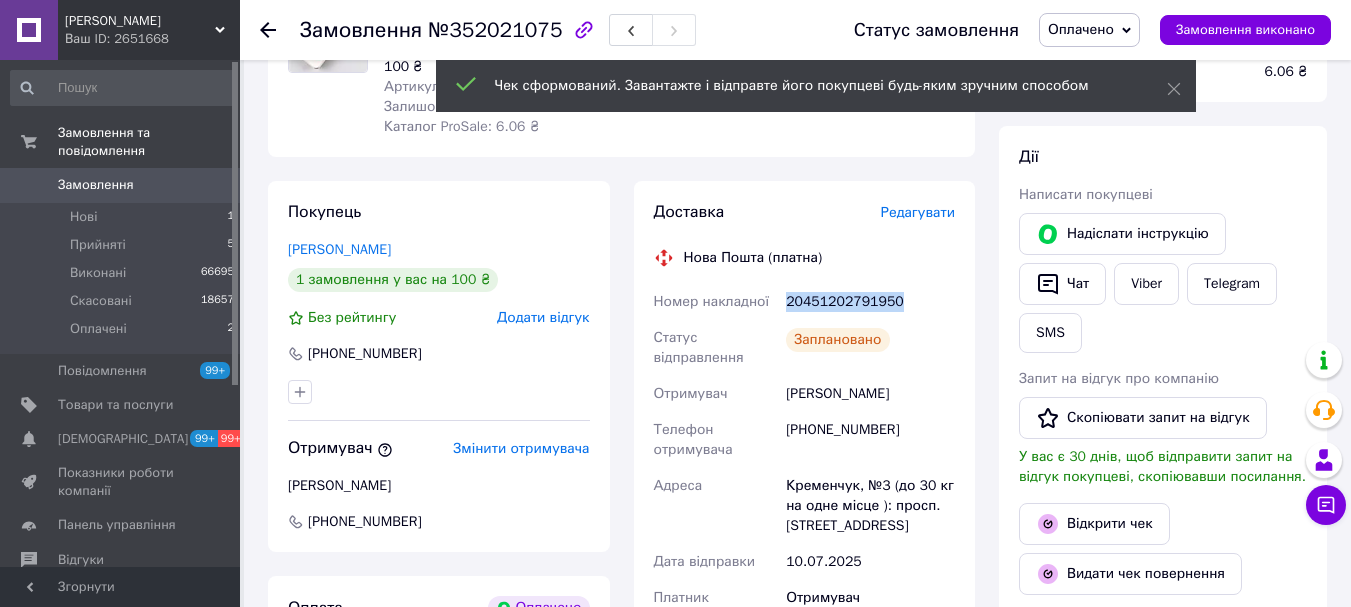 drag, startPoint x: 906, startPoint y: 299, endPoint x: 779, endPoint y: 307, distance: 127.25172 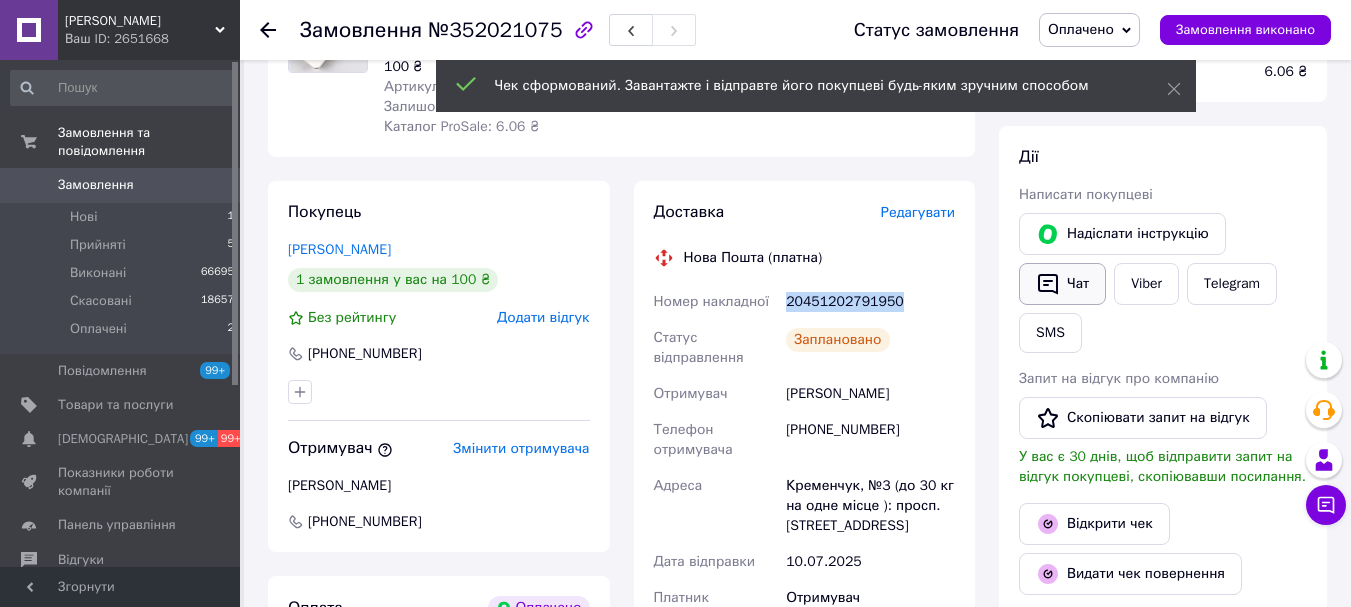 click on "Чат" at bounding box center (1062, 284) 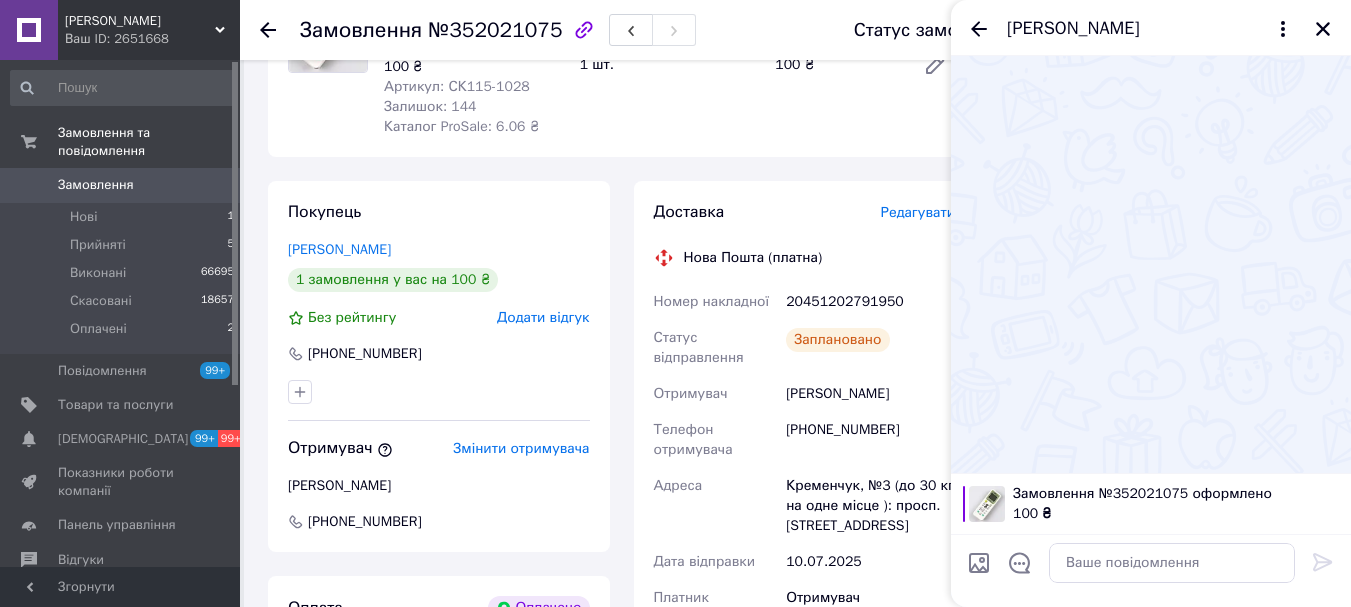 click at bounding box center (1172, 563) 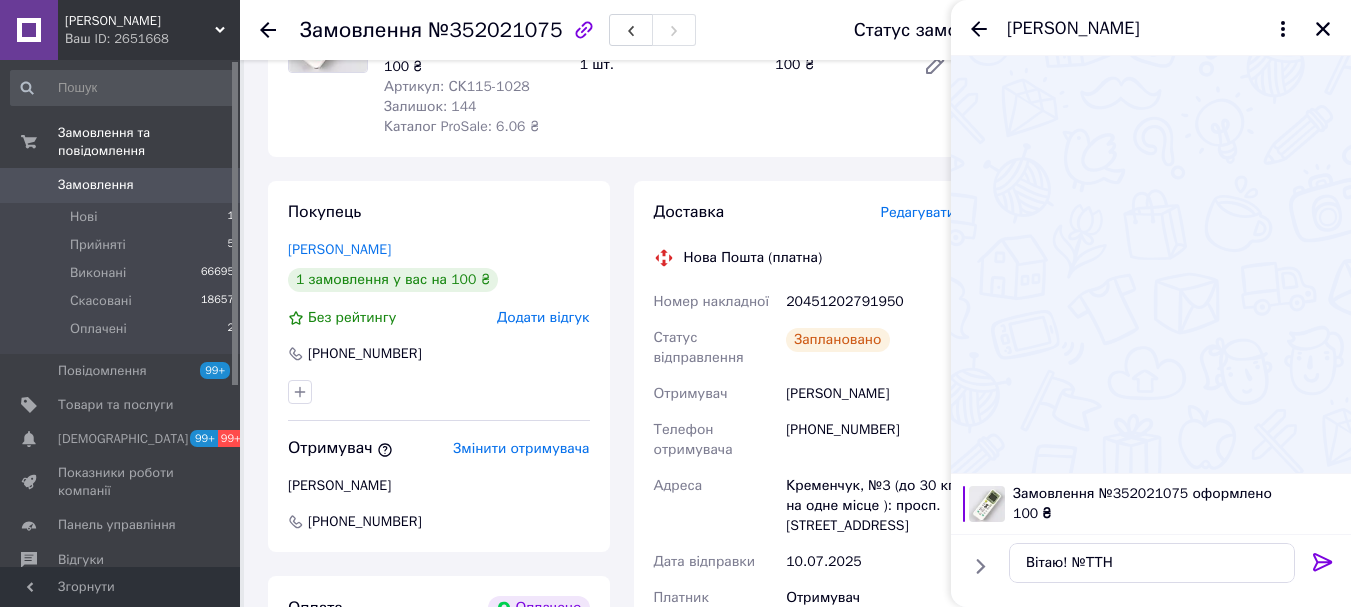type on "Вітаю! №ТТН
20451202791950" 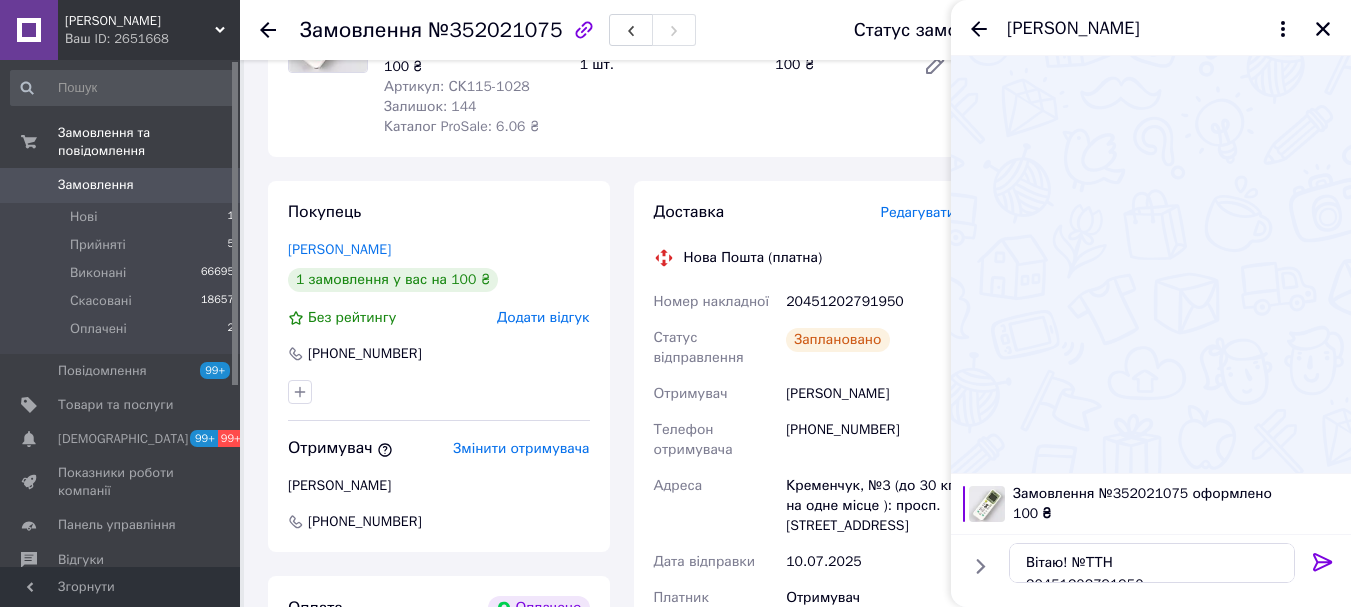 scroll, scrollTop: 12, scrollLeft: 0, axis: vertical 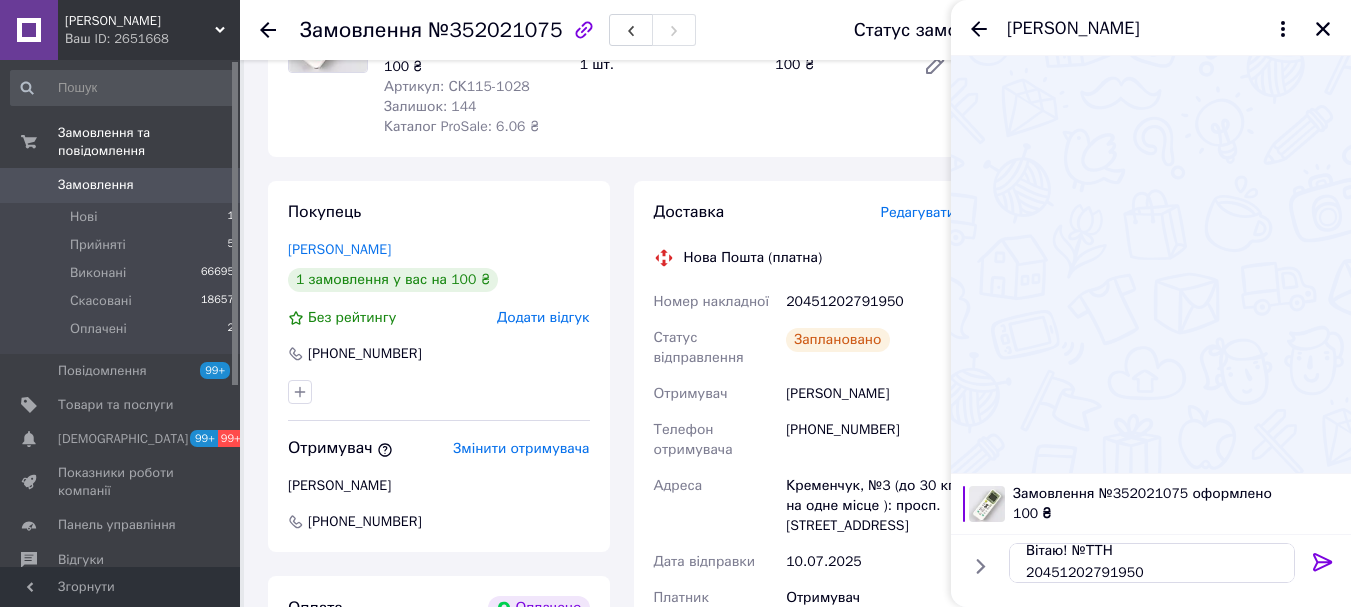 type 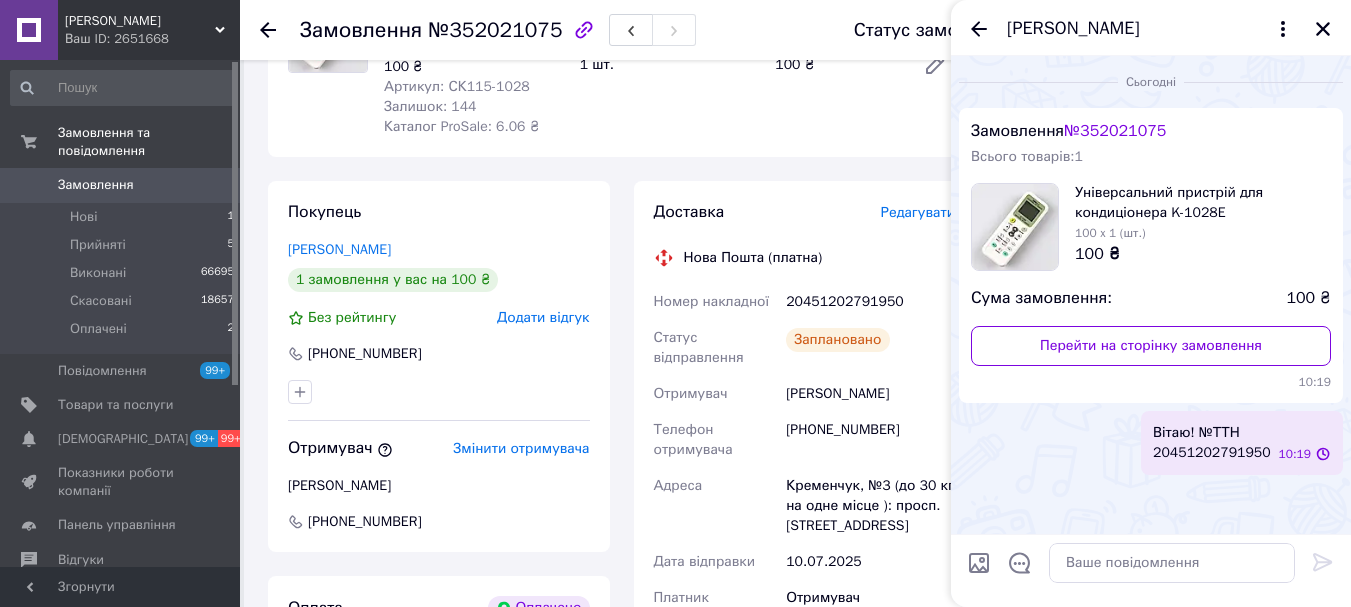 scroll, scrollTop: 0, scrollLeft: 0, axis: both 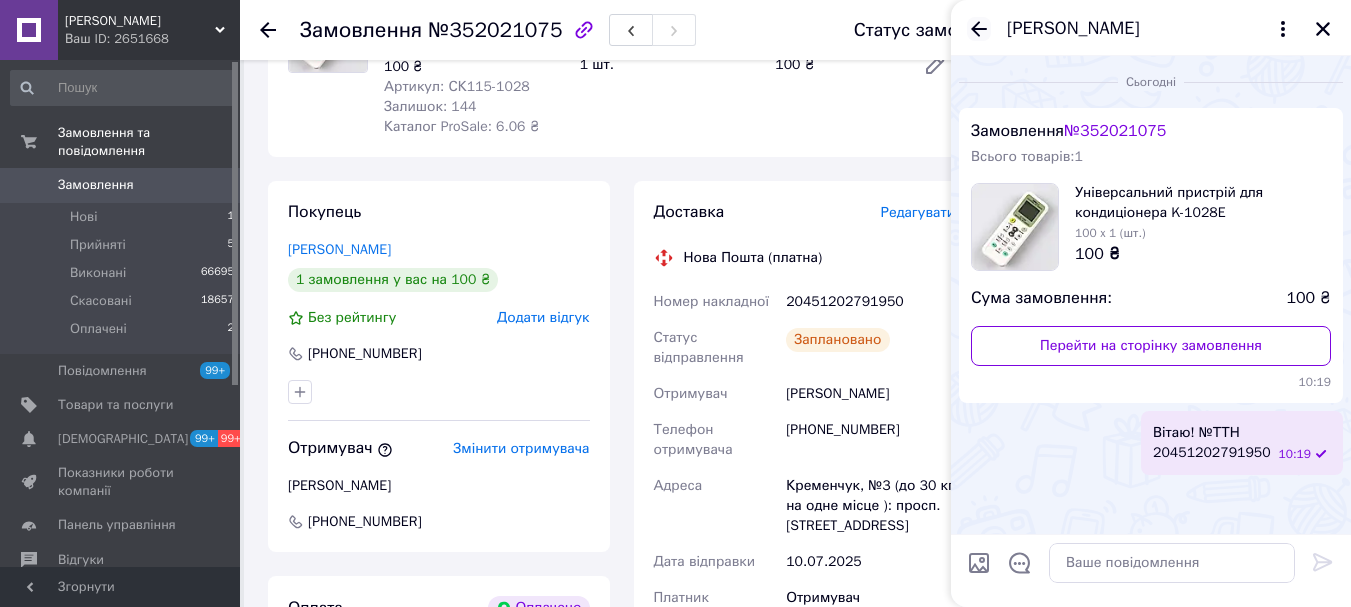 drag, startPoint x: 981, startPoint y: 13, endPoint x: 967, endPoint y: 32, distance: 23.600847 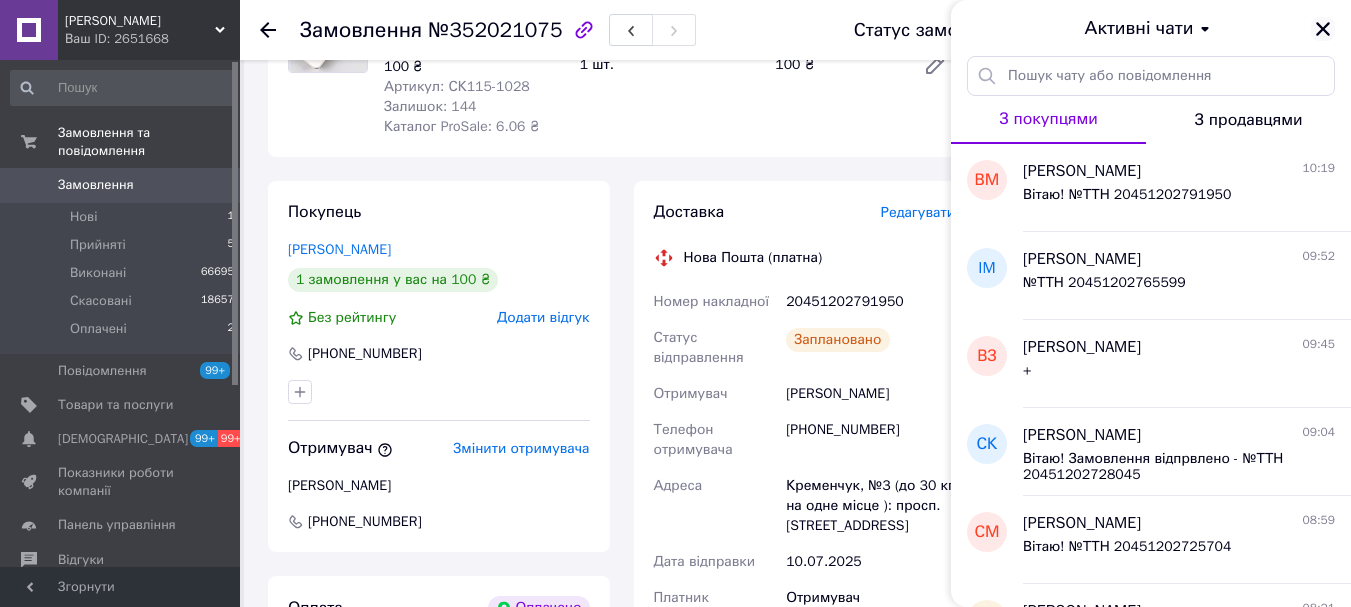 drag, startPoint x: 1302, startPoint y: 31, endPoint x: 1325, endPoint y: 32, distance: 23.021729 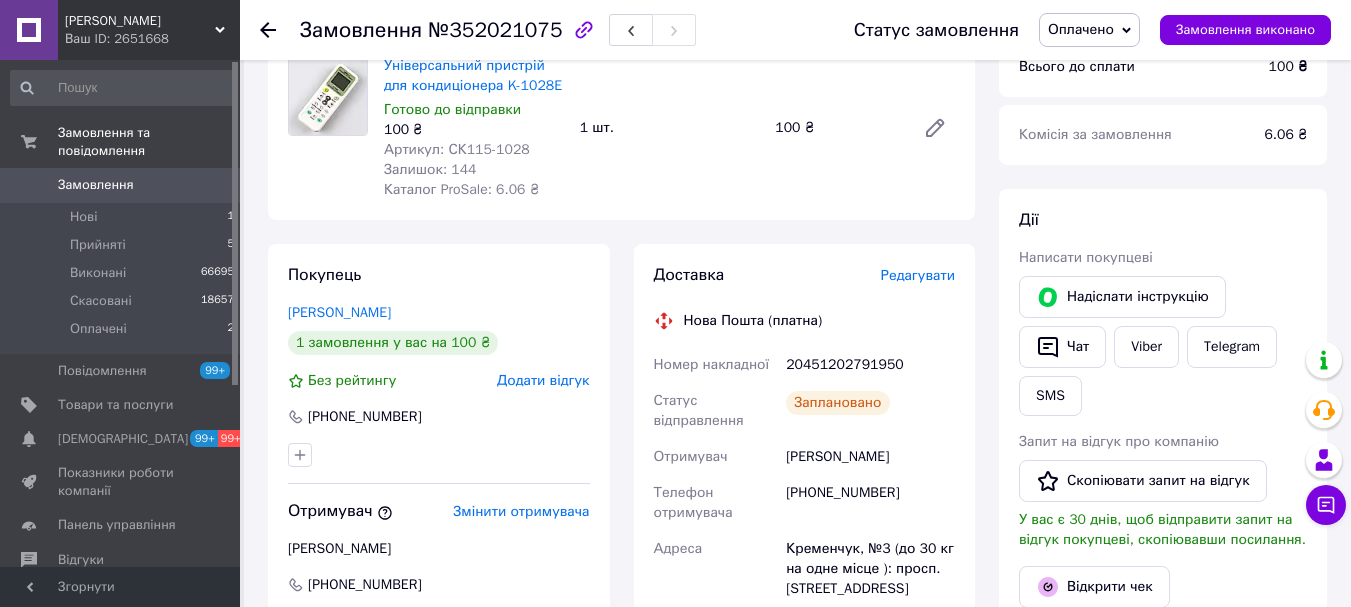 scroll, scrollTop: 0, scrollLeft: 0, axis: both 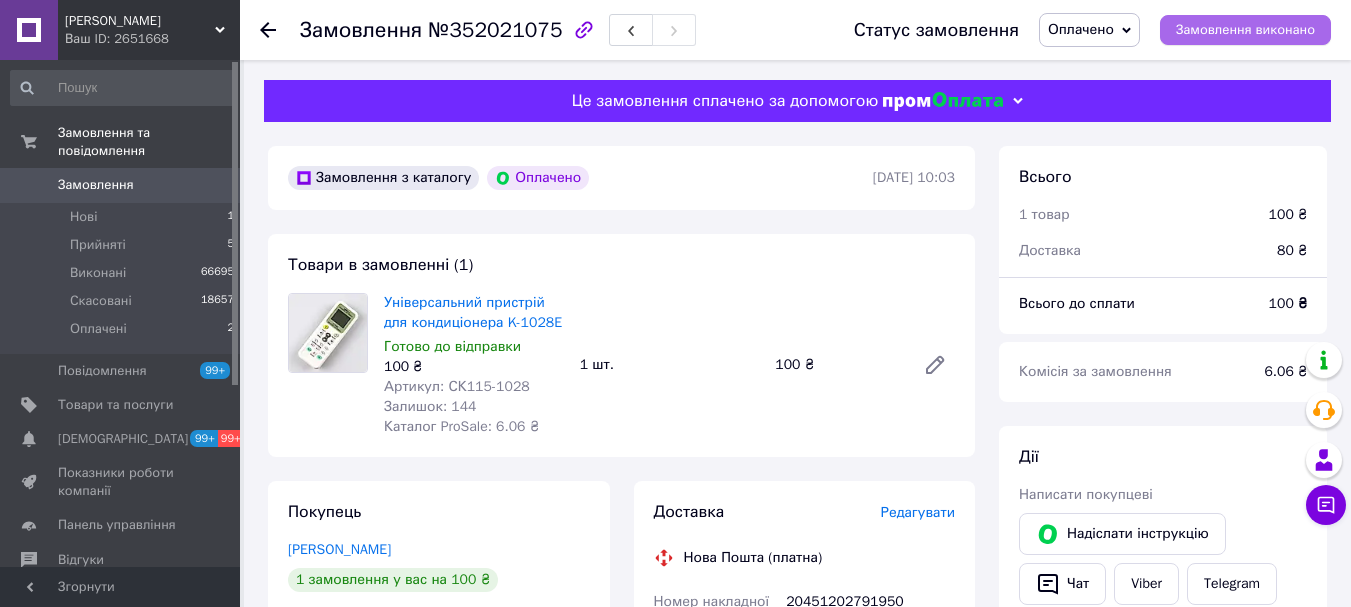 click on "Замовлення виконано" at bounding box center [1245, 30] 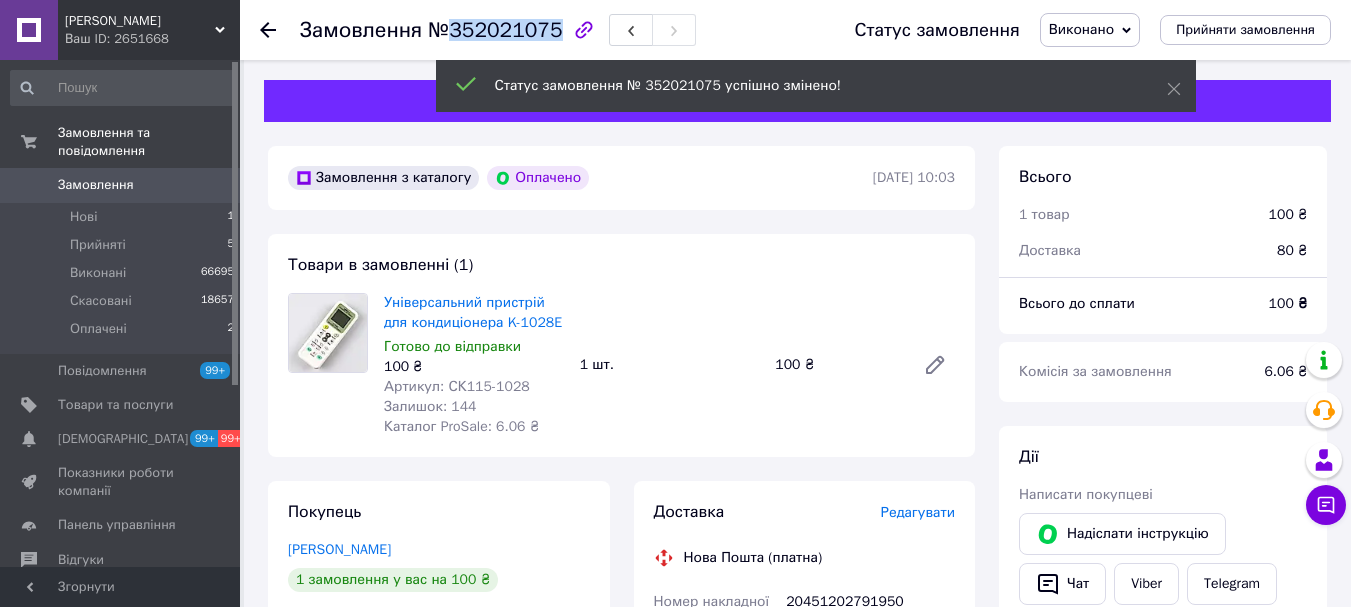 drag, startPoint x: 548, startPoint y: 28, endPoint x: 446, endPoint y: 32, distance: 102.0784 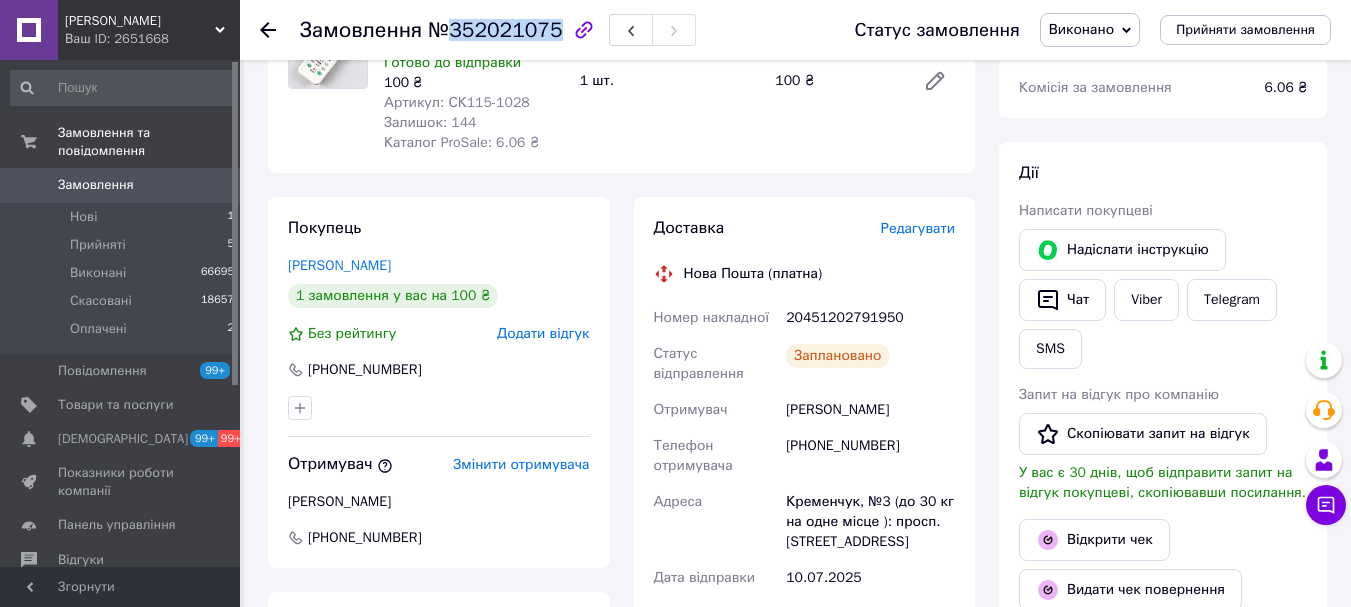 scroll, scrollTop: 0, scrollLeft: 0, axis: both 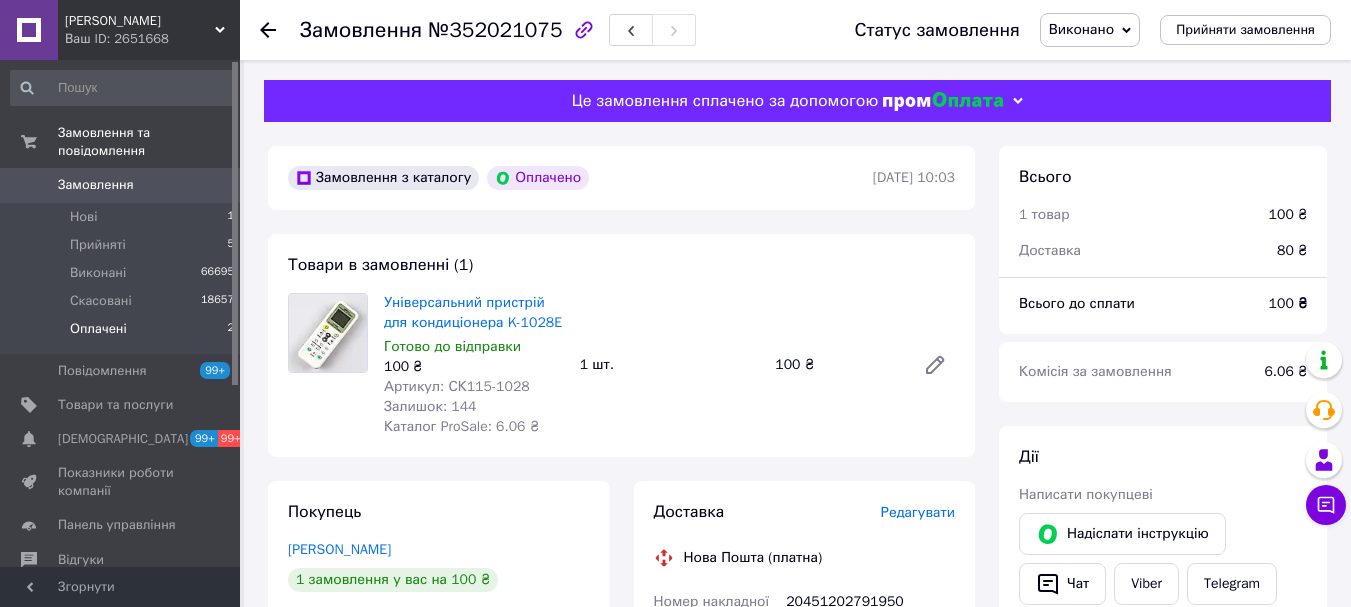 drag, startPoint x: 82, startPoint y: 330, endPoint x: 96, endPoint y: 320, distance: 17.20465 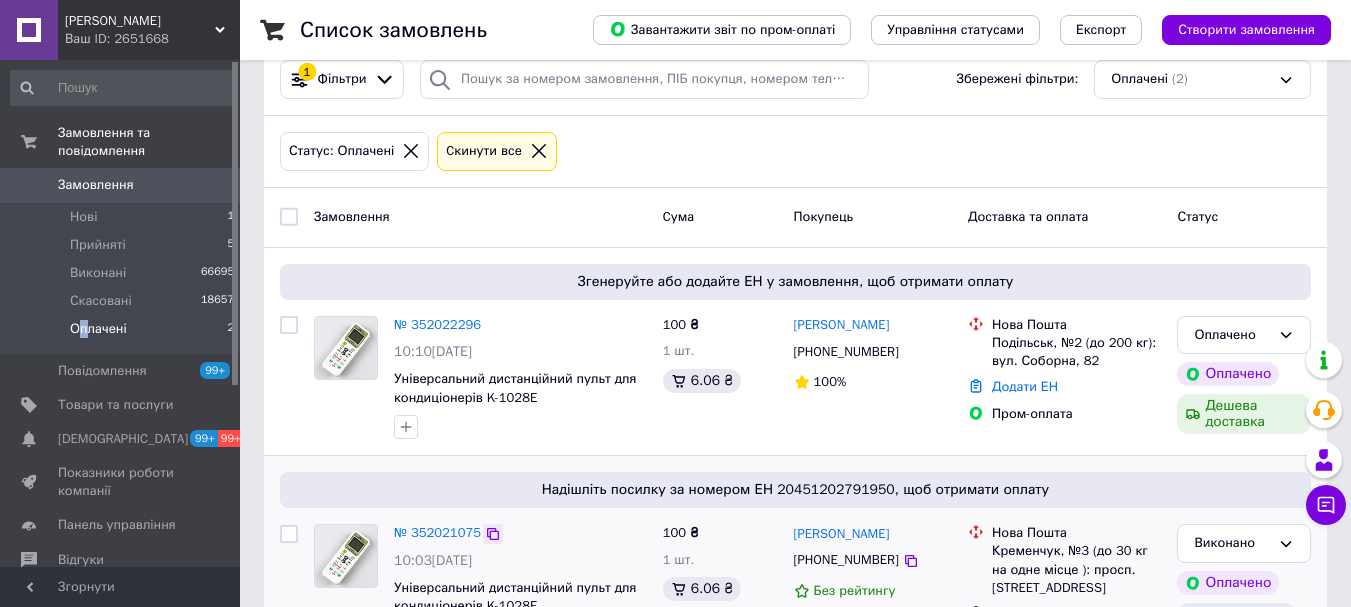 scroll, scrollTop: 311, scrollLeft: 0, axis: vertical 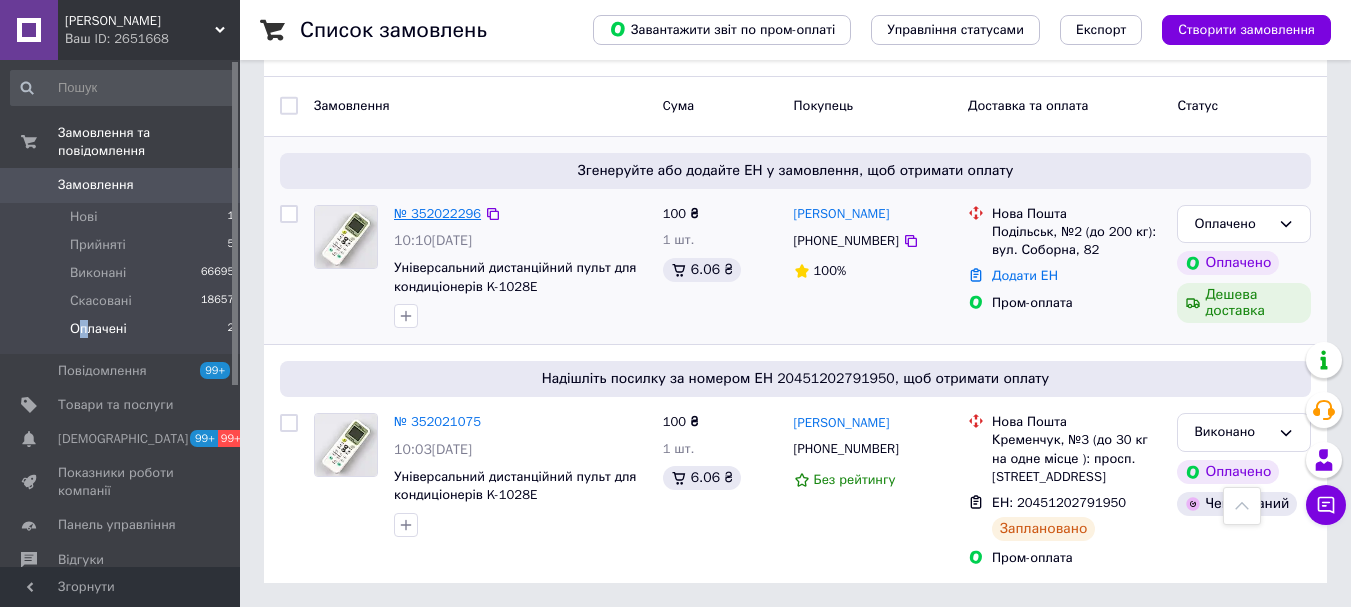 click on "№ 352022296" at bounding box center [437, 213] 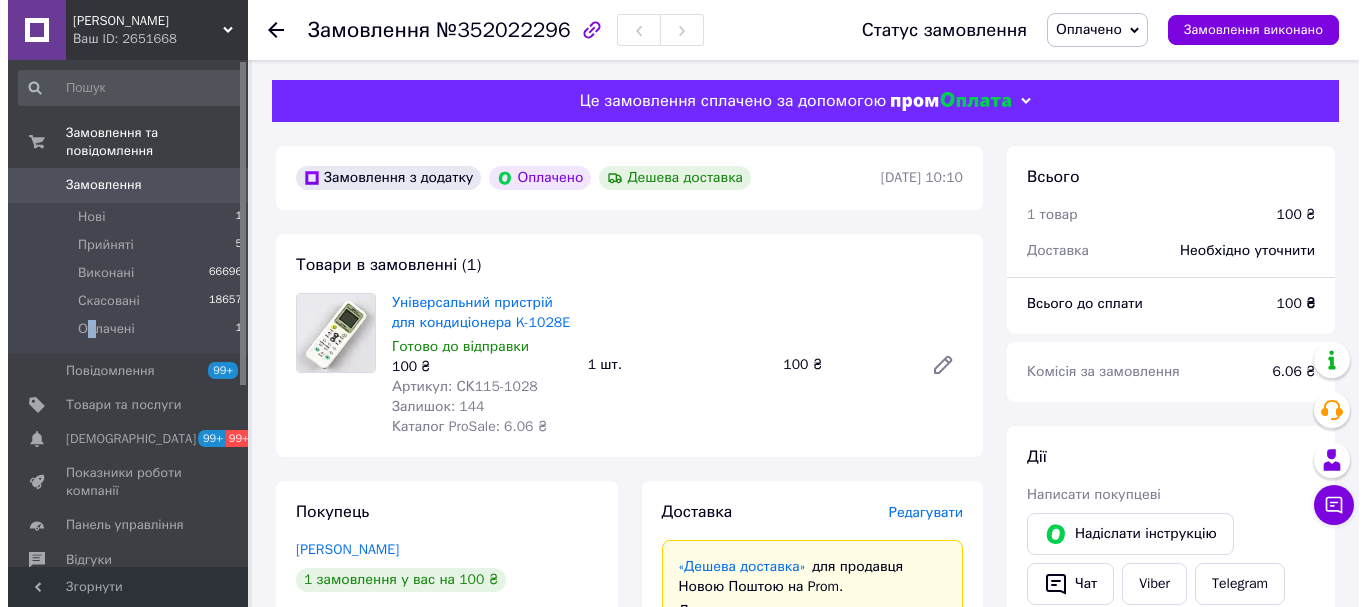 scroll, scrollTop: 200, scrollLeft: 0, axis: vertical 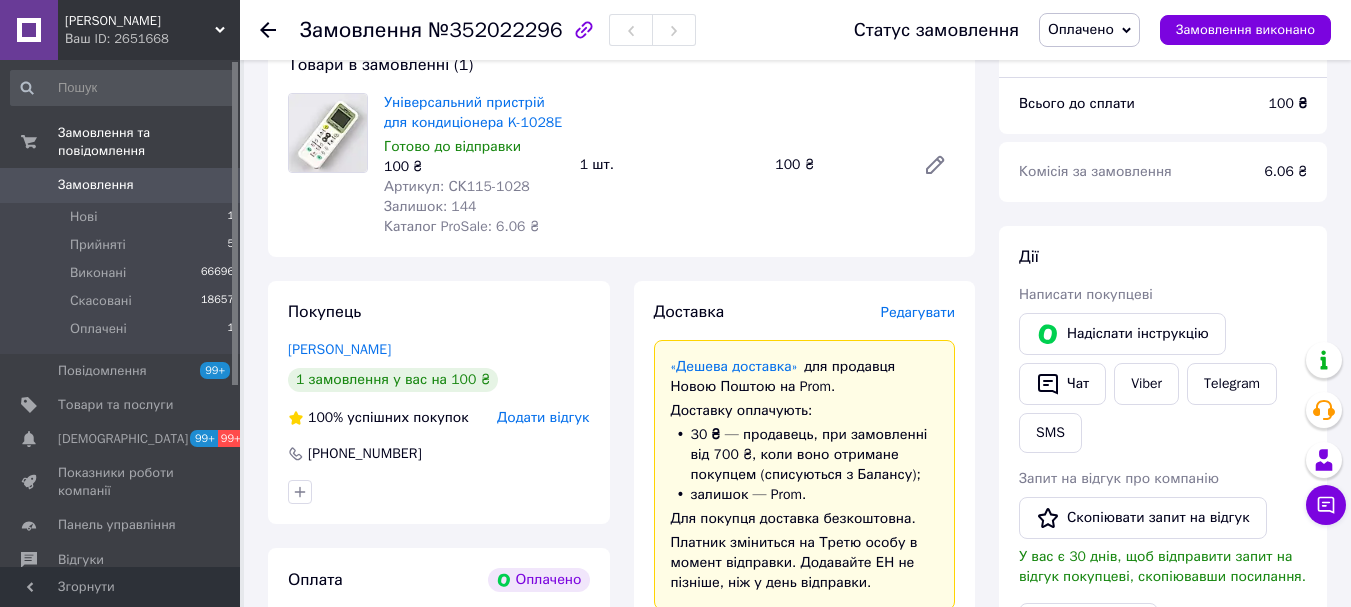 click on "Редагувати" at bounding box center [918, 312] 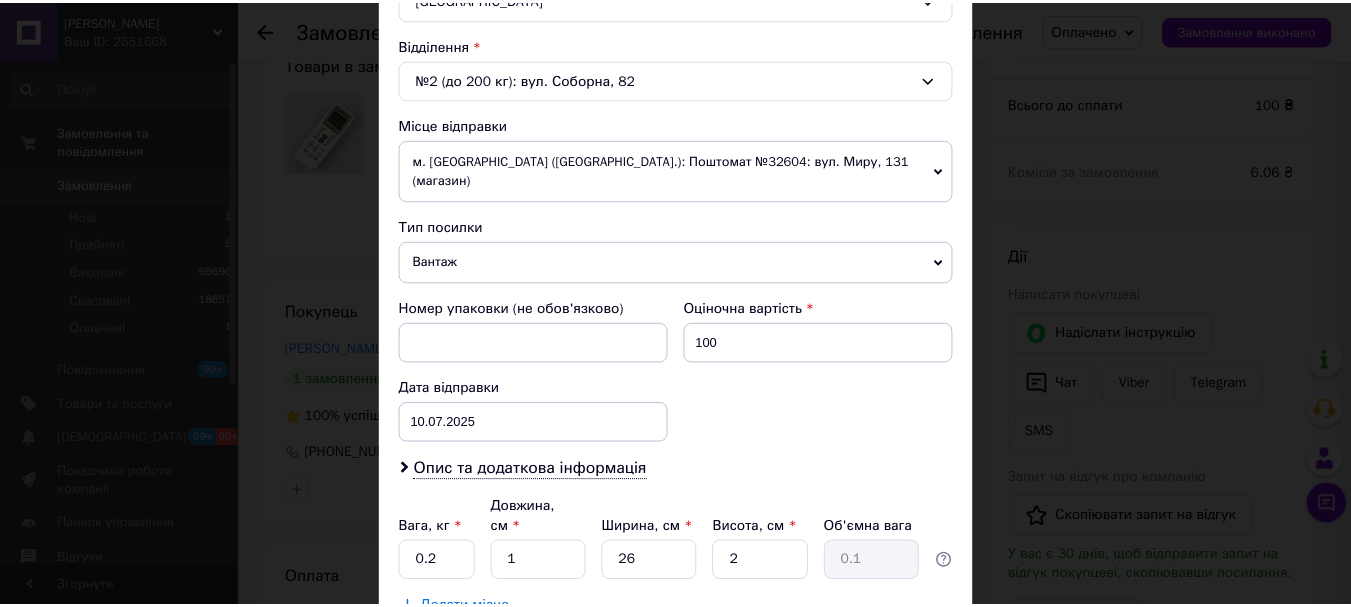 scroll, scrollTop: 721, scrollLeft: 0, axis: vertical 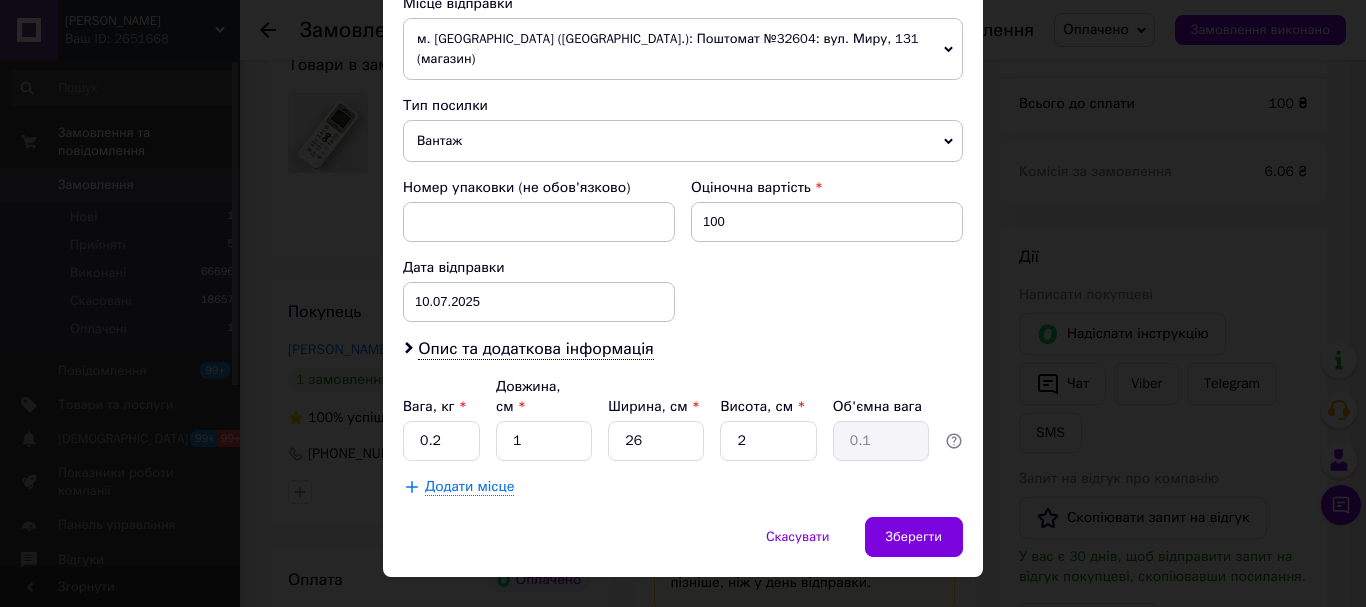 click on "Спосіб доставки Нова Пошта (платна) Платник Отримувач Відправник Прізвище отримувача Яровой Ім'я отримувача [PERSON_NAME] батькові отримувача Телефон отримувача [PHONE_NUMBER] Тип доставки У відділенні Кур'єром В поштоматі Місто [GEOGRAPHIC_DATA] Відділення №2 (до 200 кг): вул. Соборна, 82 Місце відправки м. [GEOGRAPHIC_DATA] ([GEOGRAPHIC_DATA].): Поштомат №32604: вул. Миру, 131 (магазин) Немає збігів. Спробуйте змінити умови пошуку Додати ще місце відправки Тип посилки Вантаж Документи Номер упаковки (не обов'язково) Оціночна вартість 100 Дата відправки [DATE] < 2025 > < Июль > Пн Вт Ср Чт Пт Сб Вс 30" at bounding box center (683, -37) 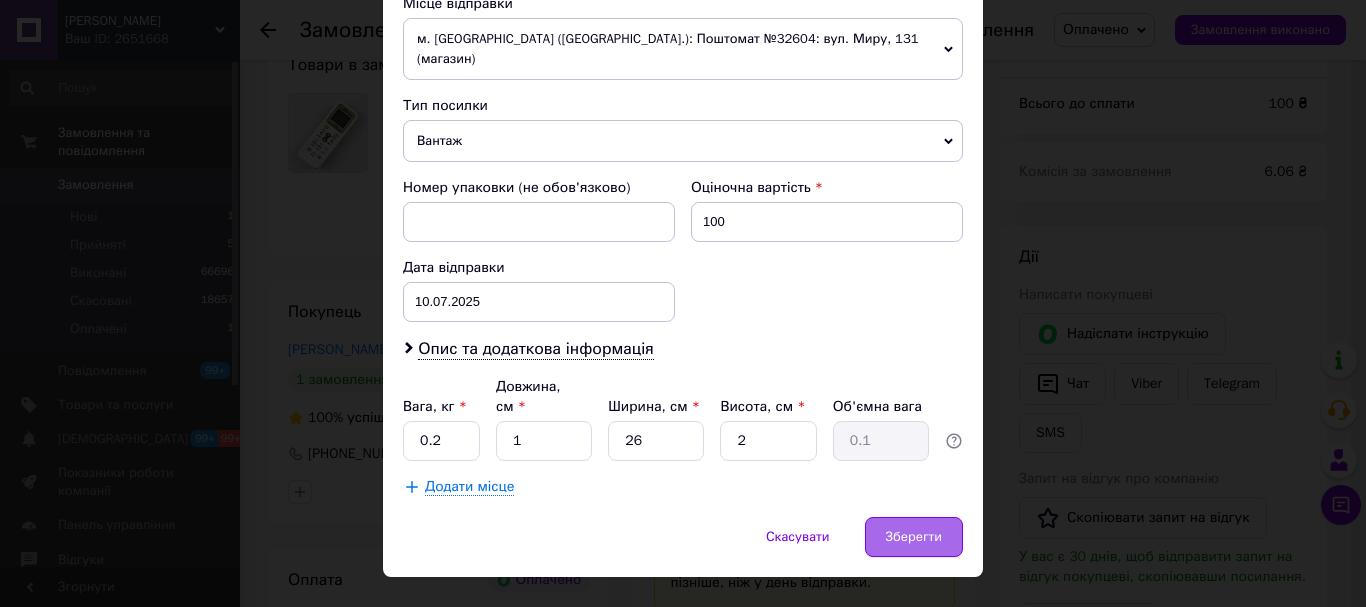 click on "Зберегти" at bounding box center (914, 537) 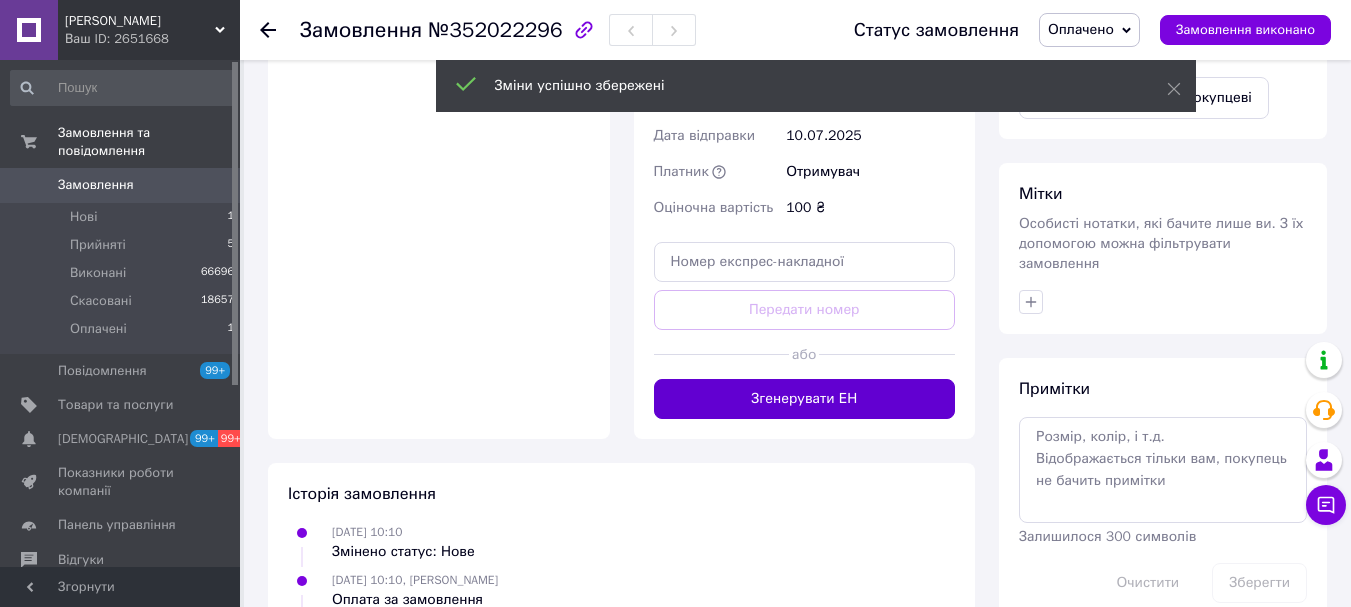 click on "Згенерувати ЕН" at bounding box center (805, 399) 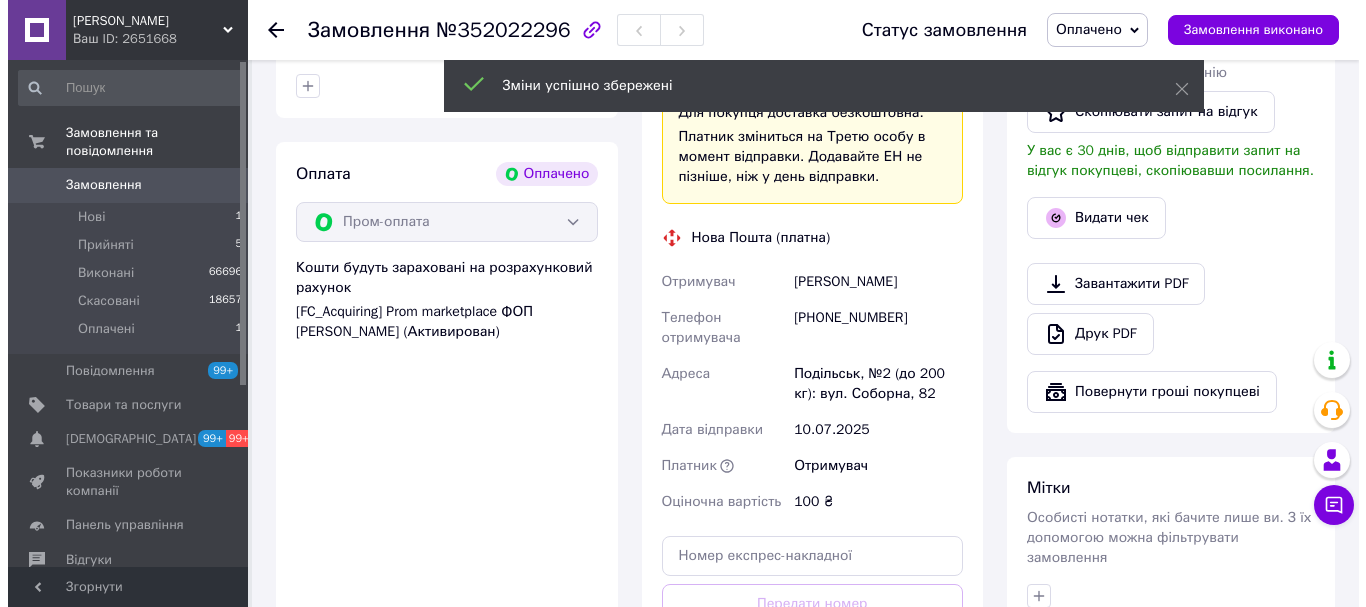 scroll, scrollTop: 600, scrollLeft: 0, axis: vertical 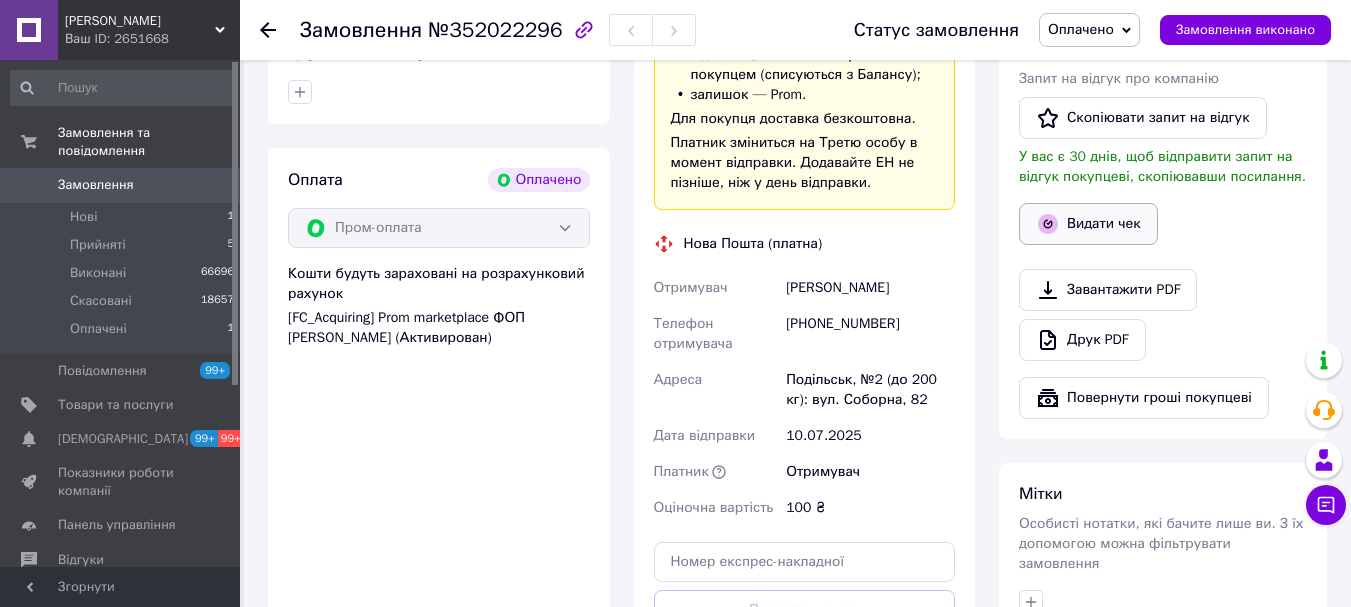 click on "Видати чек" at bounding box center (1088, 224) 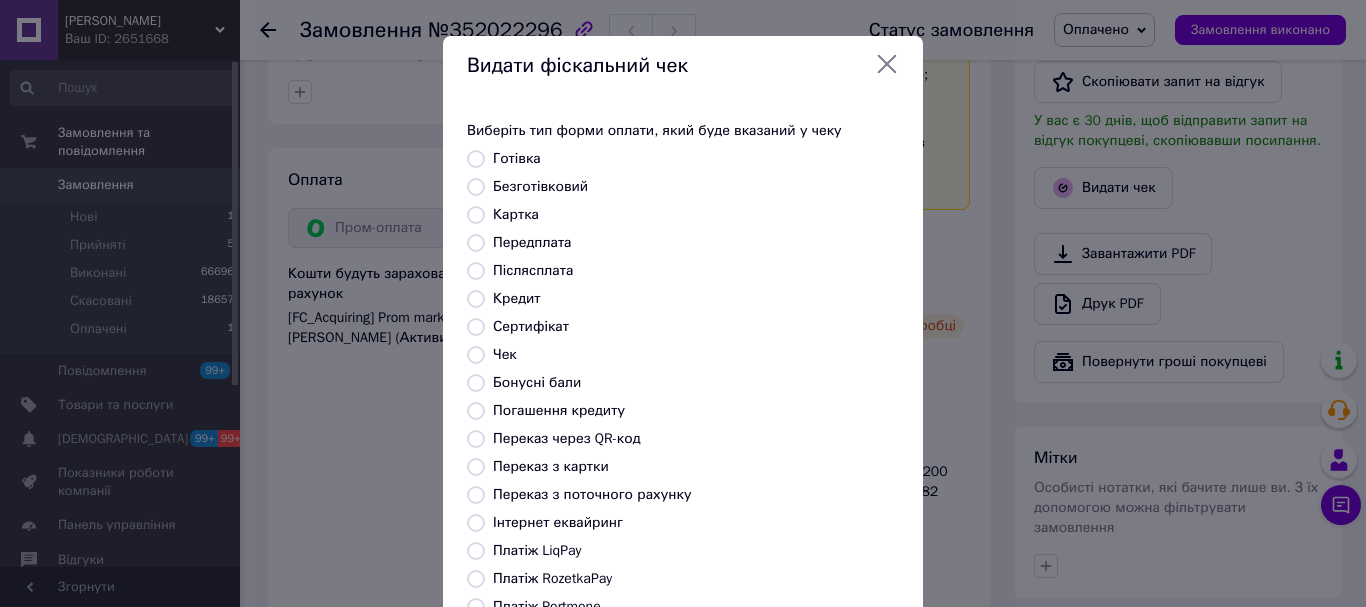 drag, startPoint x: 558, startPoint y: 574, endPoint x: 722, endPoint y: 595, distance: 165.33905 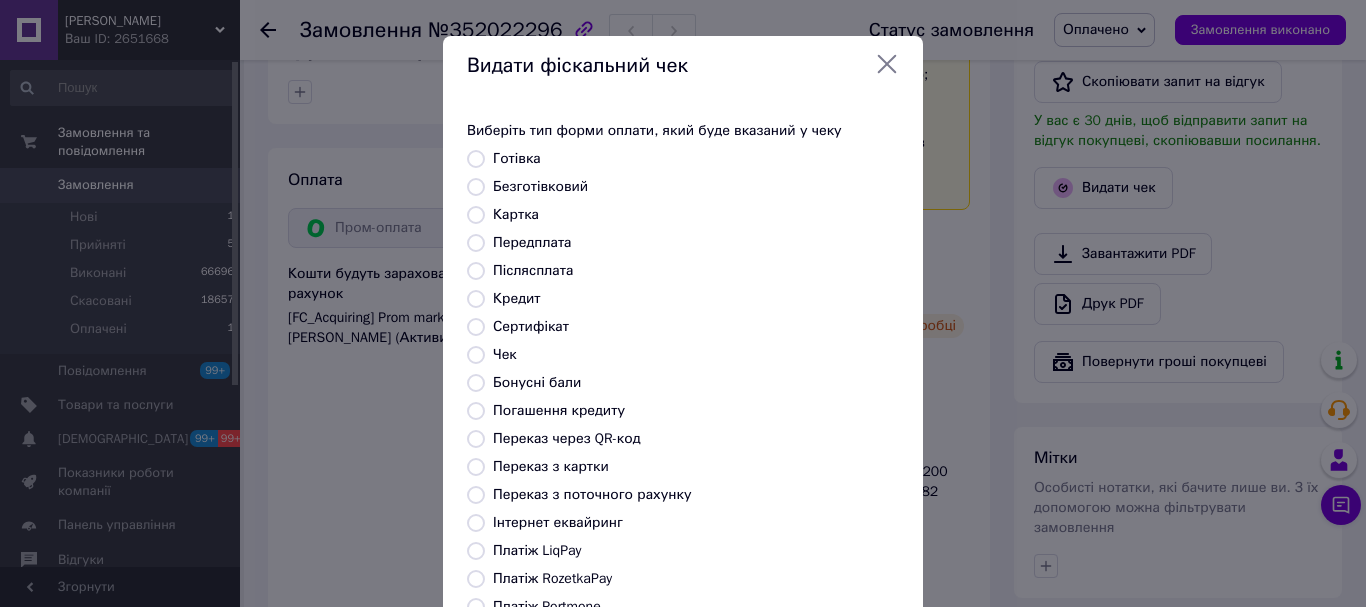 radio on "true" 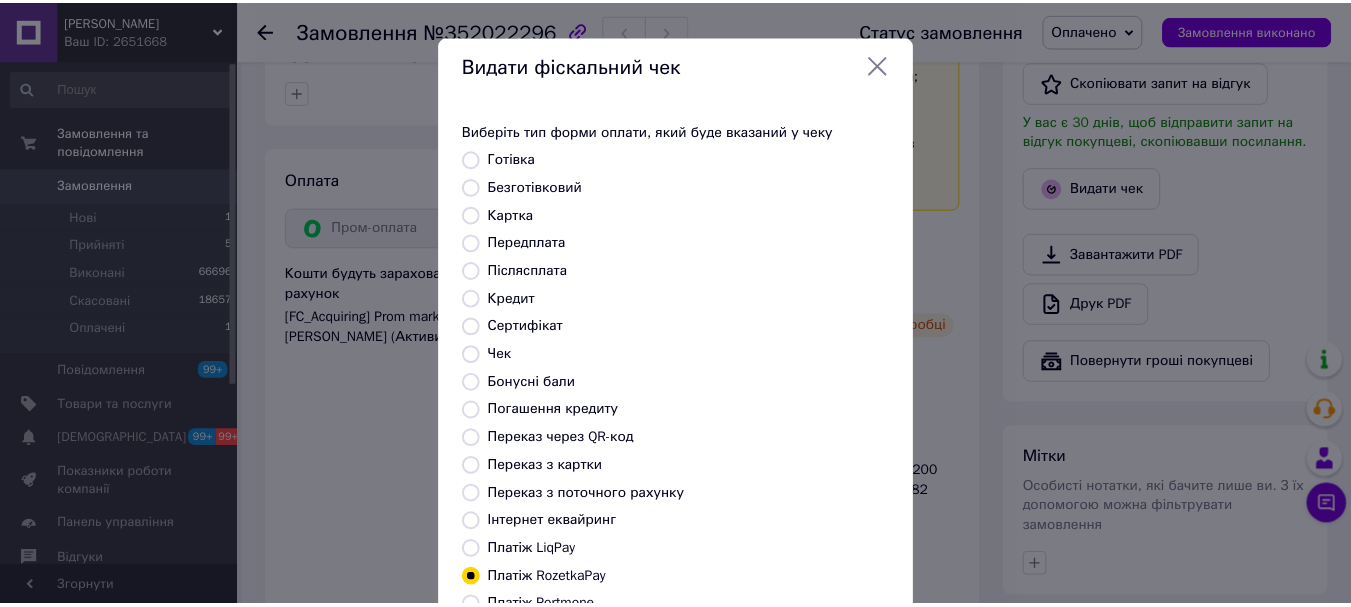 scroll, scrollTop: 252, scrollLeft: 0, axis: vertical 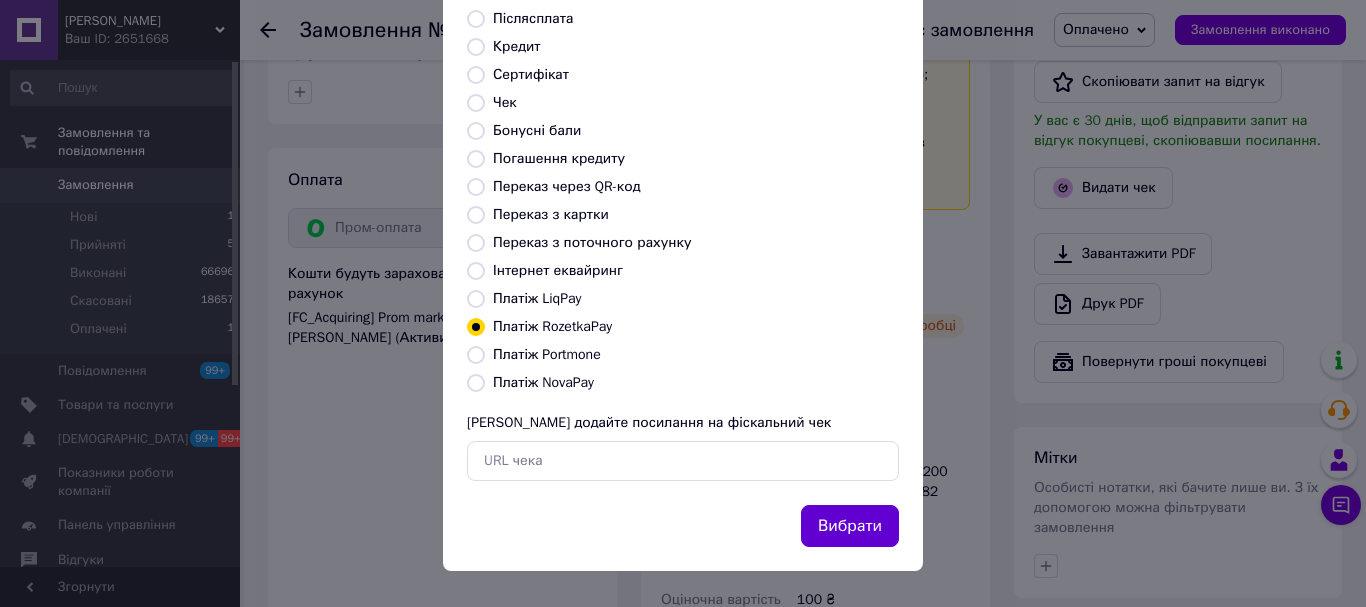 click on "Вибрати" at bounding box center (850, 526) 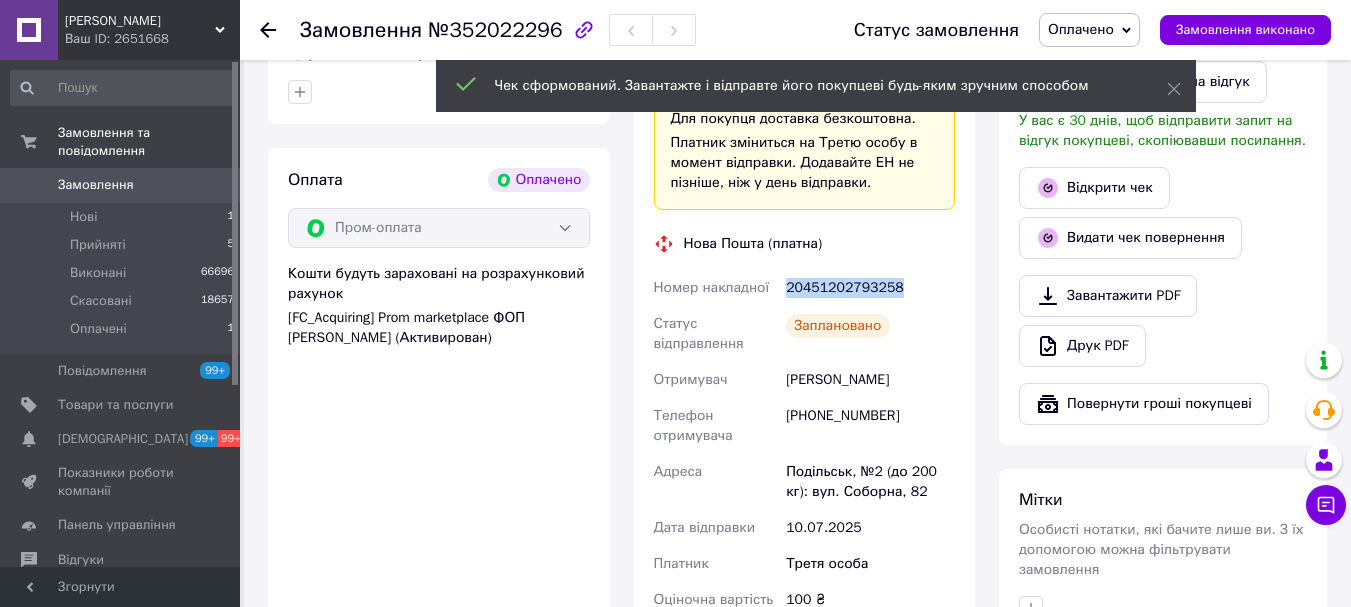 drag, startPoint x: 920, startPoint y: 271, endPoint x: 778, endPoint y: 280, distance: 142.28493 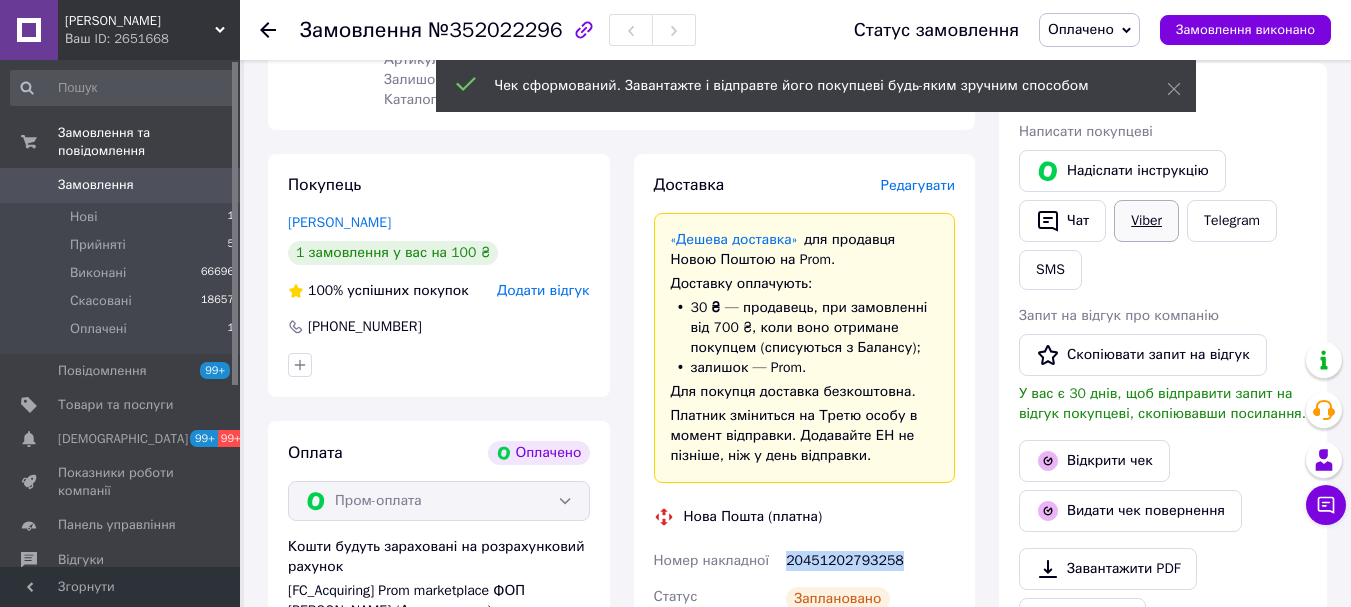 scroll, scrollTop: 300, scrollLeft: 0, axis: vertical 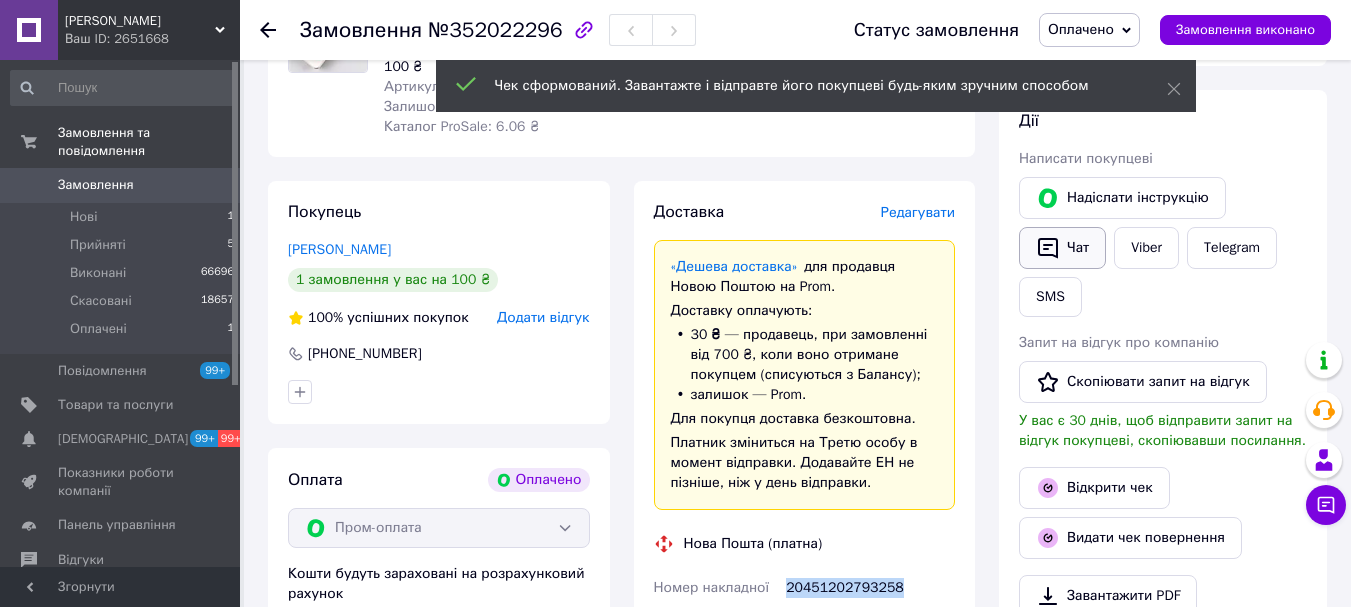 drag, startPoint x: 1053, startPoint y: 235, endPoint x: 1131, endPoint y: 258, distance: 81.32035 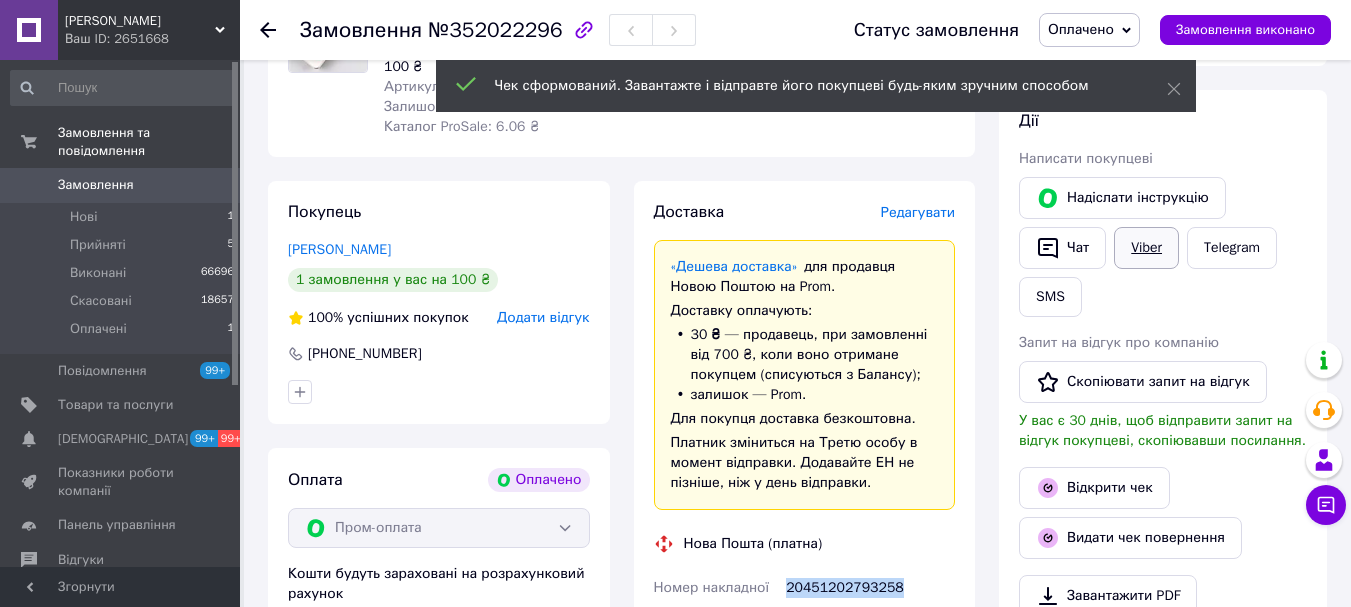 click on "Чат" at bounding box center [1062, 248] 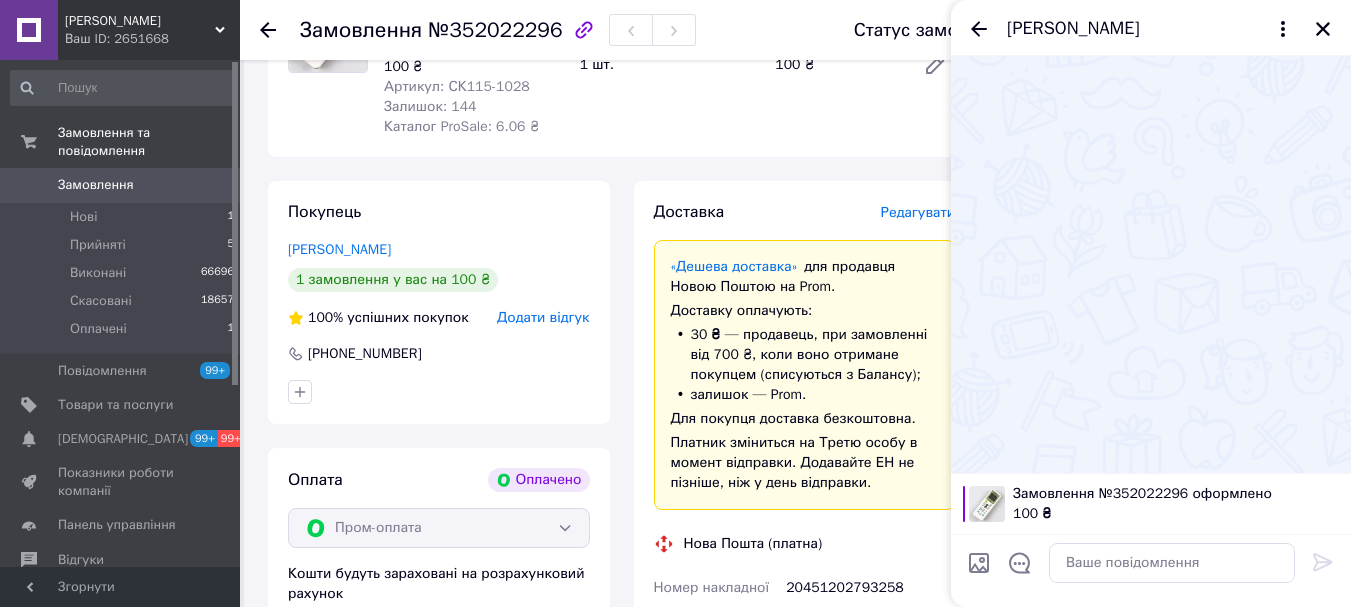 click on "Замовлення №352022296 оформлено 100 ₴" at bounding box center (1151, 503) 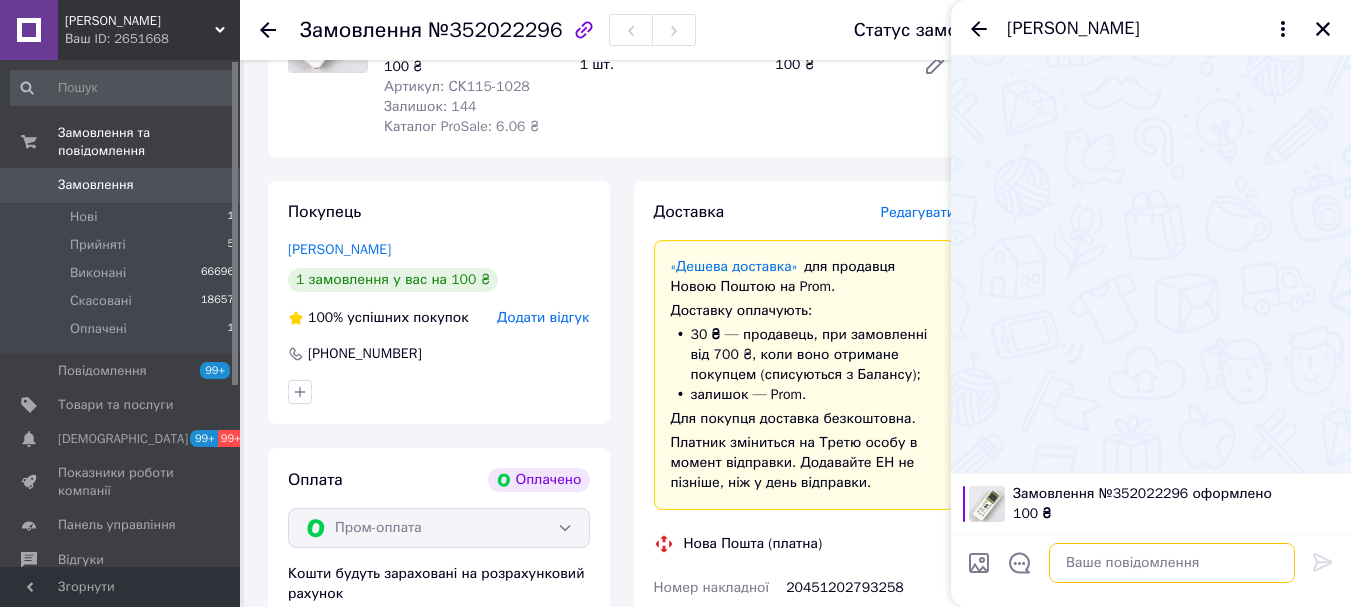 click at bounding box center [1172, 563] 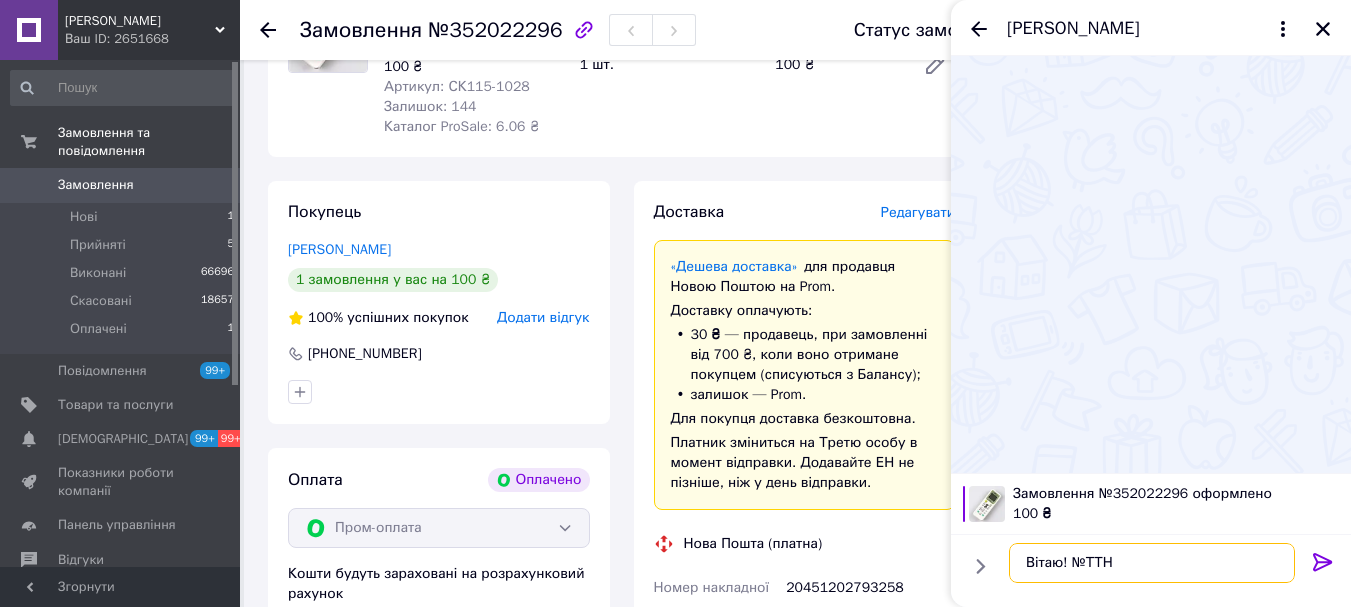 paste on "20451202793258" 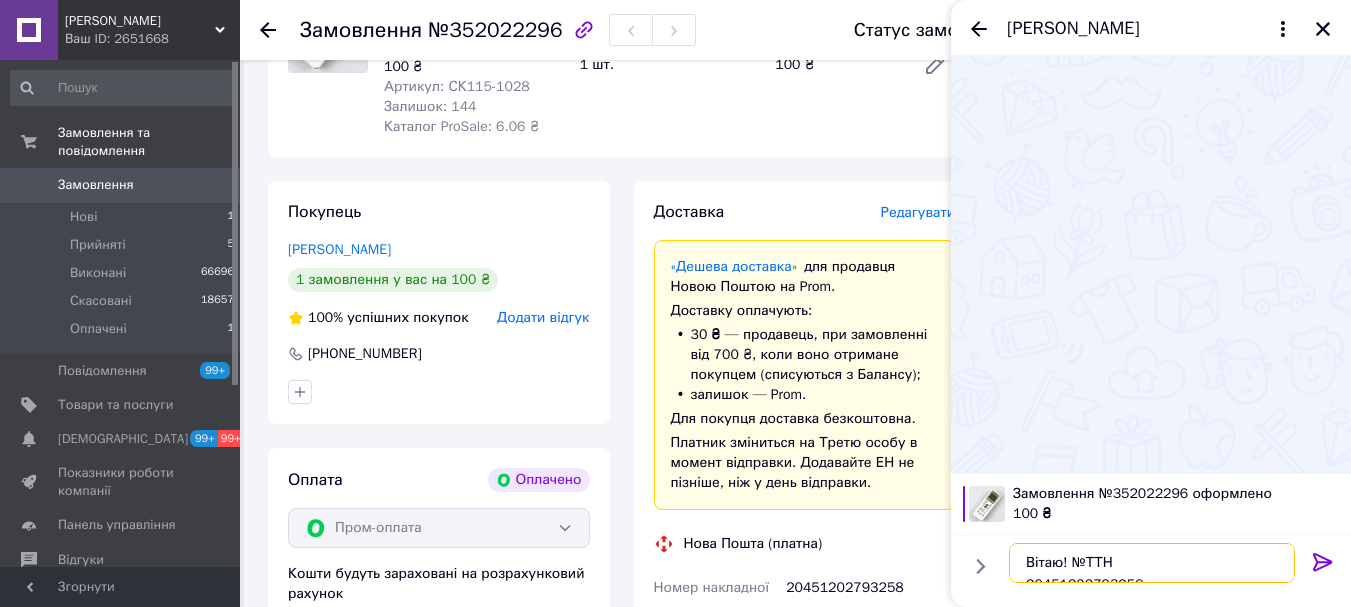 scroll, scrollTop: 12, scrollLeft: 0, axis: vertical 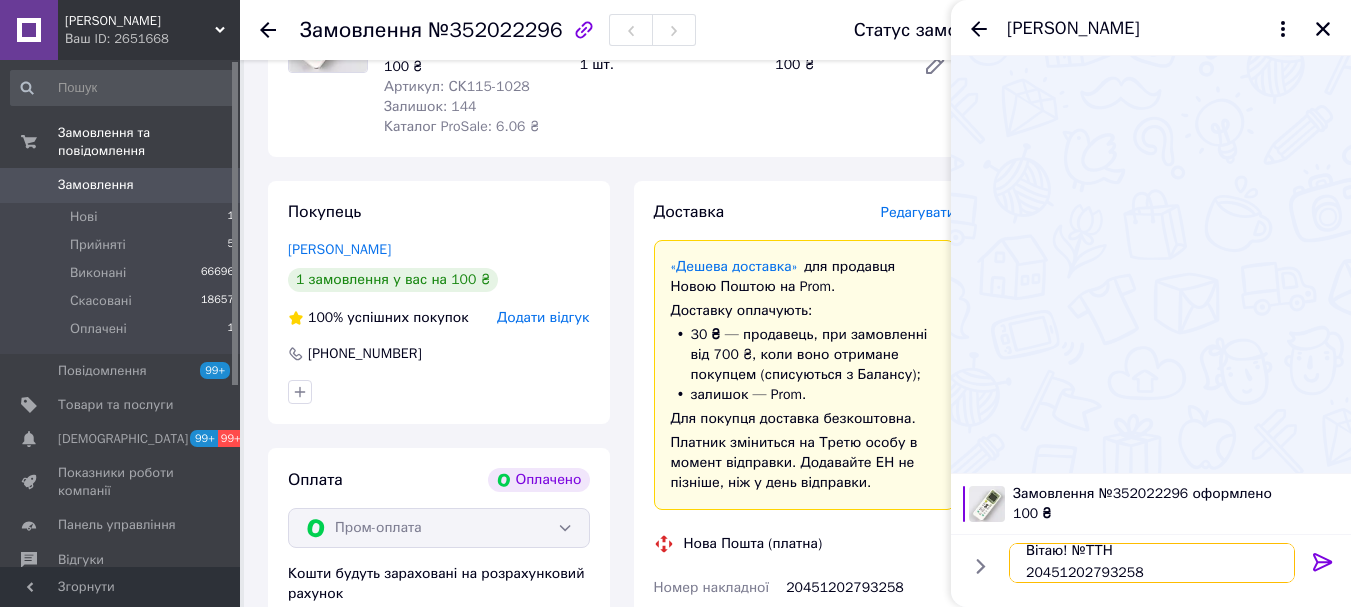 type 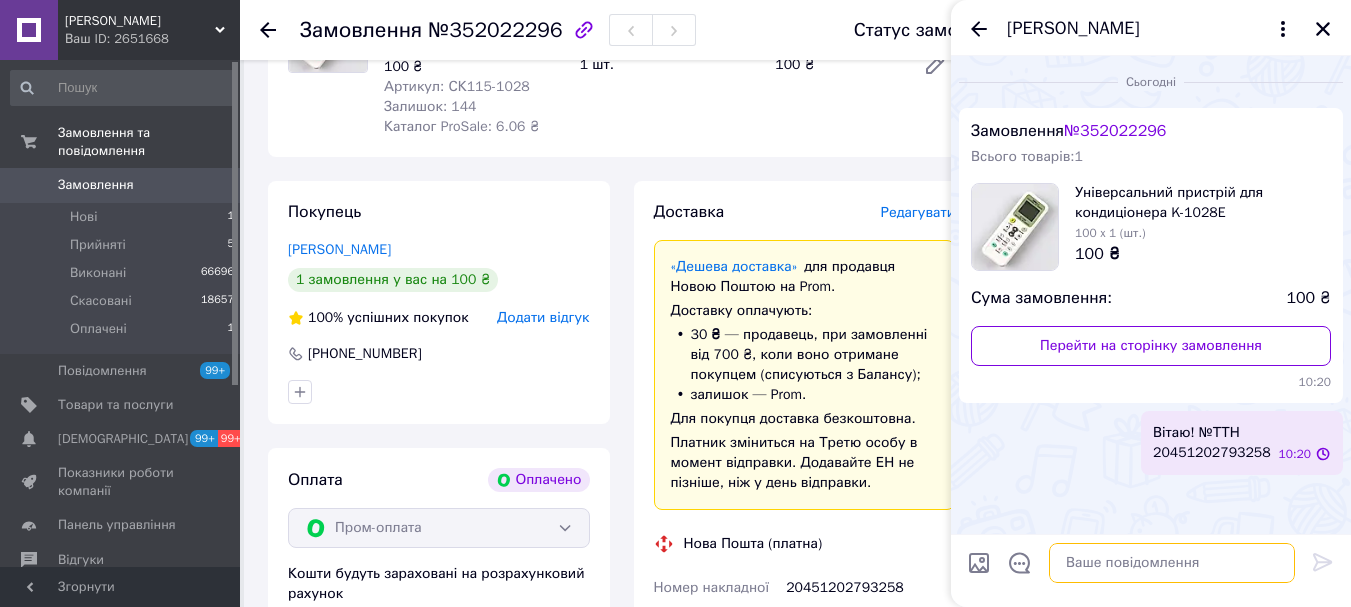 scroll, scrollTop: 0, scrollLeft: 0, axis: both 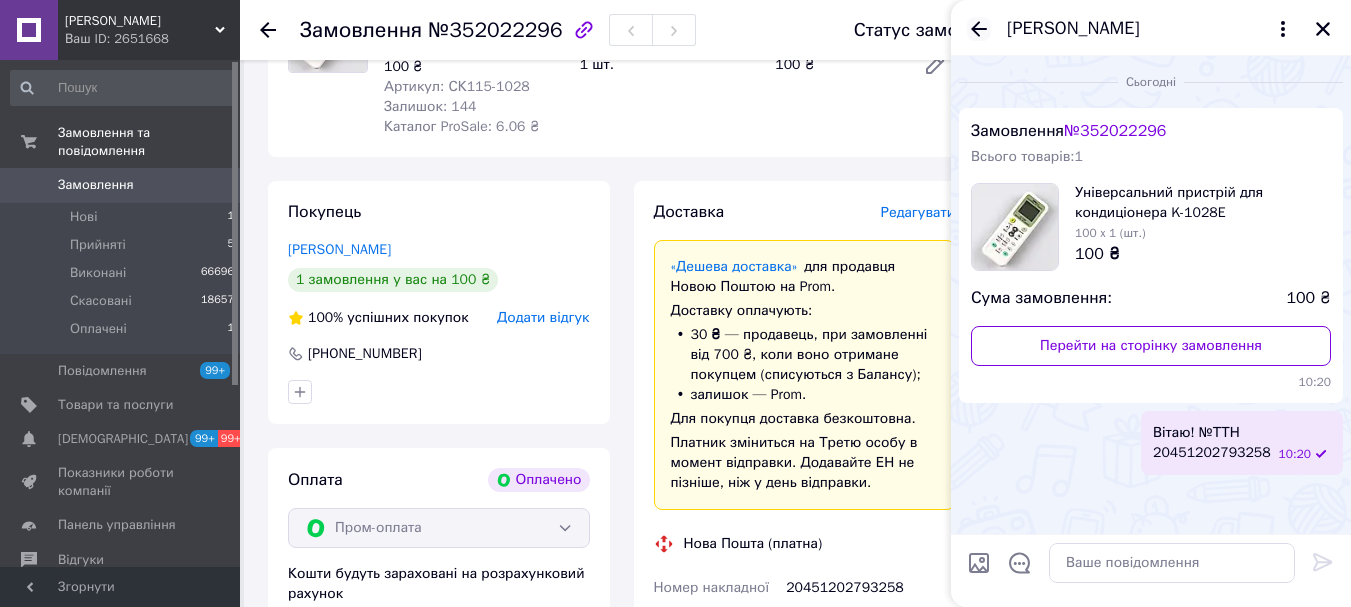 click 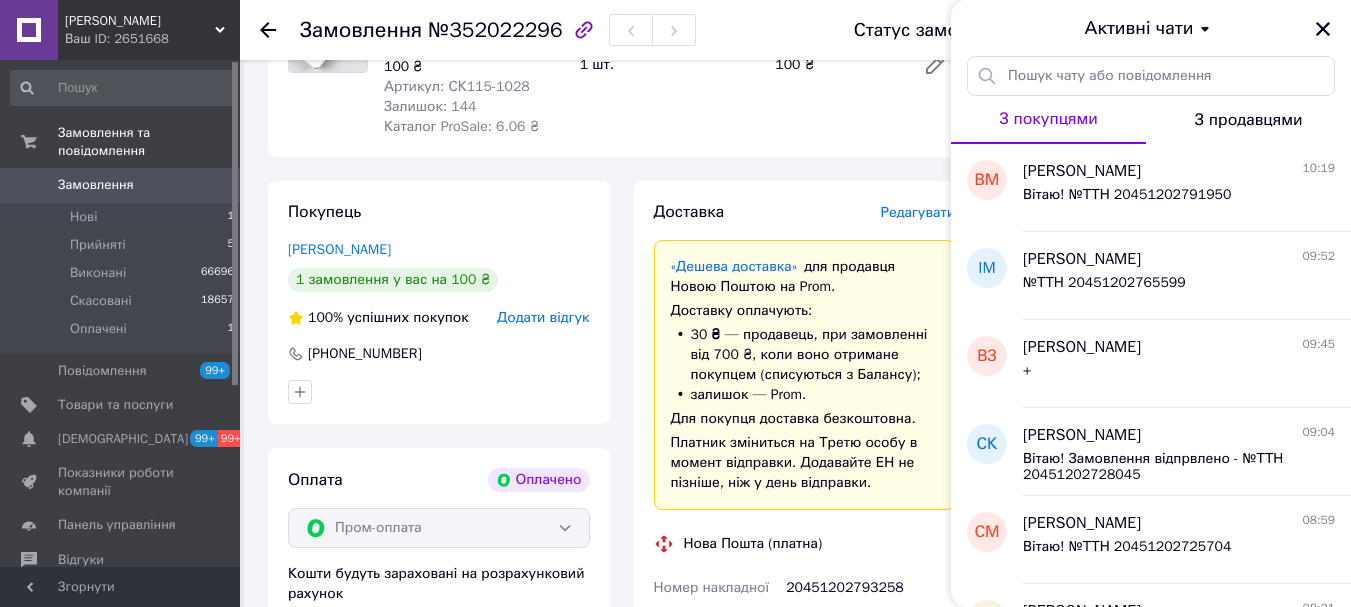 click on "Активні чати" at bounding box center (1151, 28) 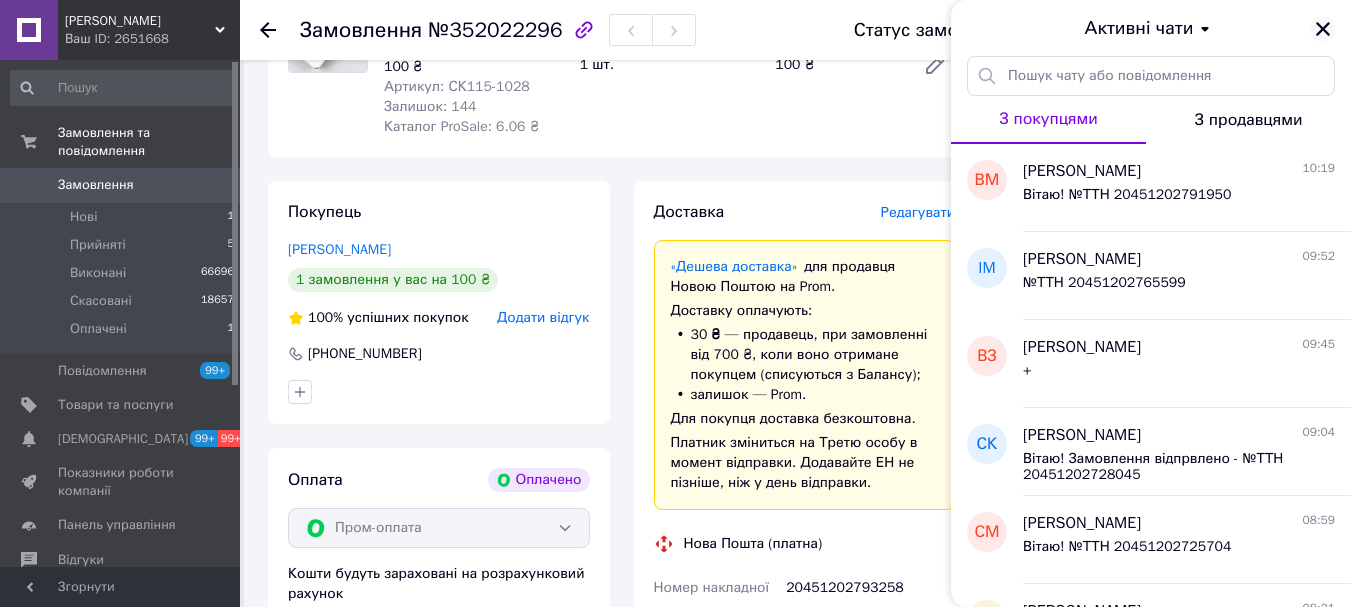 click 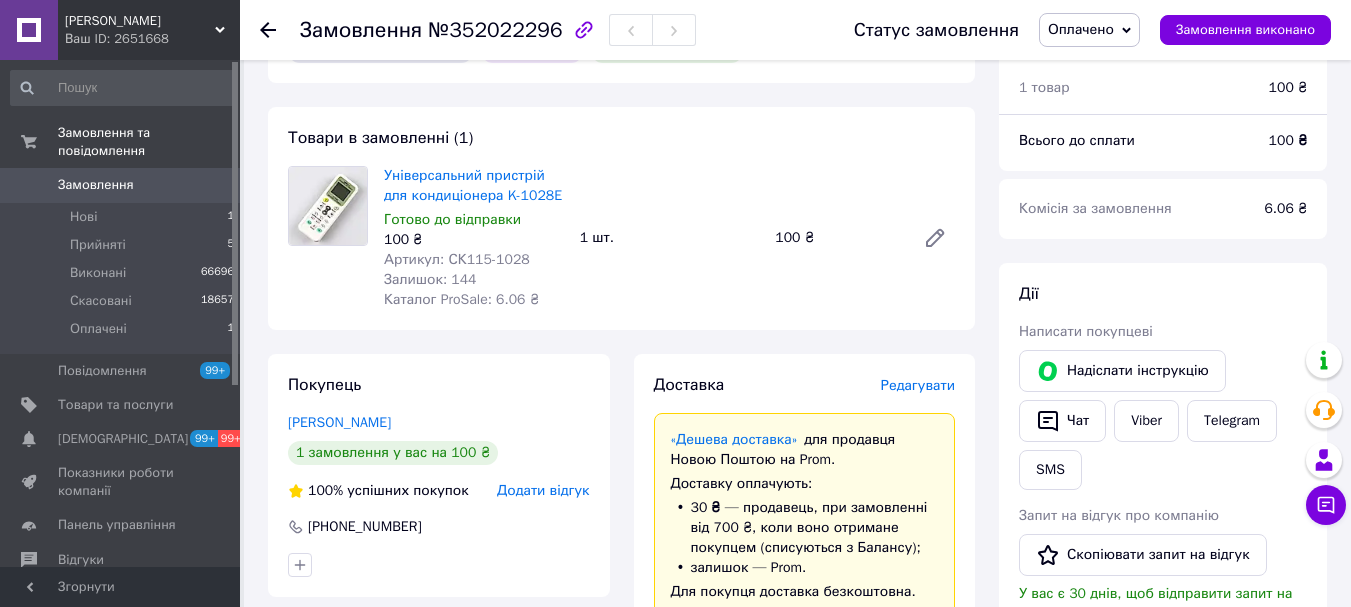 scroll, scrollTop: 0, scrollLeft: 0, axis: both 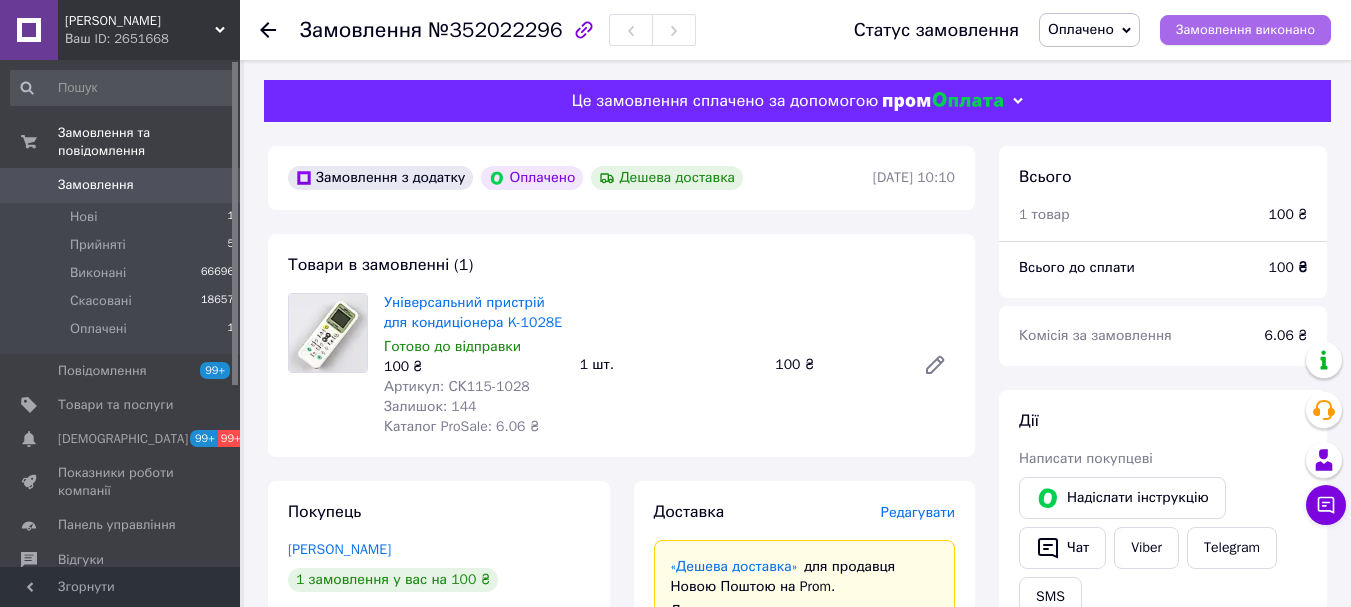 click on "Замовлення виконано" at bounding box center [1245, 30] 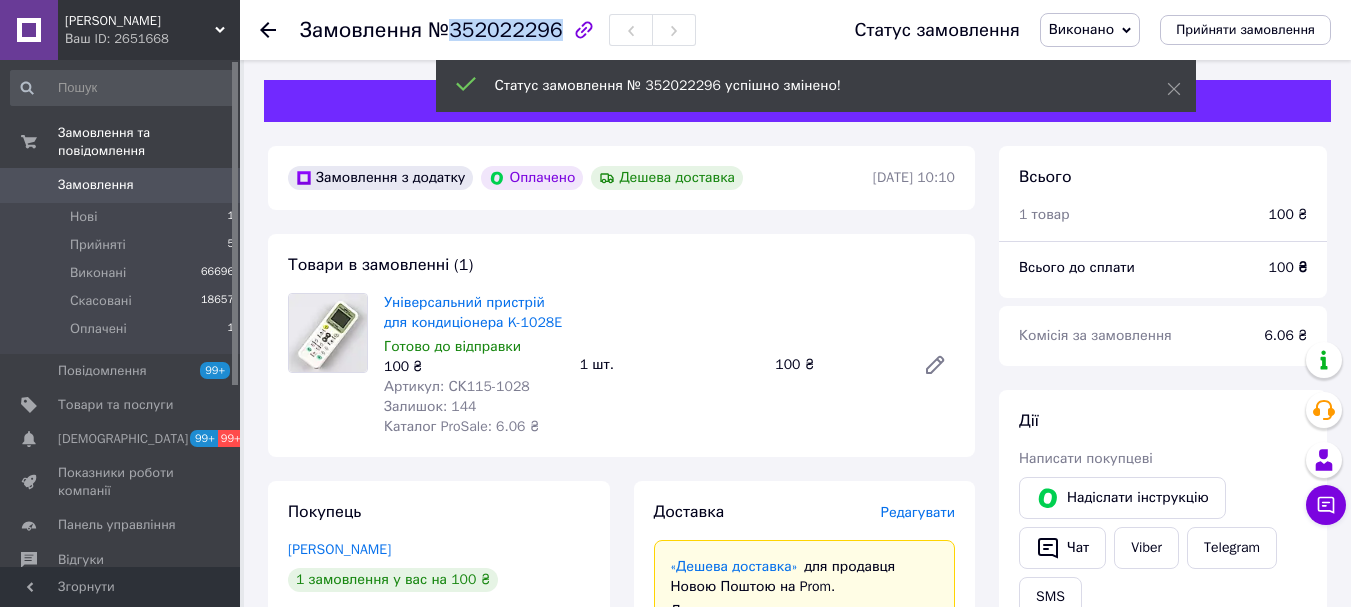 drag, startPoint x: 547, startPoint y: 26, endPoint x: 437, endPoint y: 32, distance: 110.16351 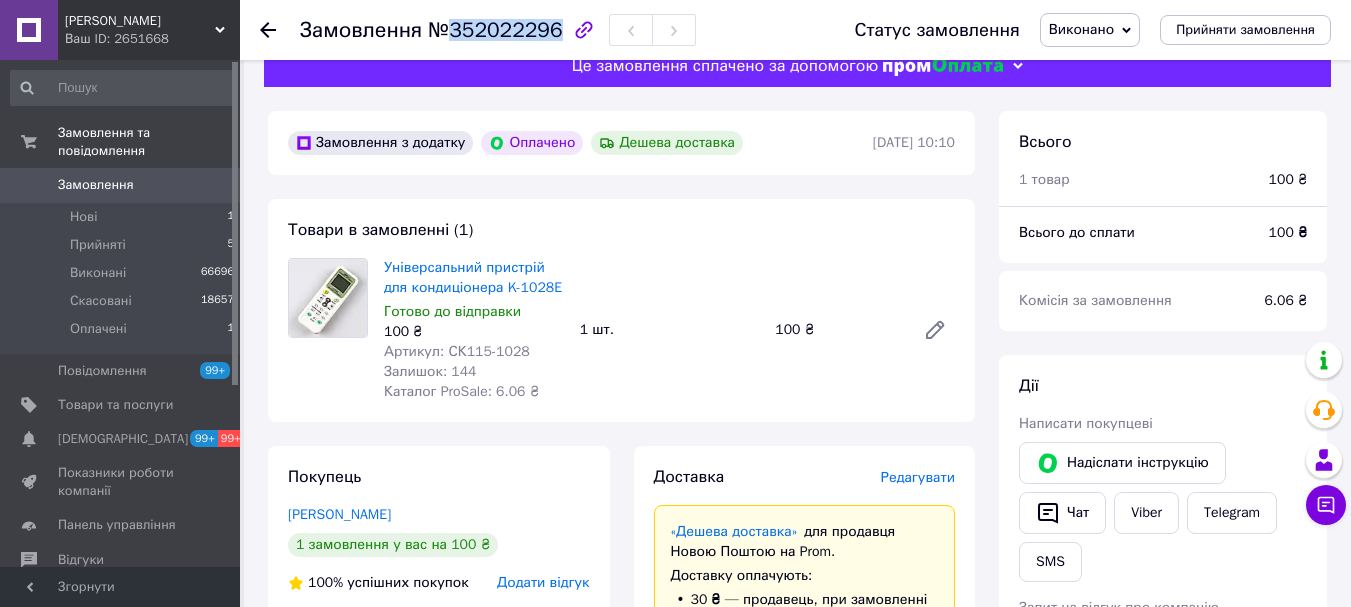 scroll, scrollTop: 0, scrollLeft: 0, axis: both 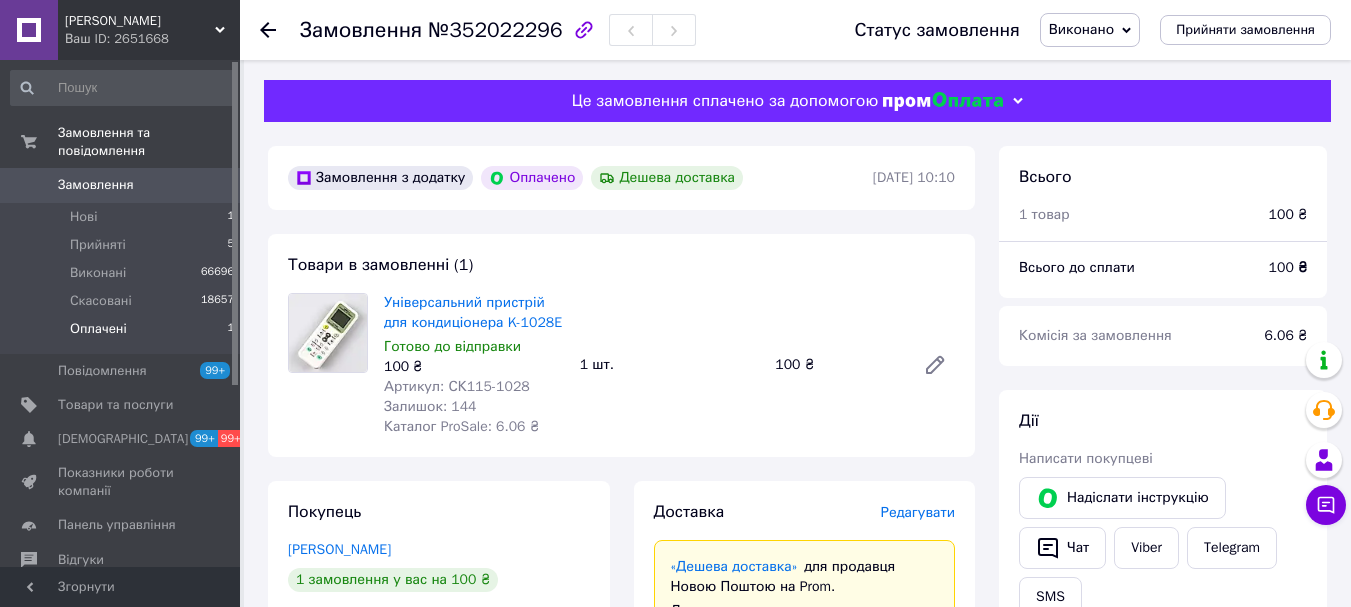 click on "Оплачені 1" at bounding box center (123, 334) 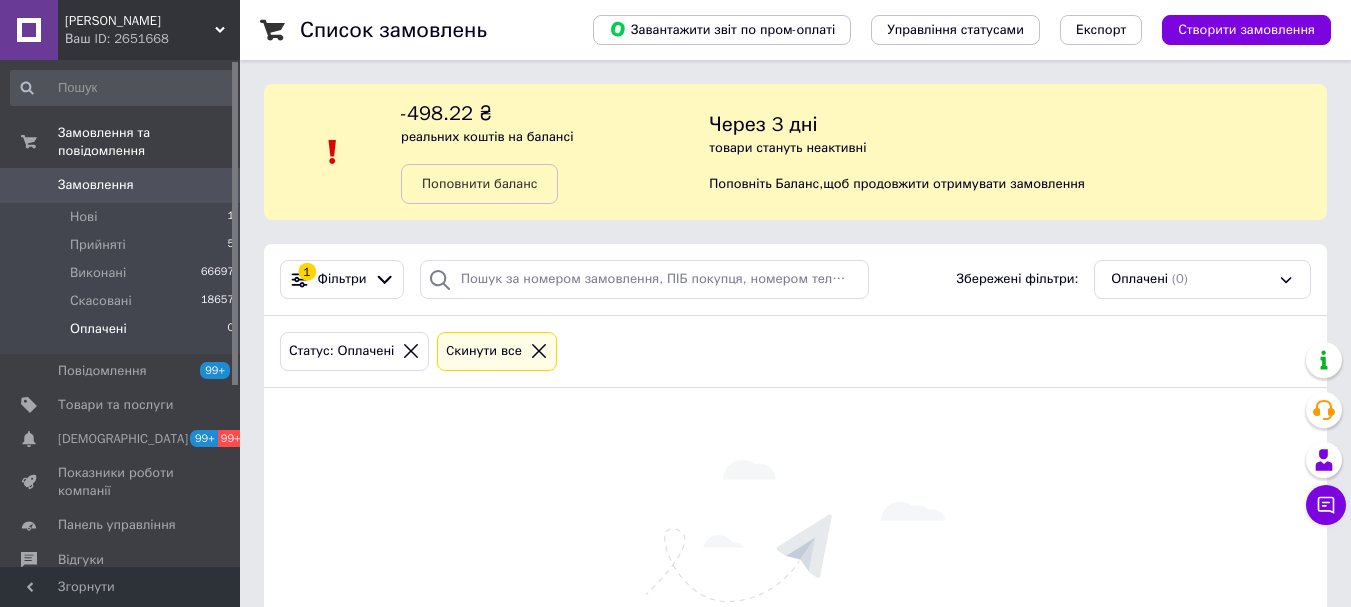 scroll, scrollTop: 167, scrollLeft: 0, axis: vertical 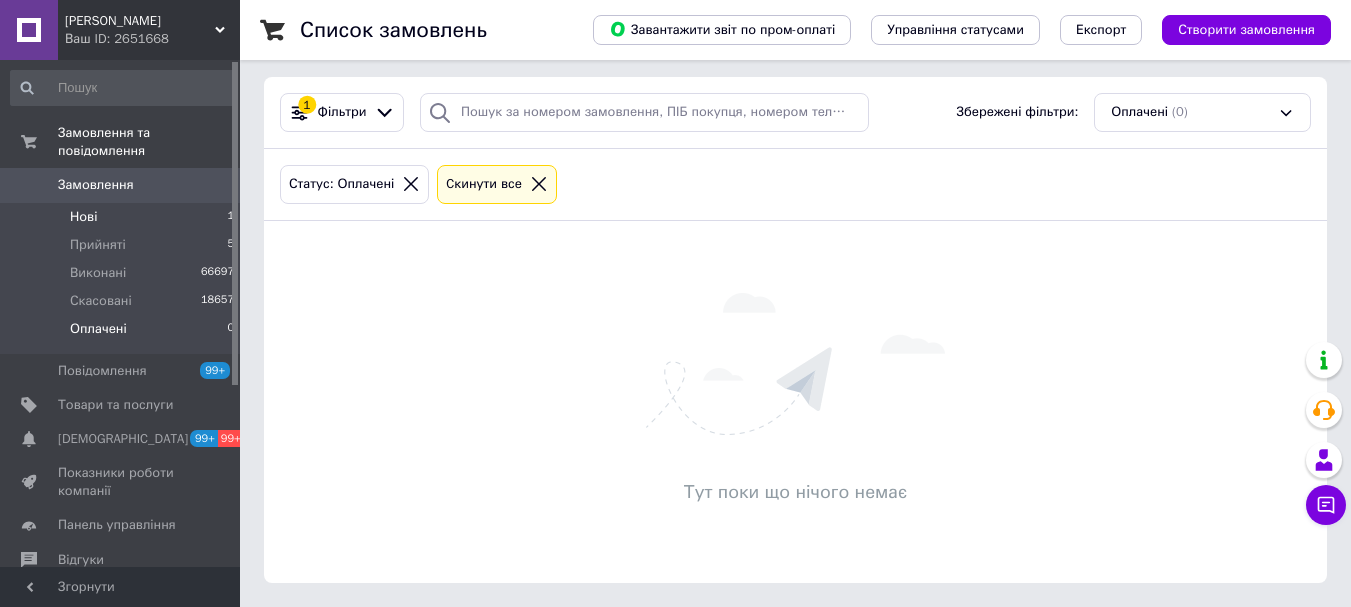 click on "Нові 1" at bounding box center (123, 217) 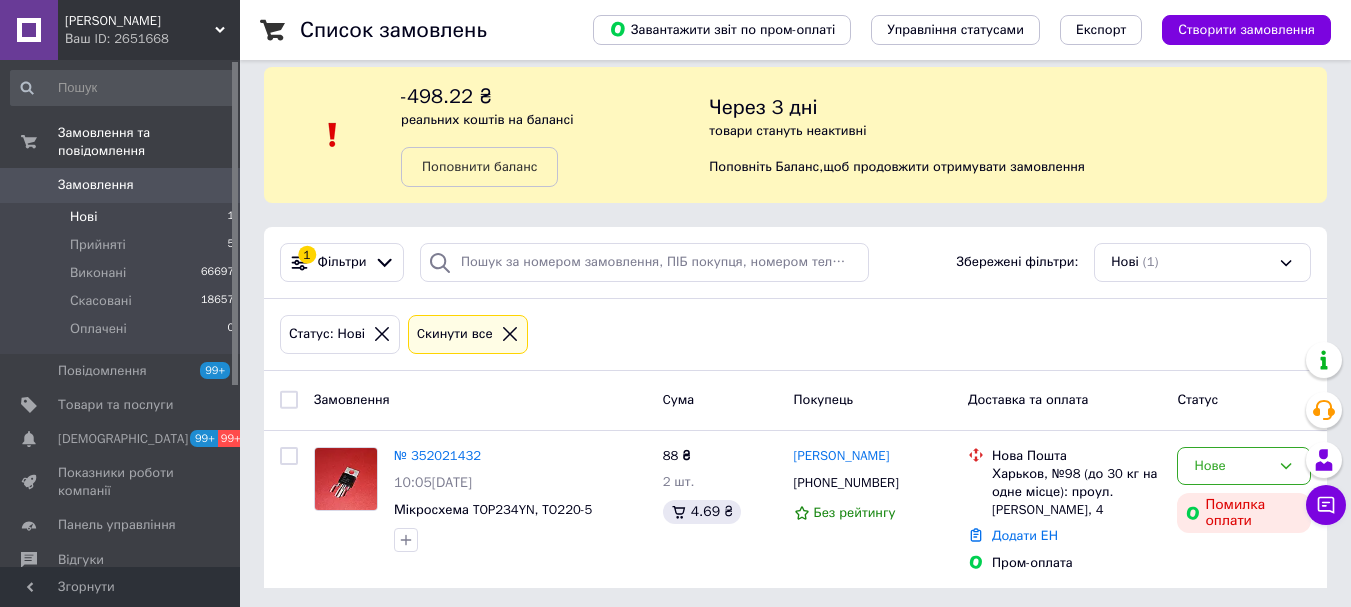 scroll, scrollTop: 22, scrollLeft: 0, axis: vertical 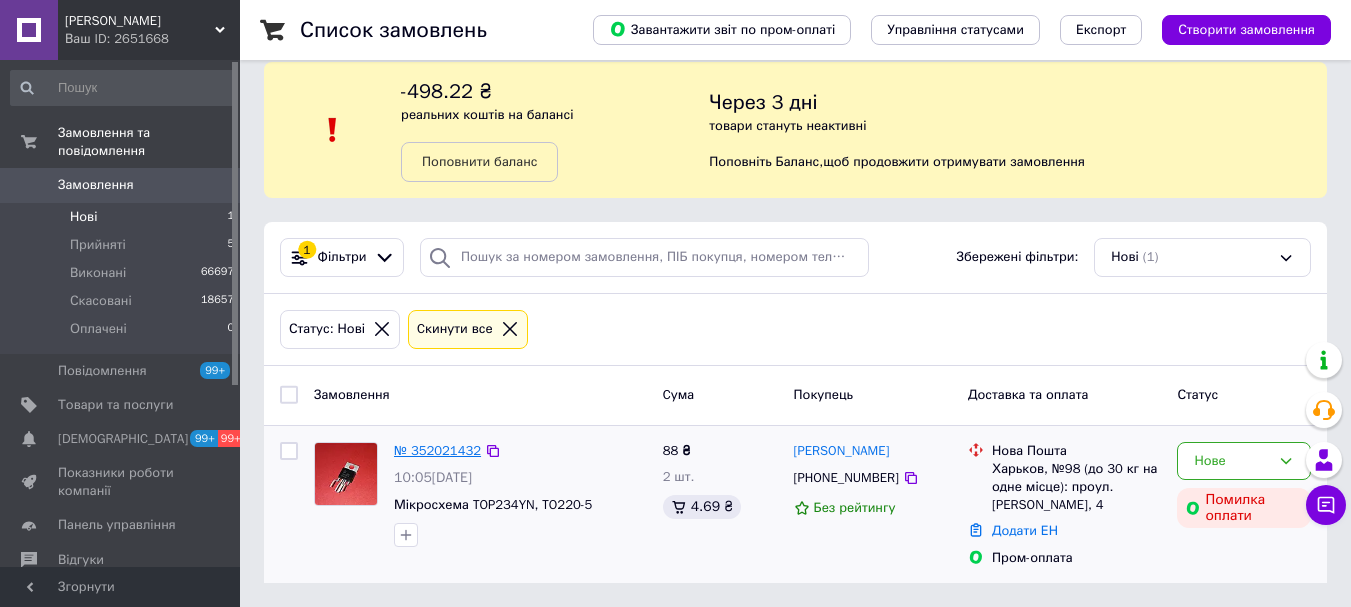 click on "№ 352021432" at bounding box center [437, 450] 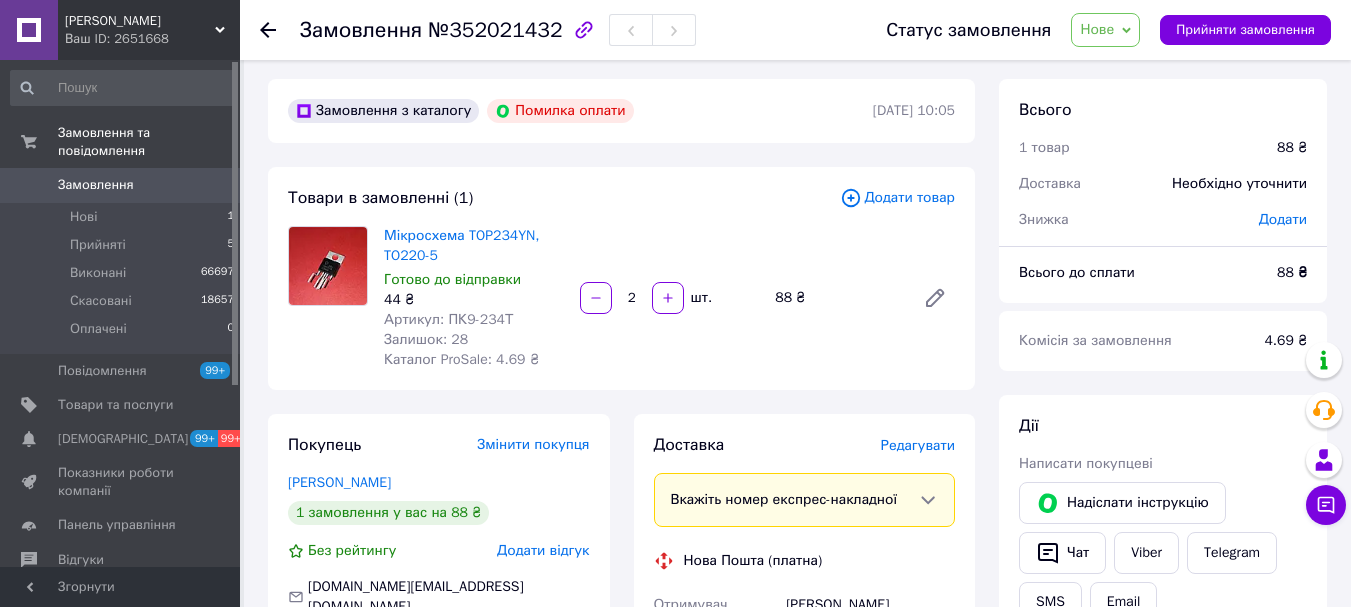 scroll, scrollTop: 0, scrollLeft: 0, axis: both 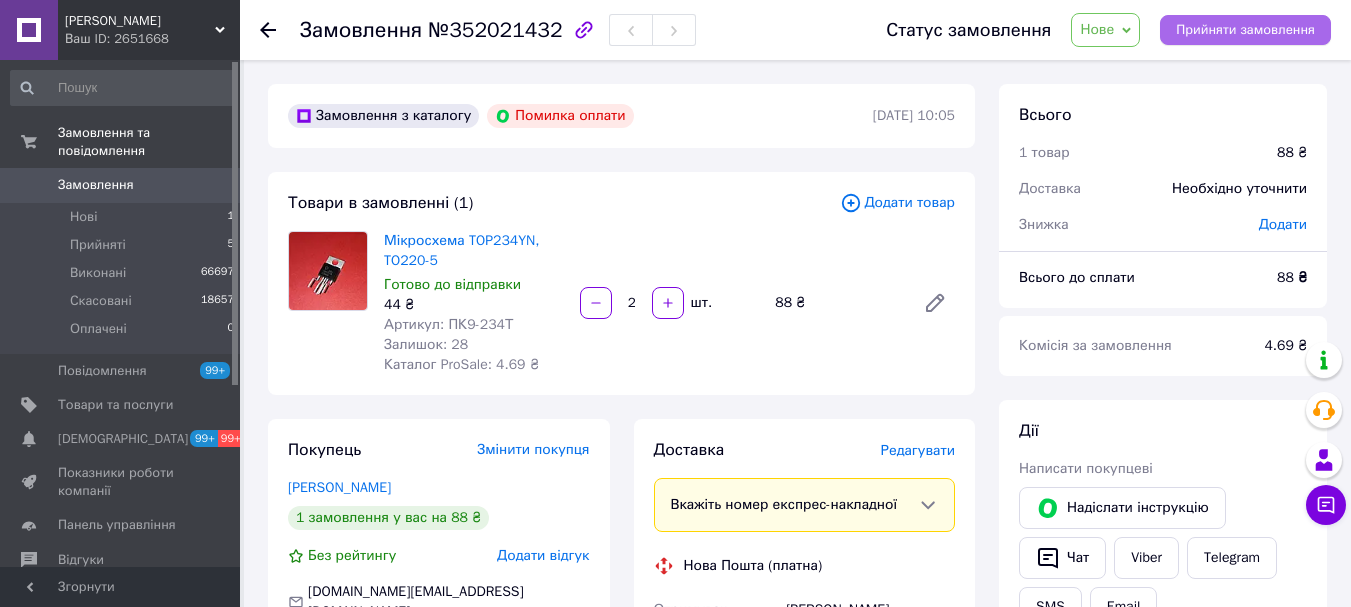 click on "Прийняти замовлення" at bounding box center [1245, 30] 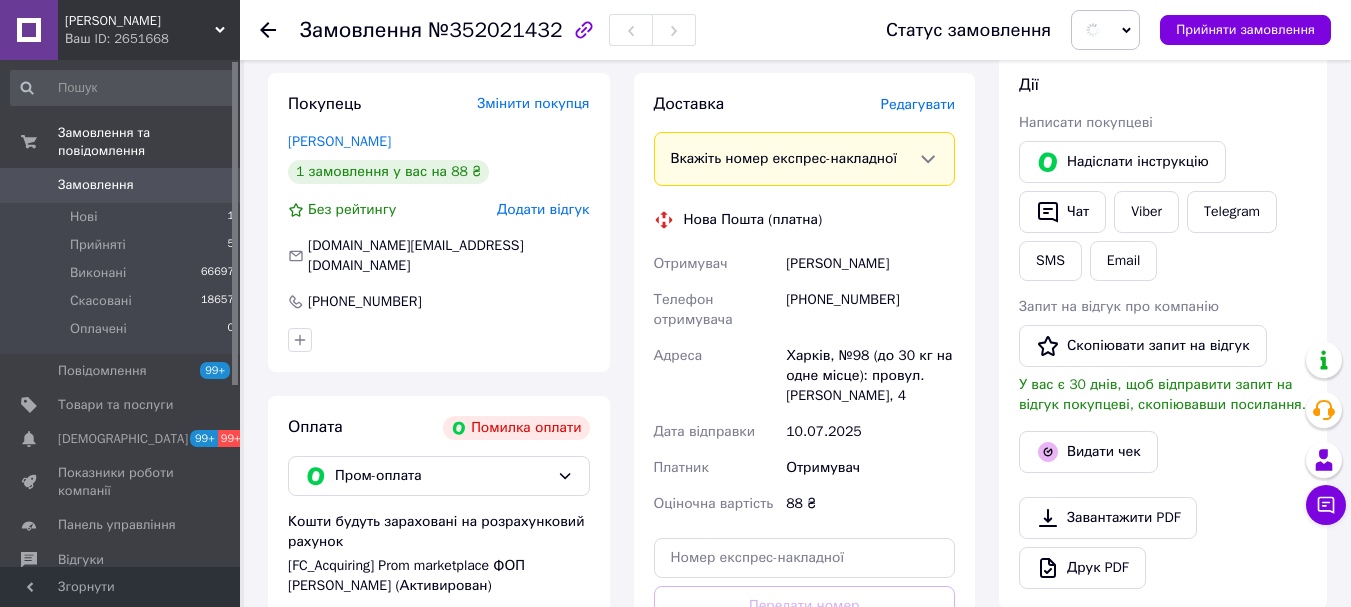 scroll, scrollTop: 400, scrollLeft: 0, axis: vertical 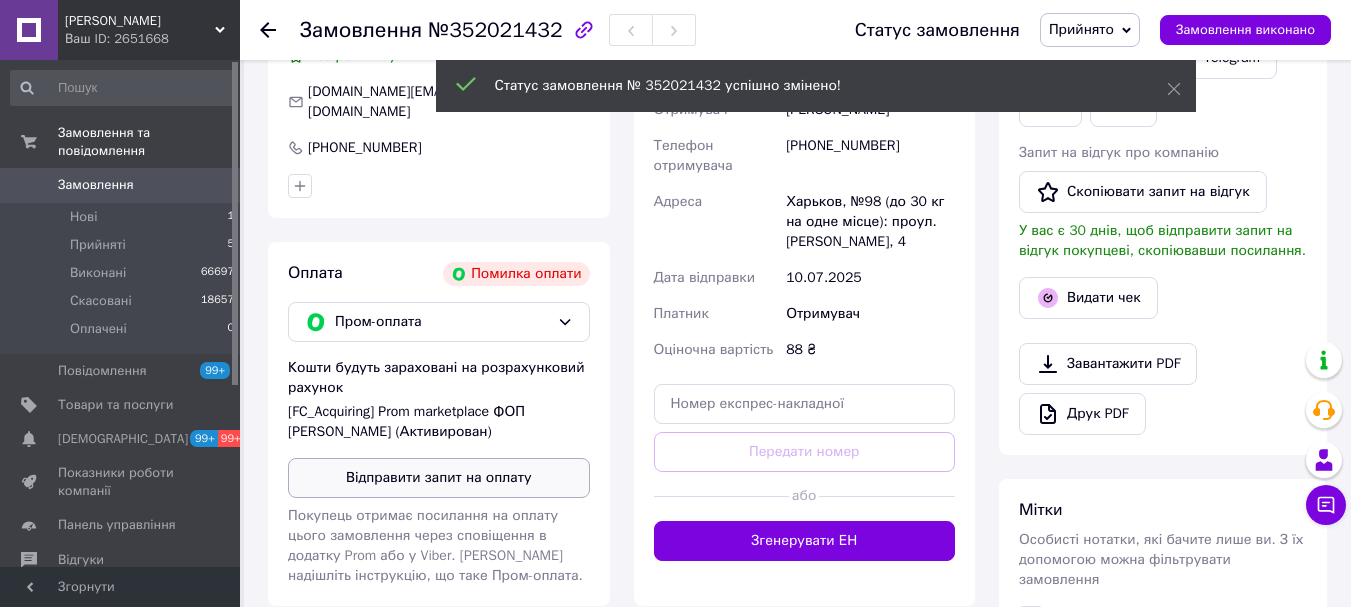 click on "Відправити запит на оплату" at bounding box center (439, 478) 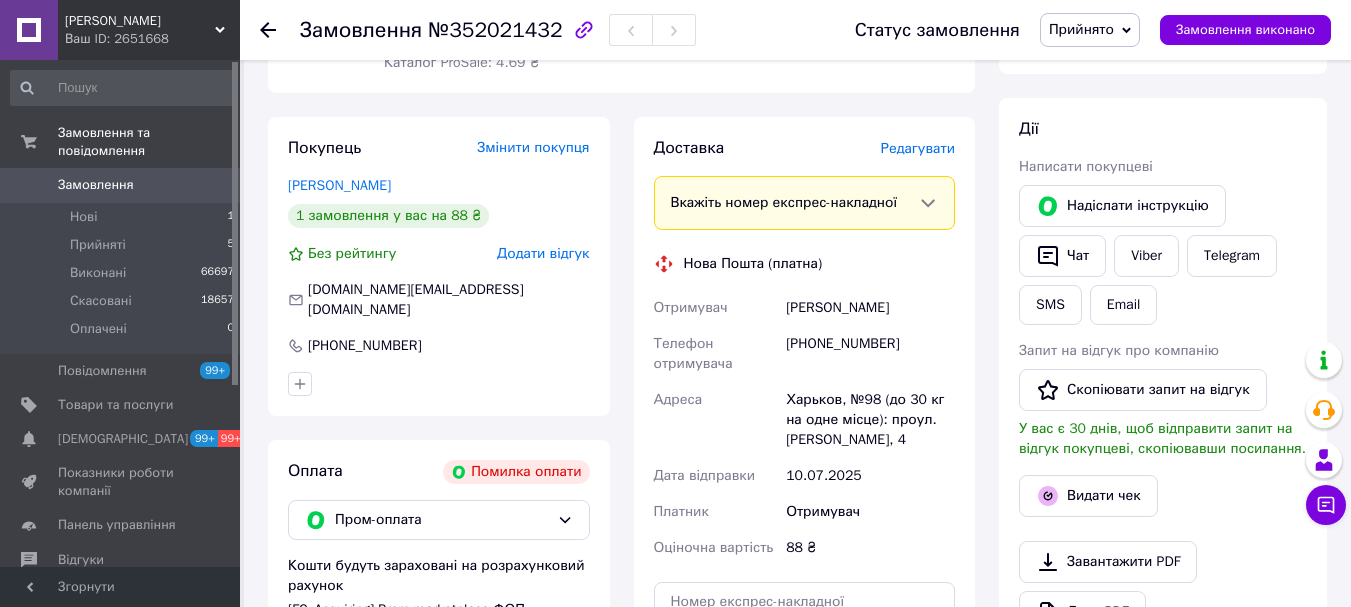 scroll, scrollTop: 0, scrollLeft: 0, axis: both 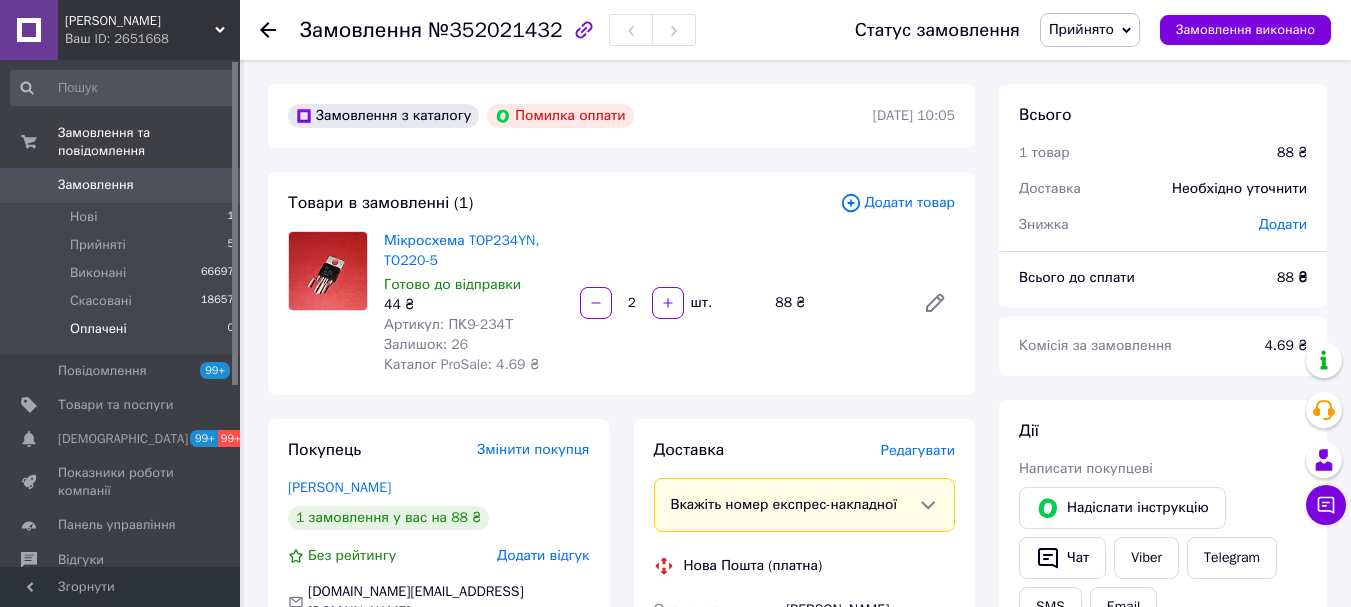 click on "Оплачені" at bounding box center [98, 329] 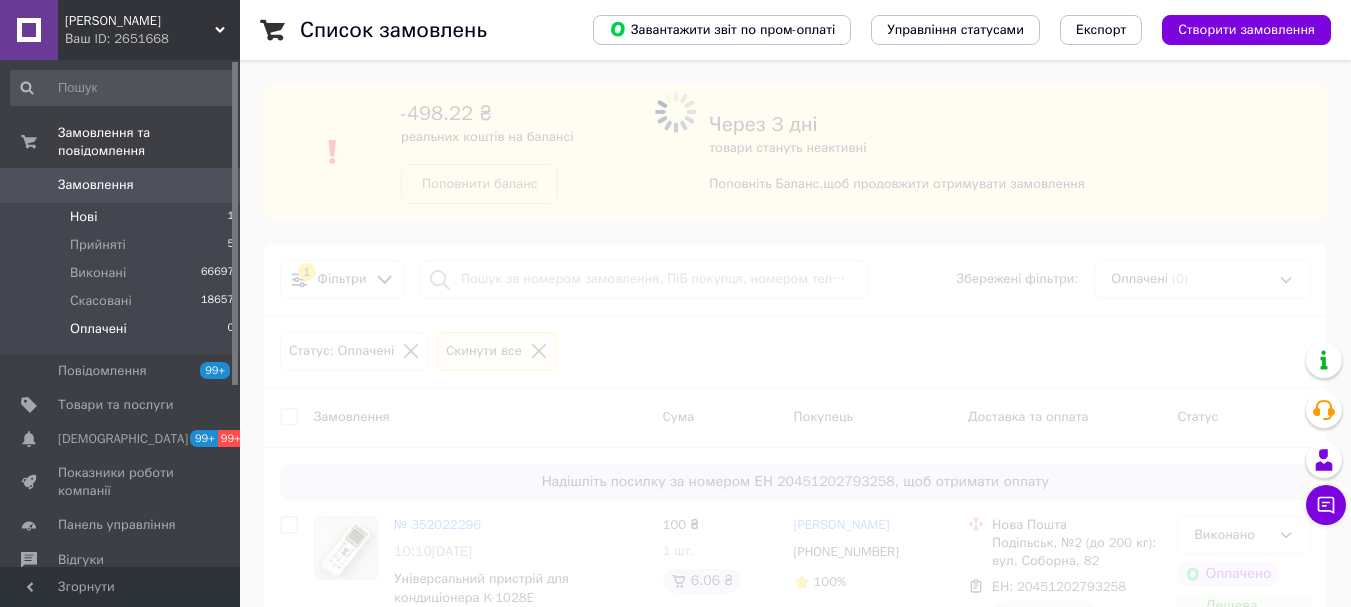 drag, startPoint x: 64, startPoint y: 185, endPoint x: 69, endPoint y: 194, distance: 10.29563 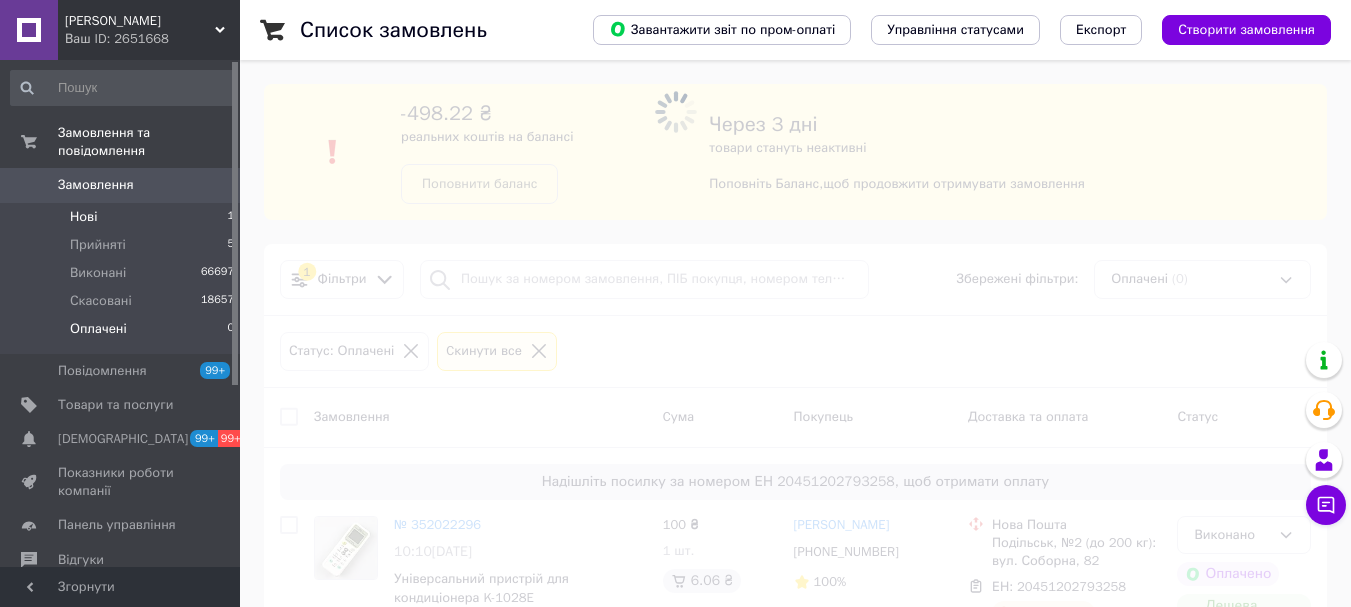click on "Нові 1" at bounding box center [123, 217] 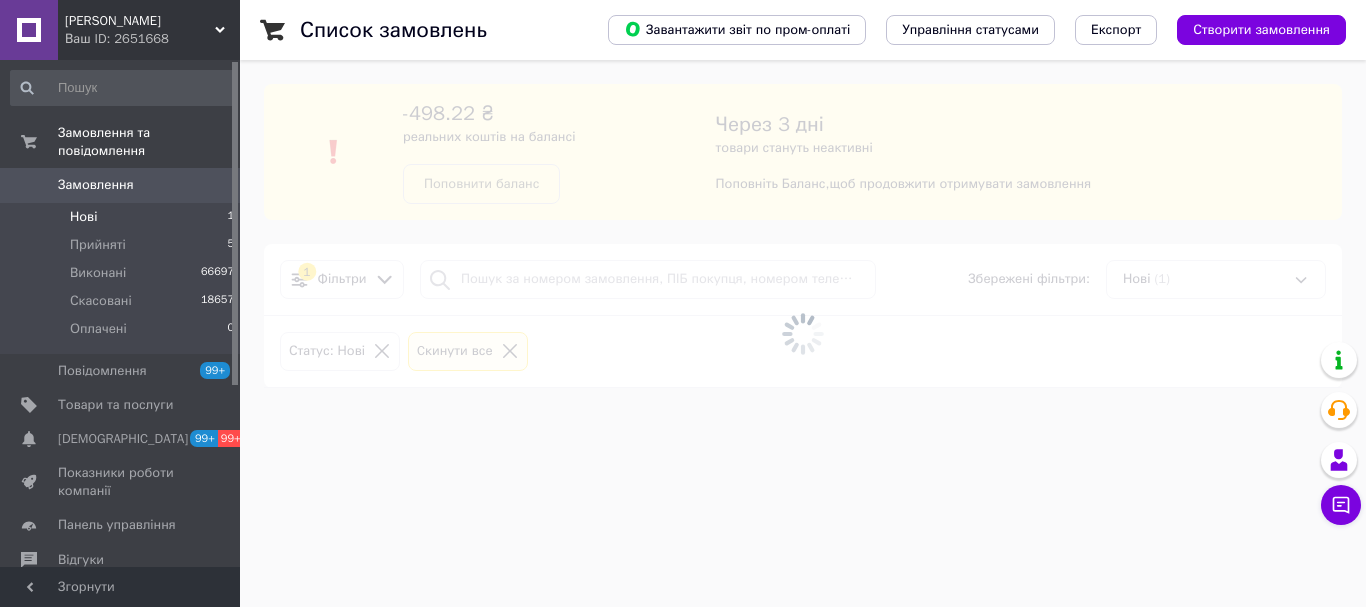 click on "Нові 1" at bounding box center (123, 217) 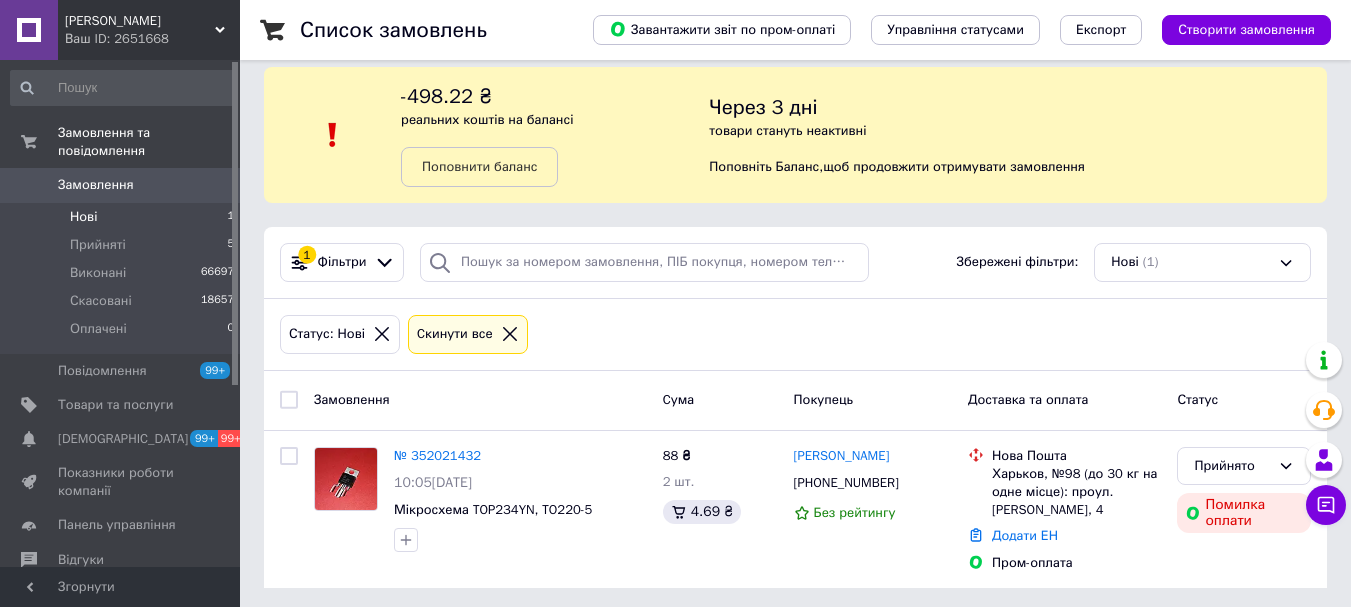 scroll, scrollTop: 22, scrollLeft: 0, axis: vertical 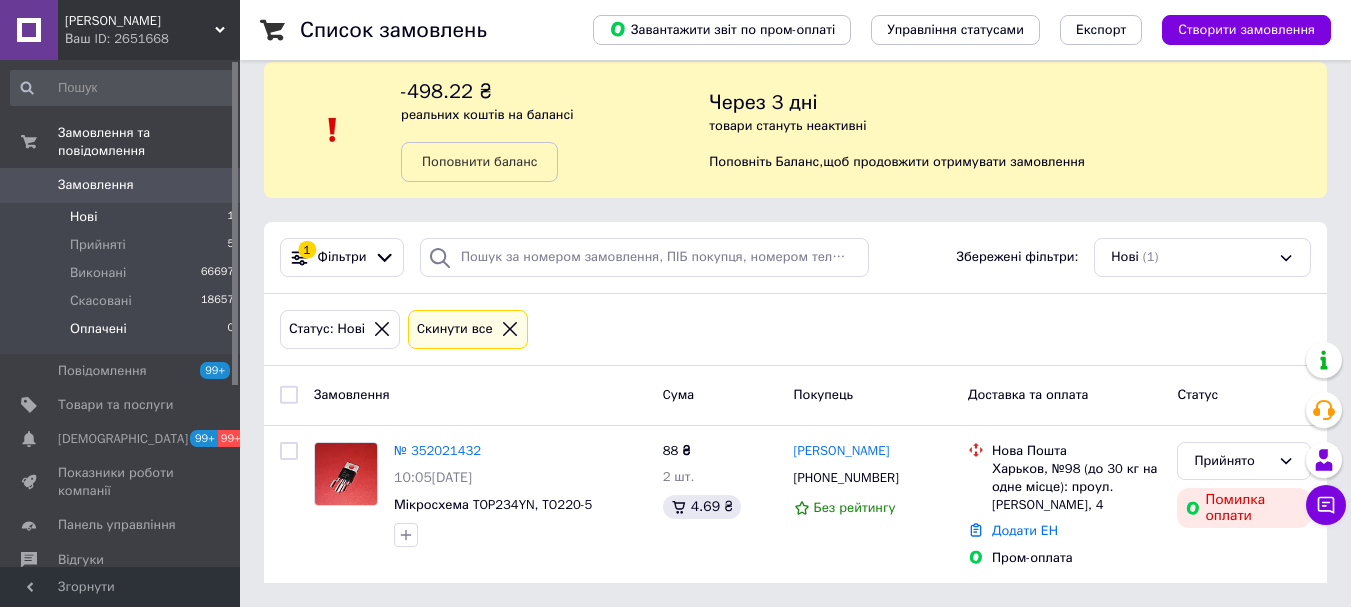 click on "Оплачені" at bounding box center (98, 329) 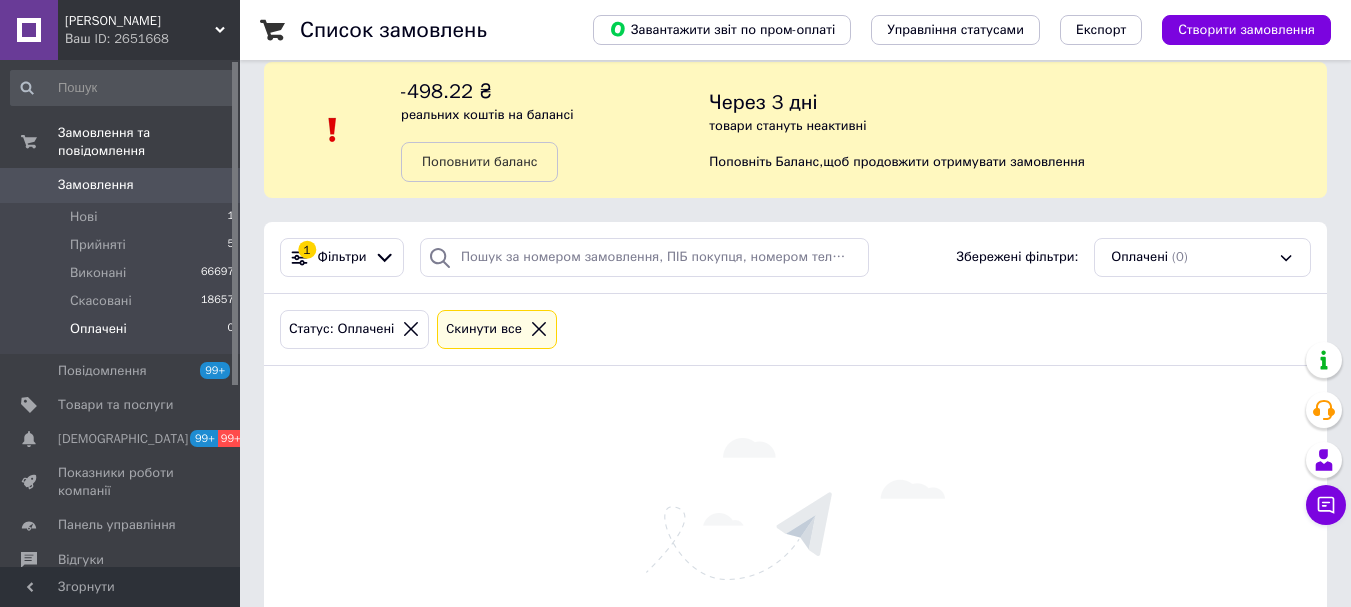 scroll, scrollTop: 0, scrollLeft: 0, axis: both 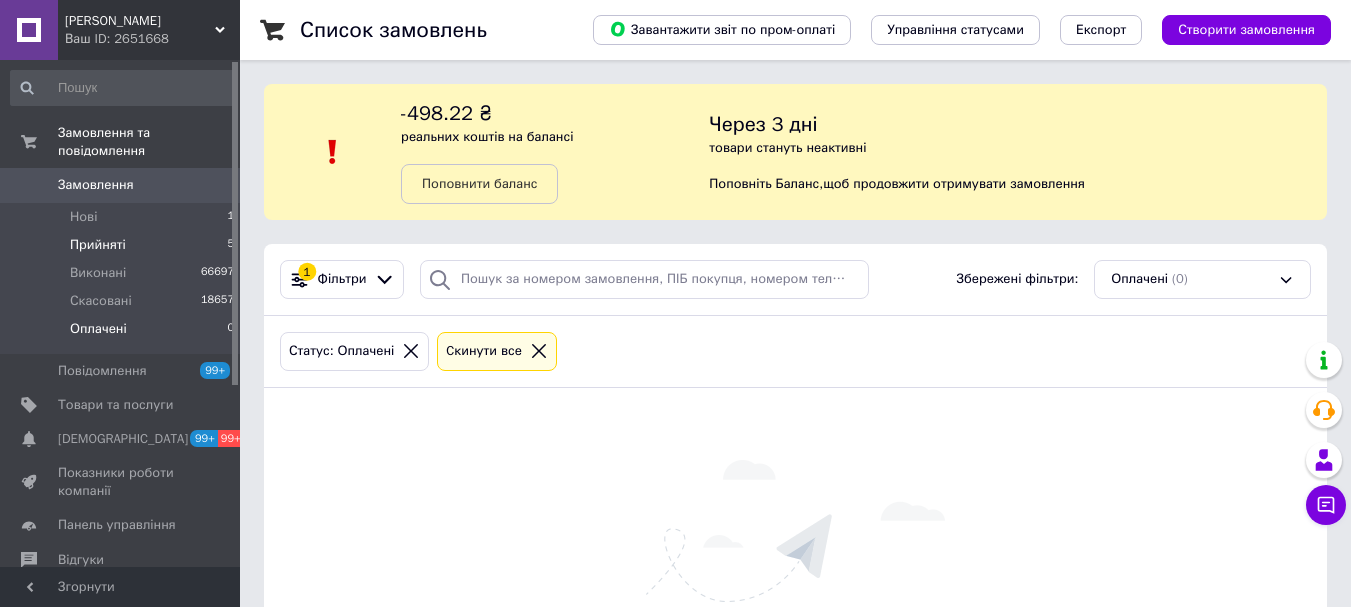click on "Прийняті" at bounding box center [98, 245] 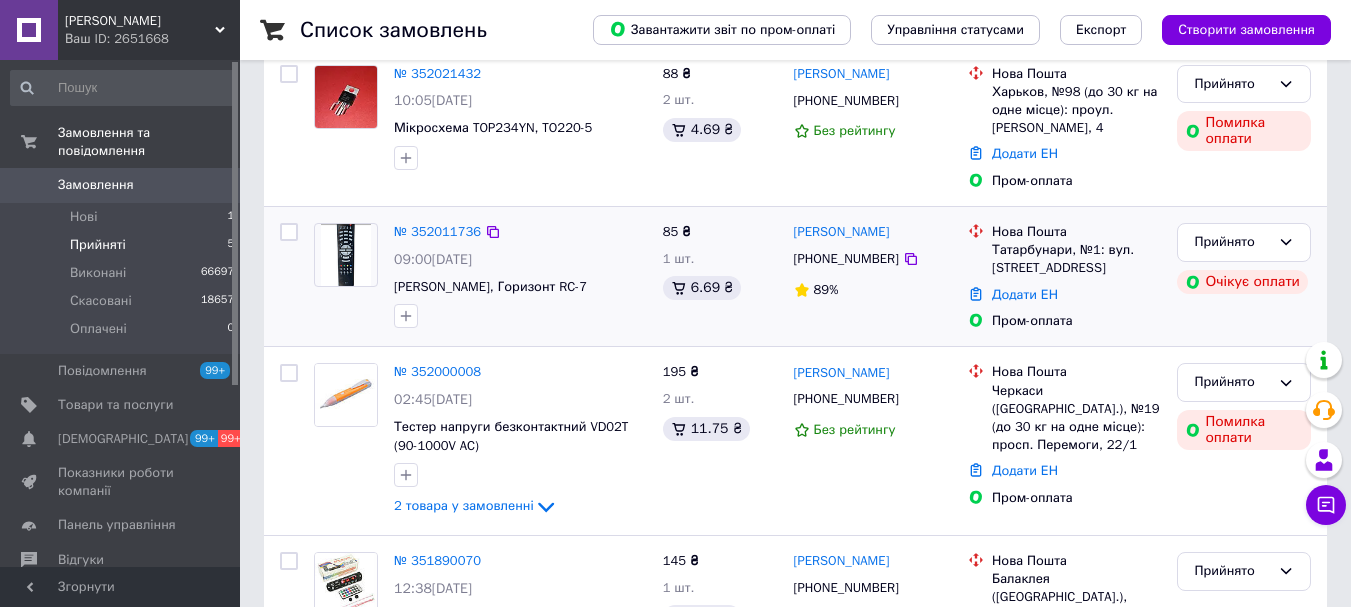 scroll, scrollTop: 400, scrollLeft: 0, axis: vertical 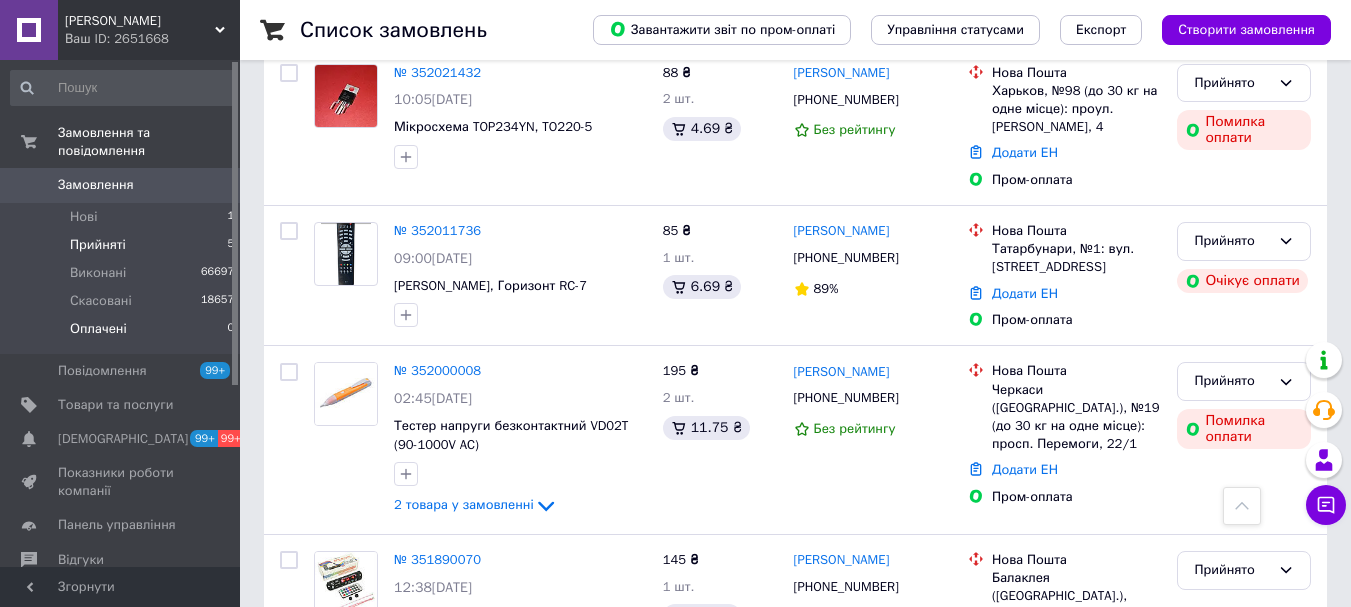 click on "Оплачені 0" at bounding box center [123, 334] 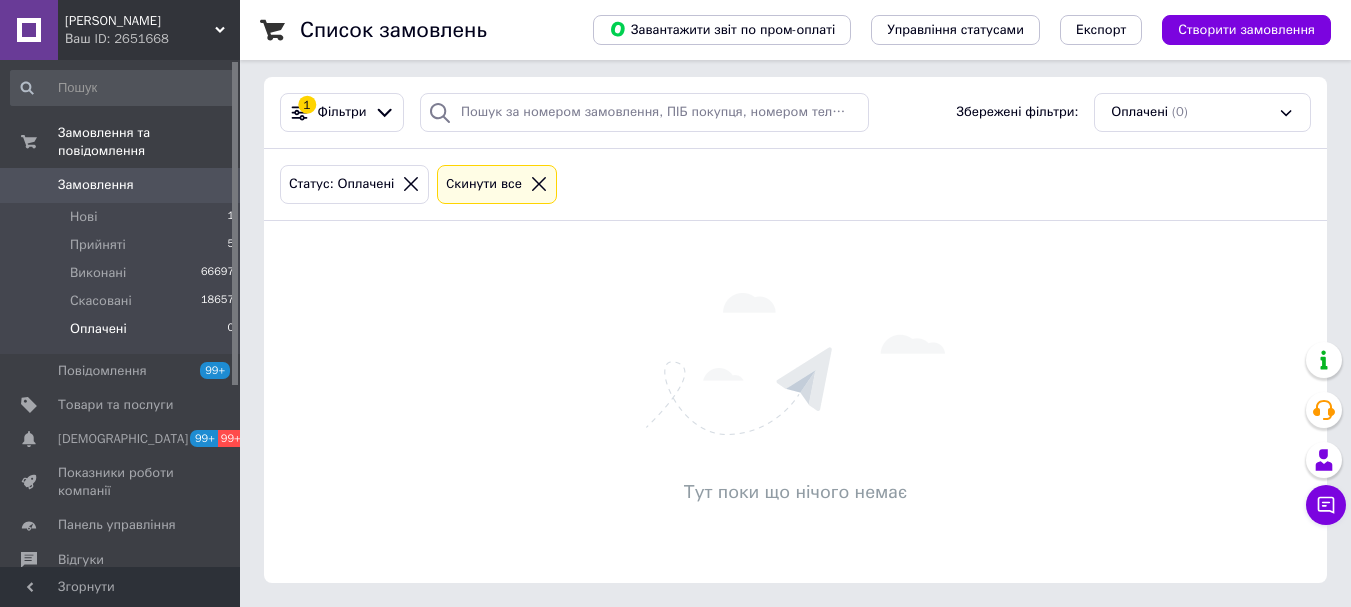 scroll, scrollTop: 0, scrollLeft: 0, axis: both 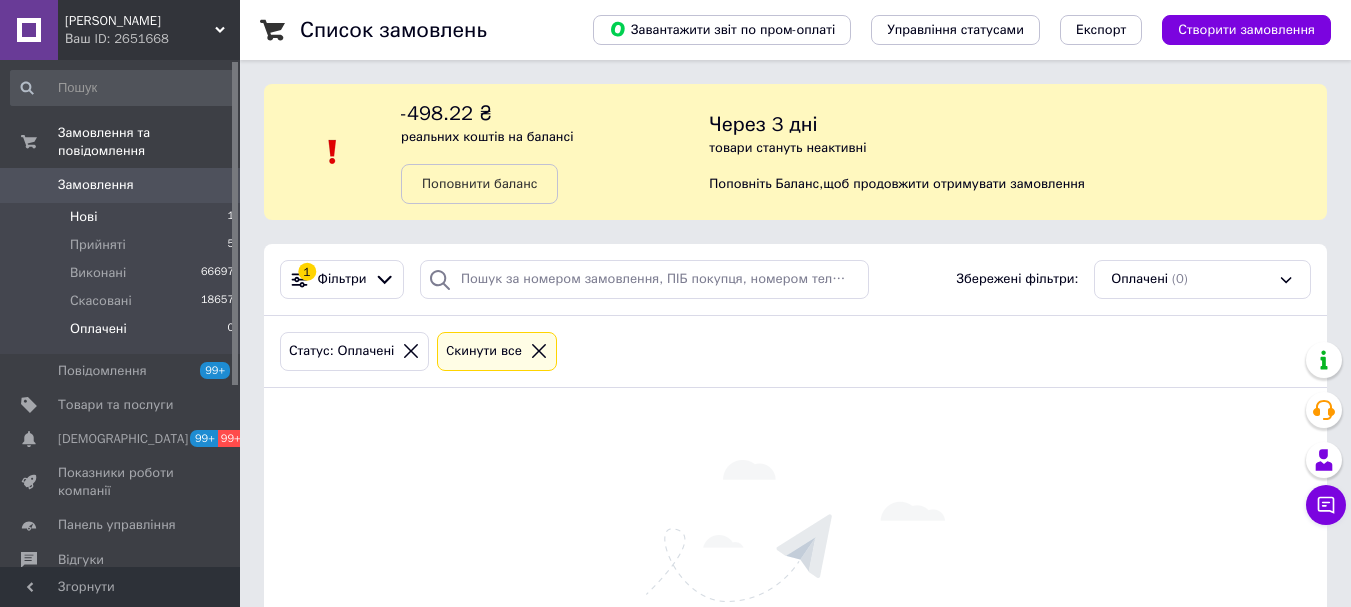 click on "Нові" at bounding box center [83, 217] 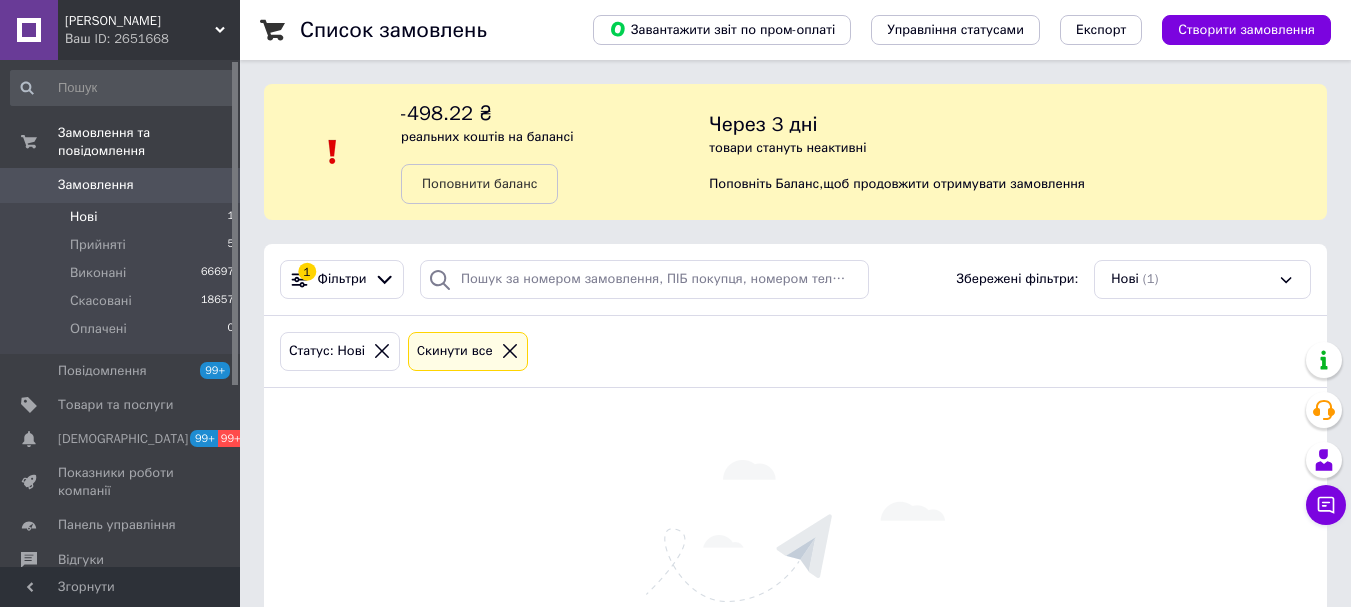 click on "Нові" at bounding box center [83, 217] 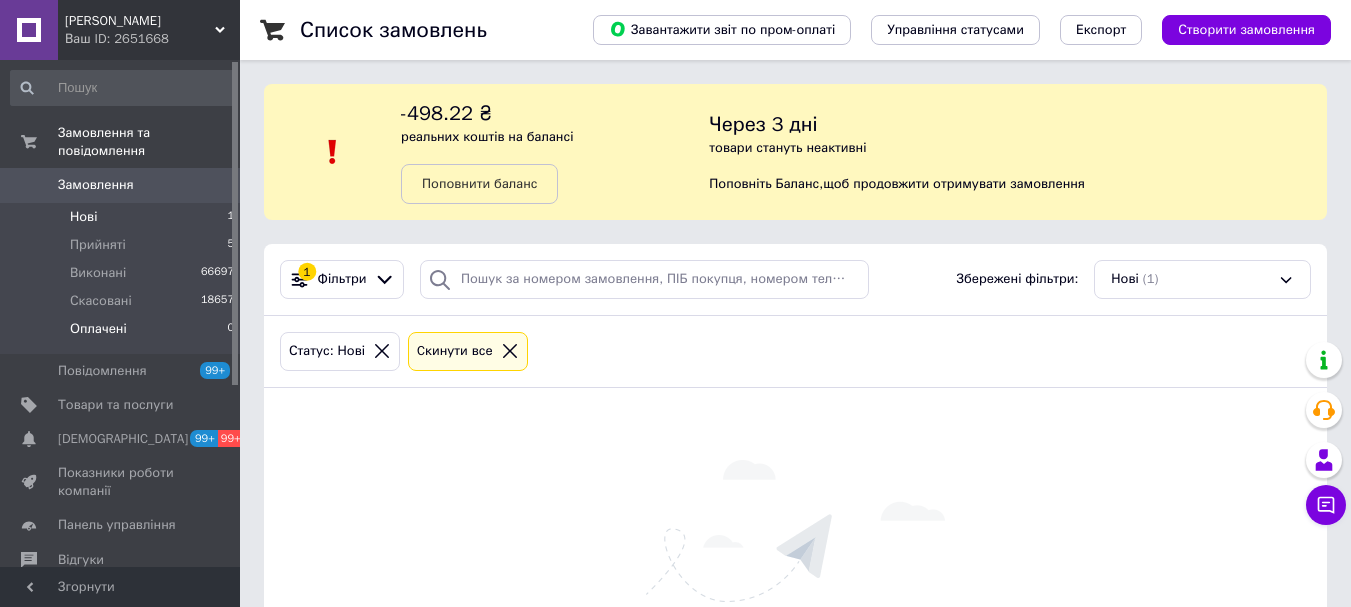 click on "Оплачені" at bounding box center (98, 329) 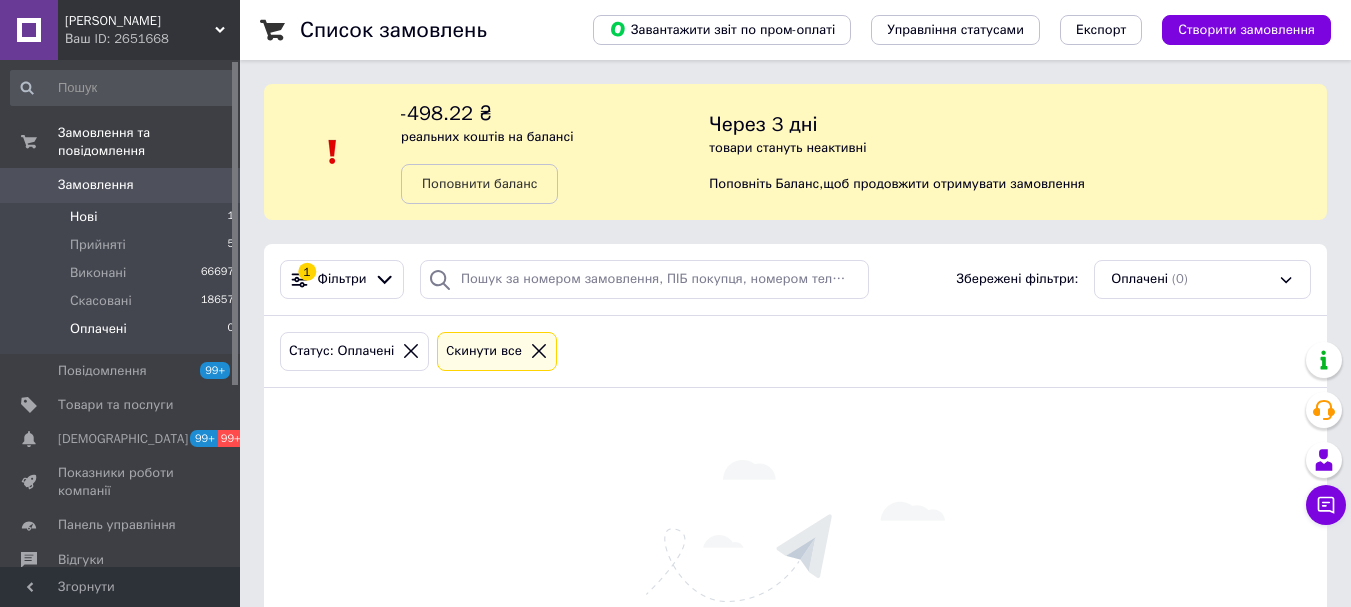 click on "Нові" at bounding box center (83, 217) 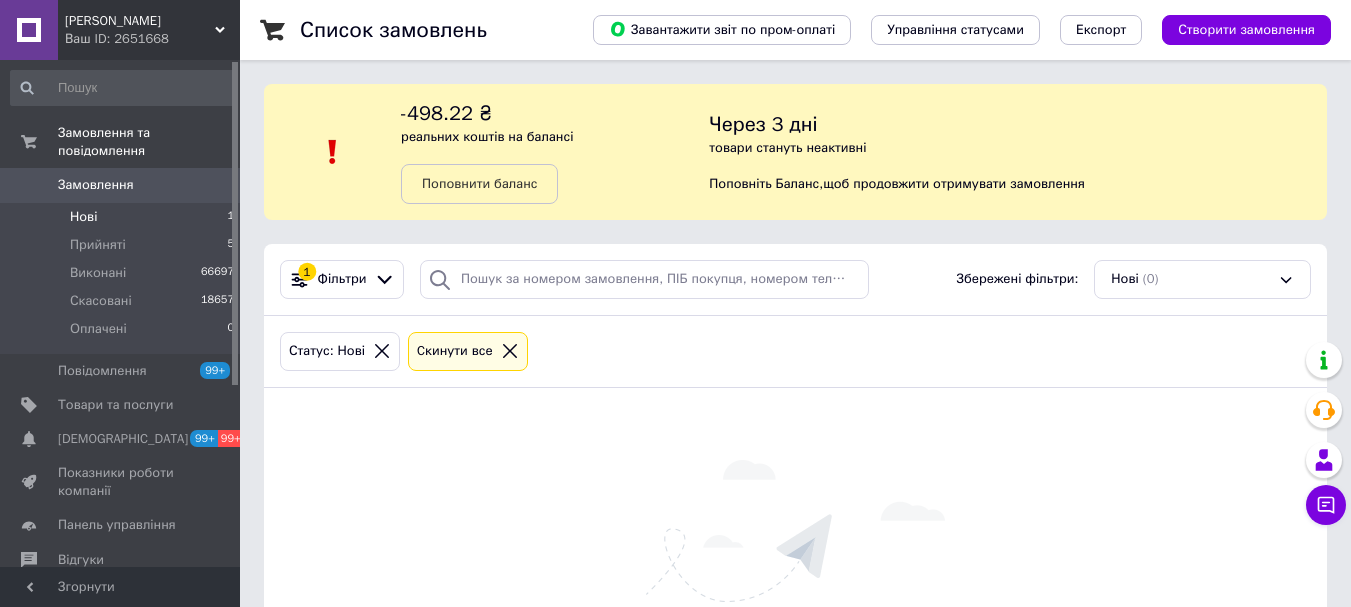 click on "Нові 1" at bounding box center (123, 217) 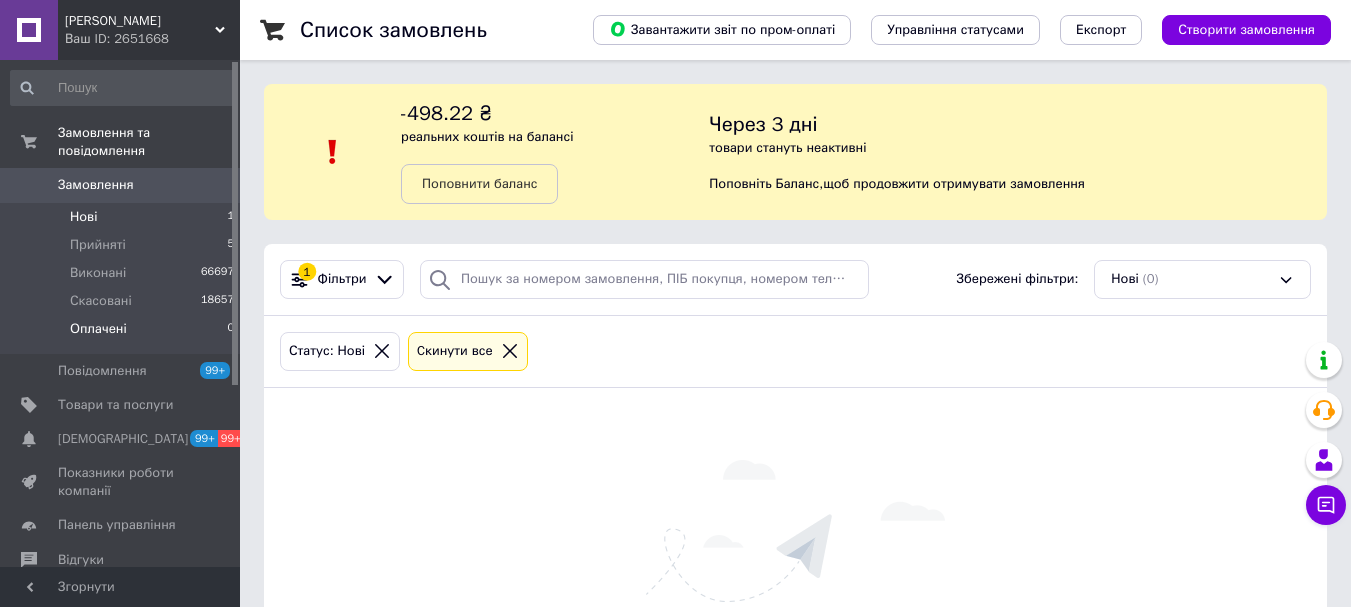 click on "Оплачені 0" at bounding box center [123, 334] 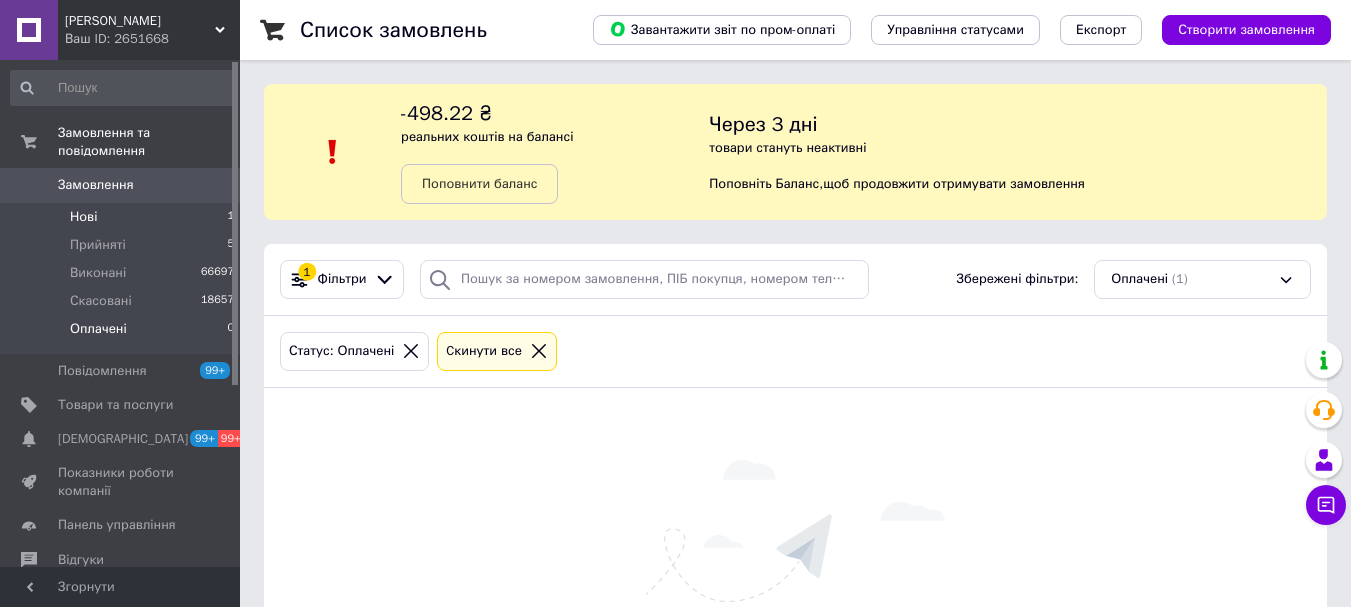 click on "Нові" at bounding box center (83, 217) 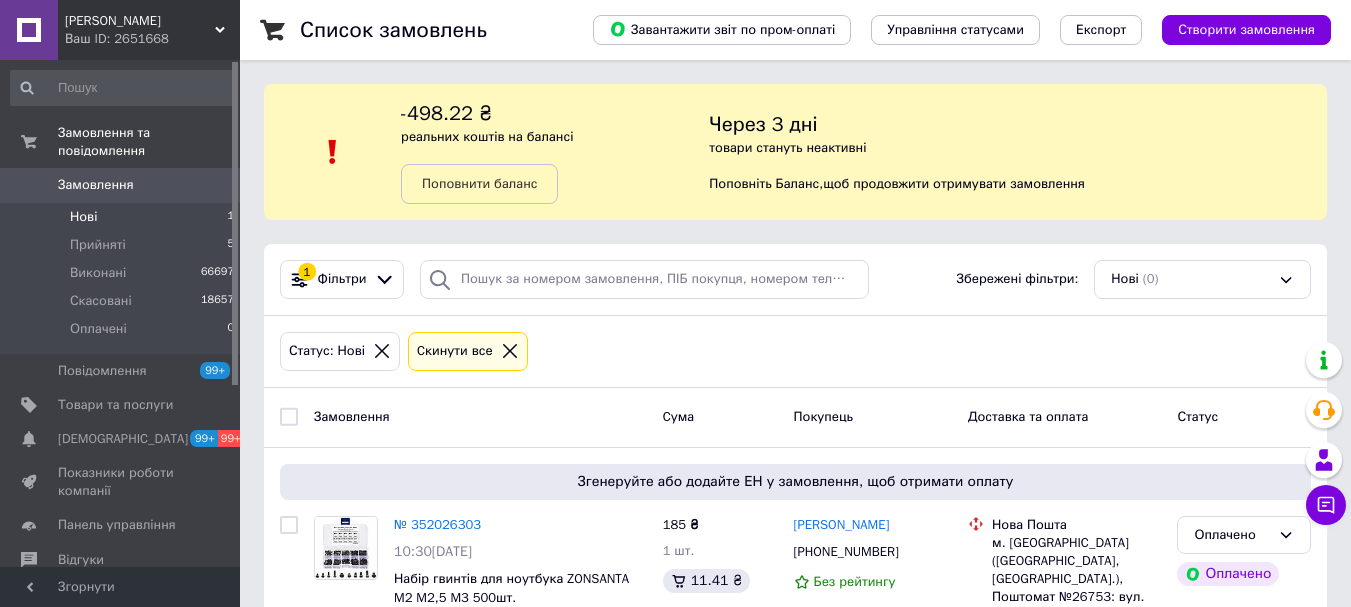 scroll, scrollTop: 110, scrollLeft: 0, axis: vertical 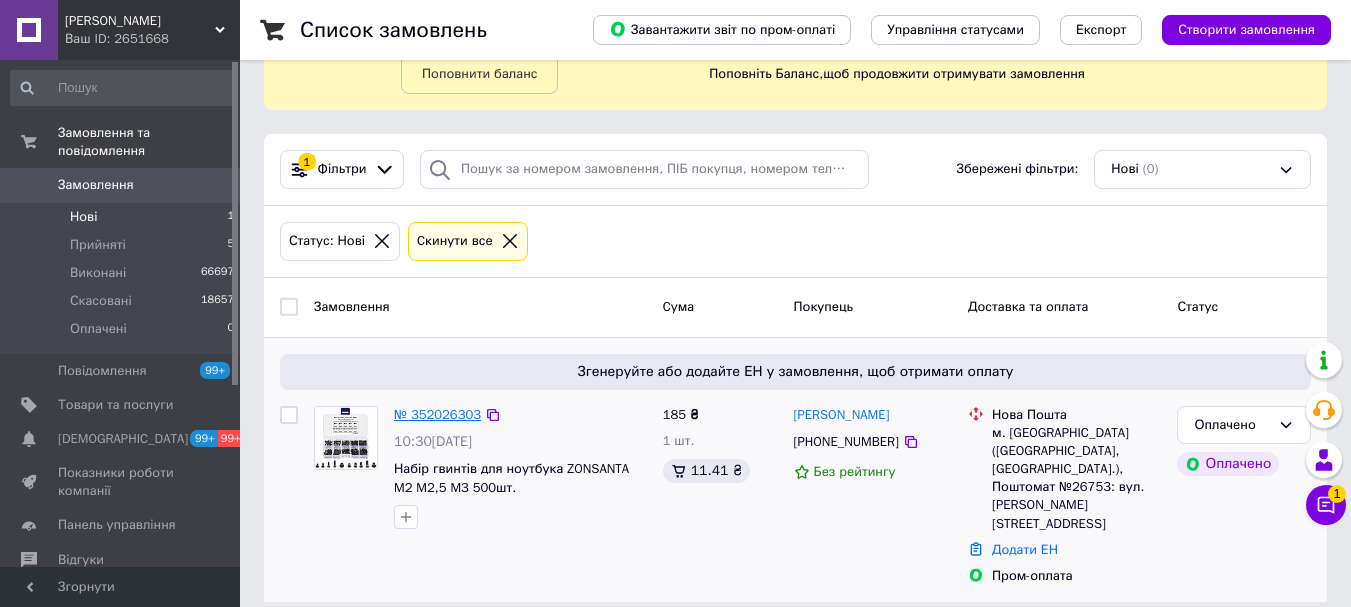 click on "№ 352026303" at bounding box center (437, 414) 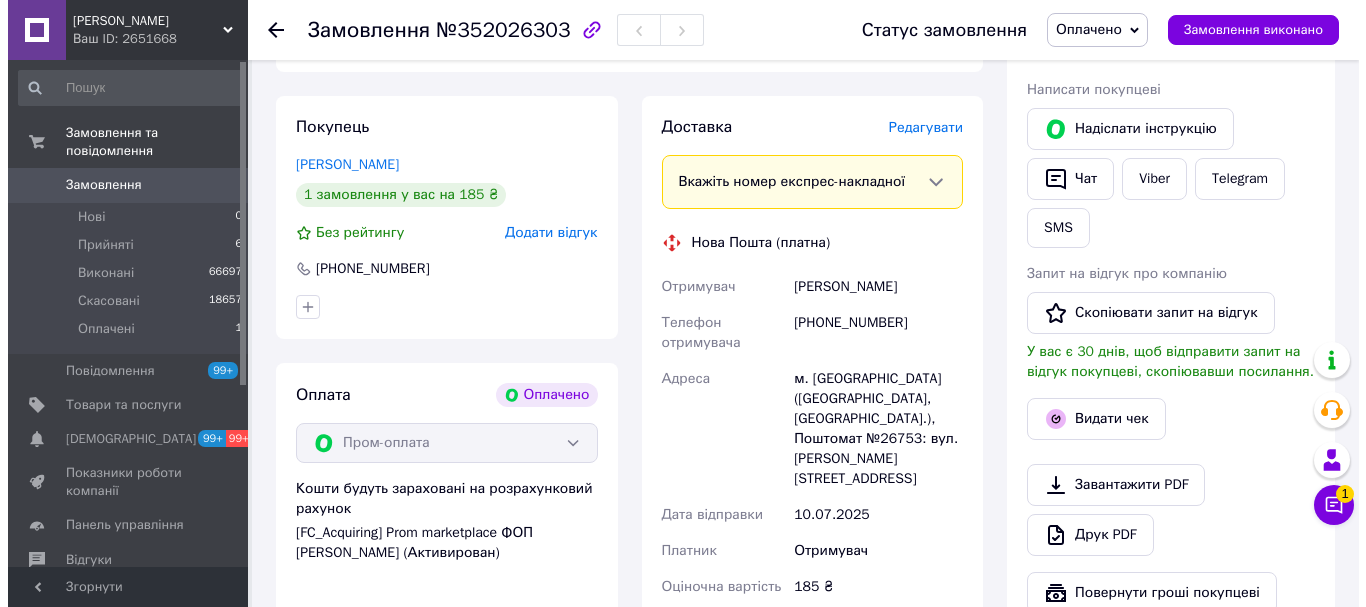 scroll, scrollTop: 410, scrollLeft: 0, axis: vertical 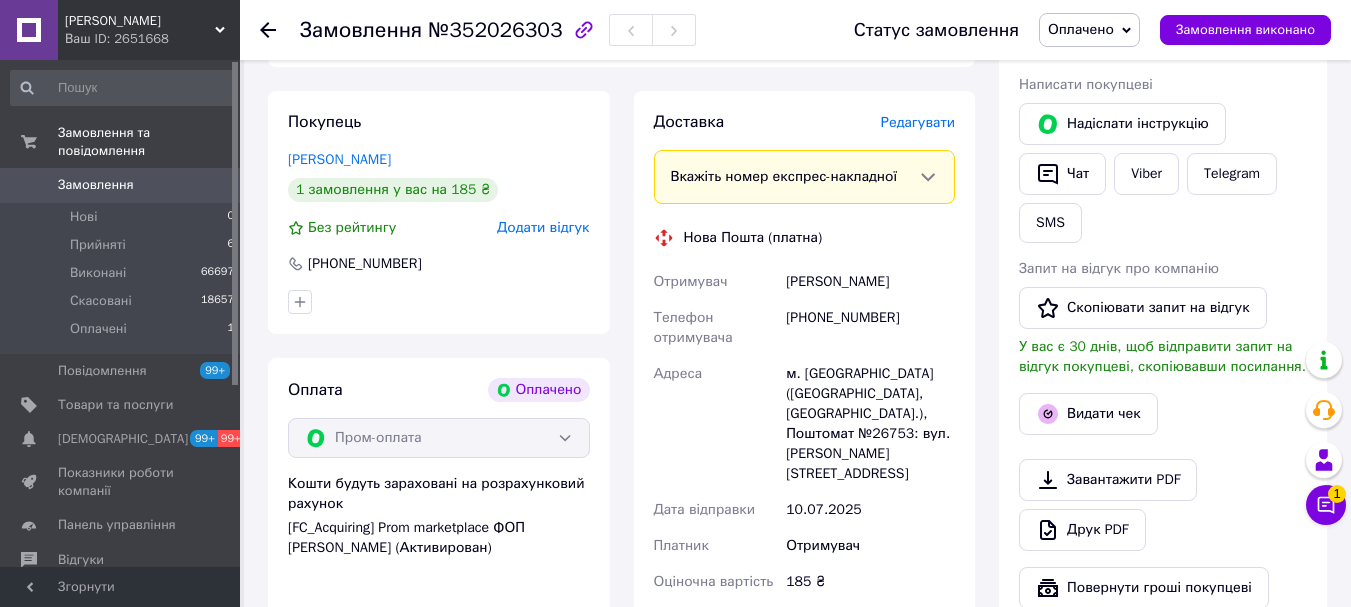 click on "Редагувати" at bounding box center [918, 122] 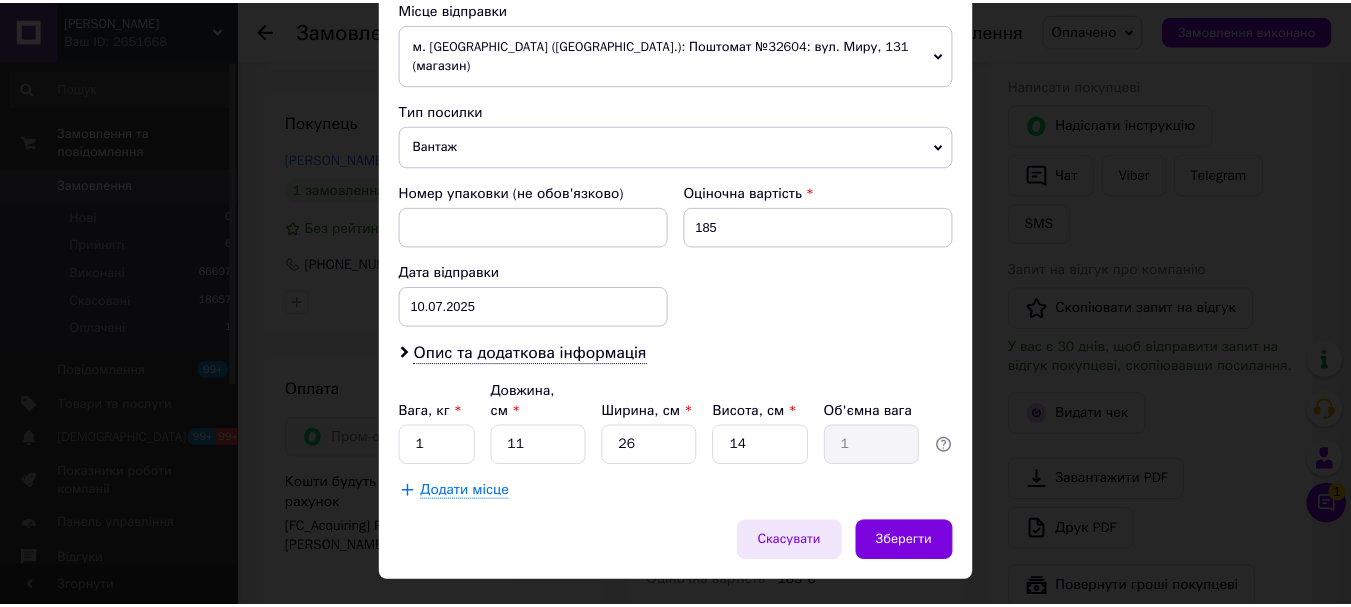 scroll, scrollTop: 721, scrollLeft: 0, axis: vertical 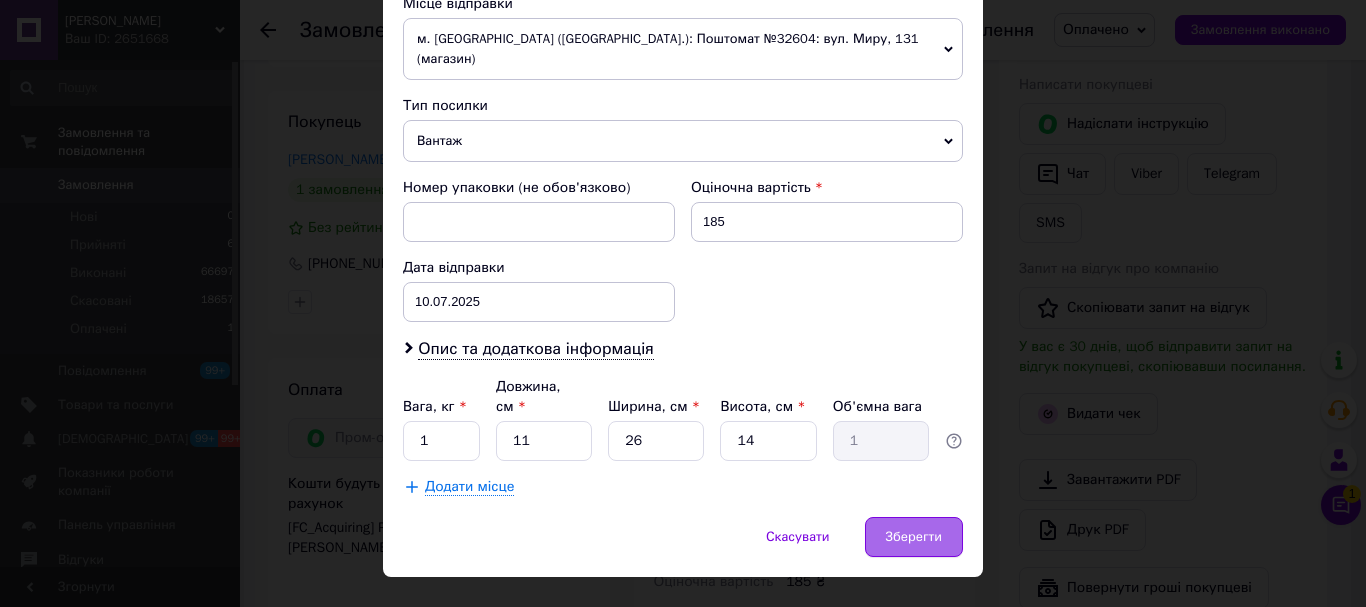 click on "Зберегти" at bounding box center [914, 537] 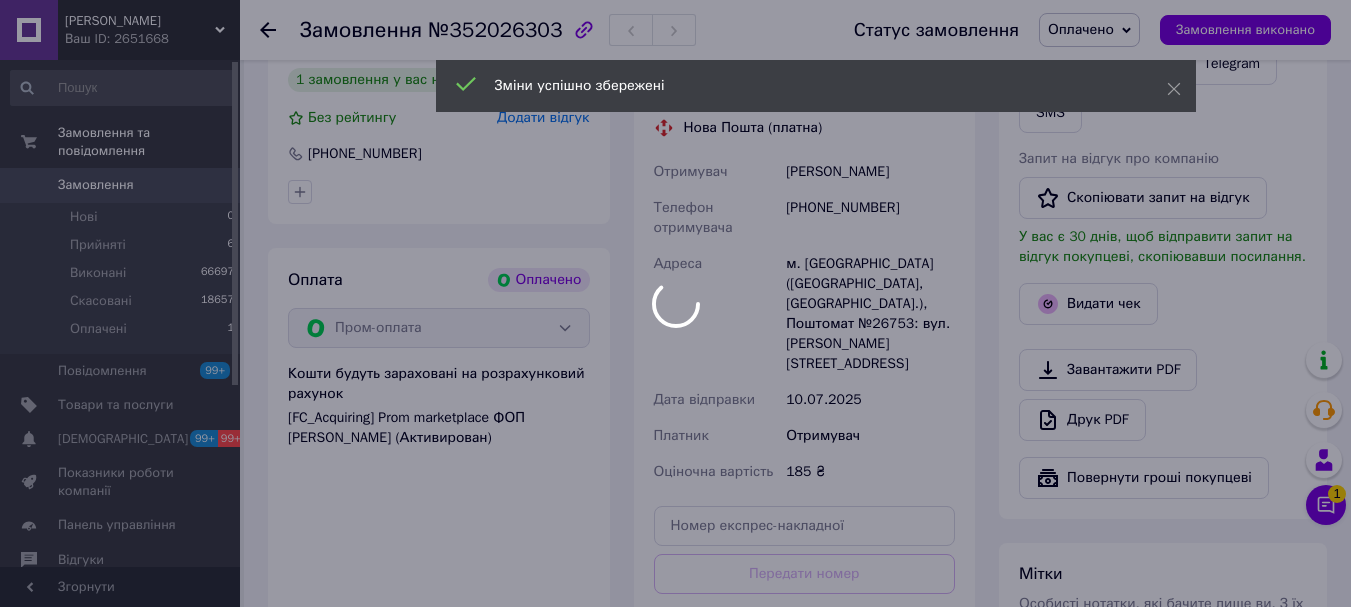 scroll, scrollTop: 710, scrollLeft: 0, axis: vertical 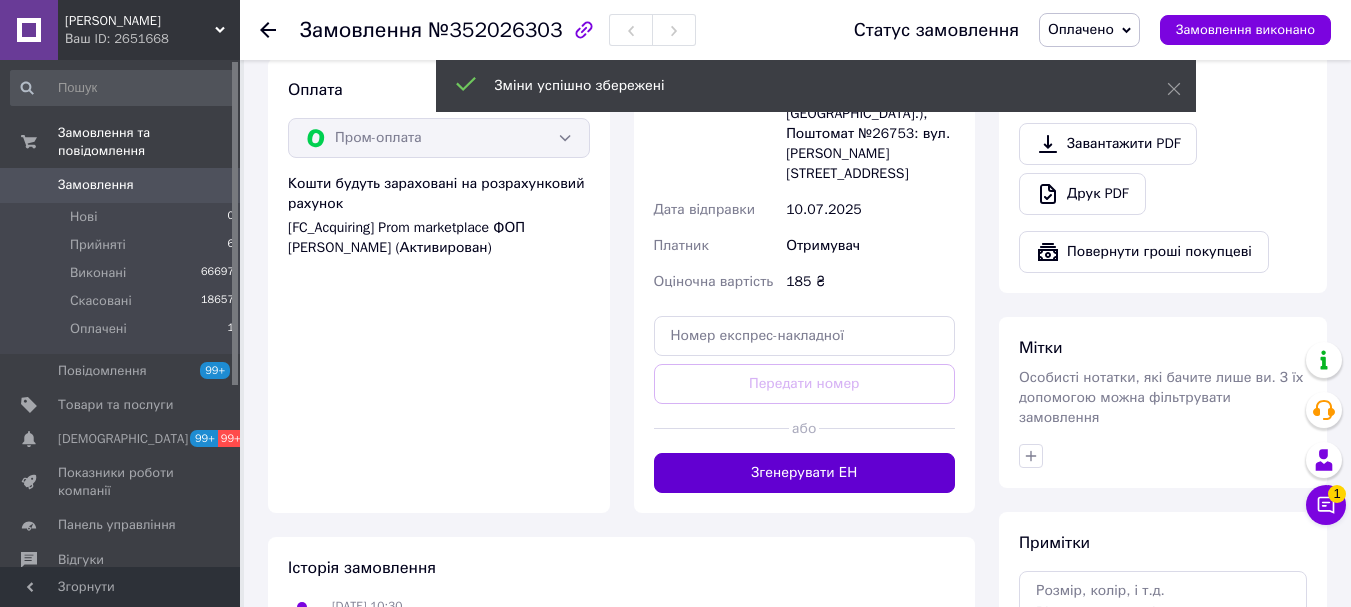 click on "Згенерувати ЕН" at bounding box center (805, 473) 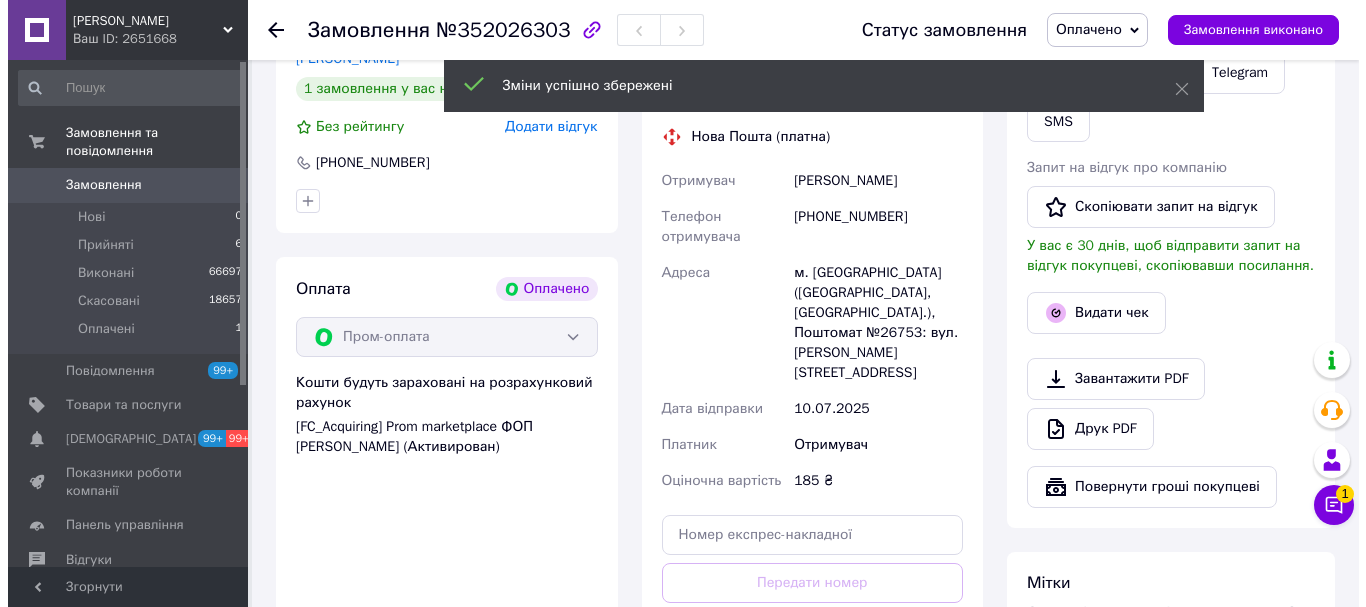scroll, scrollTop: 510, scrollLeft: 0, axis: vertical 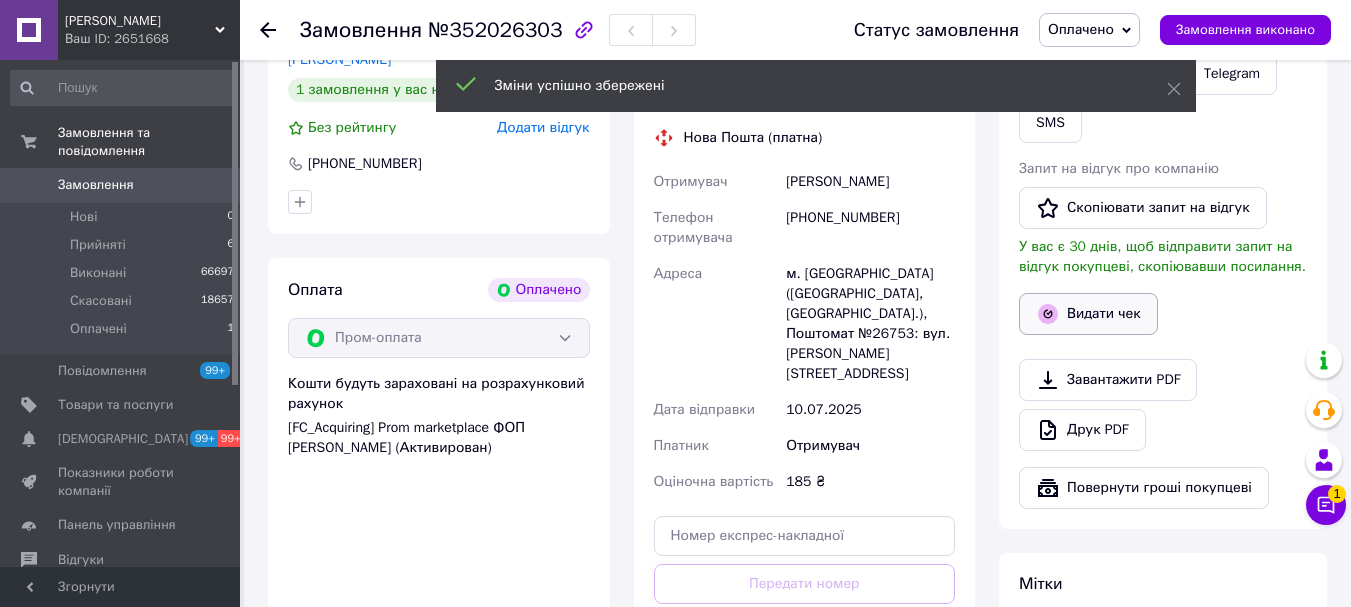 click on "Видати чек" at bounding box center [1088, 314] 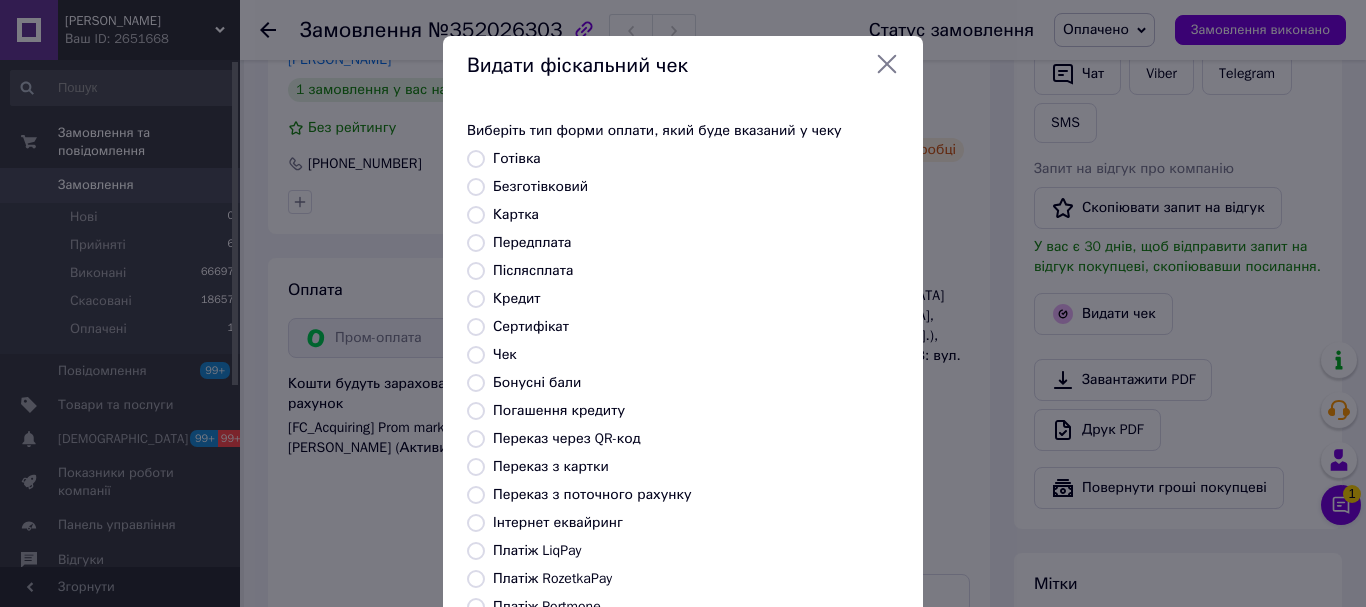 click on "Платіж RozetkaPay" at bounding box center [552, 578] 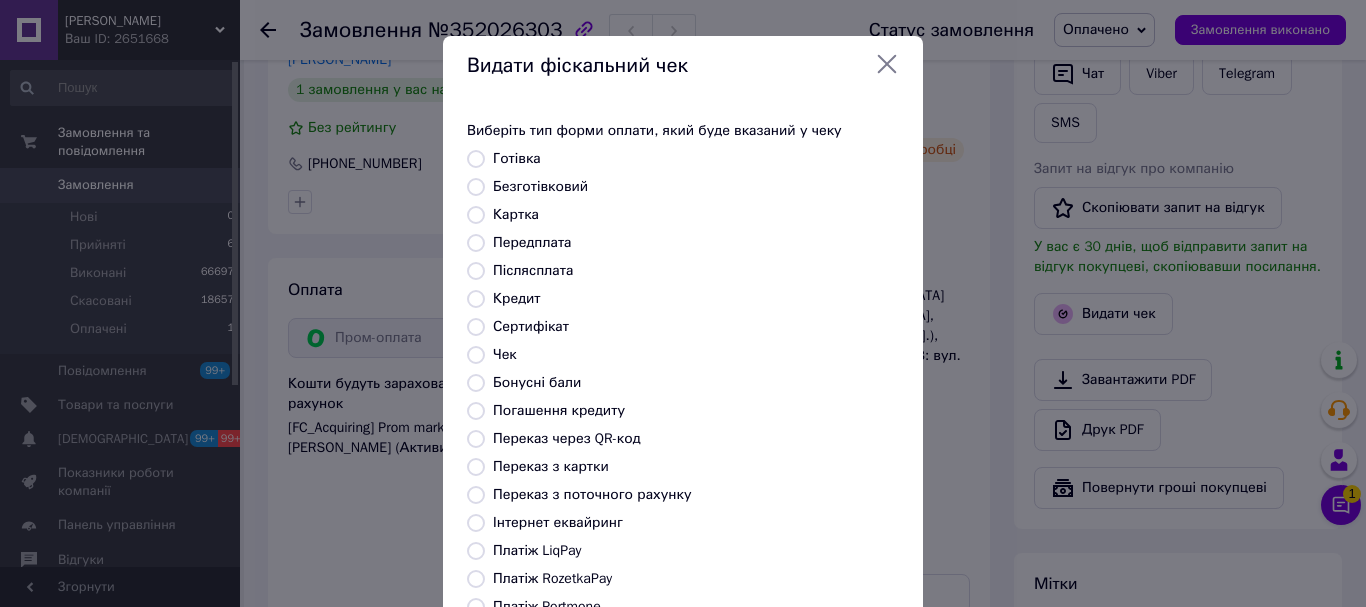 radio on "true" 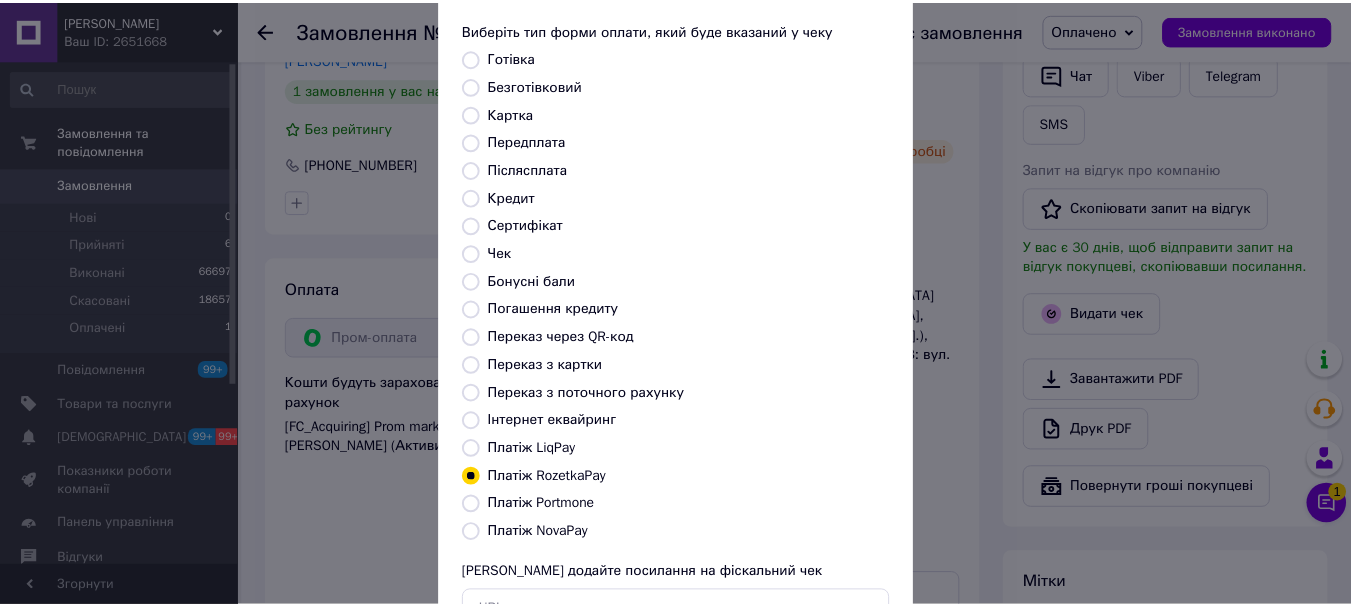 scroll, scrollTop: 252, scrollLeft: 0, axis: vertical 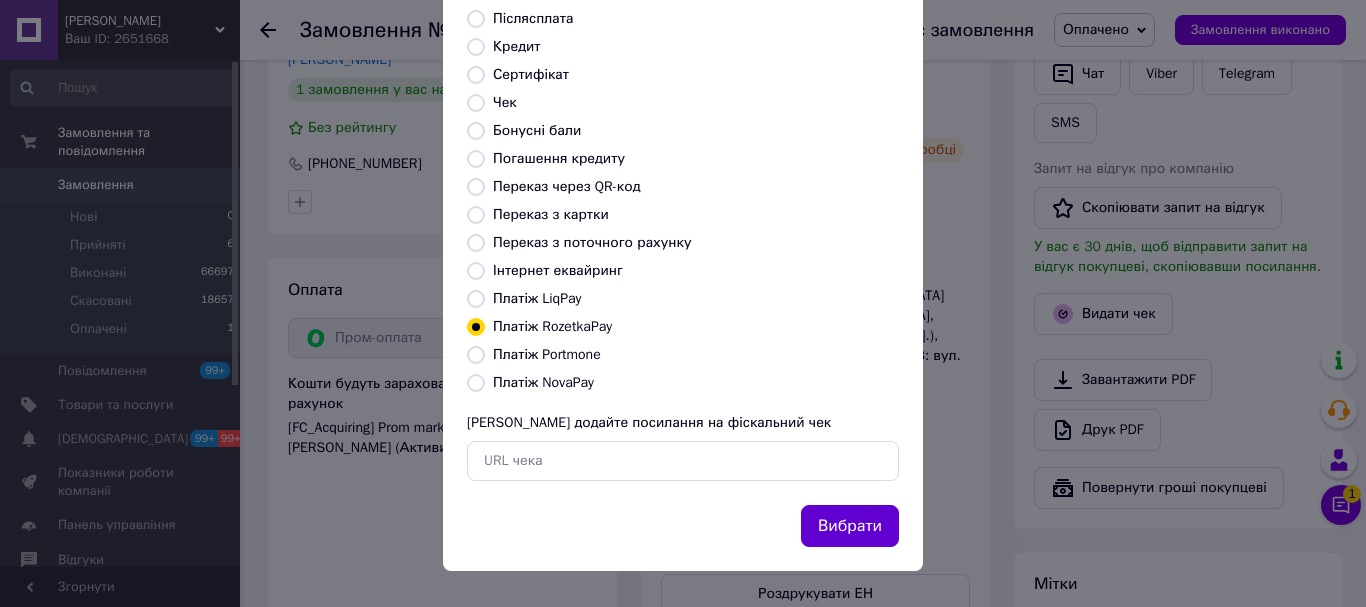 click on "Вибрати" at bounding box center [850, 526] 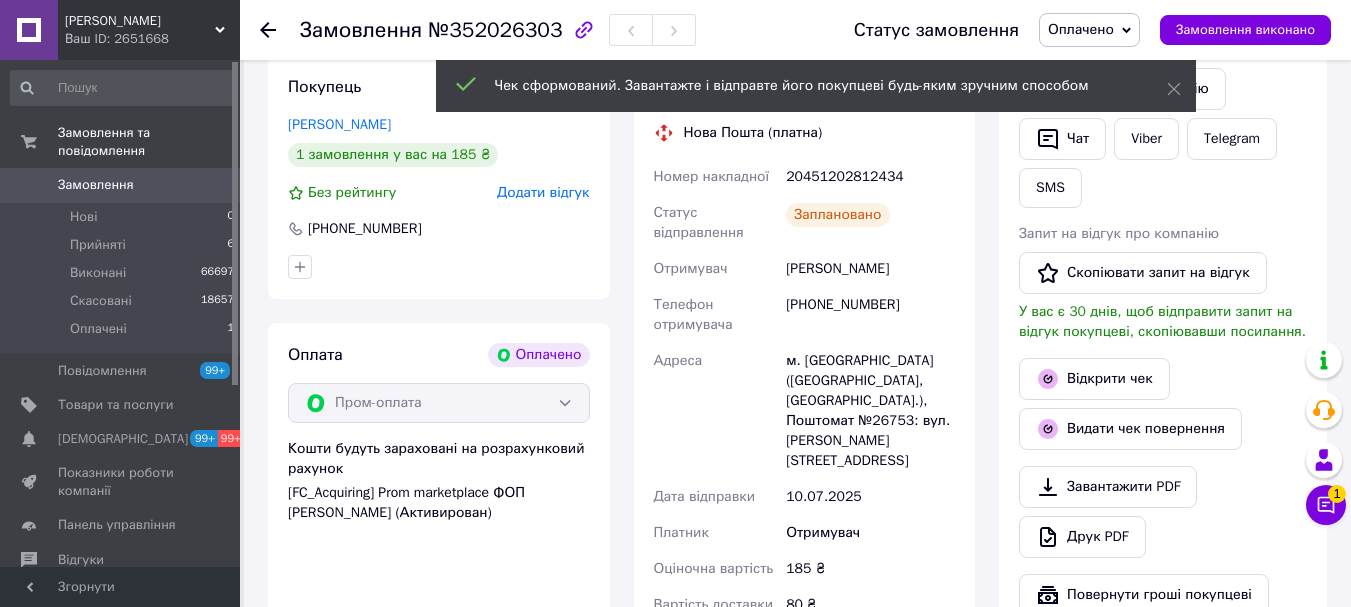 scroll, scrollTop: 410, scrollLeft: 0, axis: vertical 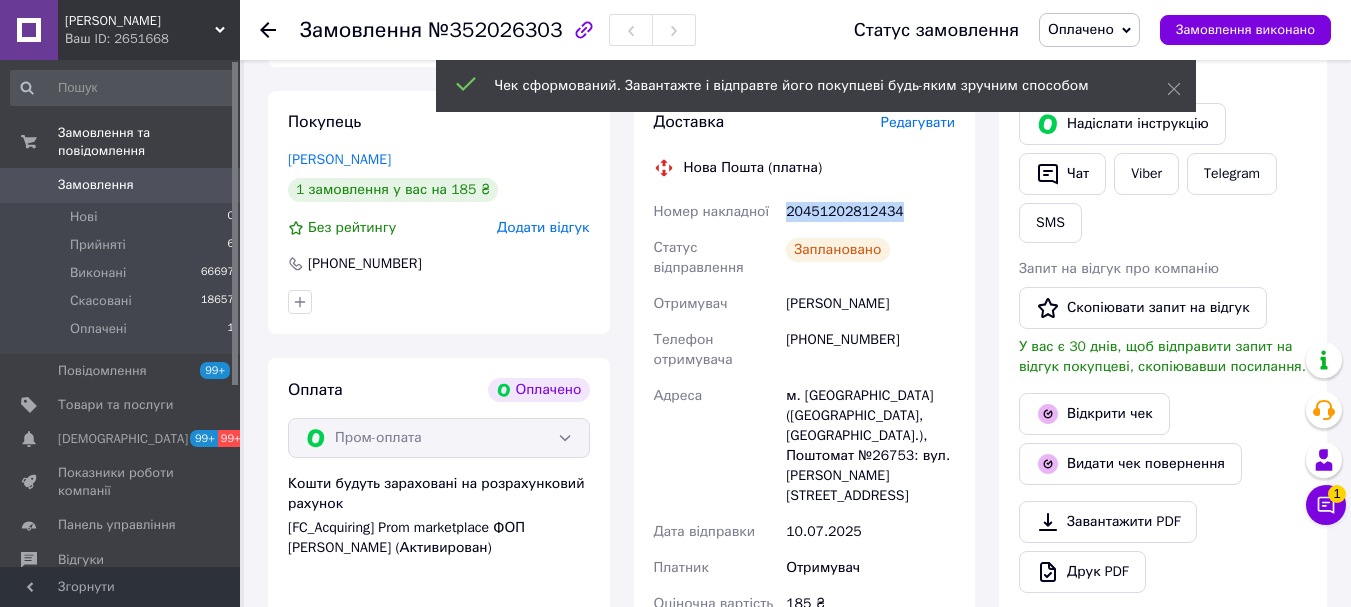 drag, startPoint x: 925, startPoint y: 211, endPoint x: 777, endPoint y: 209, distance: 148.01352 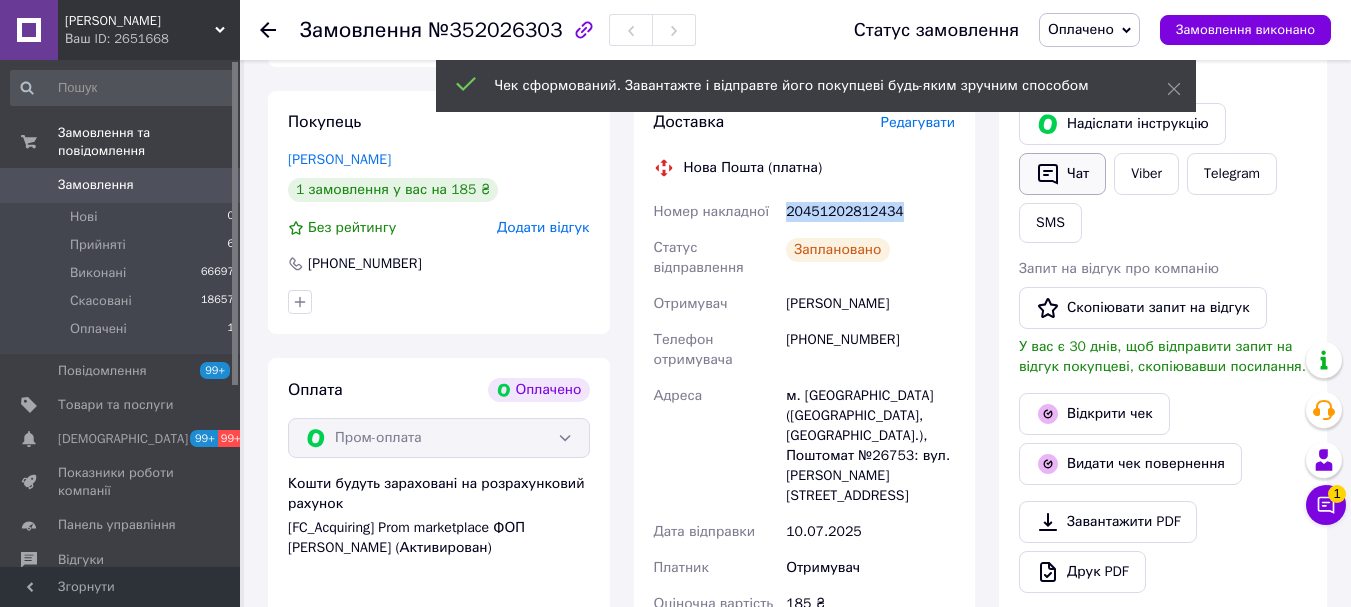 click on "Чат" at bounding box center [1062, 174] 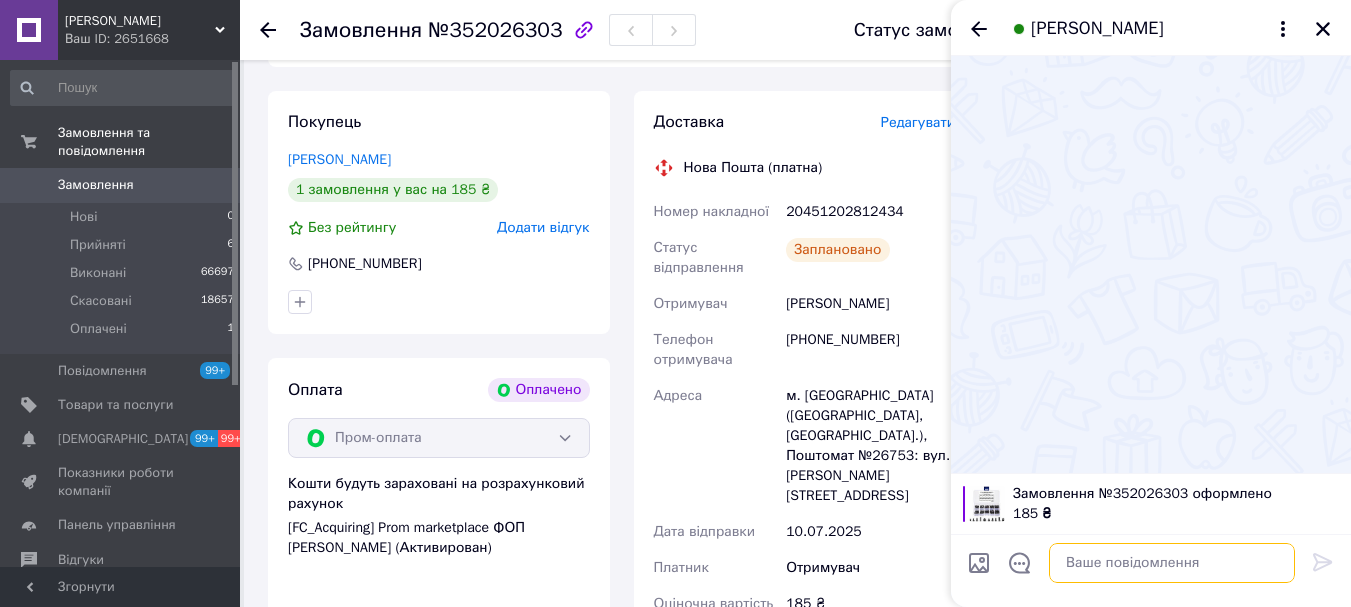 click at bounding box center [1172, 563] 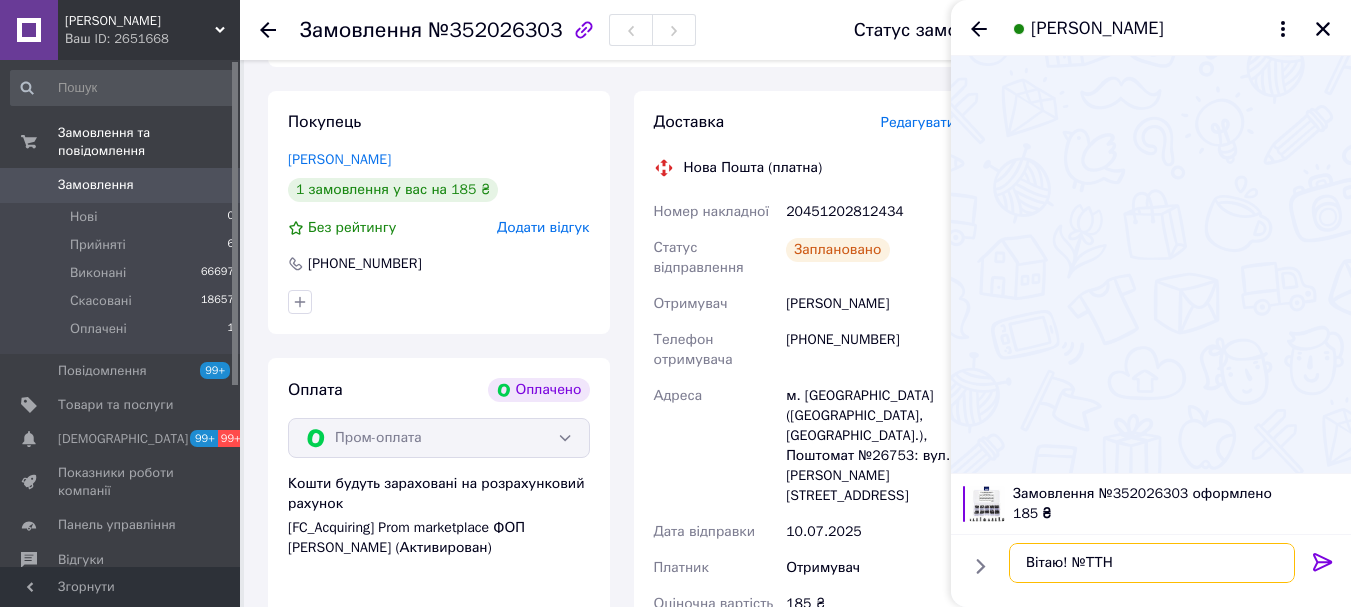 paste on "20451202812434" 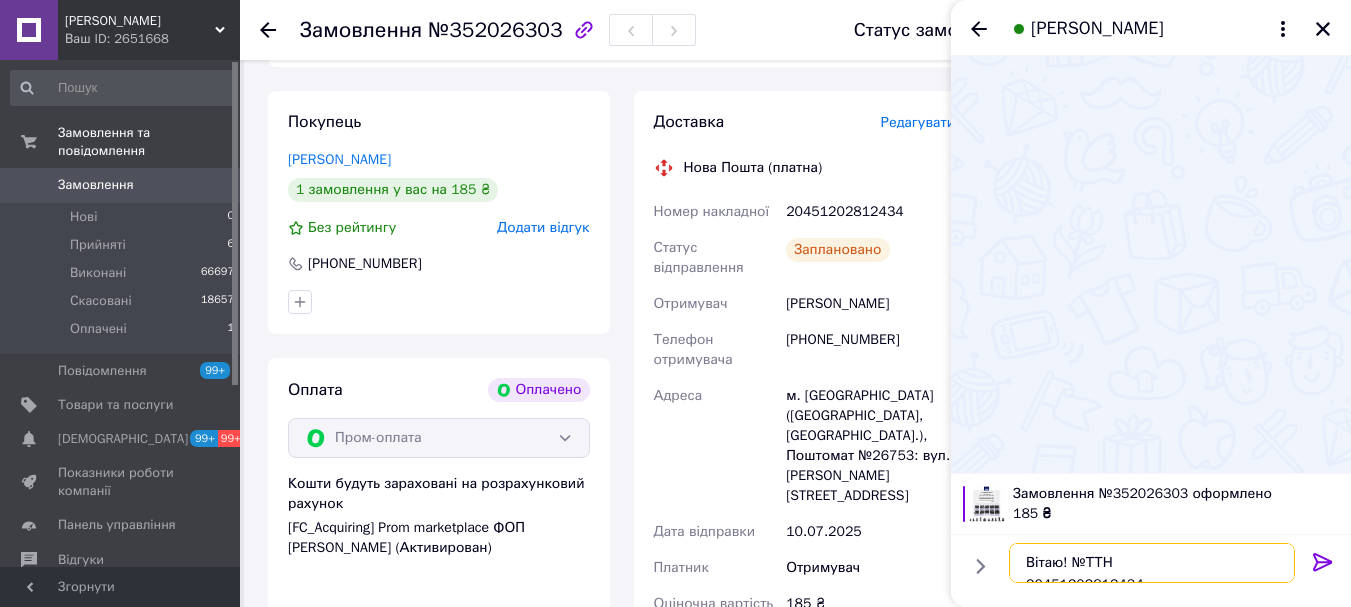 scroll, scrollTop: 12, scrollLeft: 0, axis: vertical 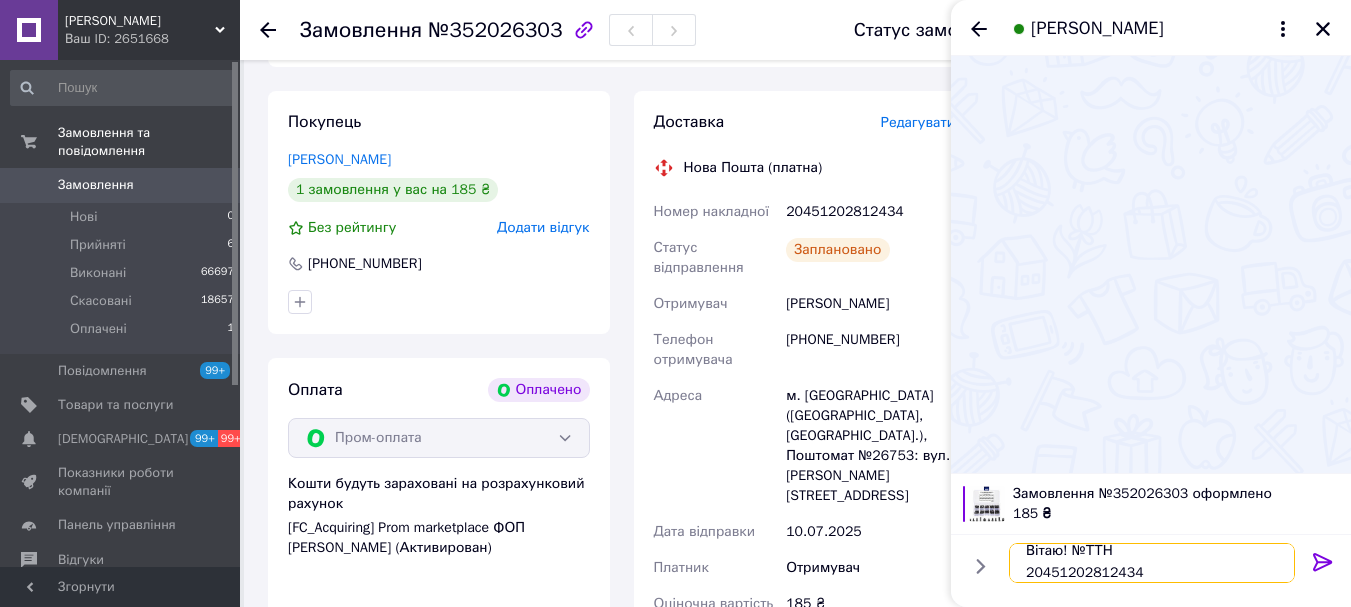 type 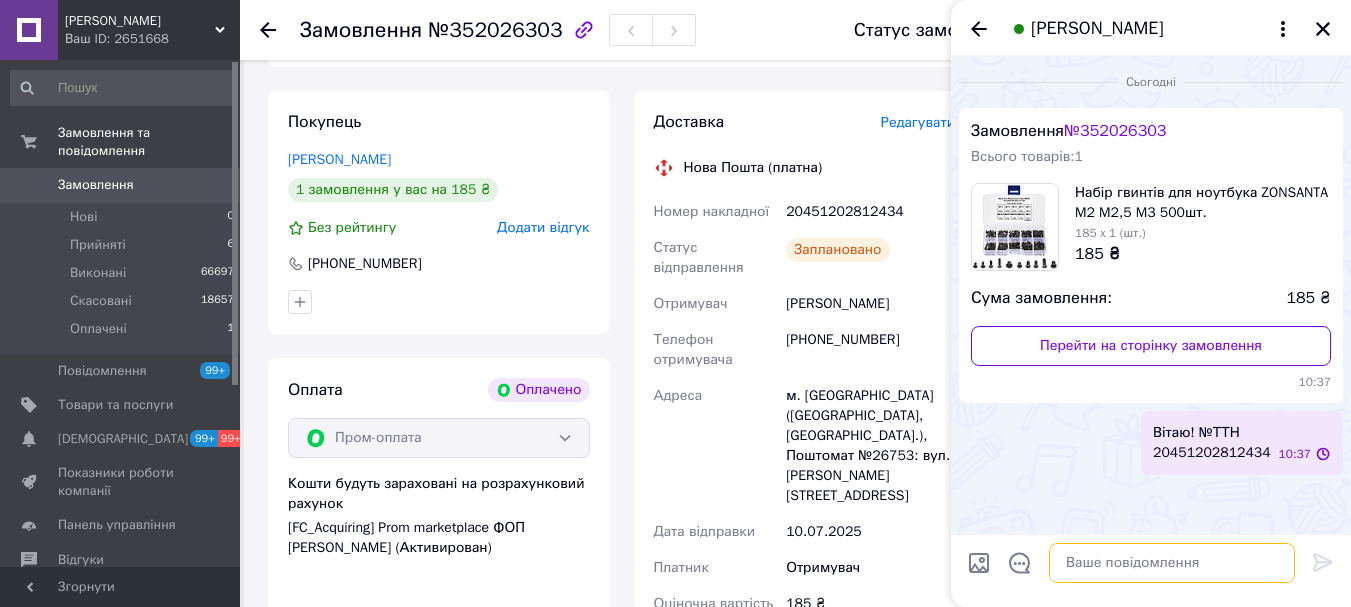 scroll, scrollTop: 0, scrollLeft: 0, axis: both 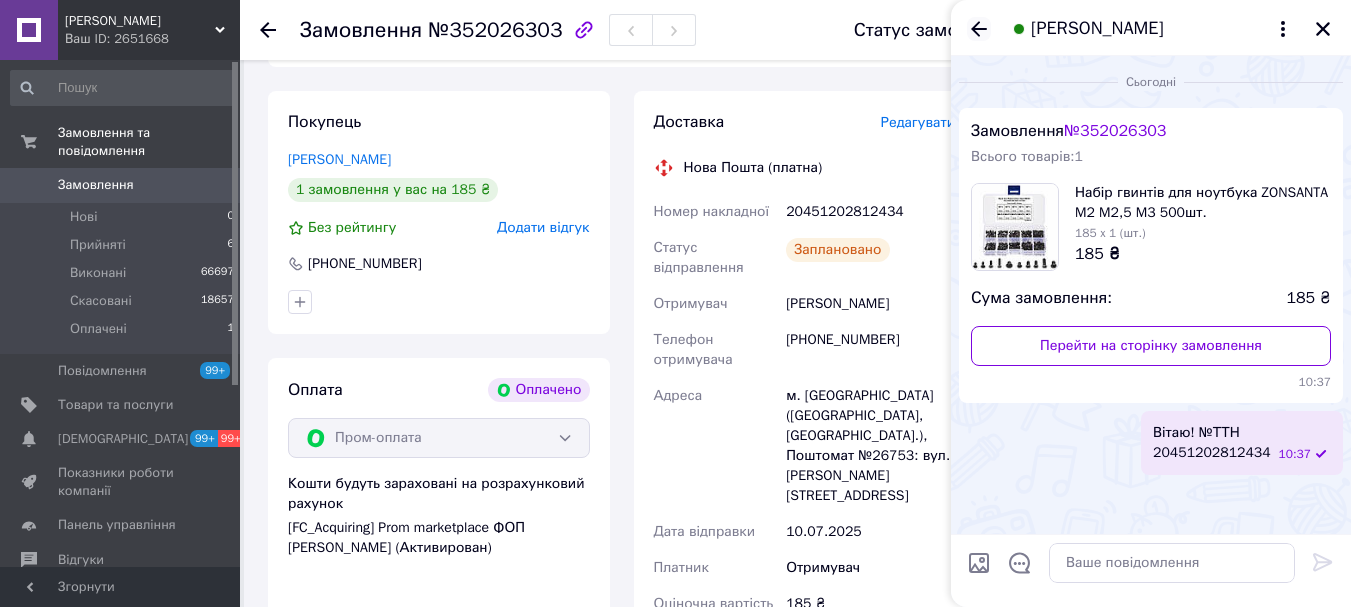 click 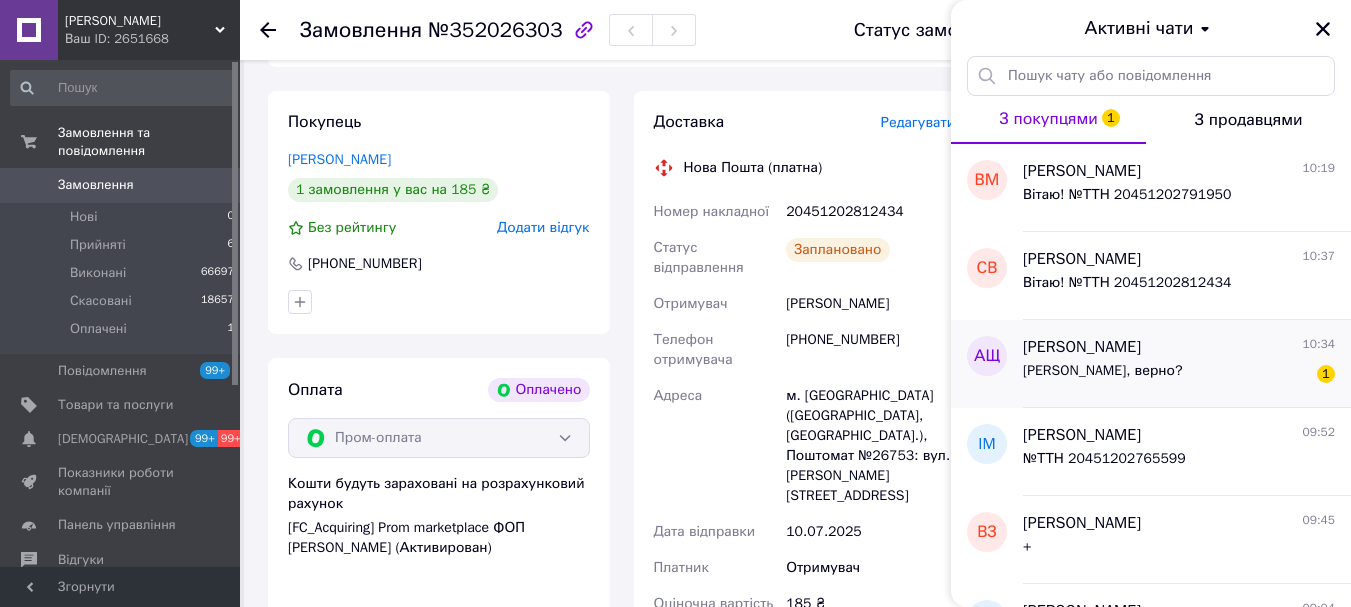click on "[PERSON_NAME]" at bounding box center [1082, 347] 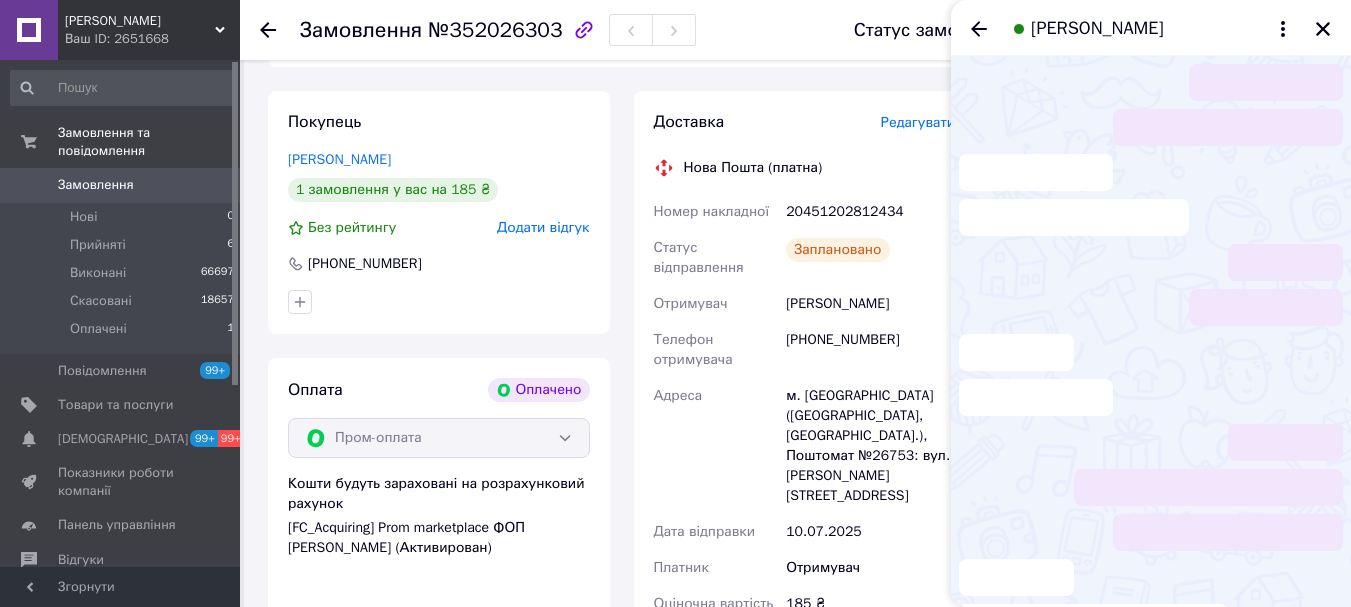 scroll, scrollTop: 190, scrollLeft: 0, axis: vertical 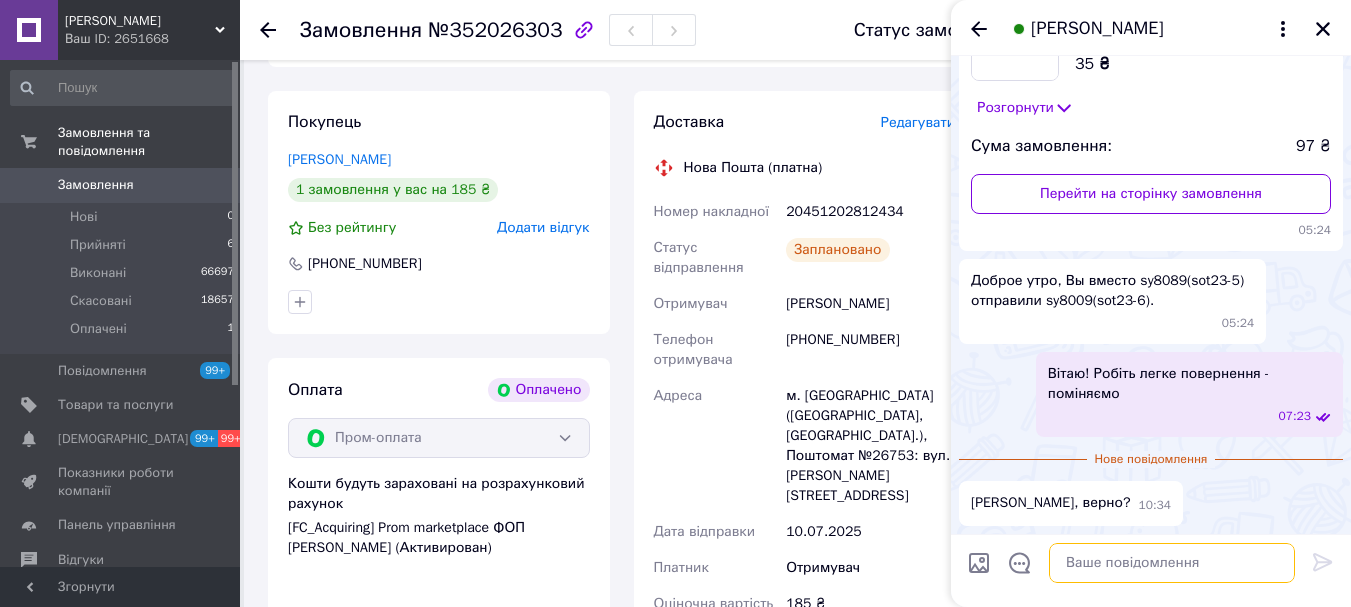 click at bounding box center (1172, 563) 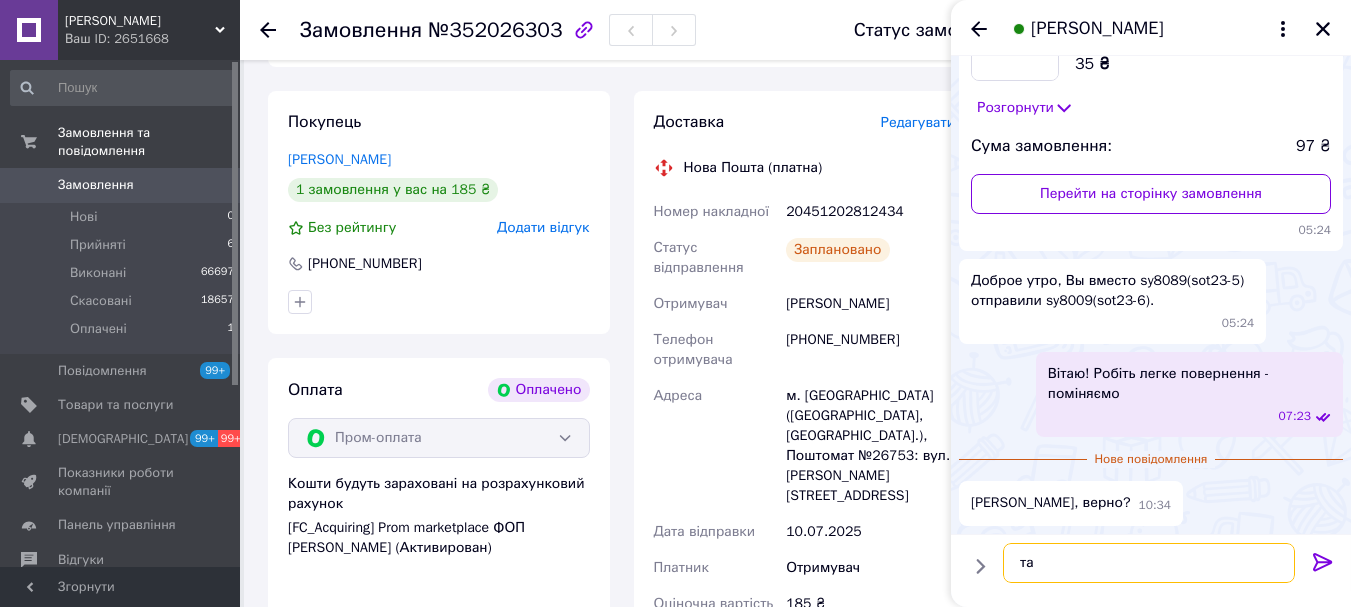 type on "так" 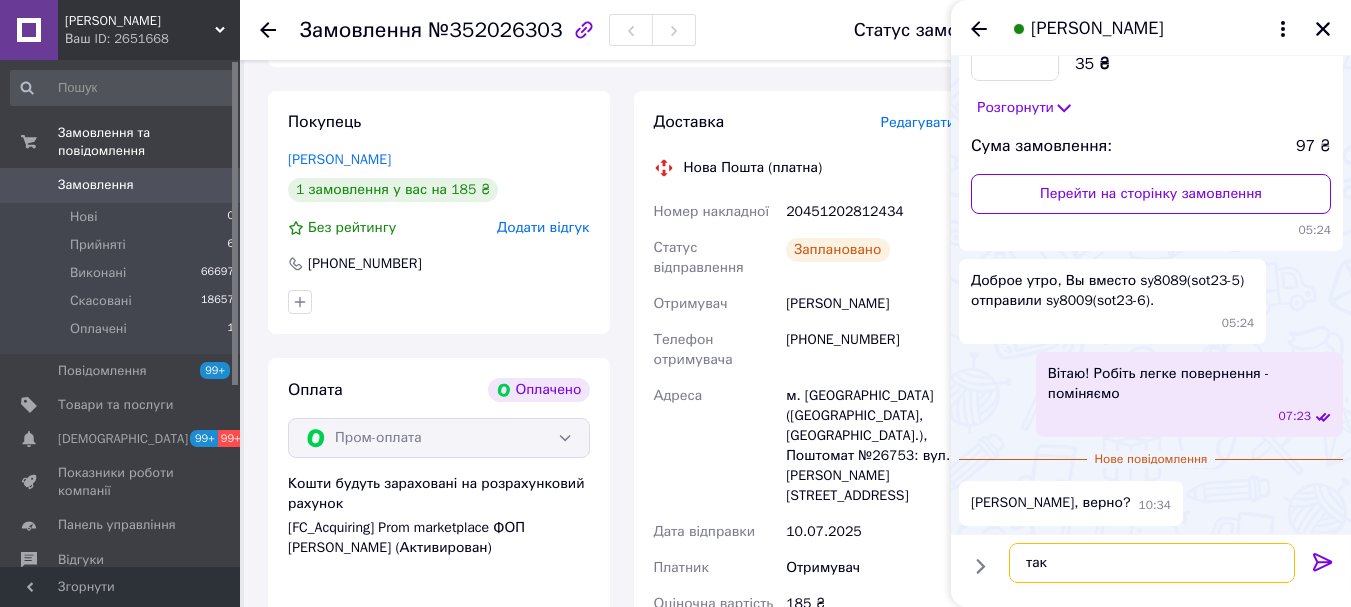 type 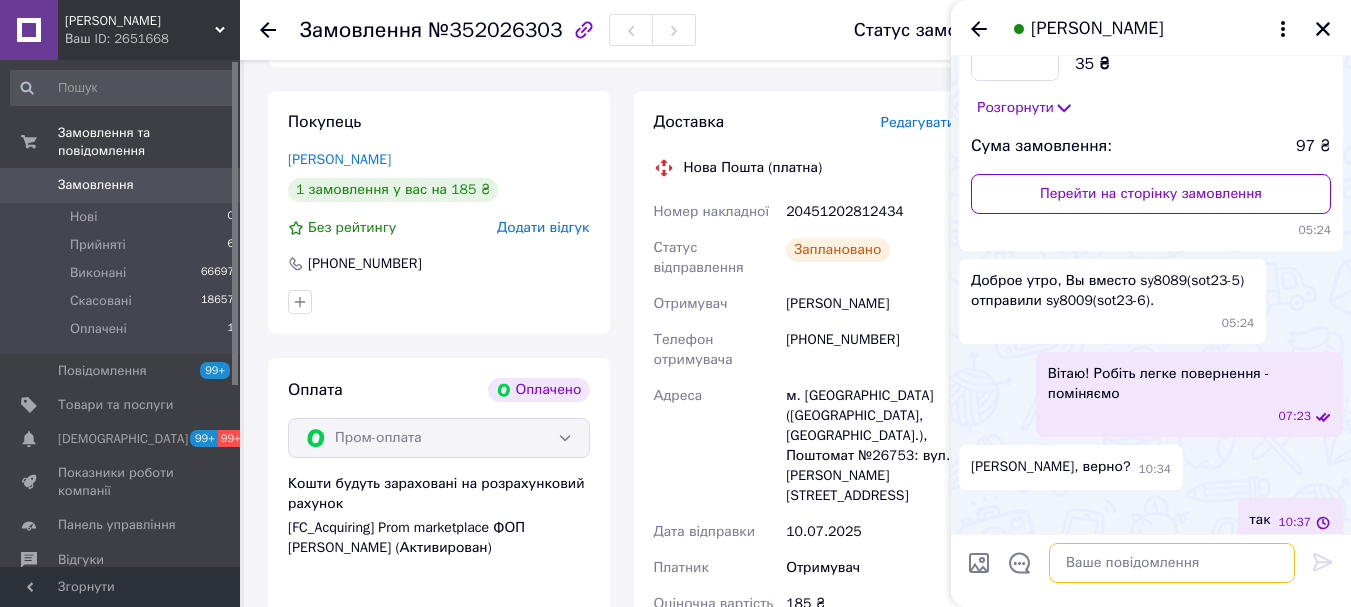 scroll, scrollTop: 207, scrollLeft: 0, axis: vertical 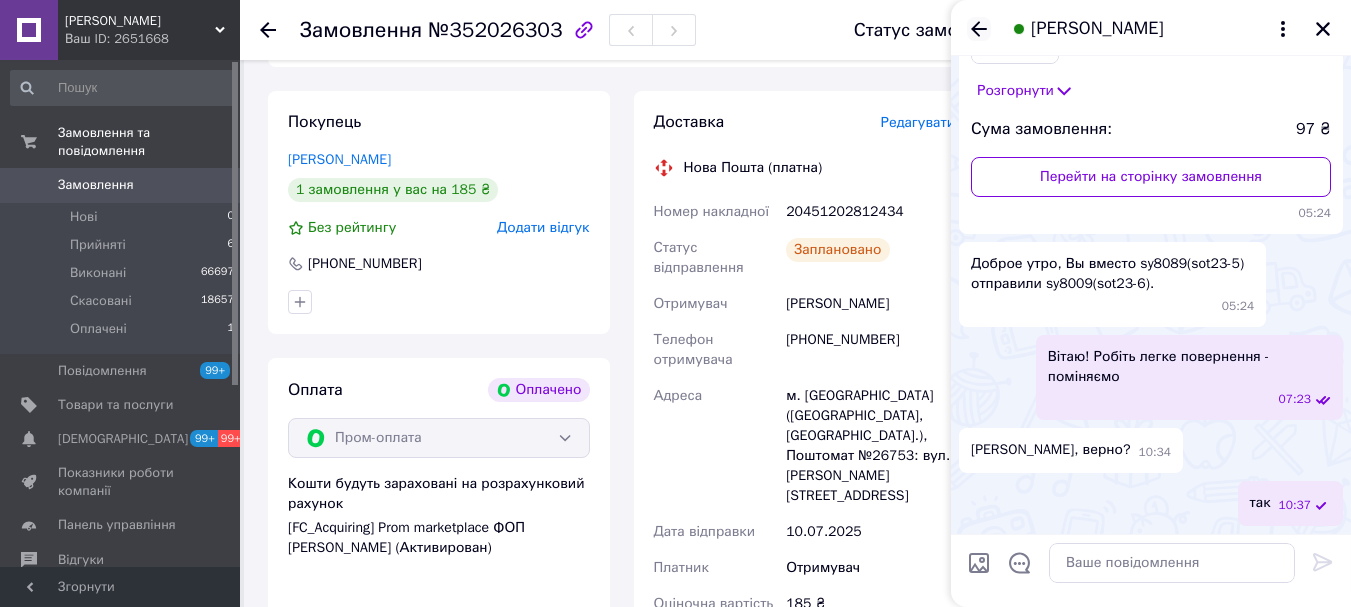 click 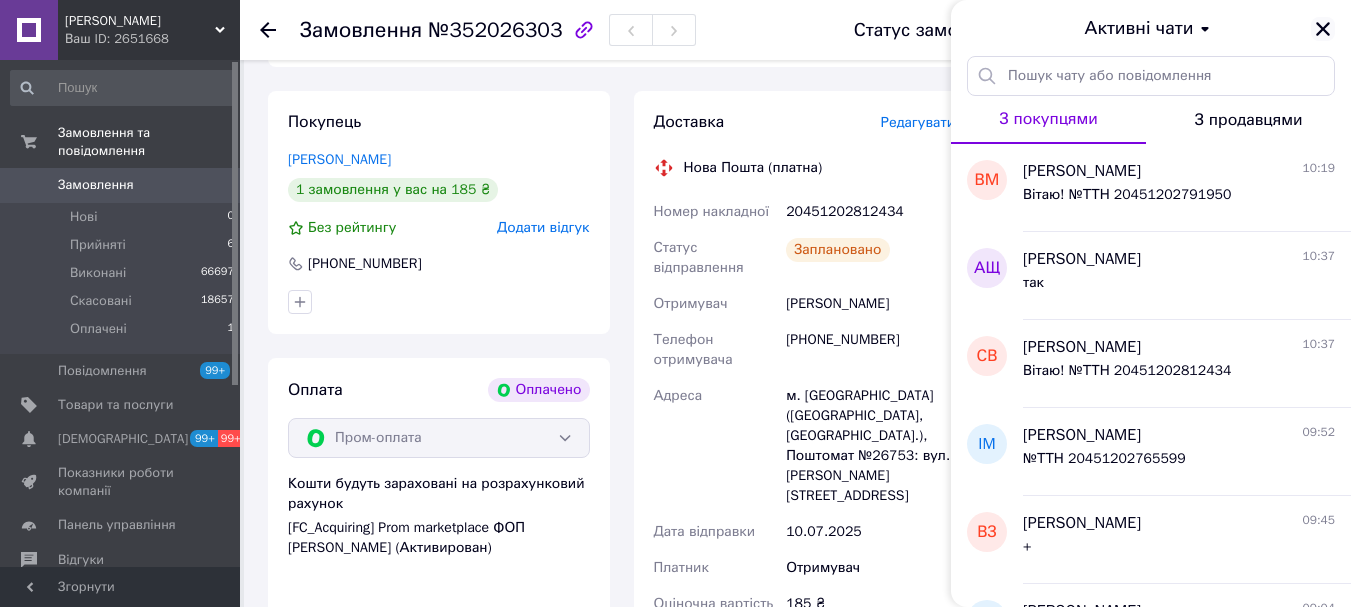 click at bounding box center (1323, 29) 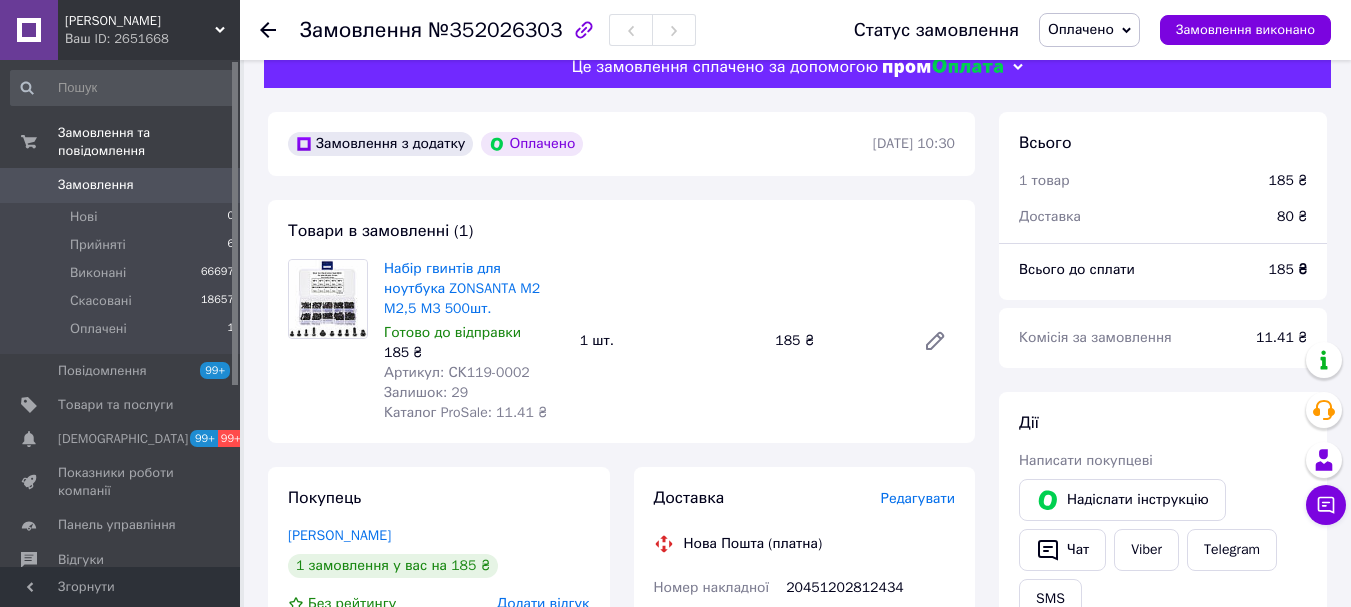 scroll, scrollTop: 10, scrollLeft: 0, axis: vertical 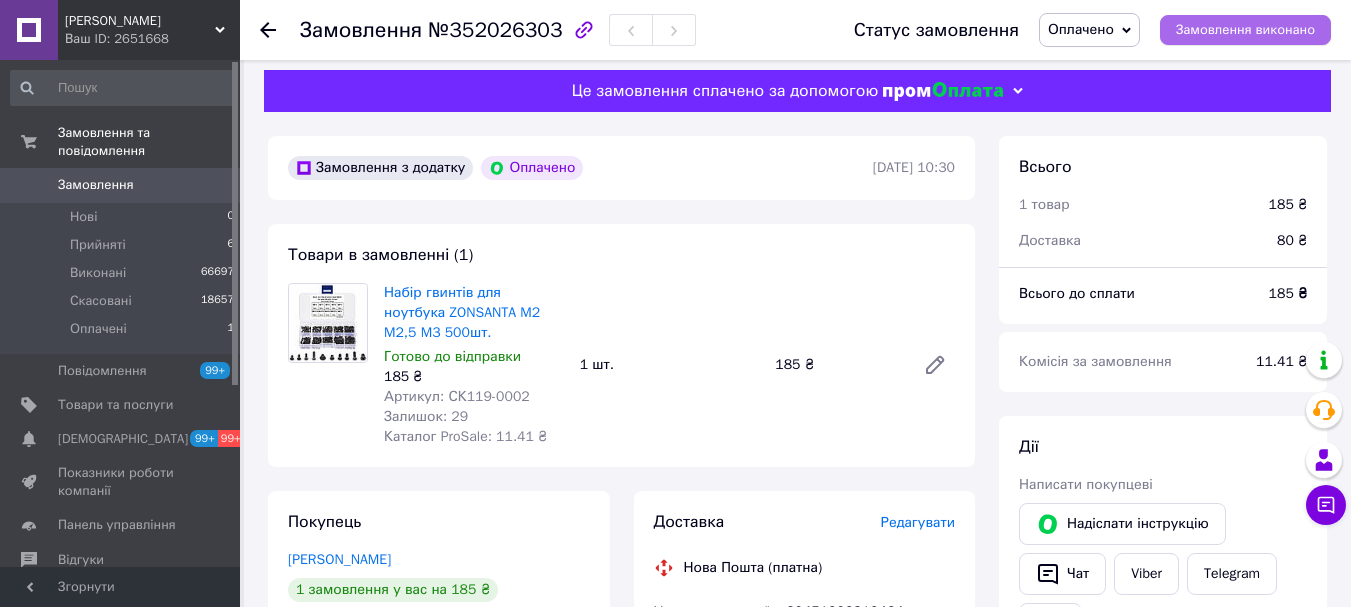click on "Замовлення виконано" at bounding box center (1245, 30) 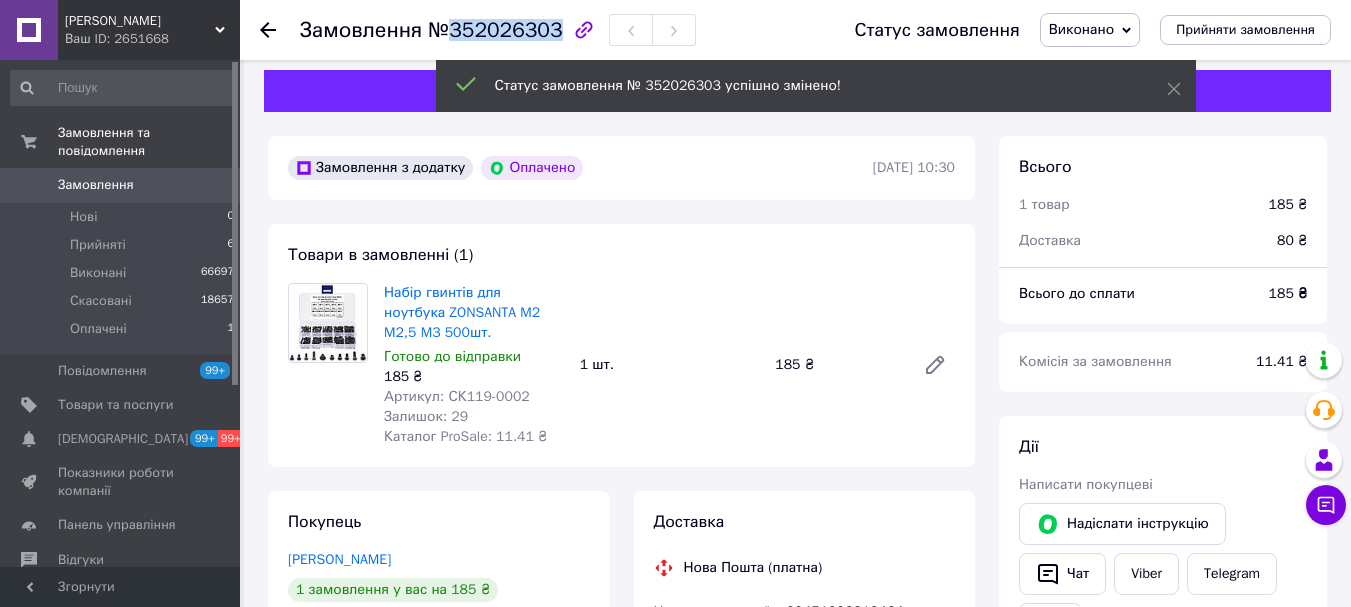 drag, startPoint x: 551, startPoint y: 29, endPoint x: 449, endPoint y: 26, distance: 102.044106 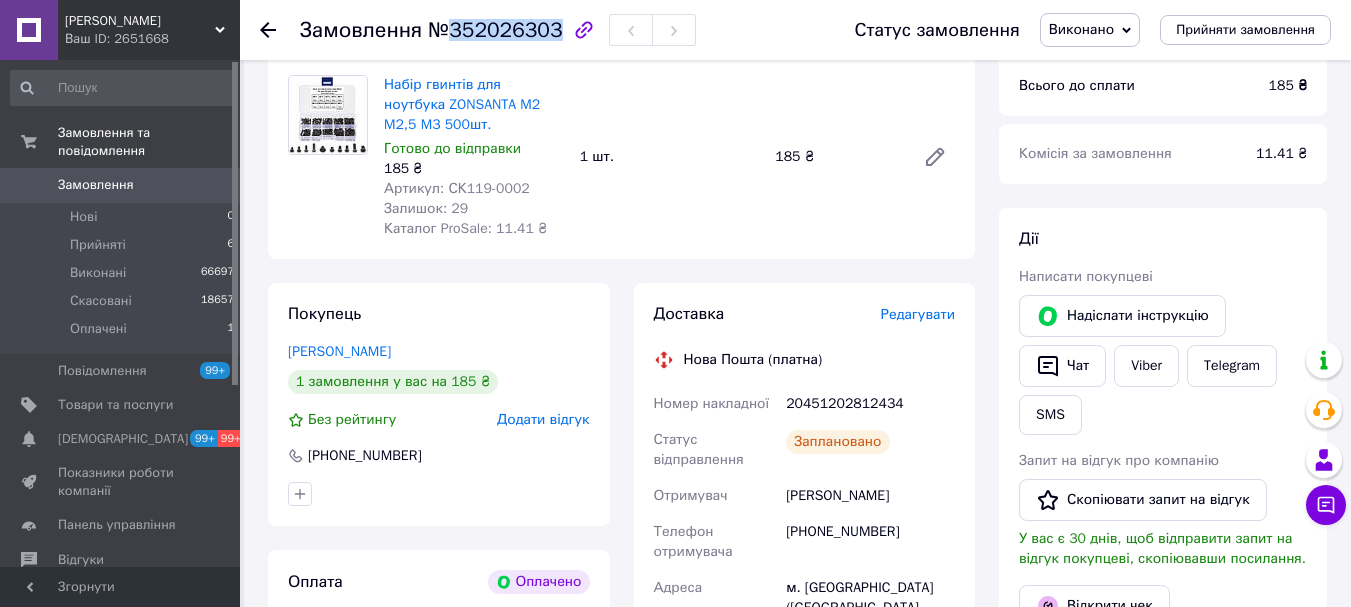 scroll, scrollTop: 310, scrollLeft: 0, axis: vertical 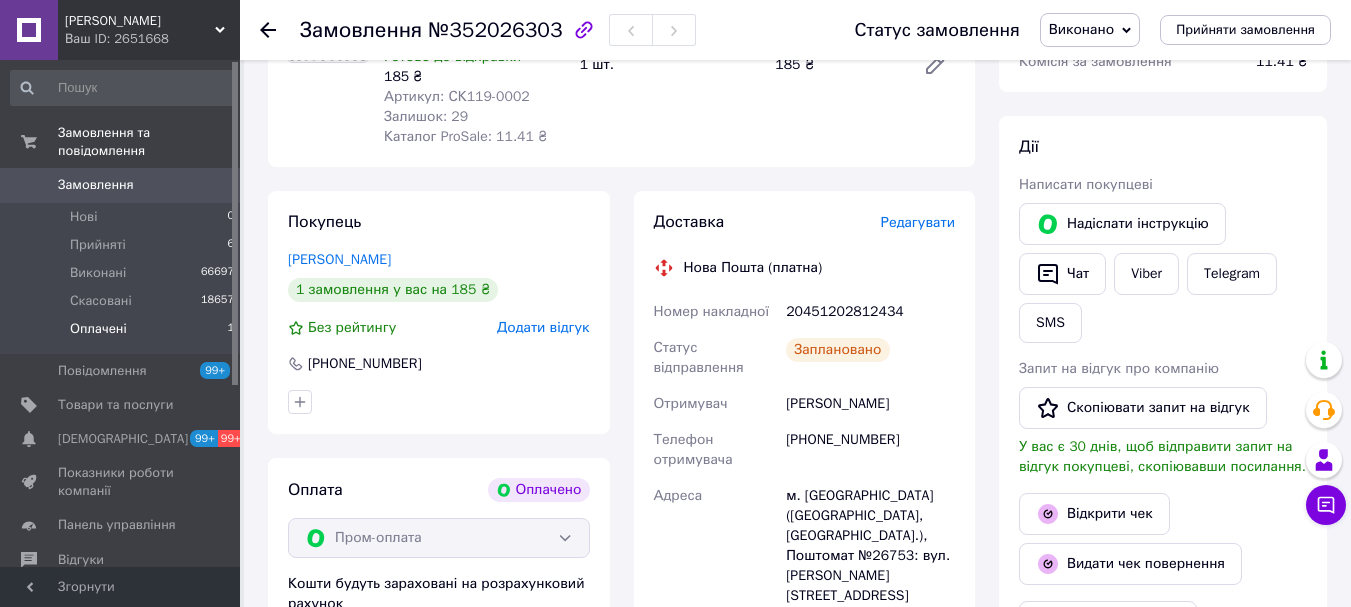 click on "Оплачені 1" at bounding box center [123, 334] 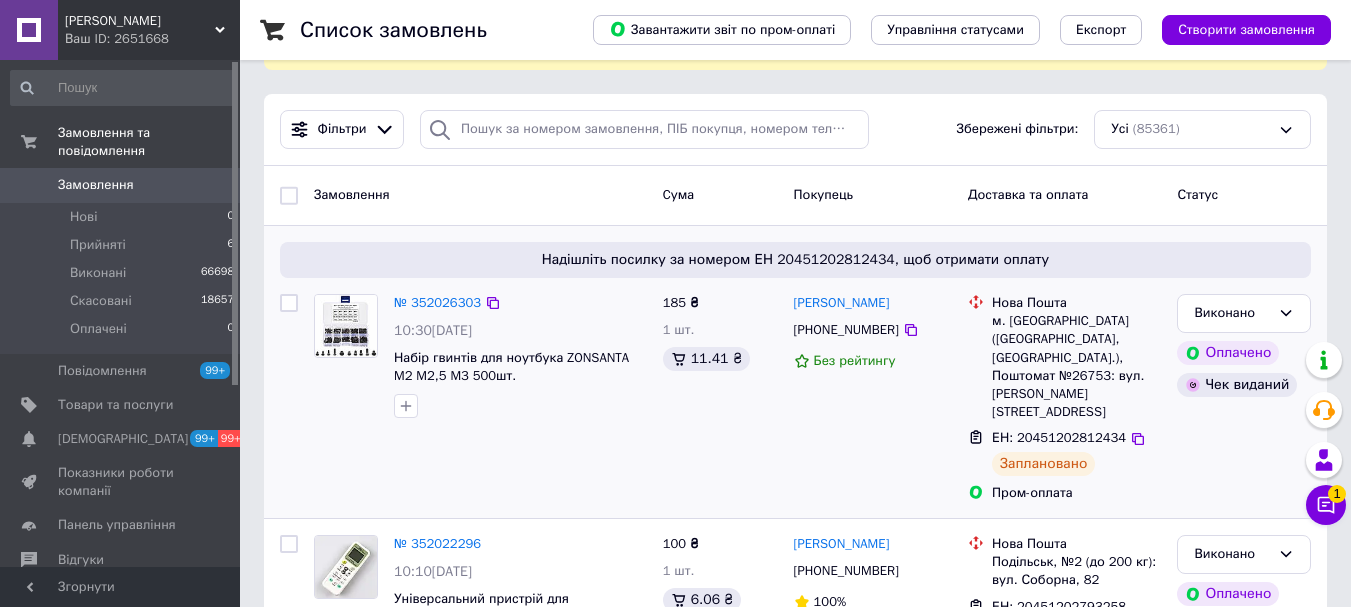 scroll, scrollTop: 300, scrollLeft: 0, axis: vertical 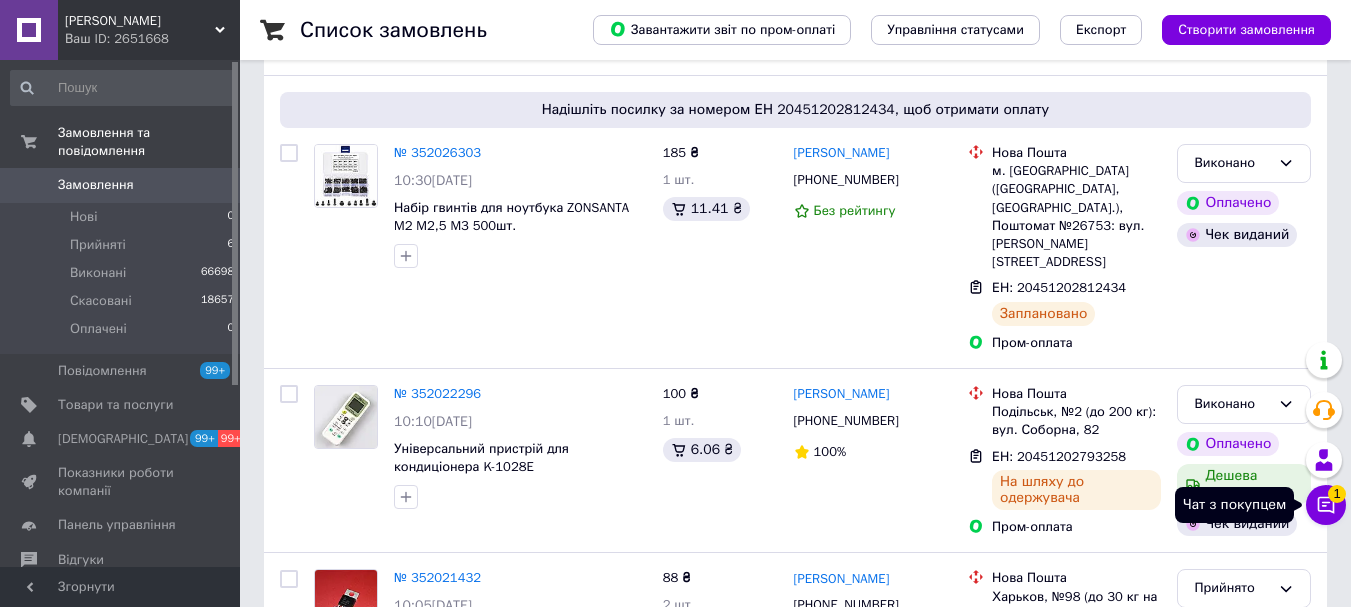 click 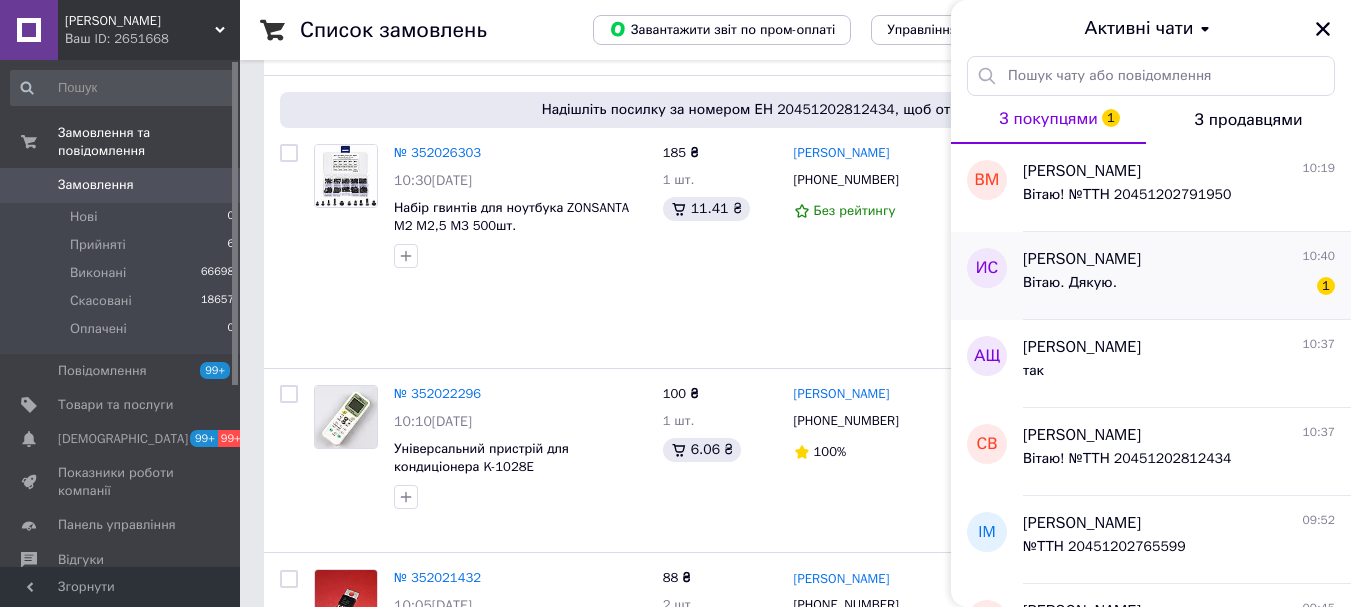 click on "Вітаю. Дякую. 1" at bounding box center [1179, 287] 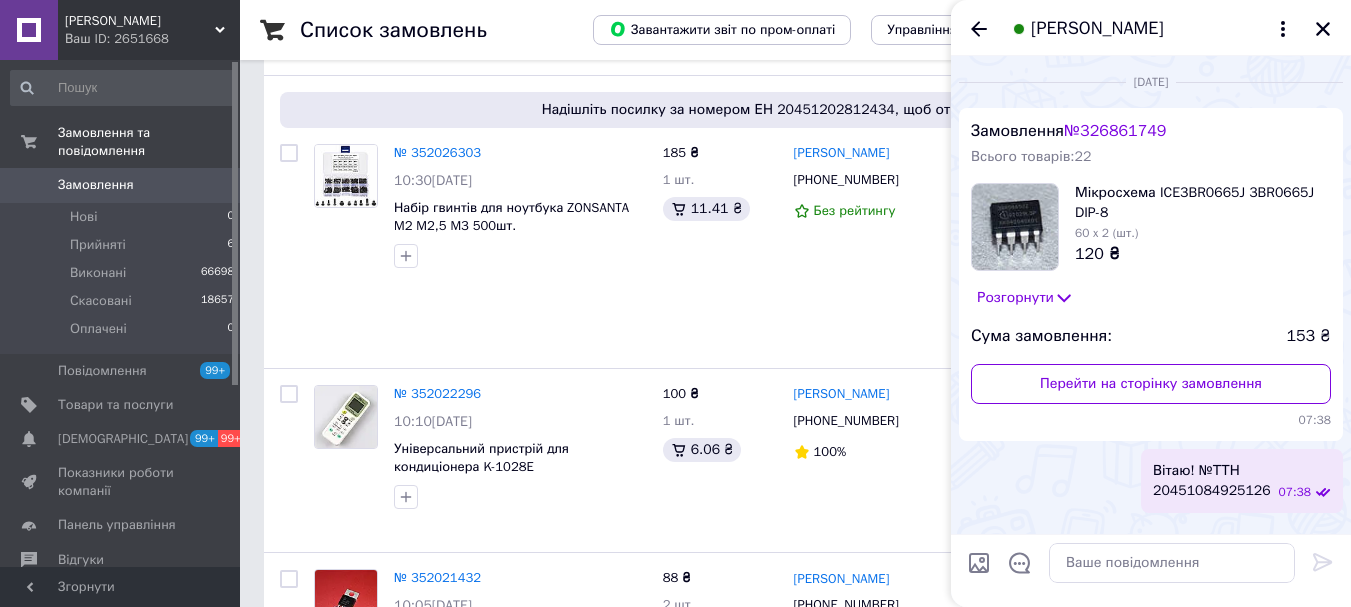 scroll, scrollTop: 503, scrollLeft: 0, axis: vertical 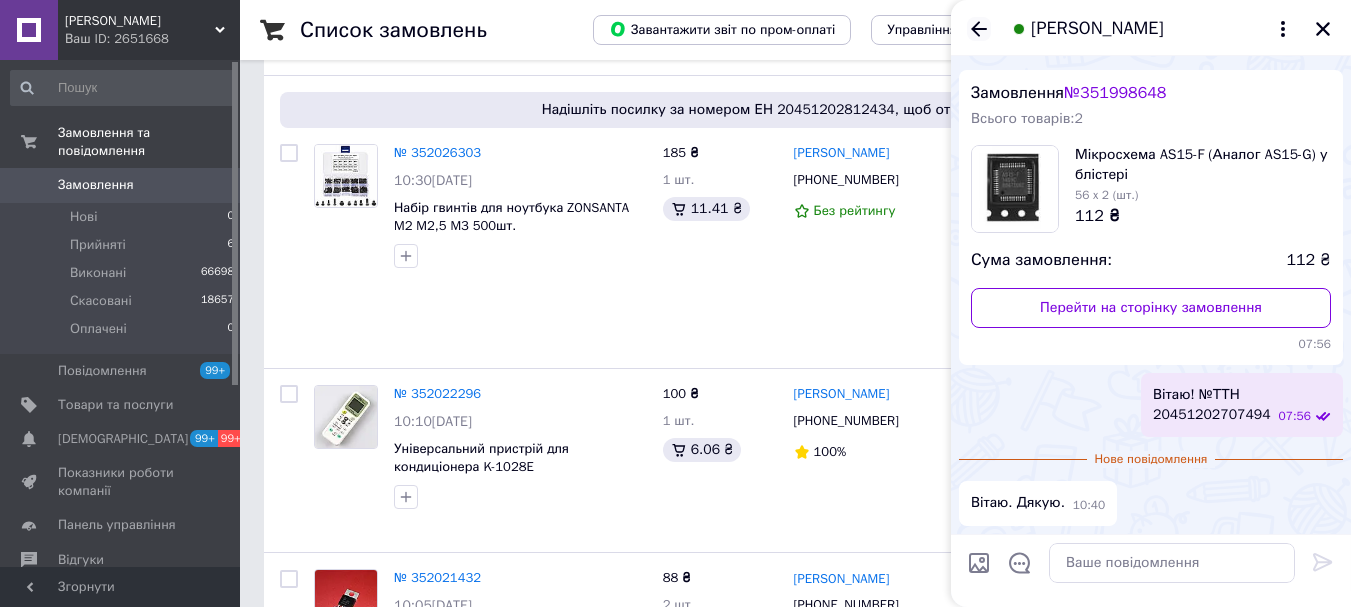 click 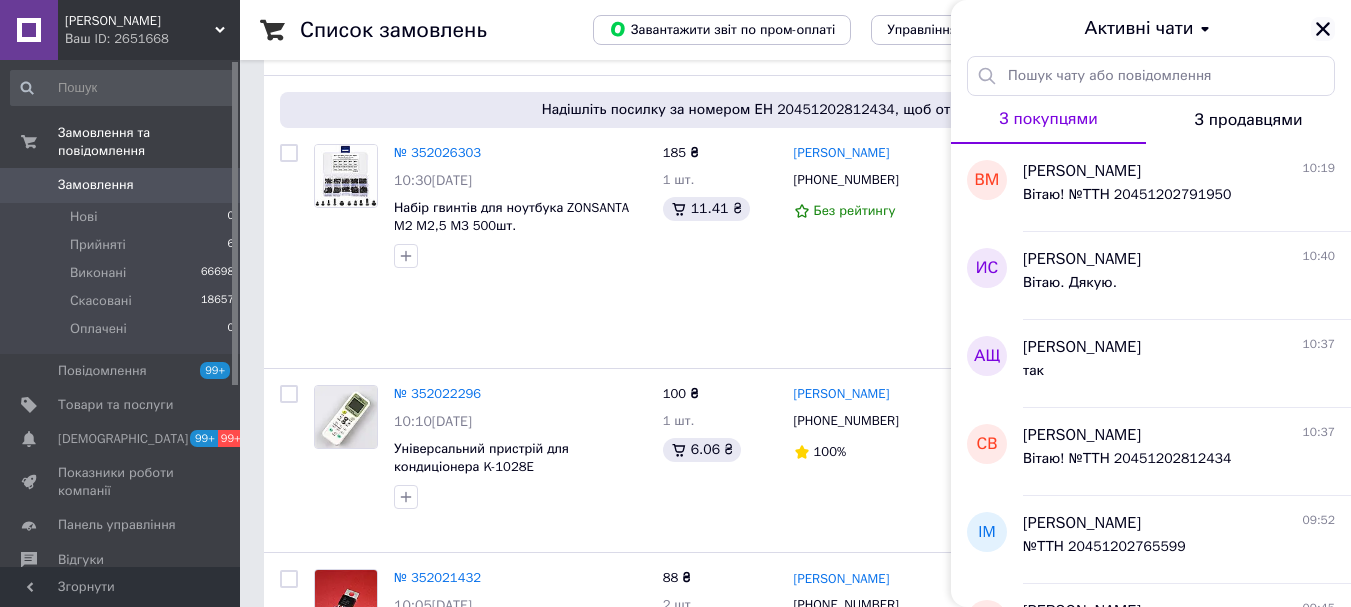 click 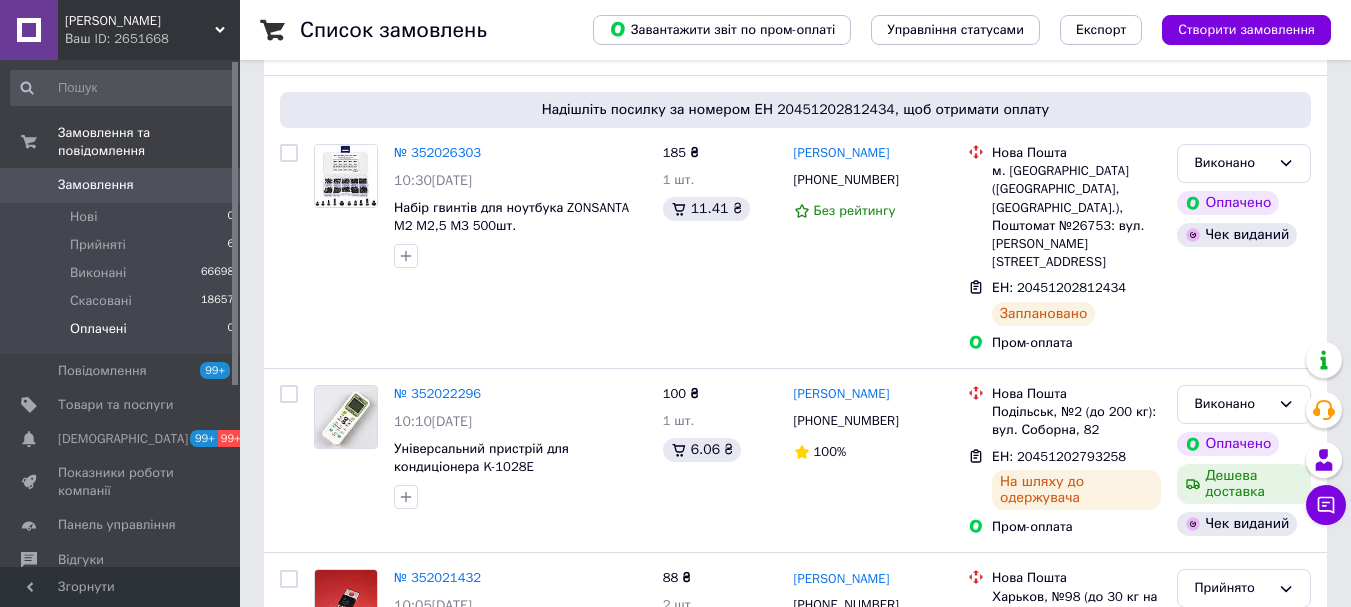 drag, startPoint x: 88, startPoint y: 314, endPoint x: 124, endPoint y: 308, distance: 36.496574 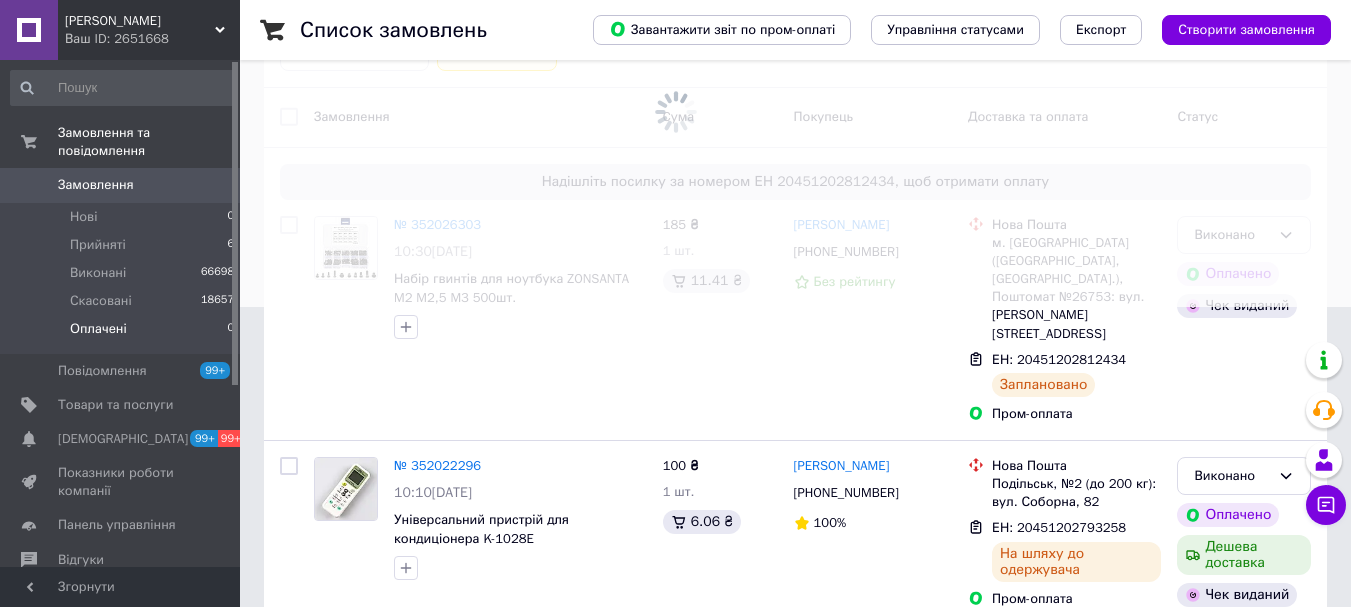 scroll, scrollTop: 0, scrollLeft: 0, axis: both 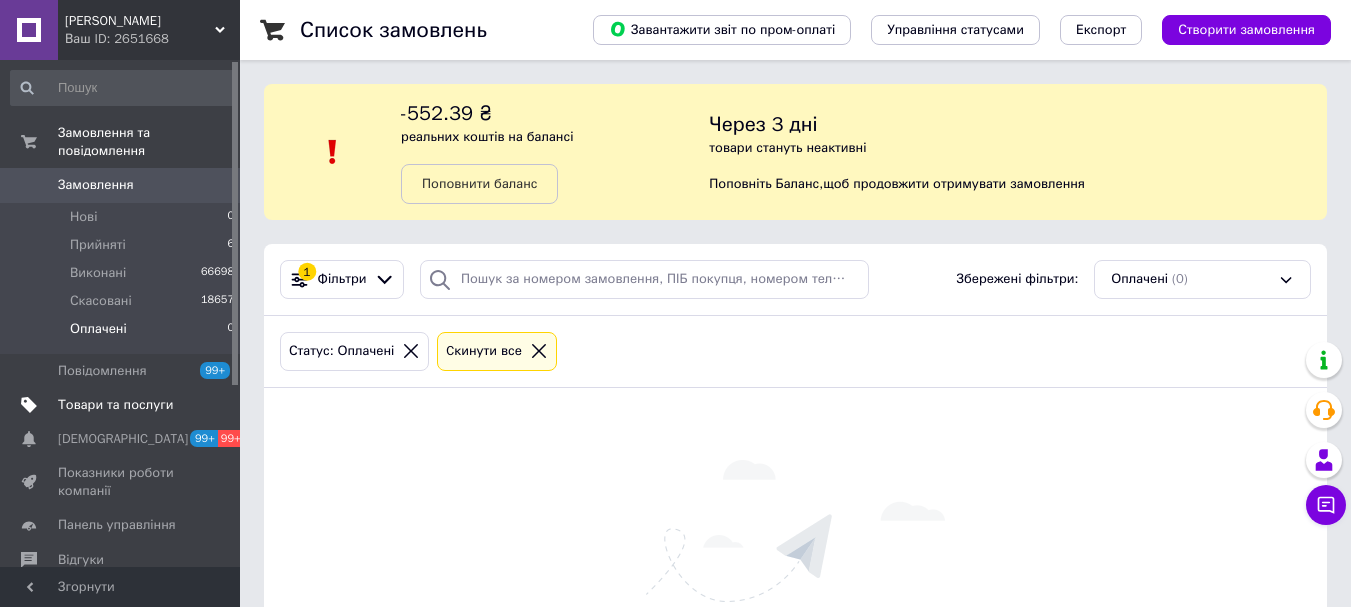click on "Товари та послуги" at bounding box center (123, 405) 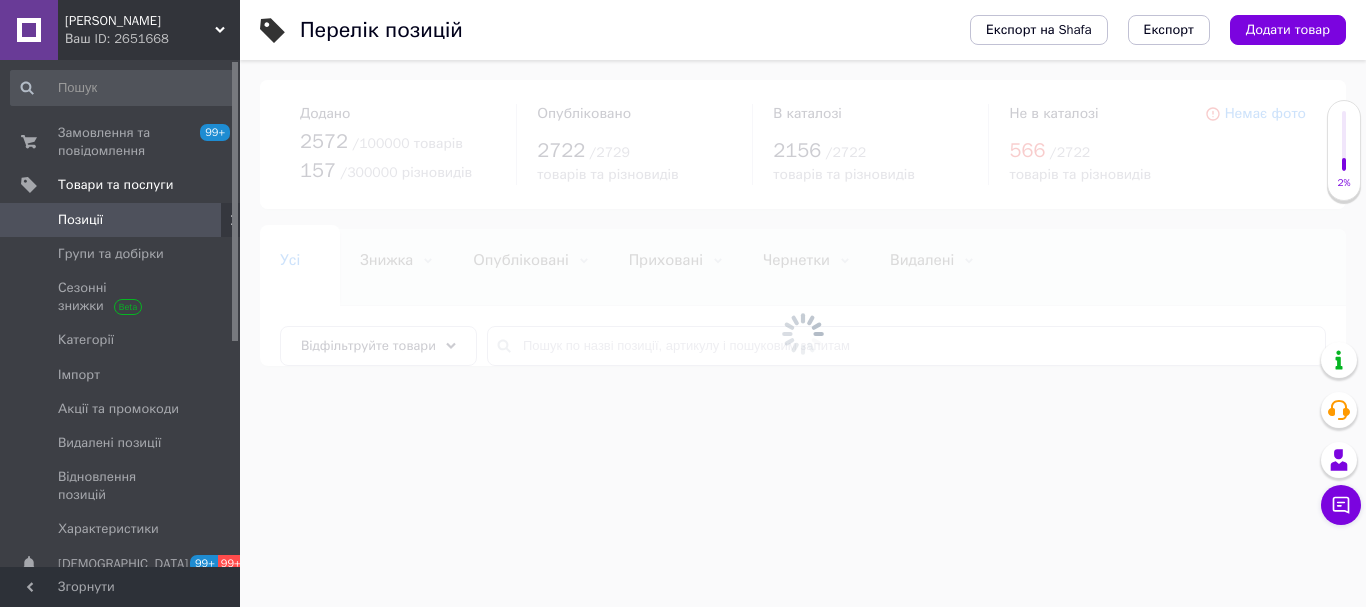 click at bounding box center [803, 333] 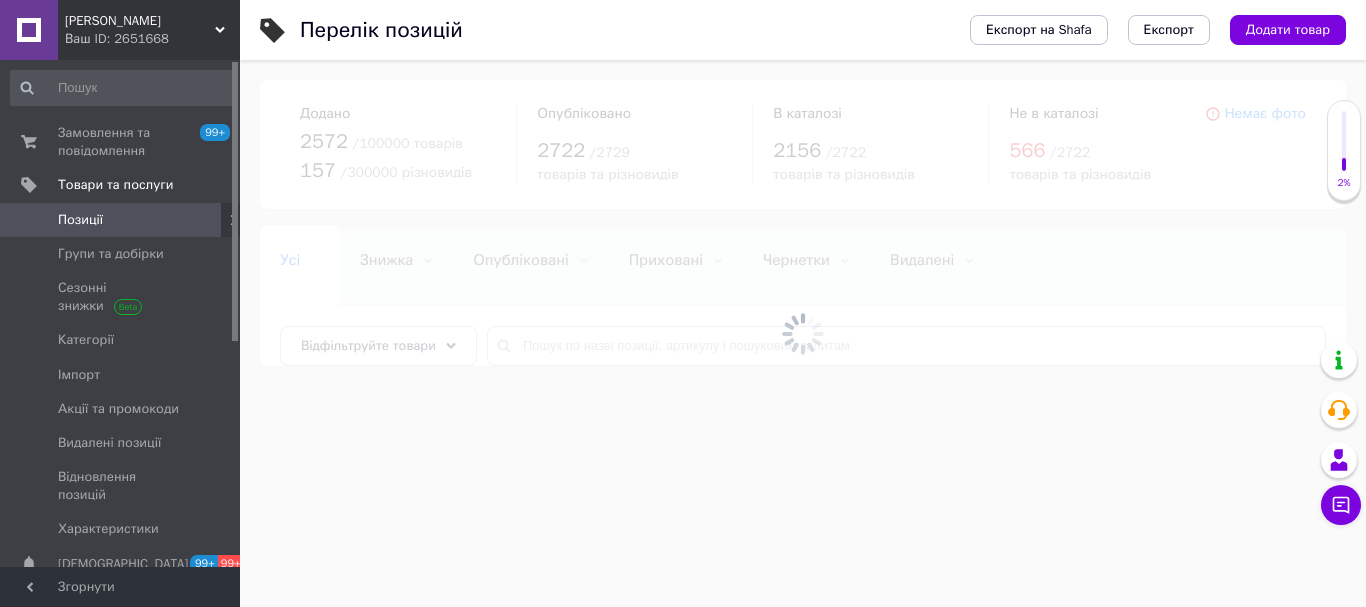 click at bounding box center (803, 333) 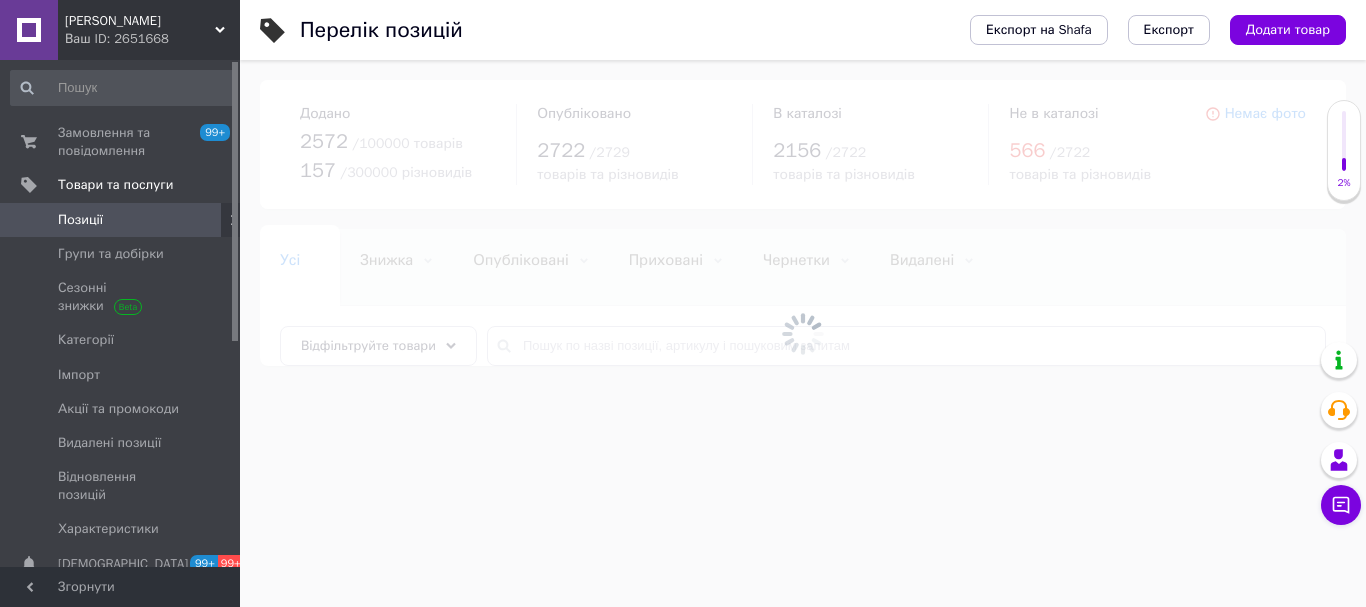 drag, startPoint x: 689, startPoint y: 345, endPoint x: 629, endPoint y: 341, distance: 60.133186 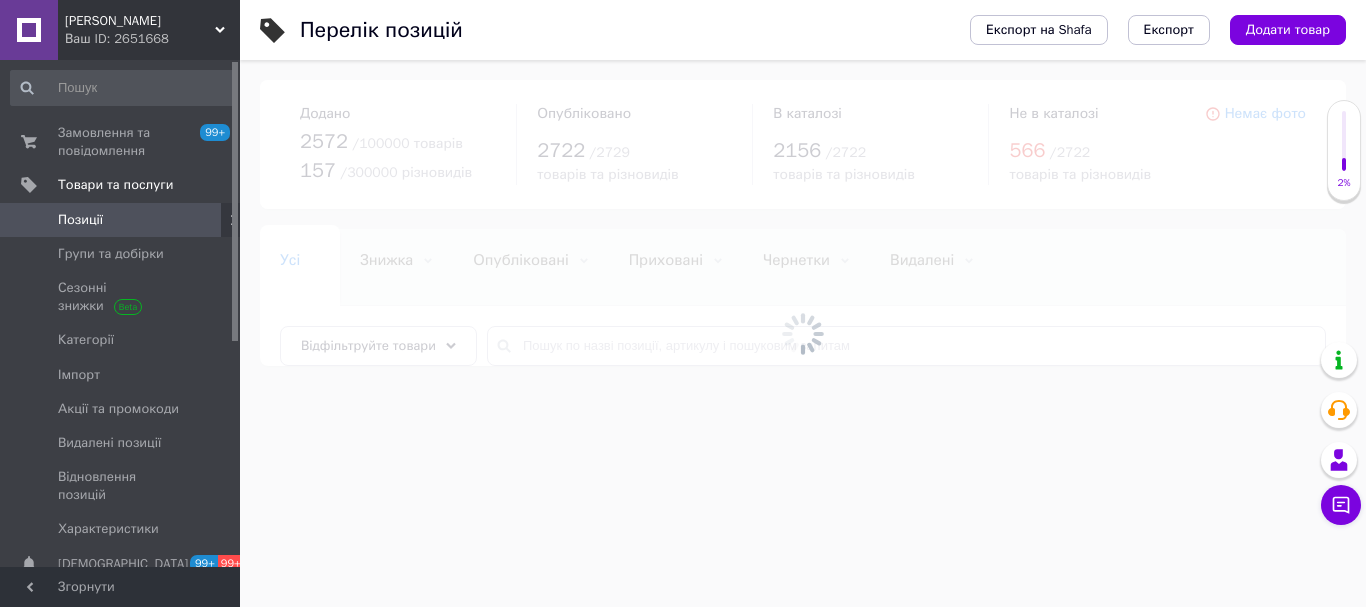 click at bounding box center (803, 333) 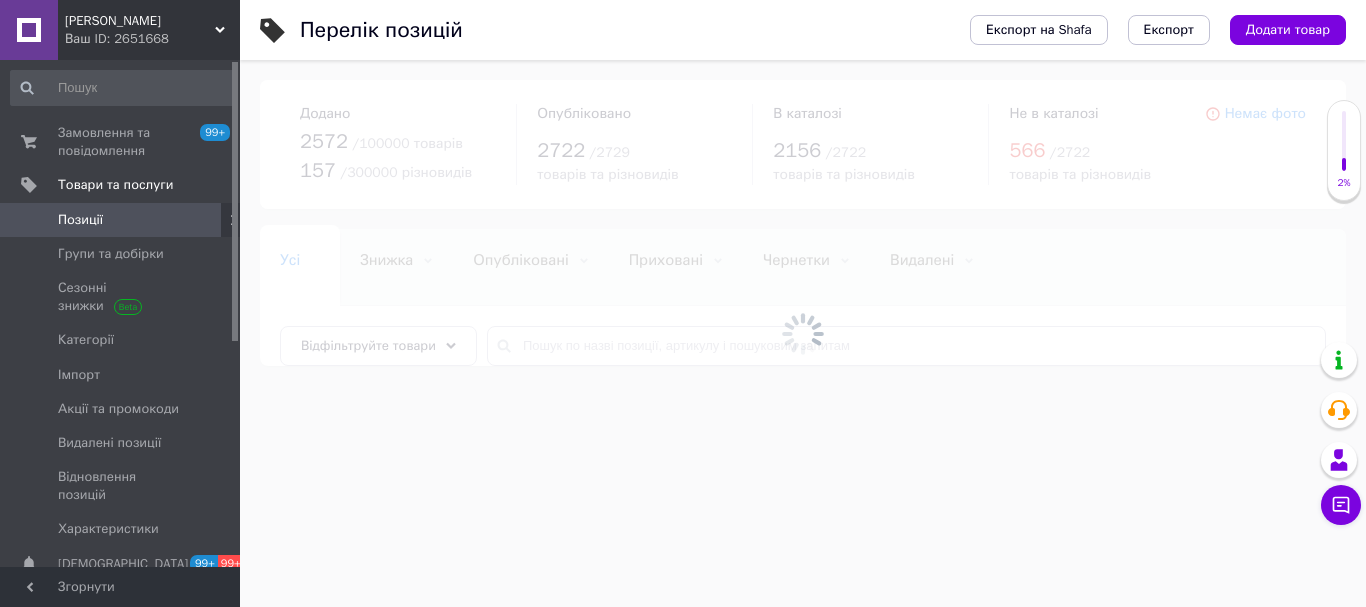 click at bounding box center [803, 333] 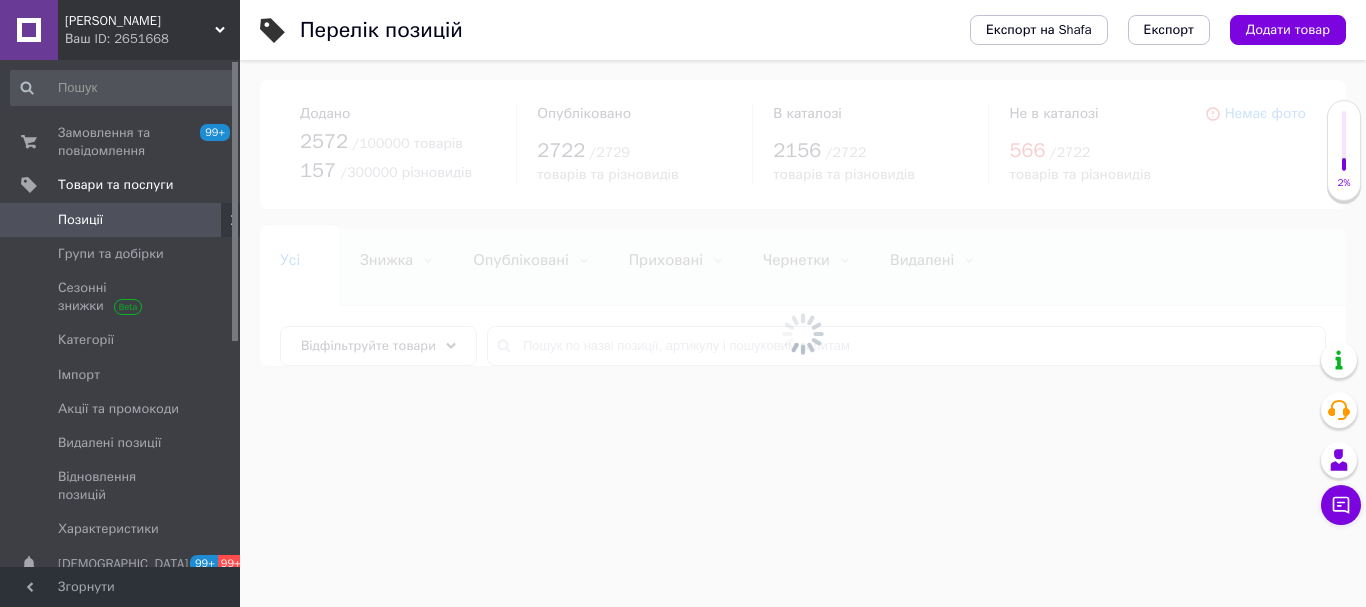 drag, startPoint x: 646, startPoint y: 347, endPoint x: 578, endPoint y: 345, distance: 68.0294 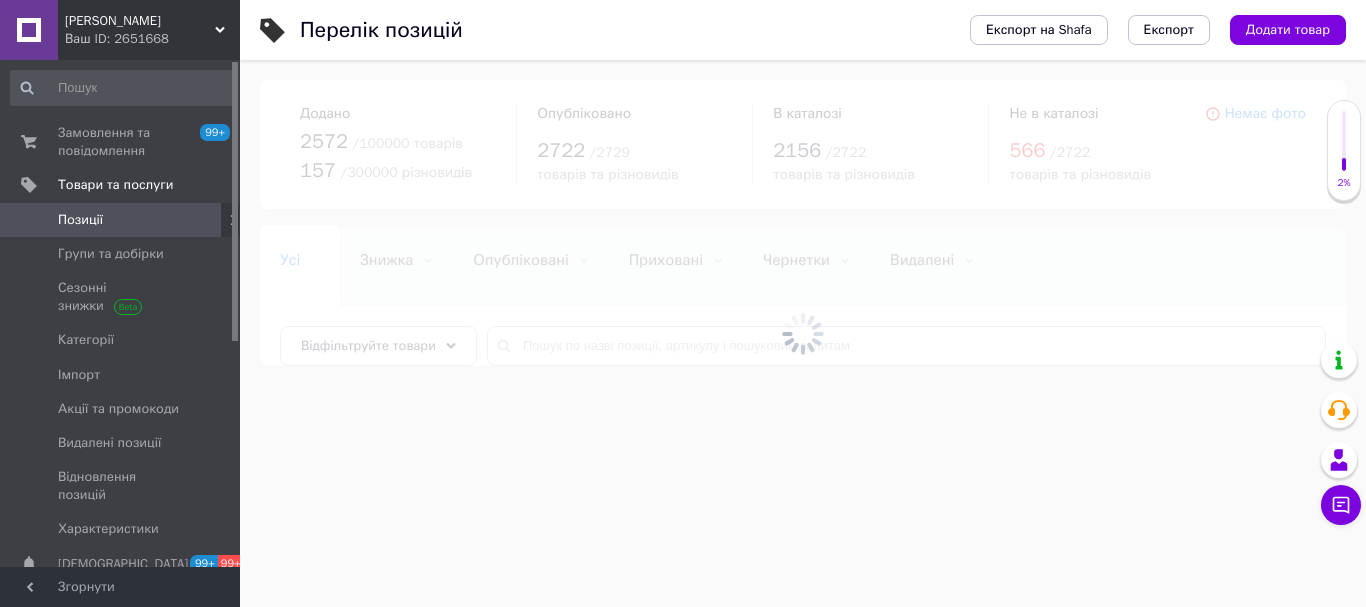 click at bounding box center [803, 333] 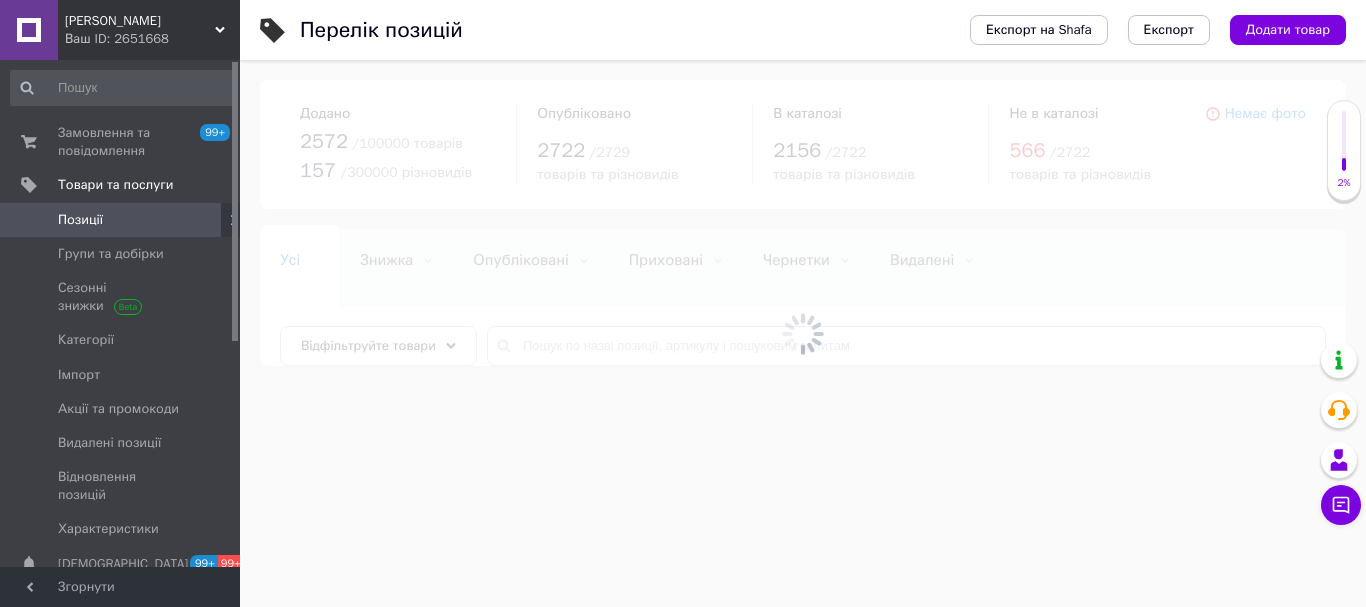 click at bounding box center (803, 333) 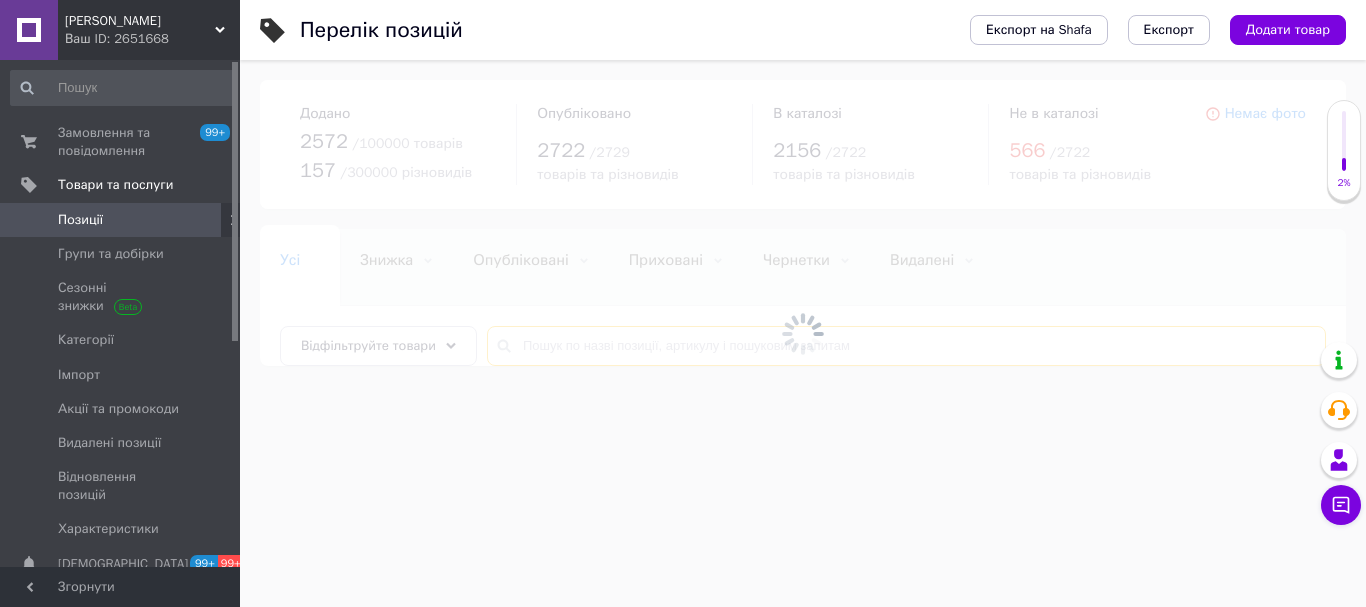 drag, startPoint x: 641, startPoint y: 351, endPoint x: 630, endPoint y: 344, distance: 13.038404 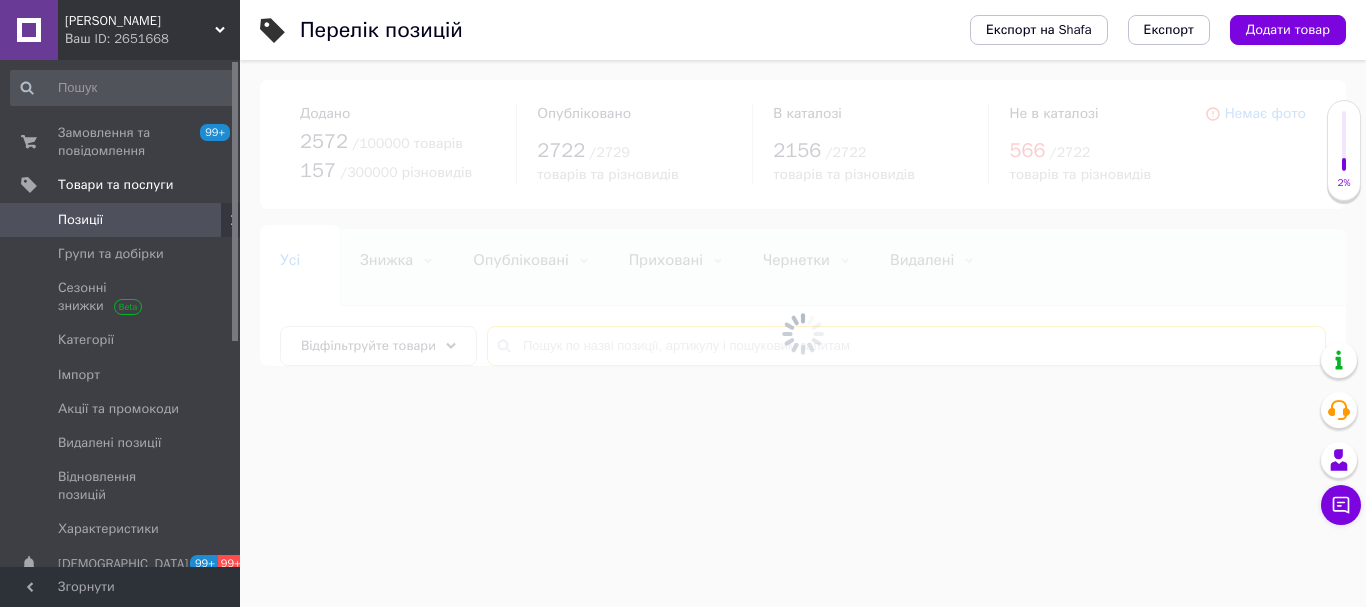click at bounding box center (906, 346) 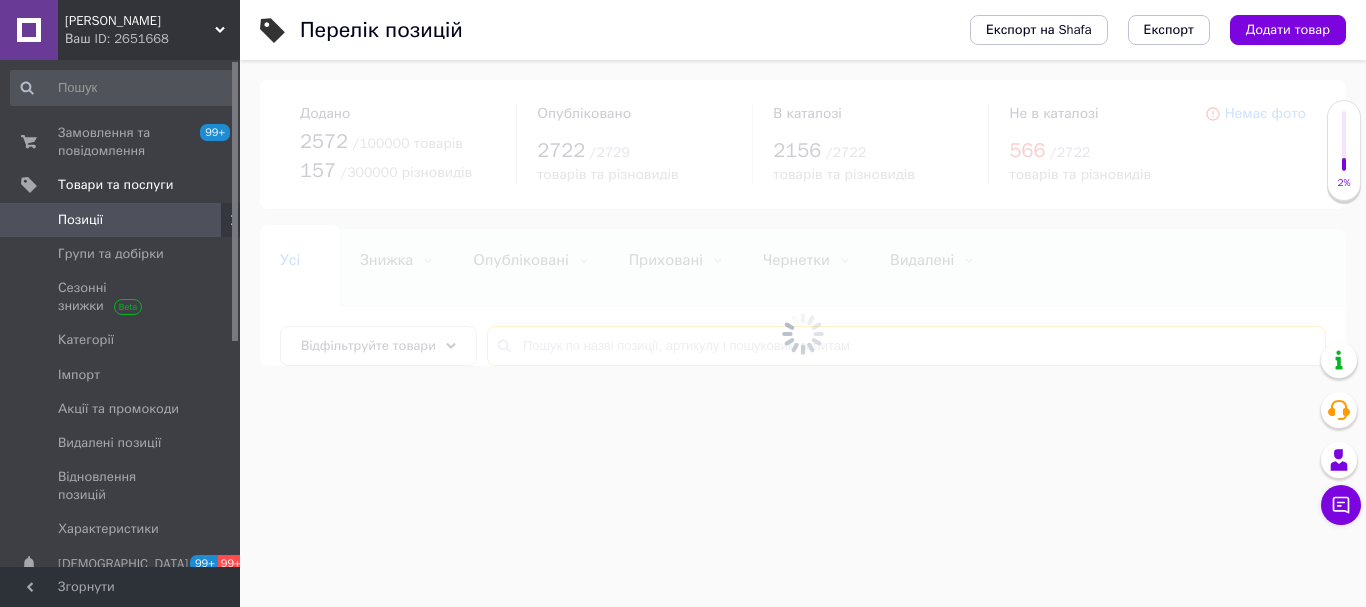 click at bounding box center (906, 346) 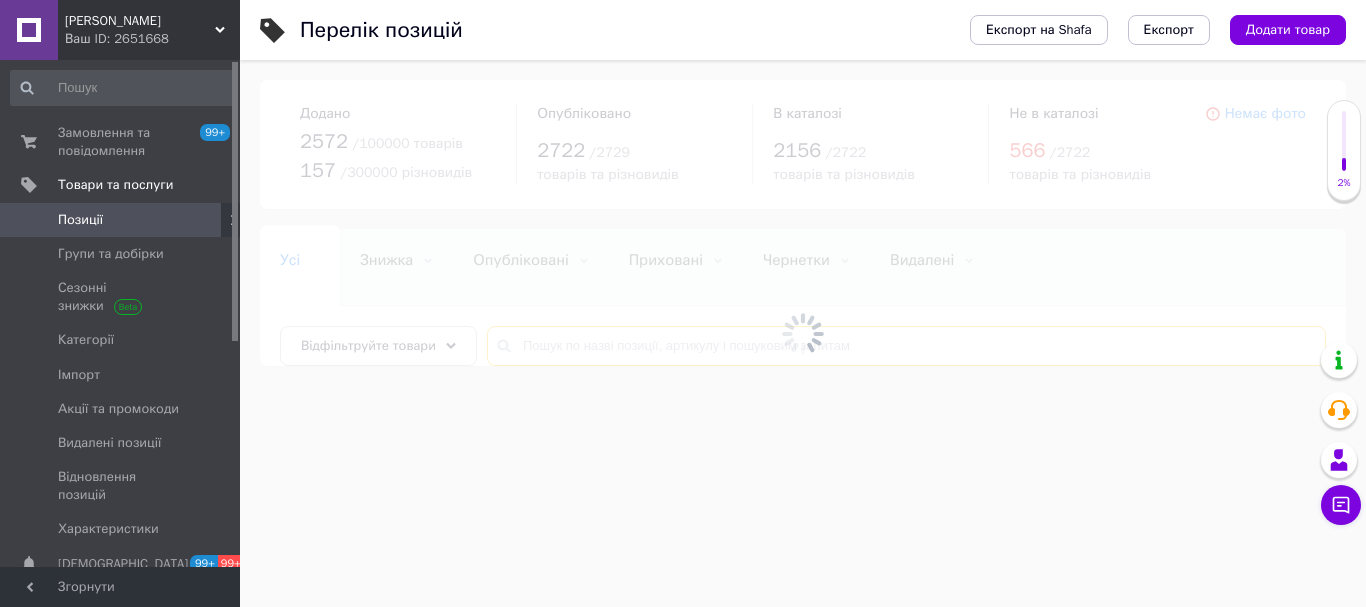 click at bounding box center [906, 346] 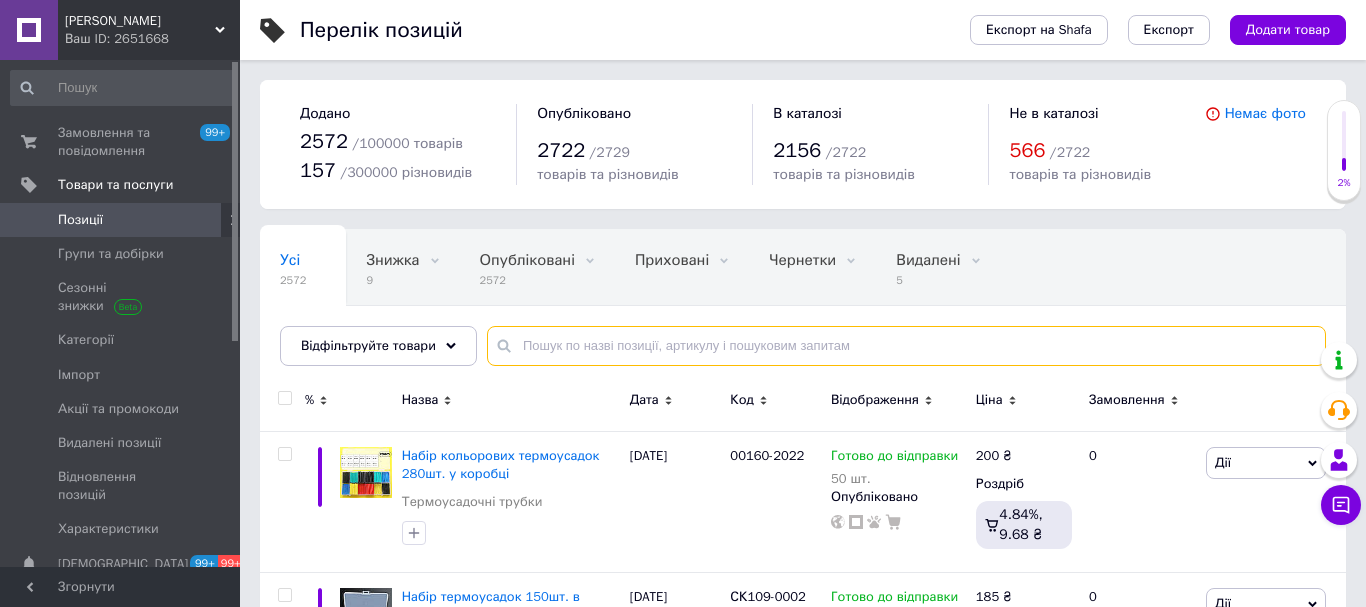 drag, startPoint x: 630, startPoint y: 344, endPoint x: 604, endPoint y: 342, distance: 26.076809 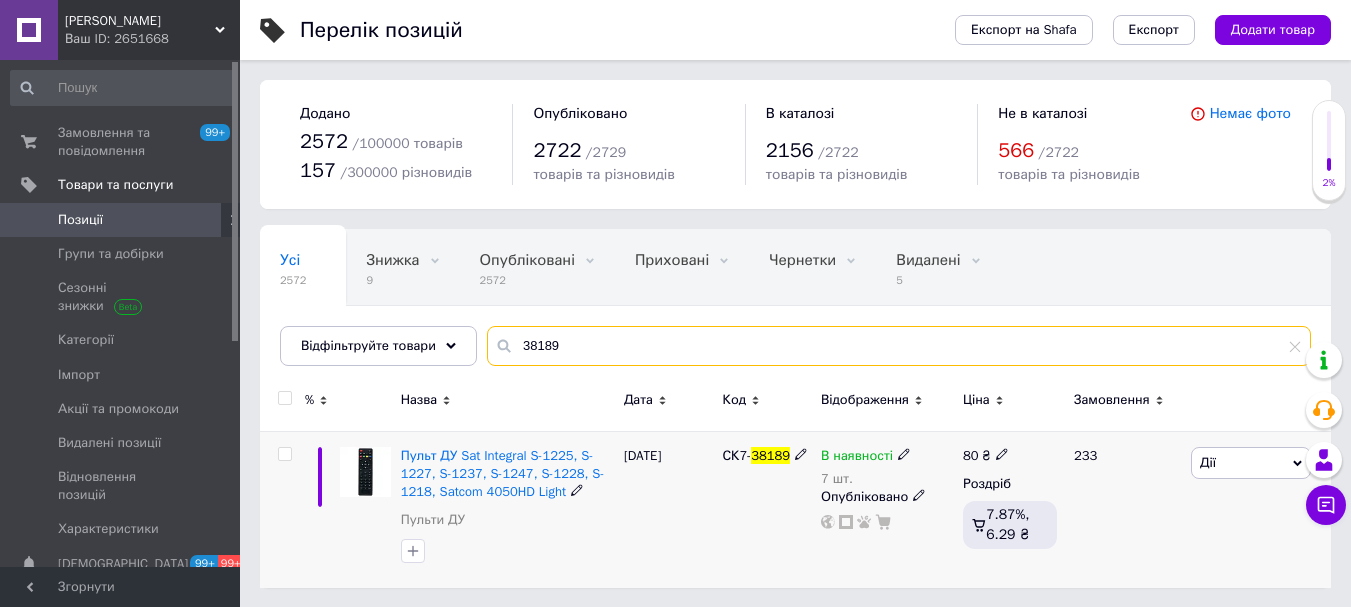 type on "38189" 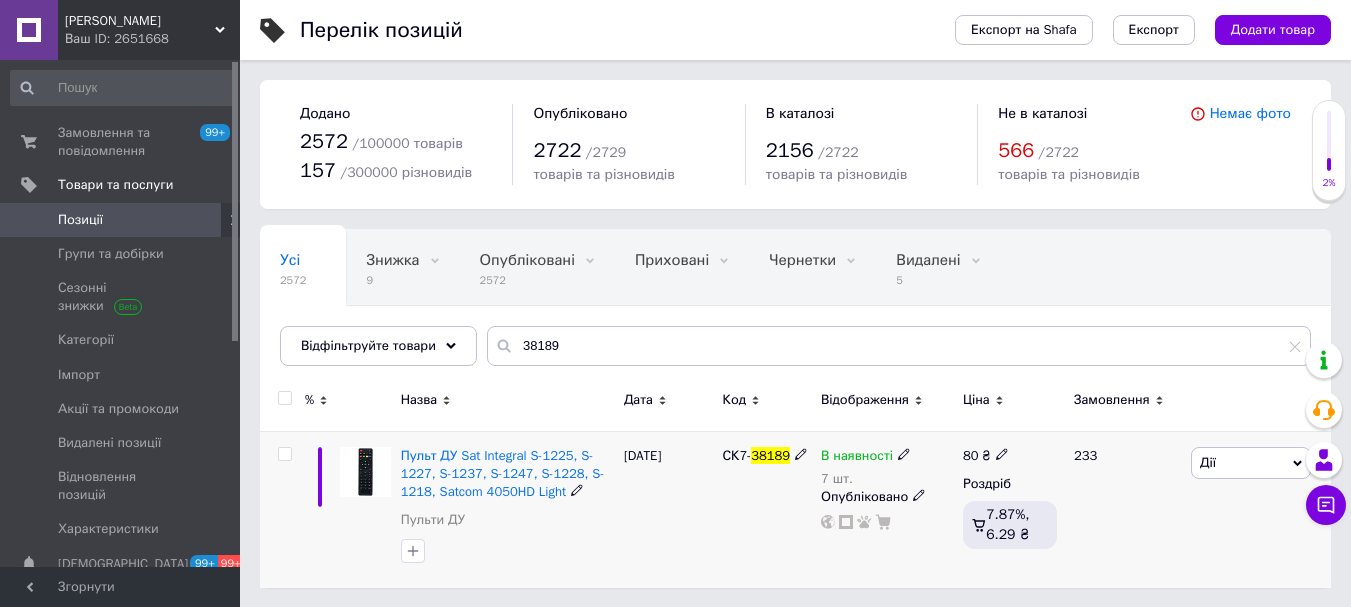 click on "Опубліковано" at bounding box center [887, 497] 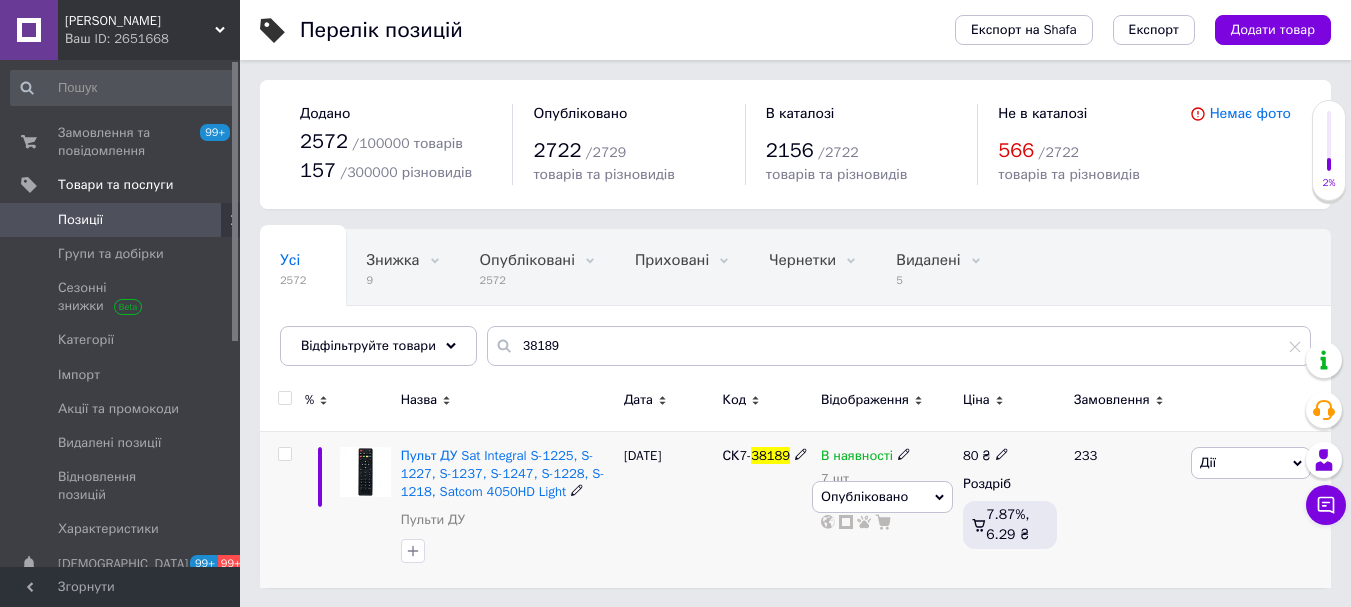 click on "В наявності" at bounding box center (857, 458) 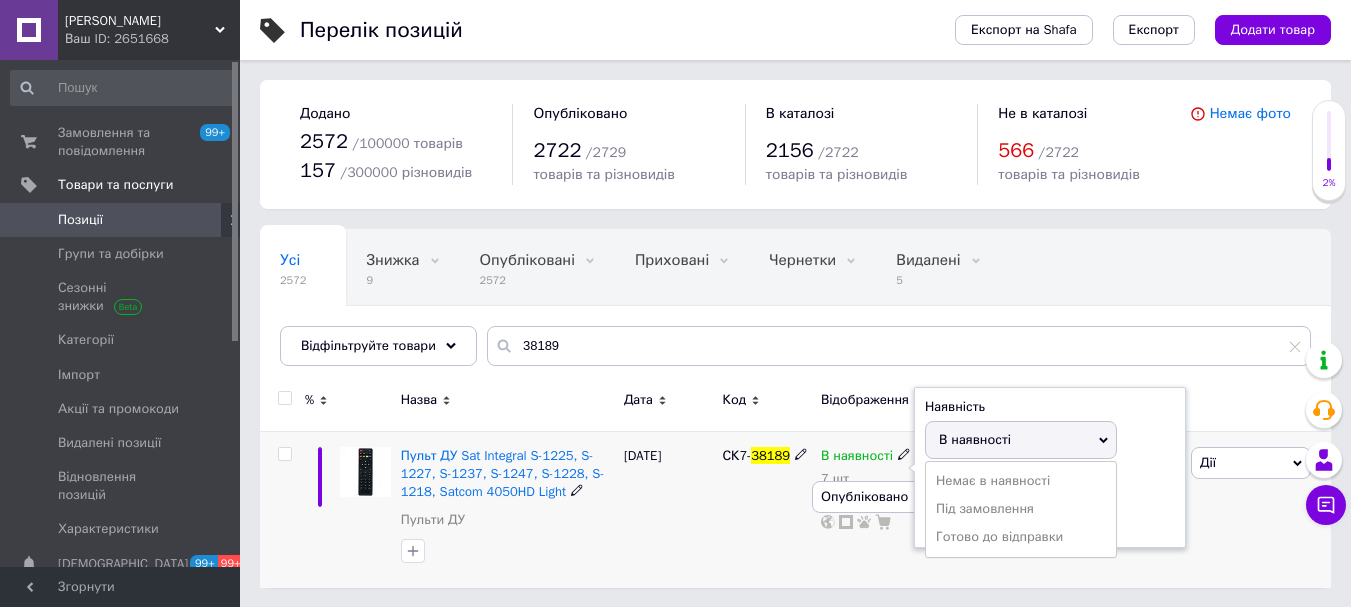 click on "В наявності" at bounding box center (975, 439) 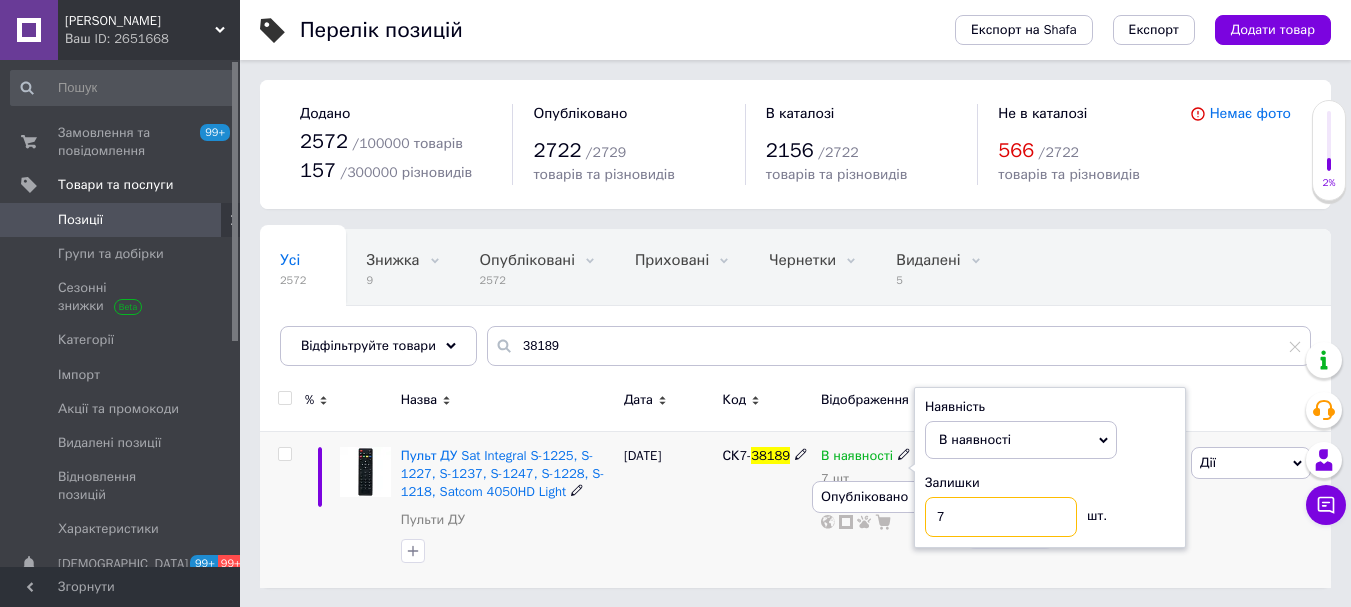 drag, startPoint x: 957, startPoint y: 533, endPoint x: 919, endPoint y: 533, distance: 38 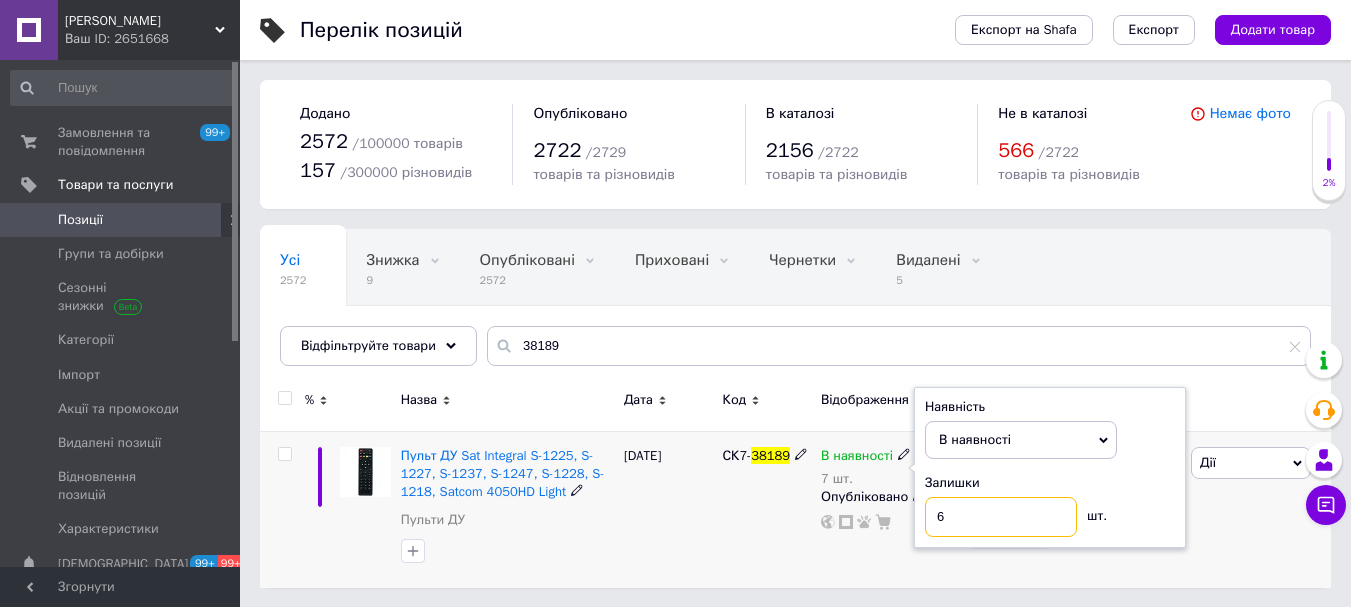type on "6" 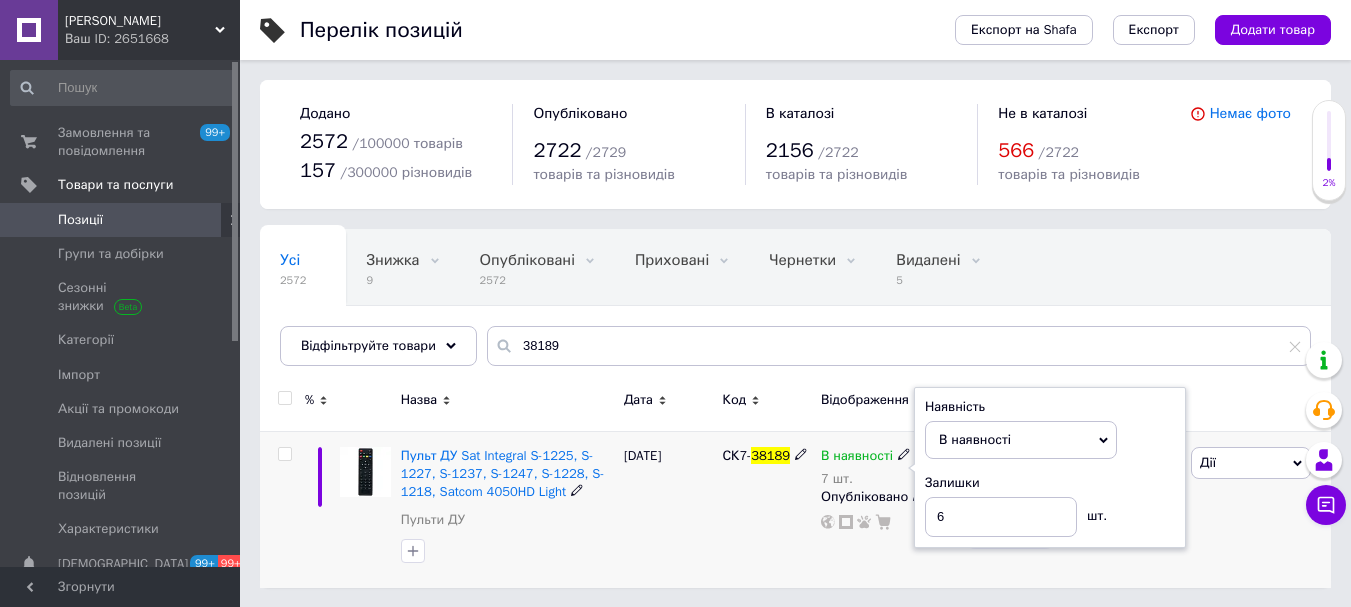 click on "[DATE]" at bounding box center (668, 509) 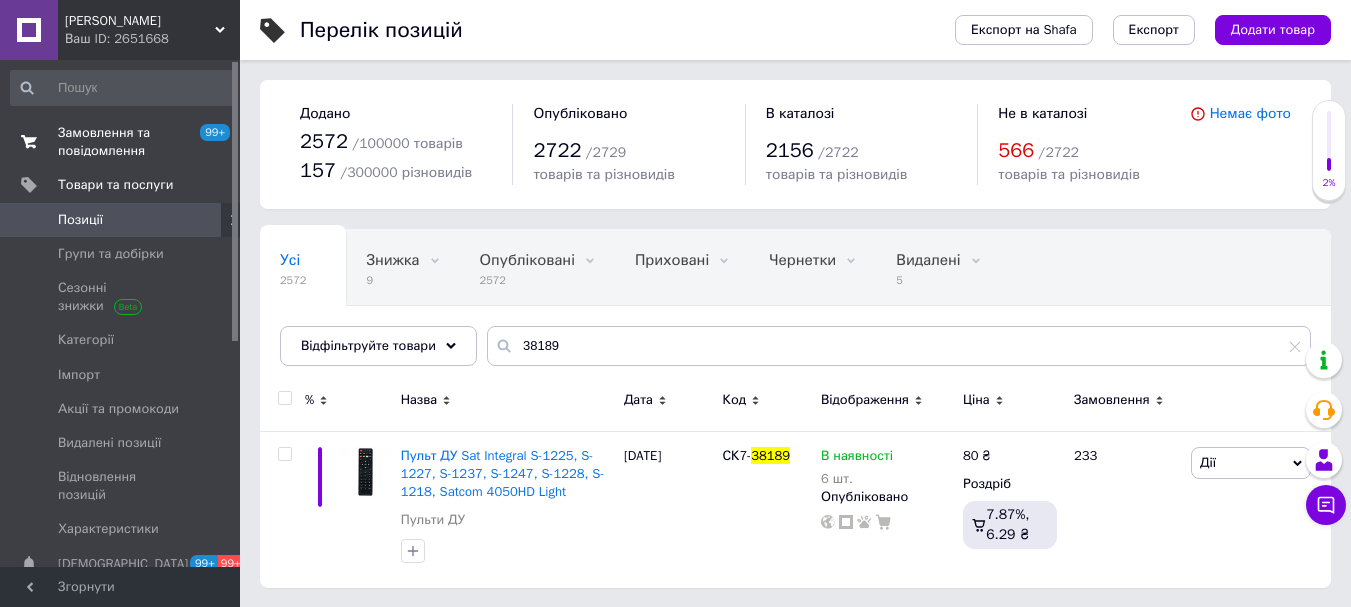 click on "Замовлення та повідомлення 99+ 0" at bounding box center [123, 142] 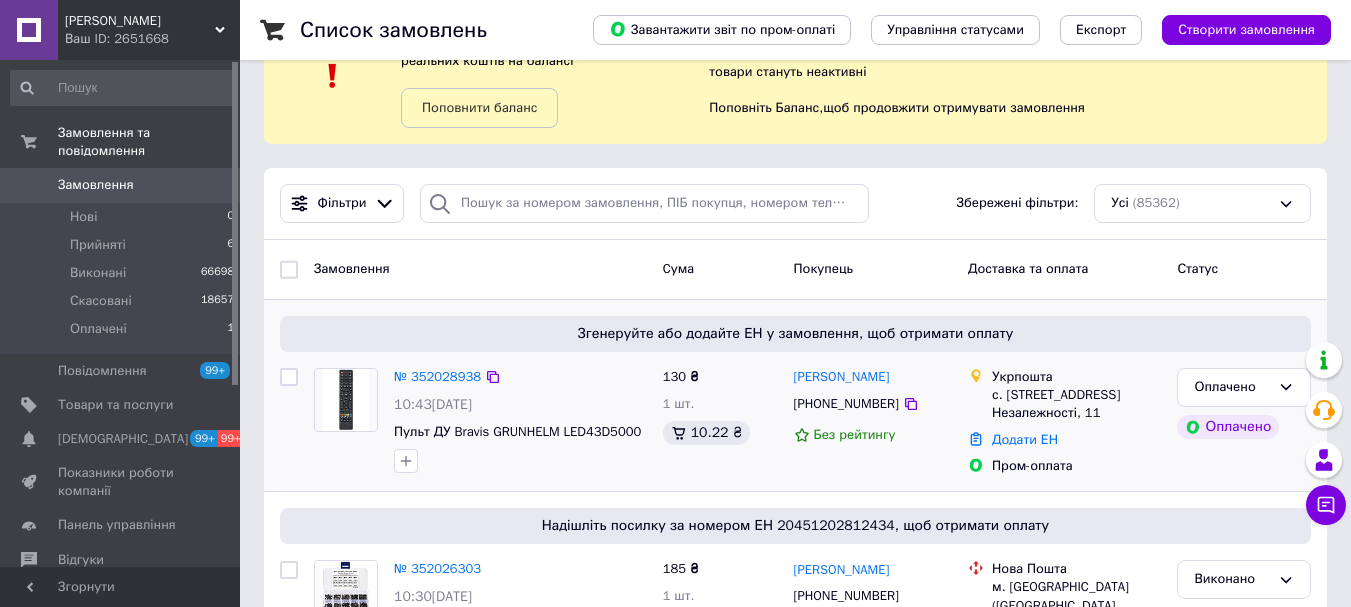 scroll, scrollTop: 200, scrollLeft: 0, axis: vertical 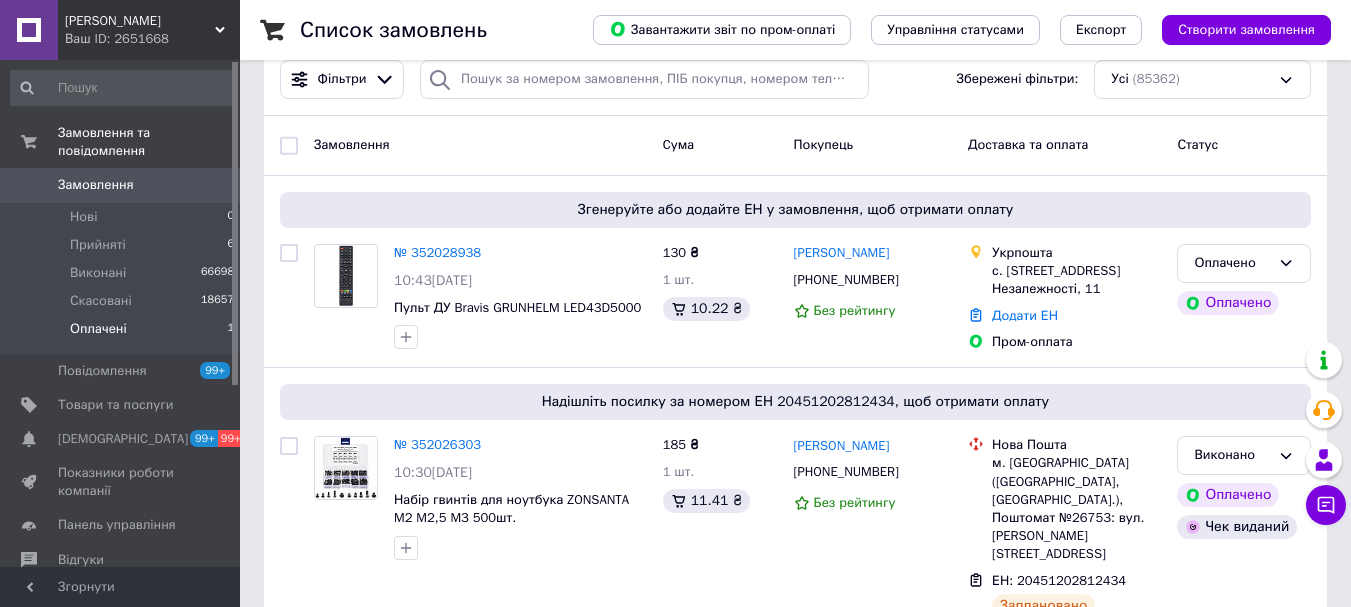 click on "Оплачені" at bounding box center [98, 329] 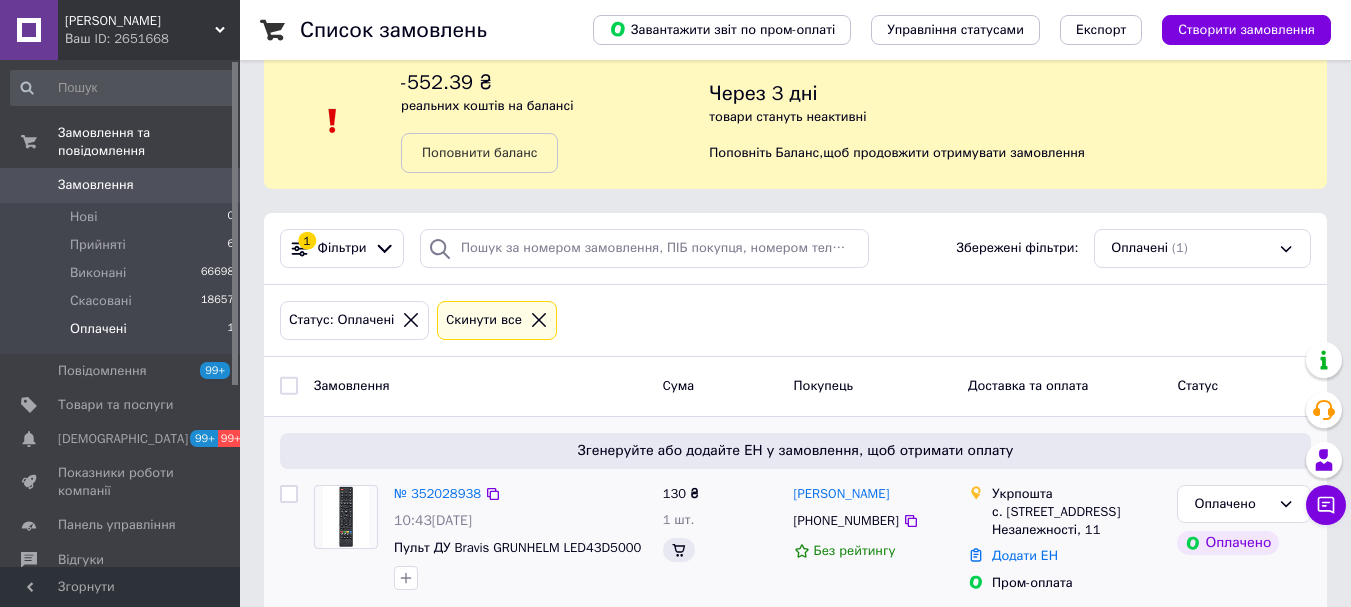 scroll, scrollTop: 56, scrollLeft: 0, axis: vertical 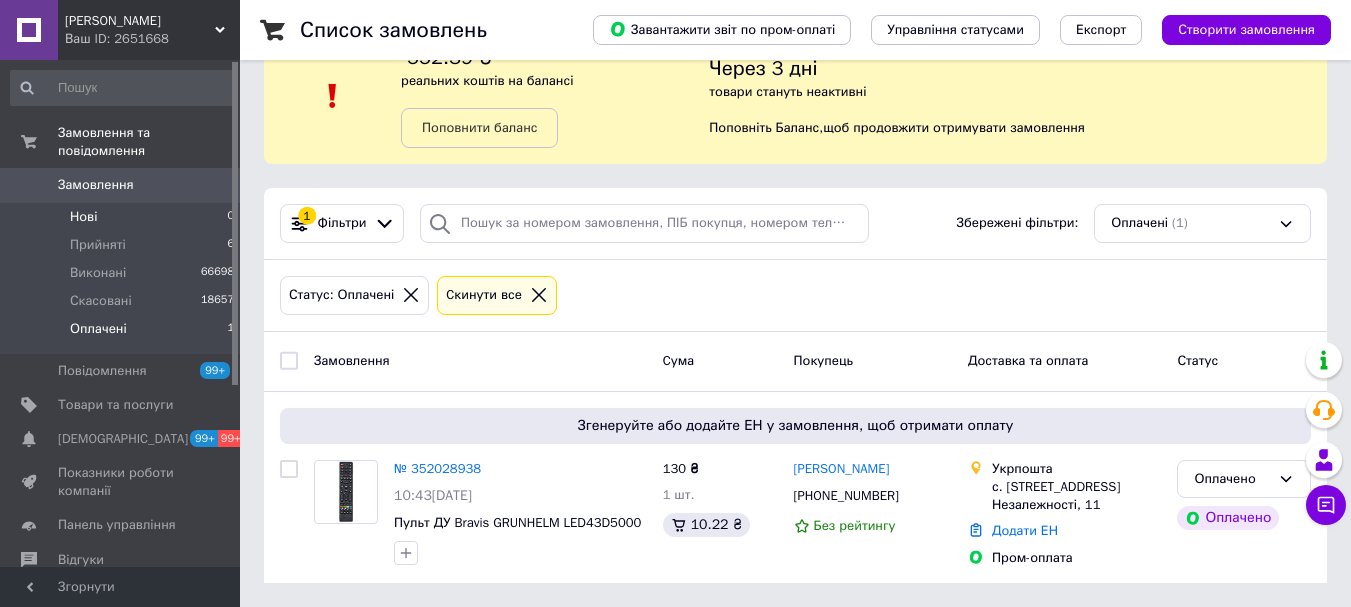click on "Нові" at bounding box center [83, 217] 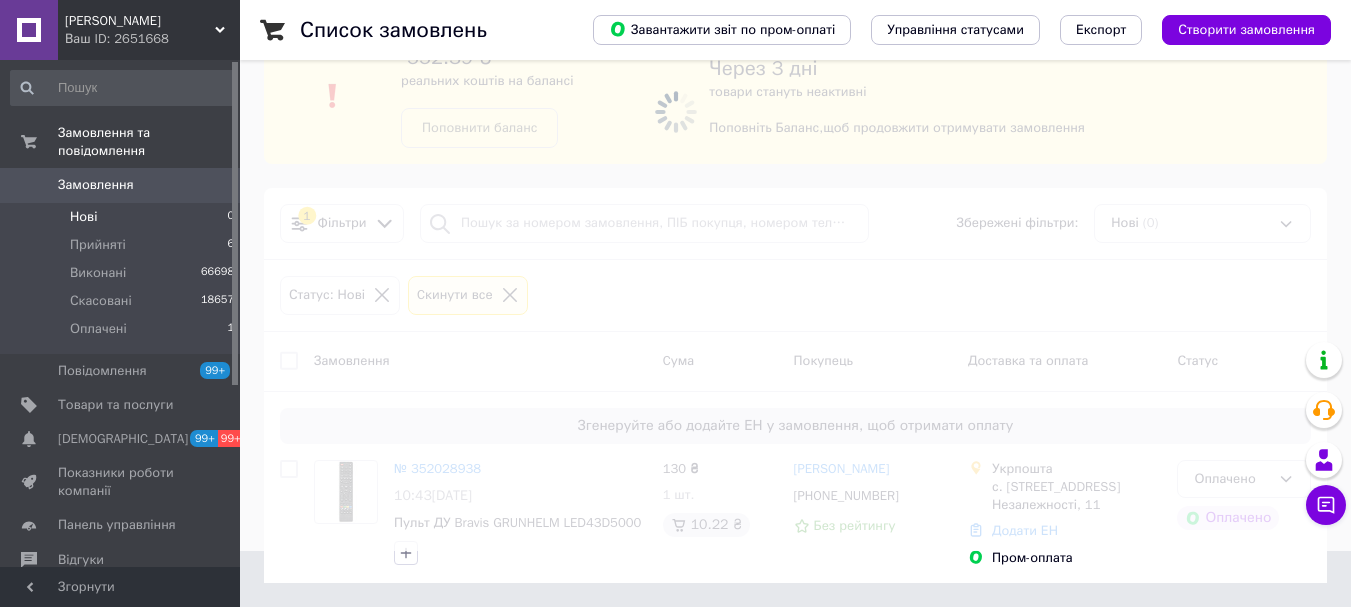 scroll, scrollTop: 0, scrollLeft: 0, axis: both 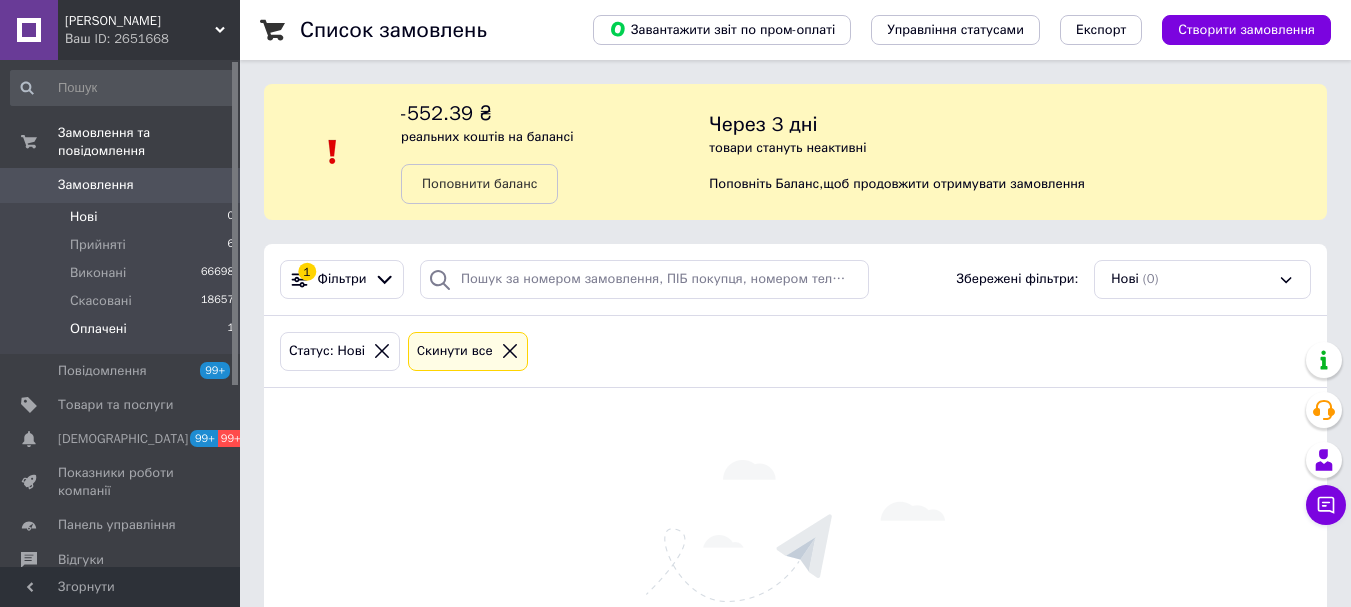 click on "Оплачені 1" at bounding box center [123, 334] 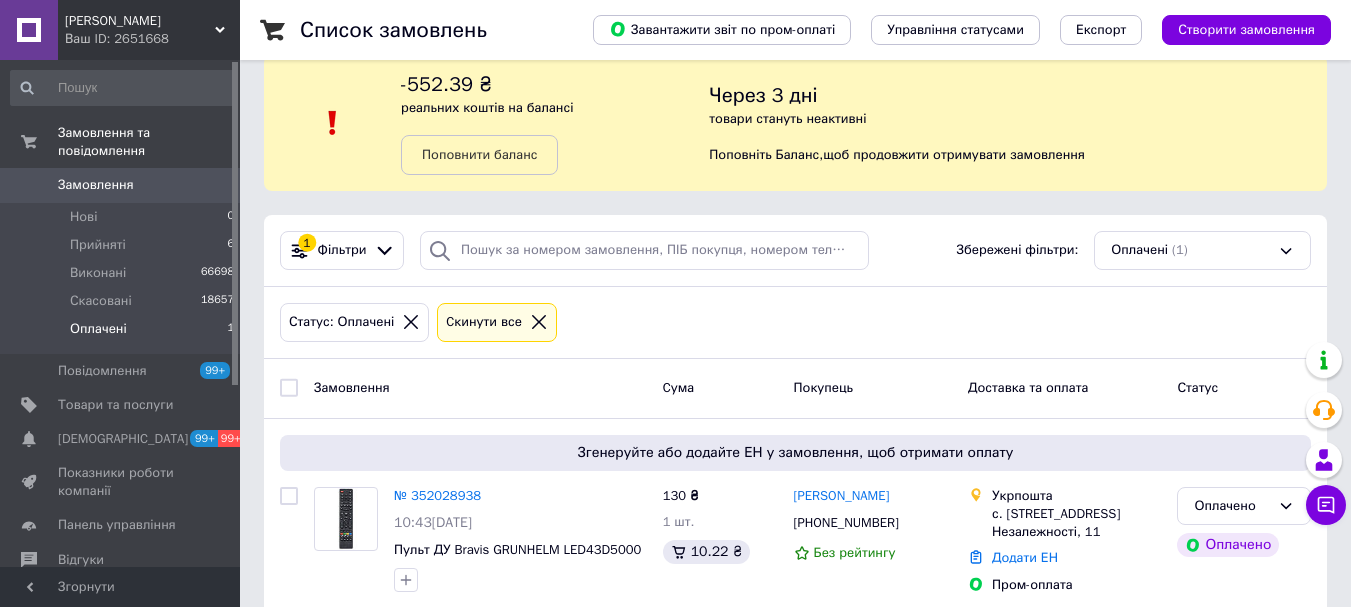 scroll, scrollTop: 56, scrollLeft: 0, axis: vertical 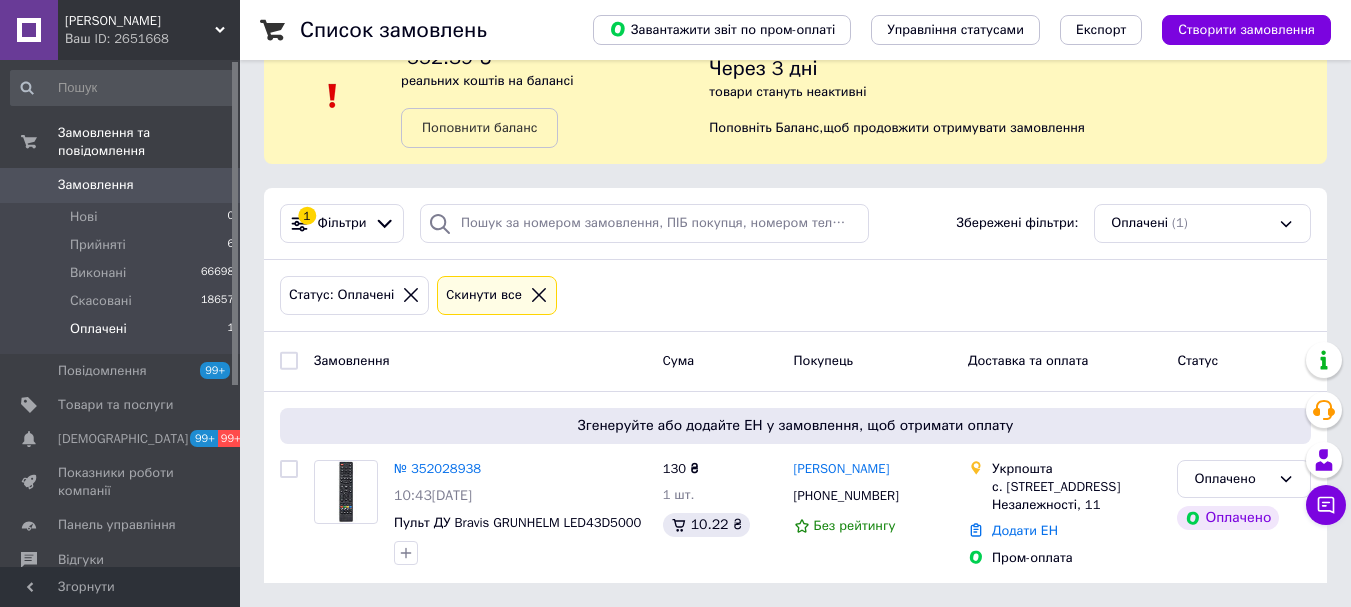click on "Оплачені" at bounding box center (98, 329) 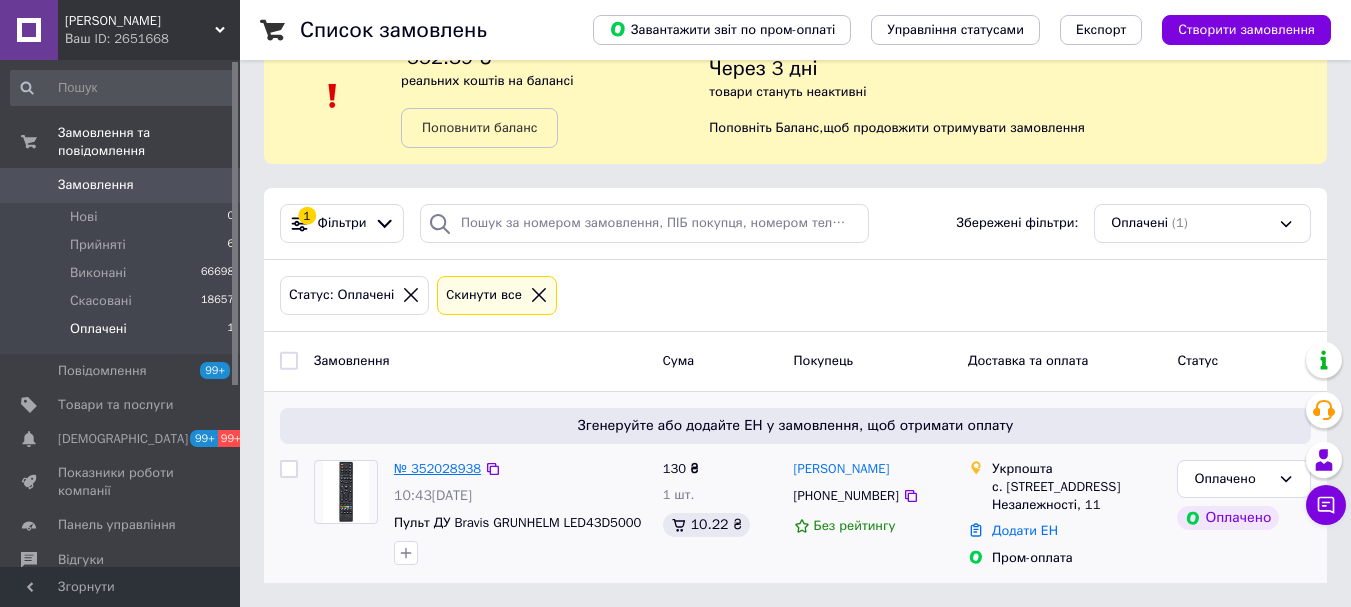 click on "№ 352028938" at bounding box center (437, 468) 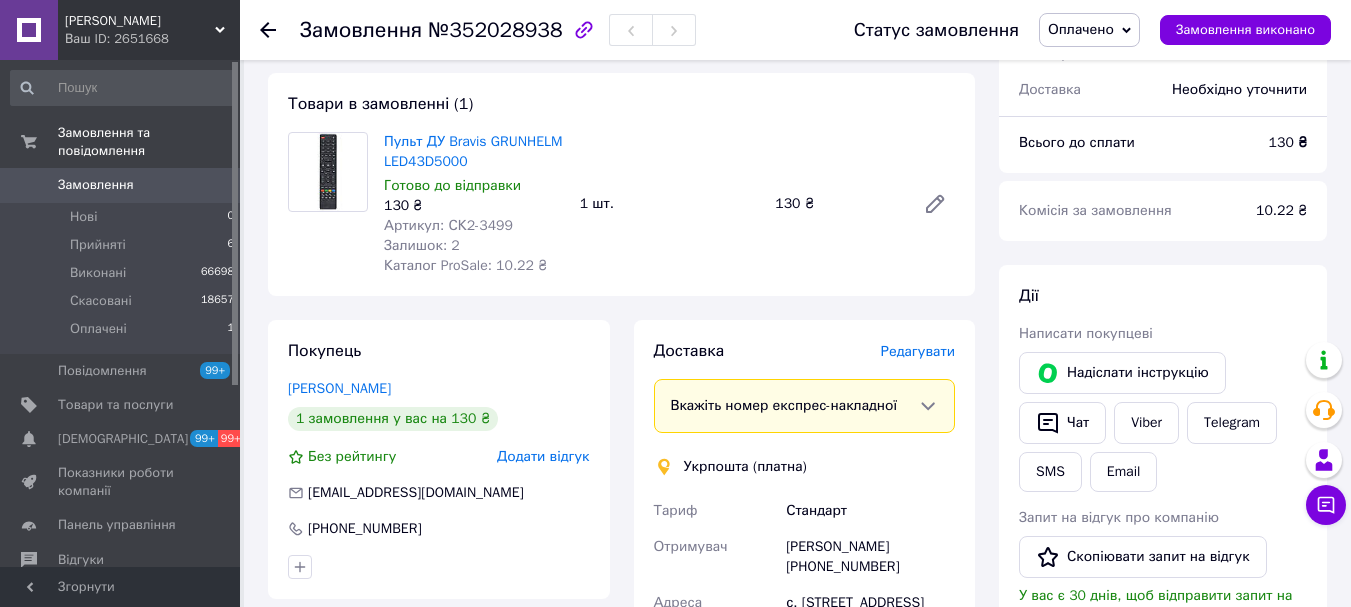 scroll, scrollTop: 200, scrollLeft: 0, axis: vertical 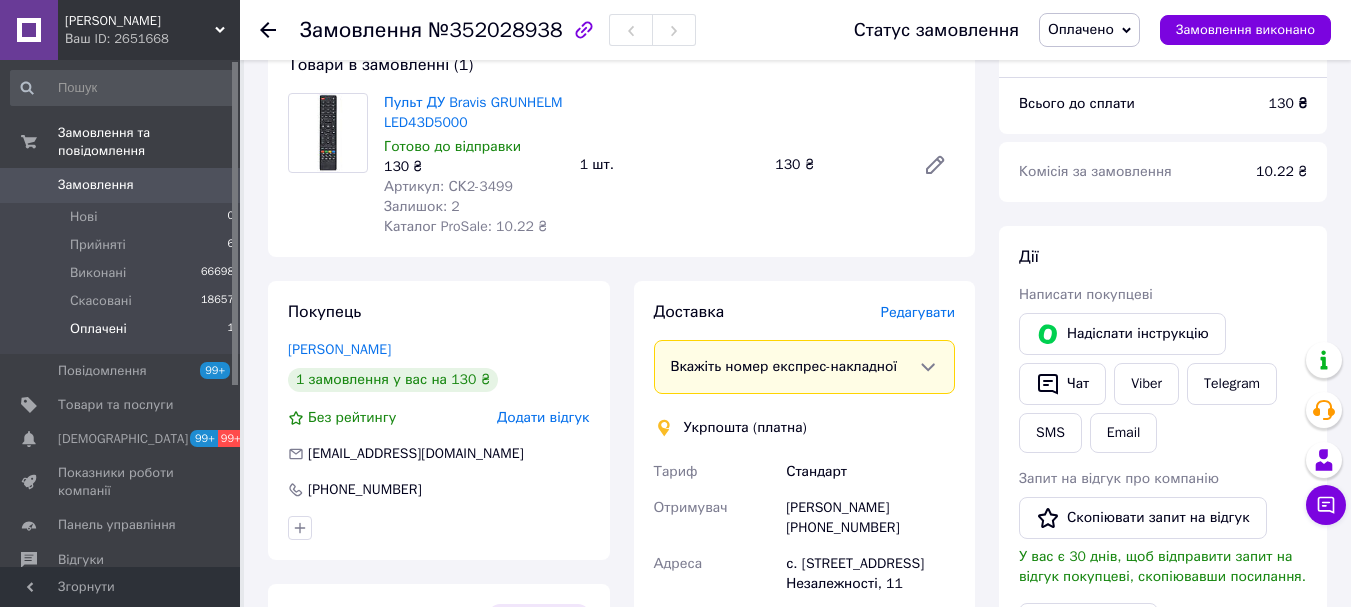 click on "Оплачені" at bounding box center [98, 329] 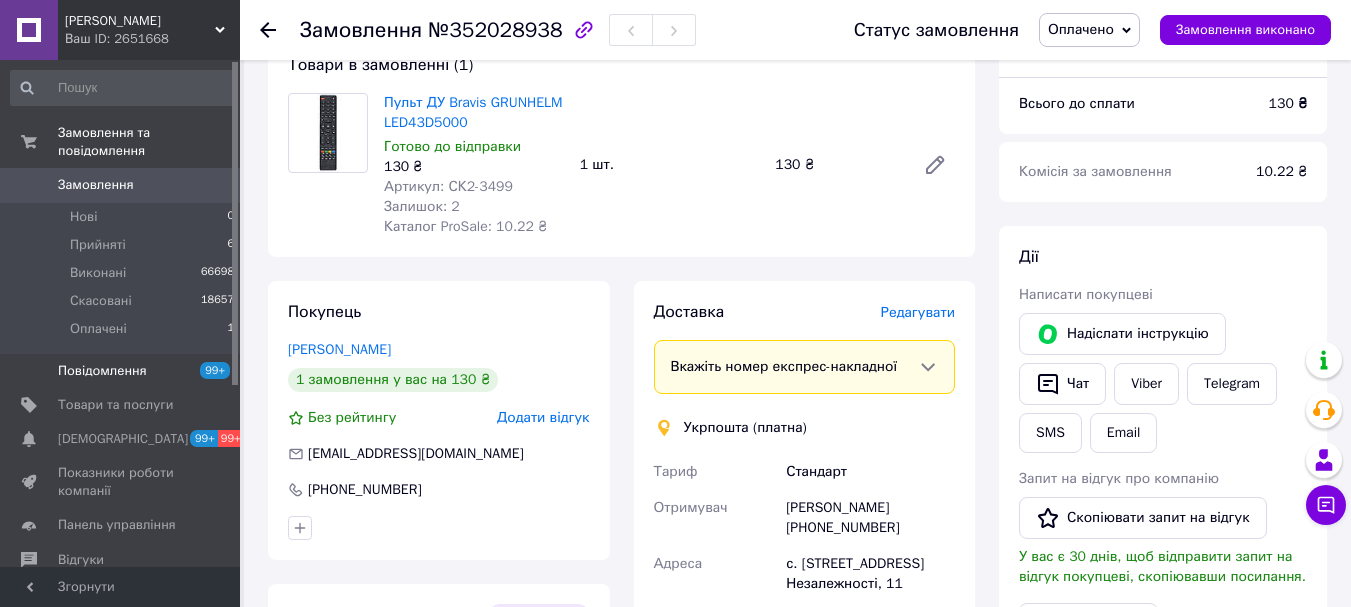 scroll, scrollTop: 0, scrollLeft: 0, axis: both 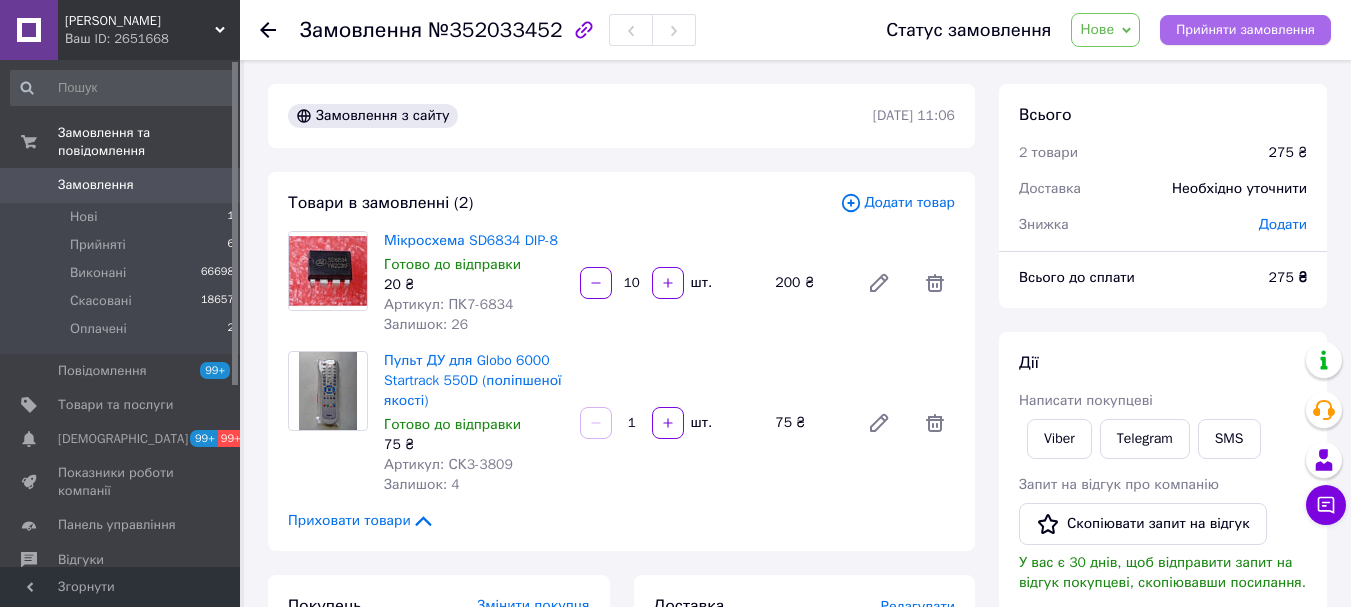 click on "Прийняти замовлення" at bounding box center [1245, 30] 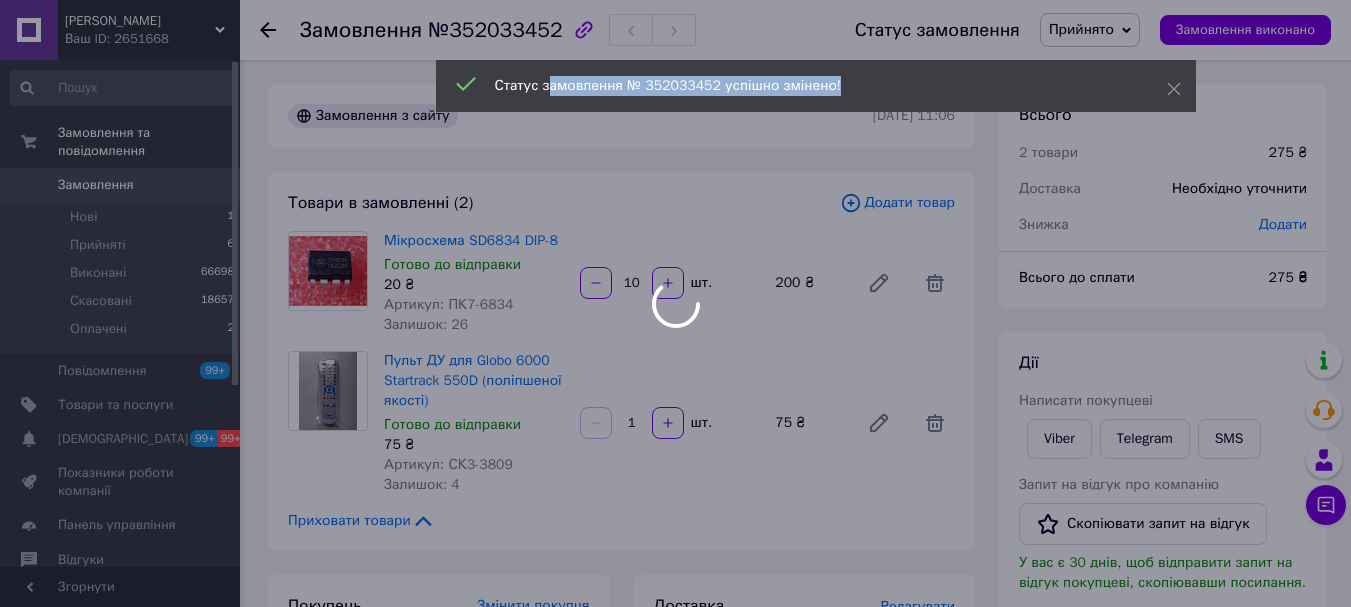 drag, startPoint x: 545, startPoint y: 30, endPoint x: 489, endPoint y: 35, distance: 56.22277 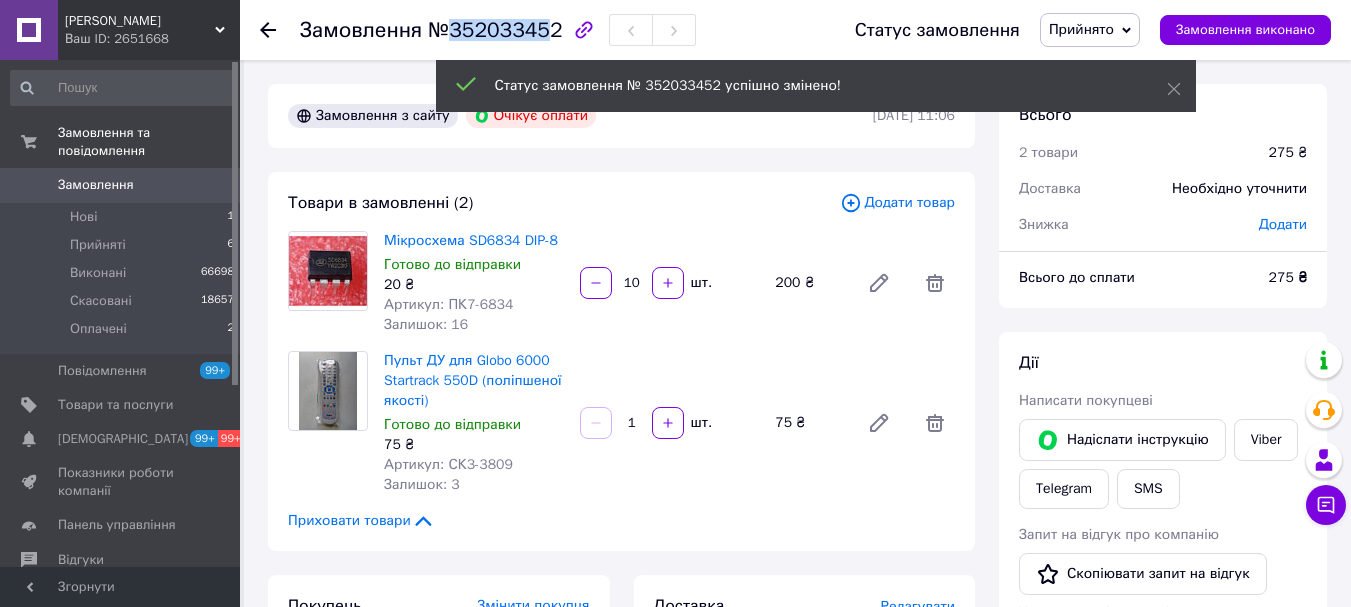 drag, startPoint x: 449, startPoint y: 28, endPoint x: 541, endPoint y: 30, distance: 92.021736 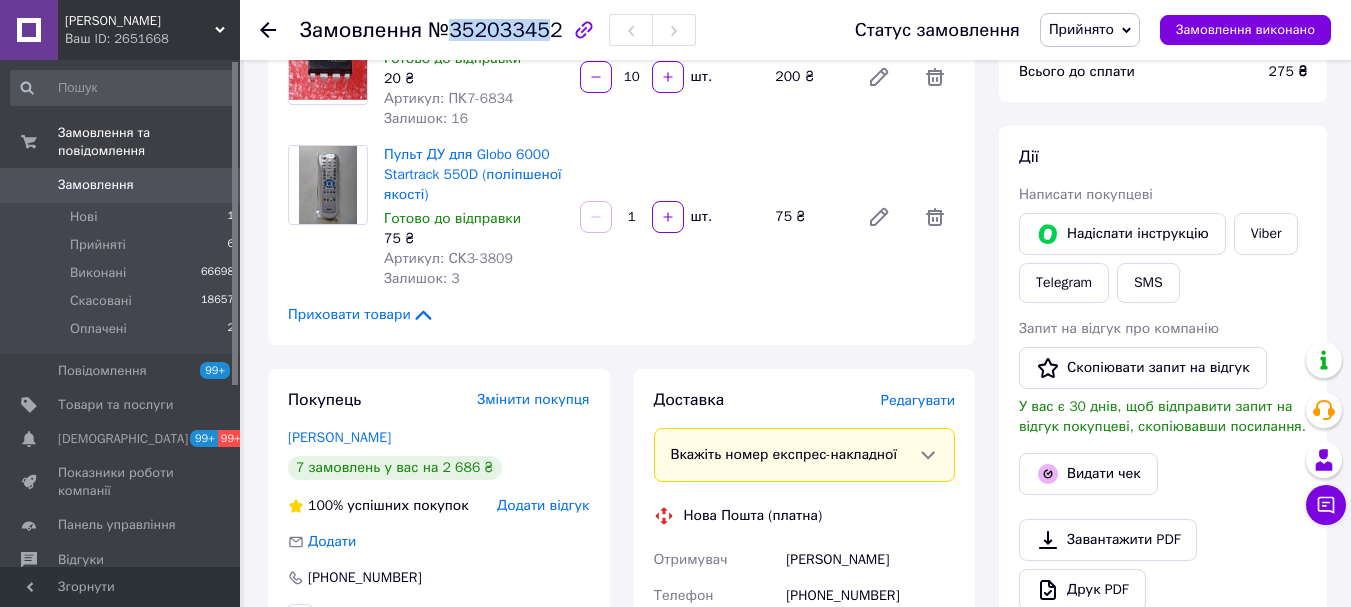 scroll, scrollTop: 600, scrollLeft: 0, axis: vertical 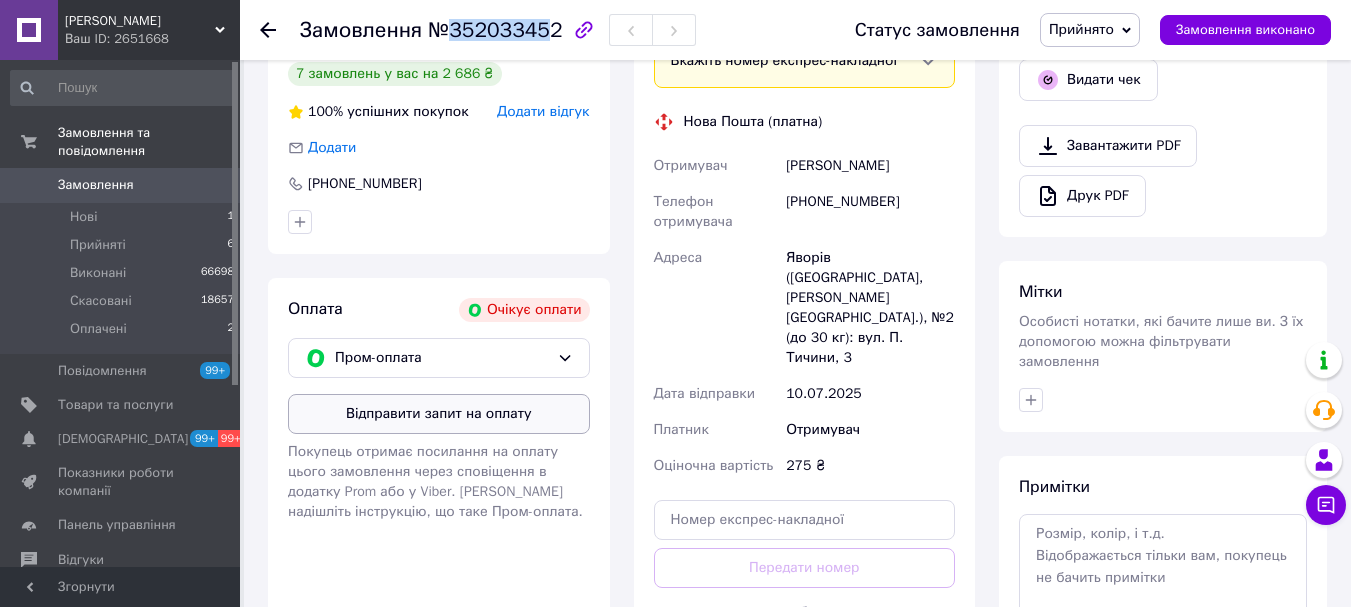 click on "Відправити запит на оплату" at bounding box center [439, 414] 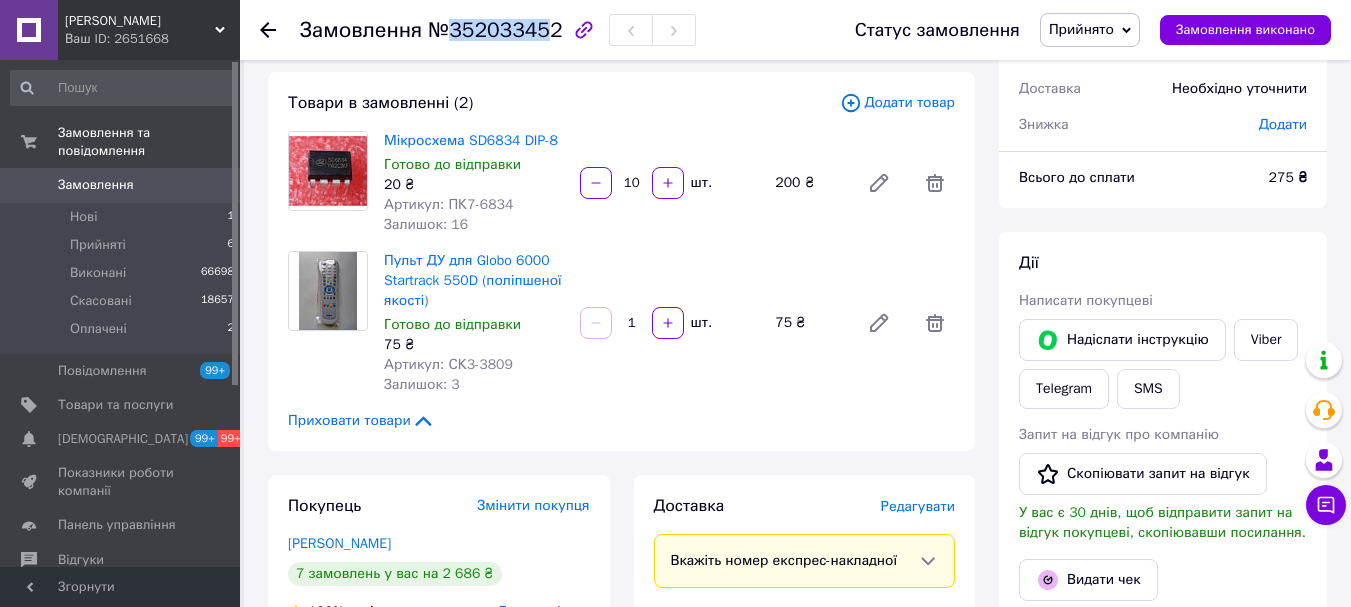 scroll, scrollTop: 0, scrollLeft: 0, axis: both 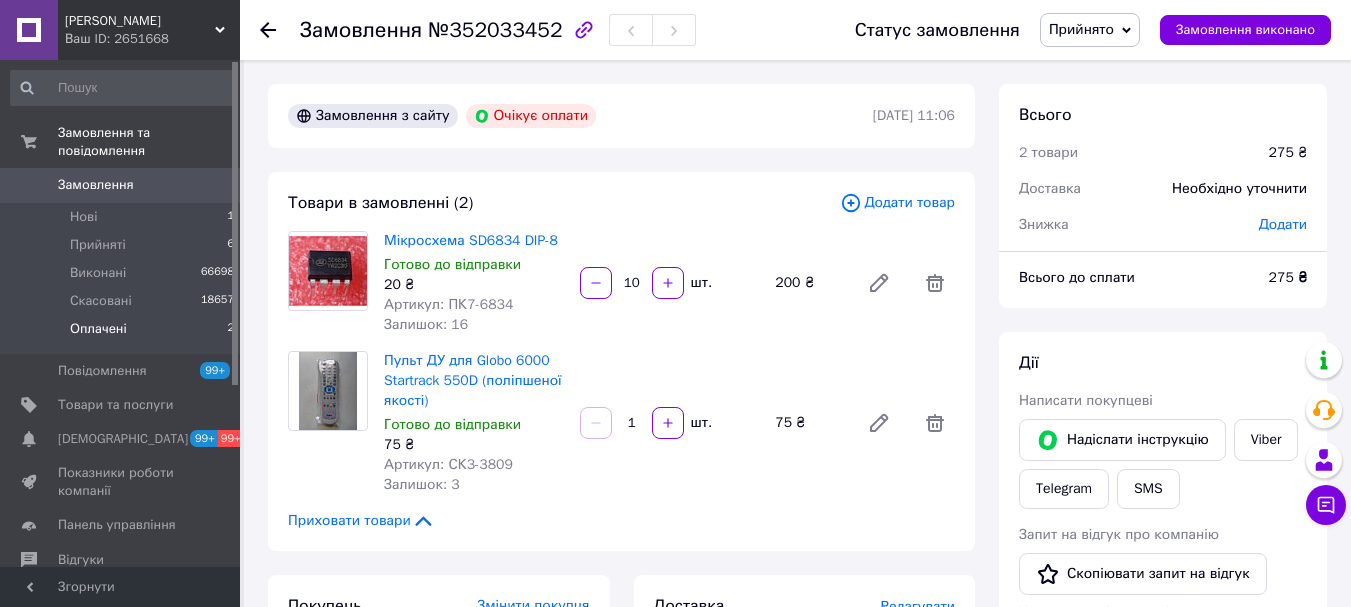 click on "Оплачені 2" at bounding box center (123, 334) 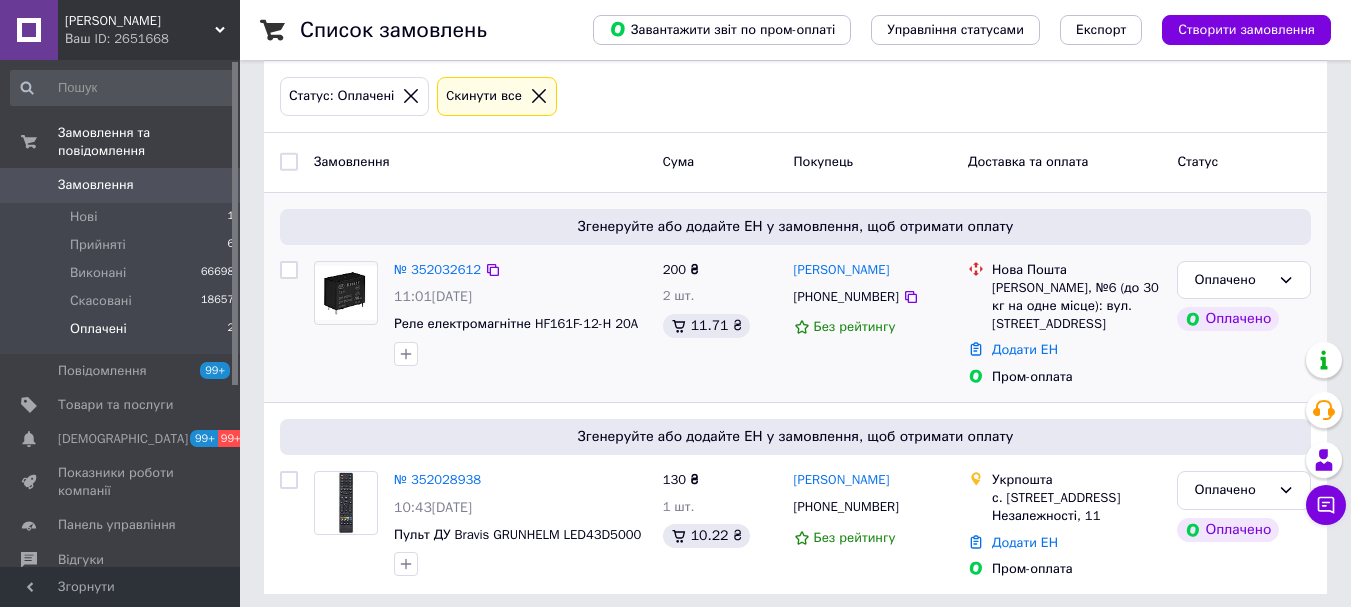 scroll, scrollTop: 266, scrollLeft: 0, axis: vertical 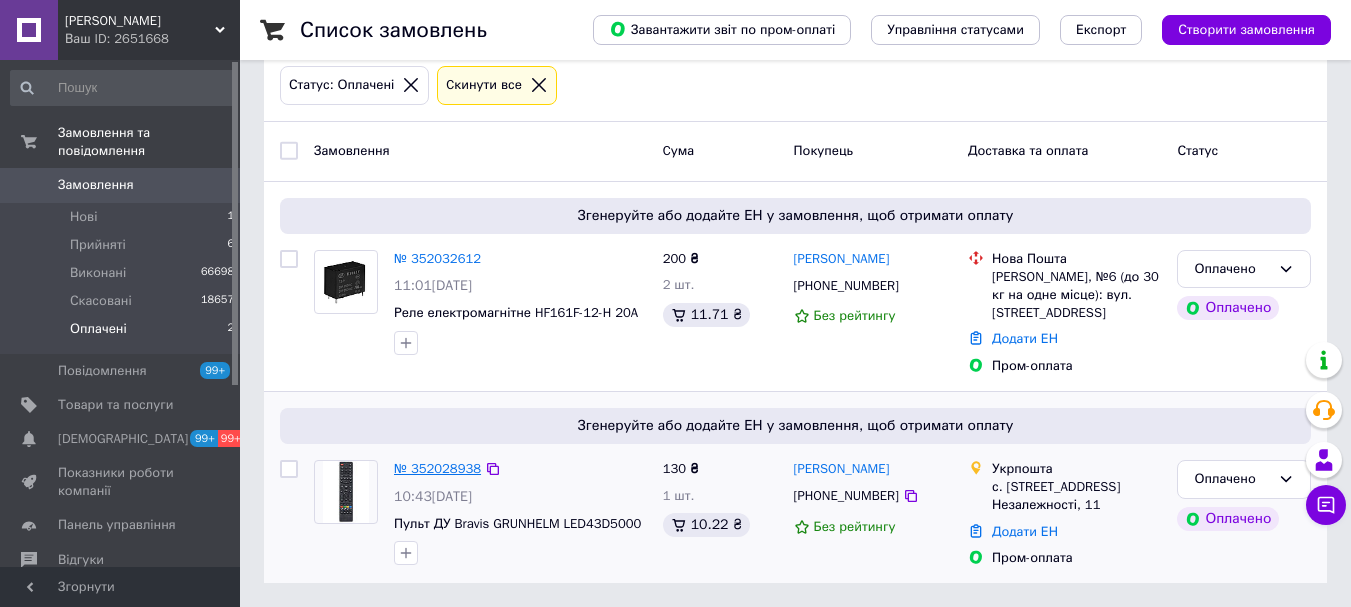click on "№ 352028938" at bounding box center (437, 468) 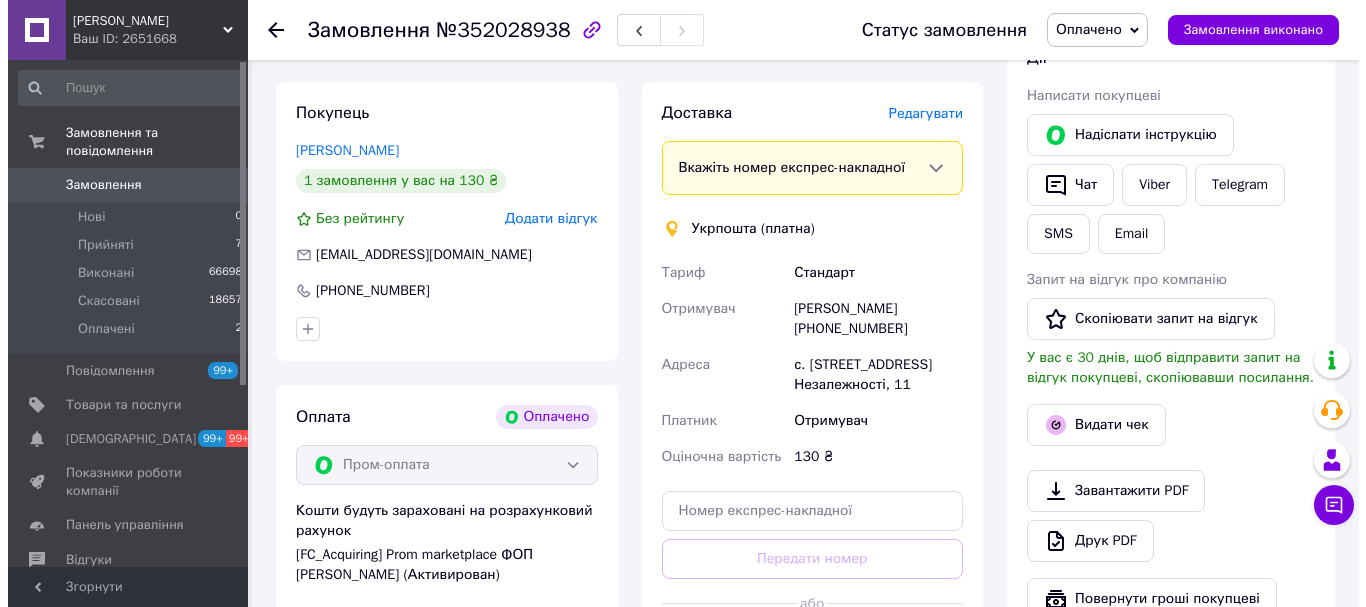 scroll, scrollTop: 400, scrollLeft: 0, axis: vertical 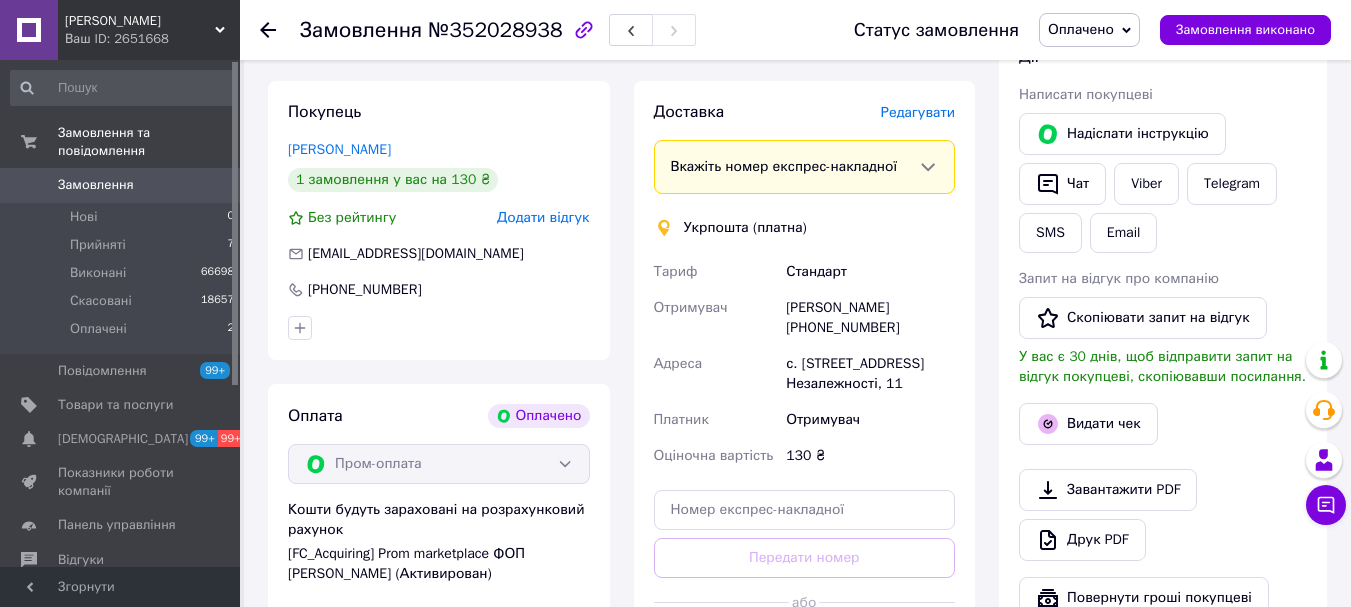 click on "Редагувати" at bounding box center (918, 112) 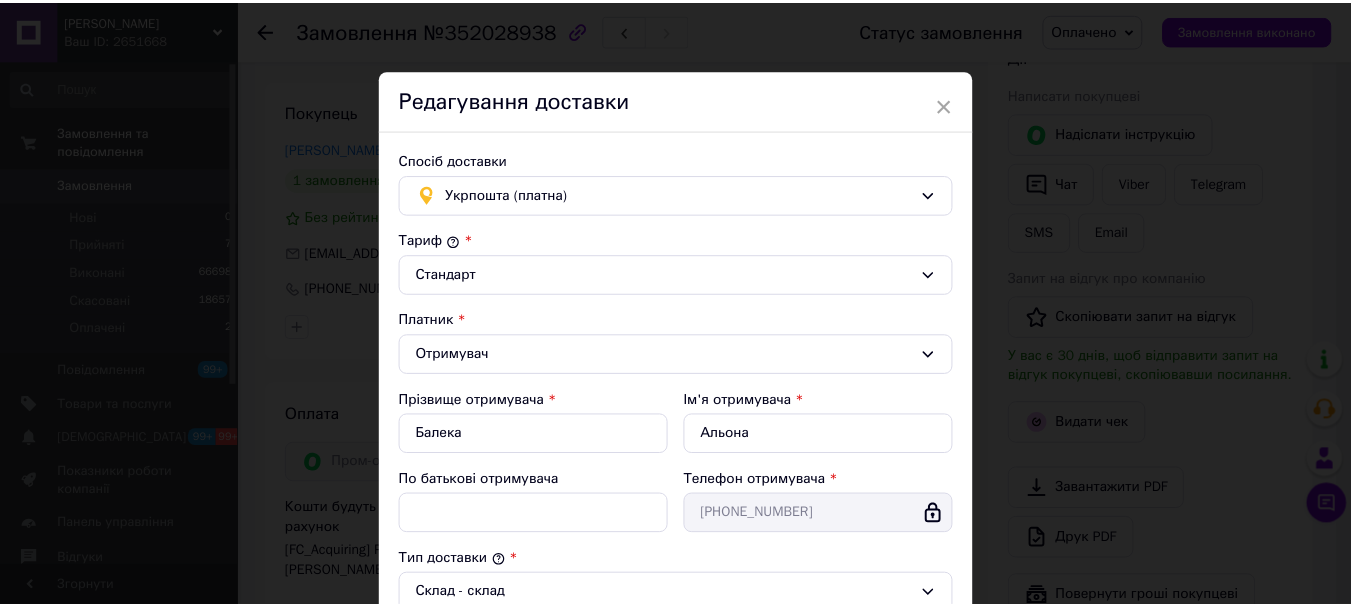 scroll, scrollTop: 600, scrollLeft: 0, axis: vertical 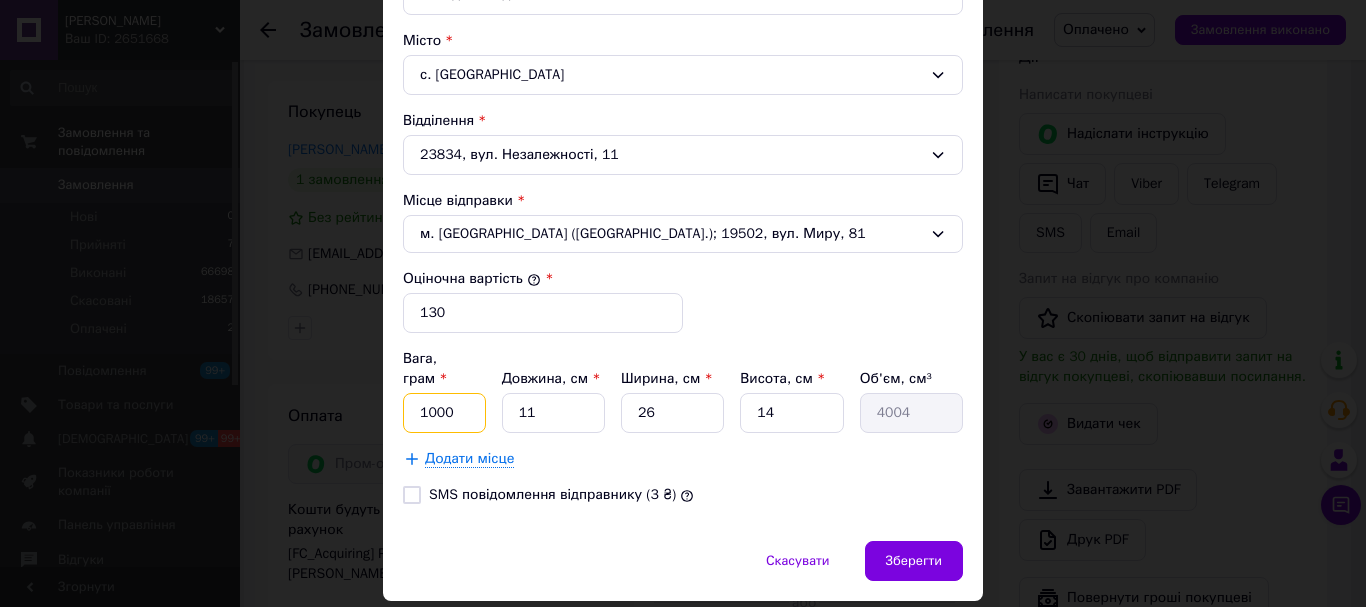 drag, startPoint x: 453, startPoint y: 397, endPoint x: 401, endPoint y: 405, distance: 52.611786 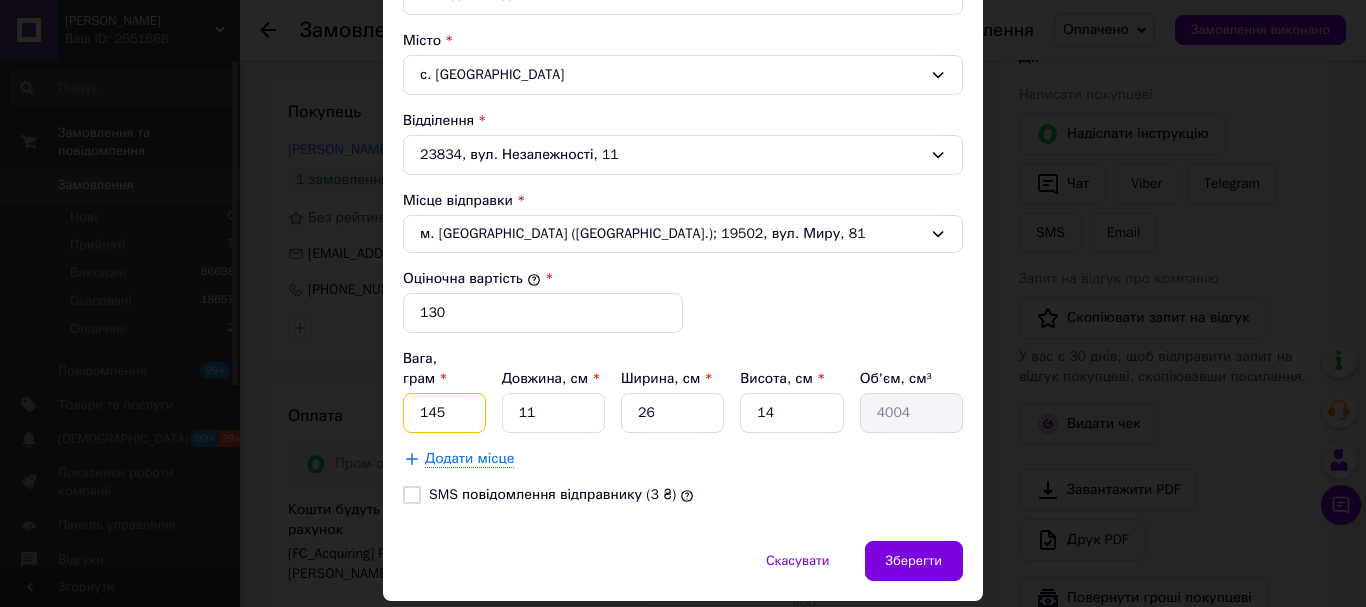 type on "145" 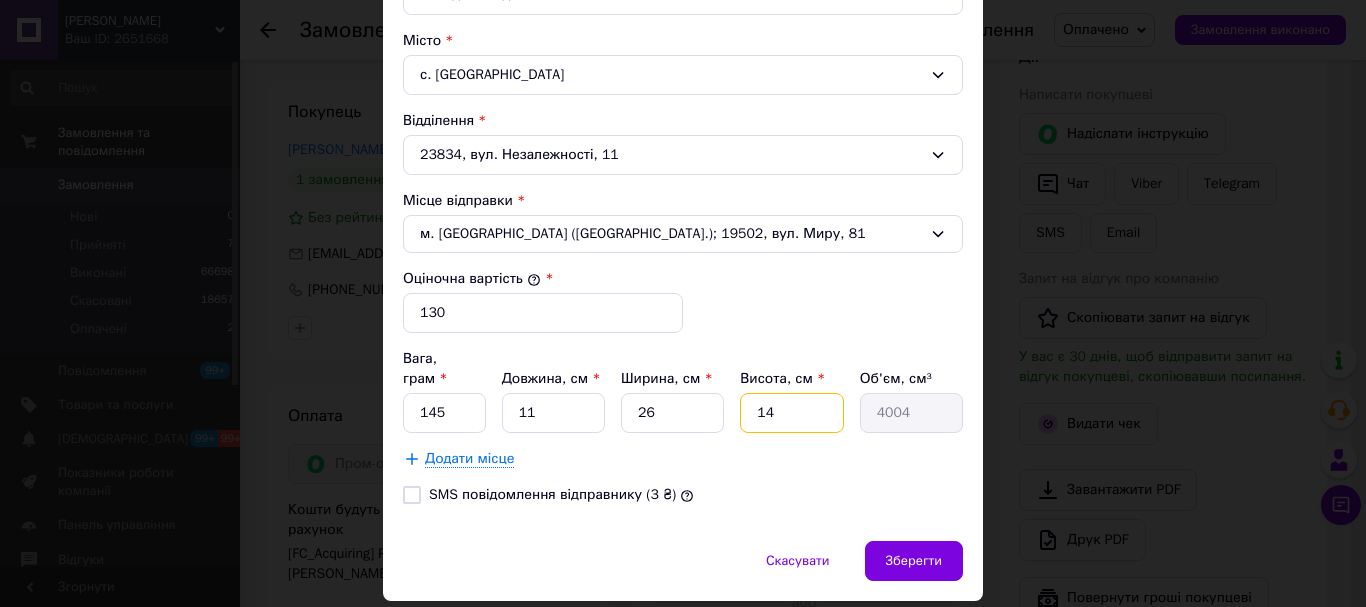 drag, startPoint x: 787, startPoint y: 409, endPoint x: 755, endPoint y: 417, distance: 32.984844 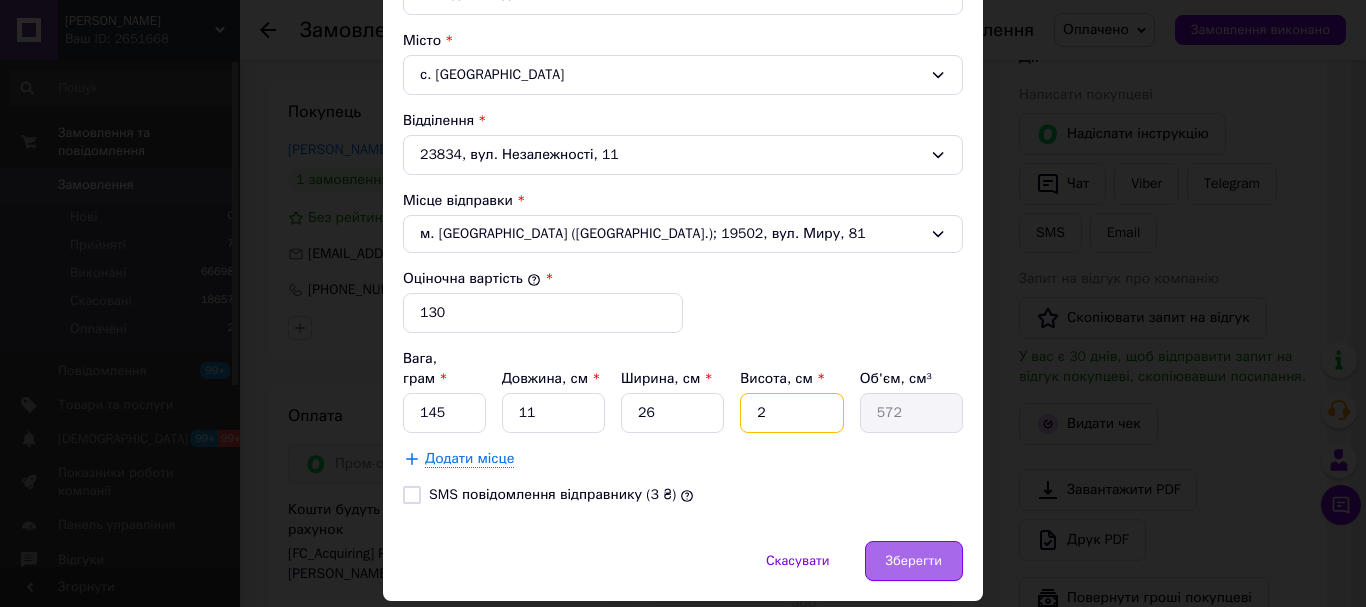 type on "2" 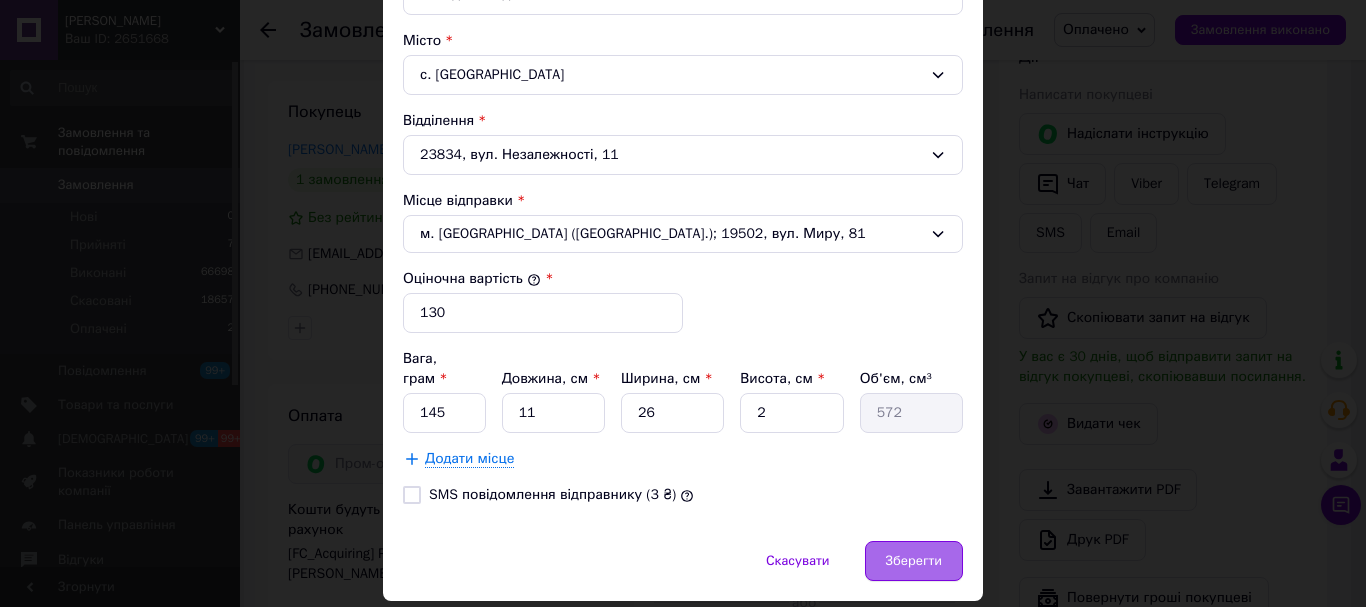 click on "Зберегти" at bounding box center (914, 561) 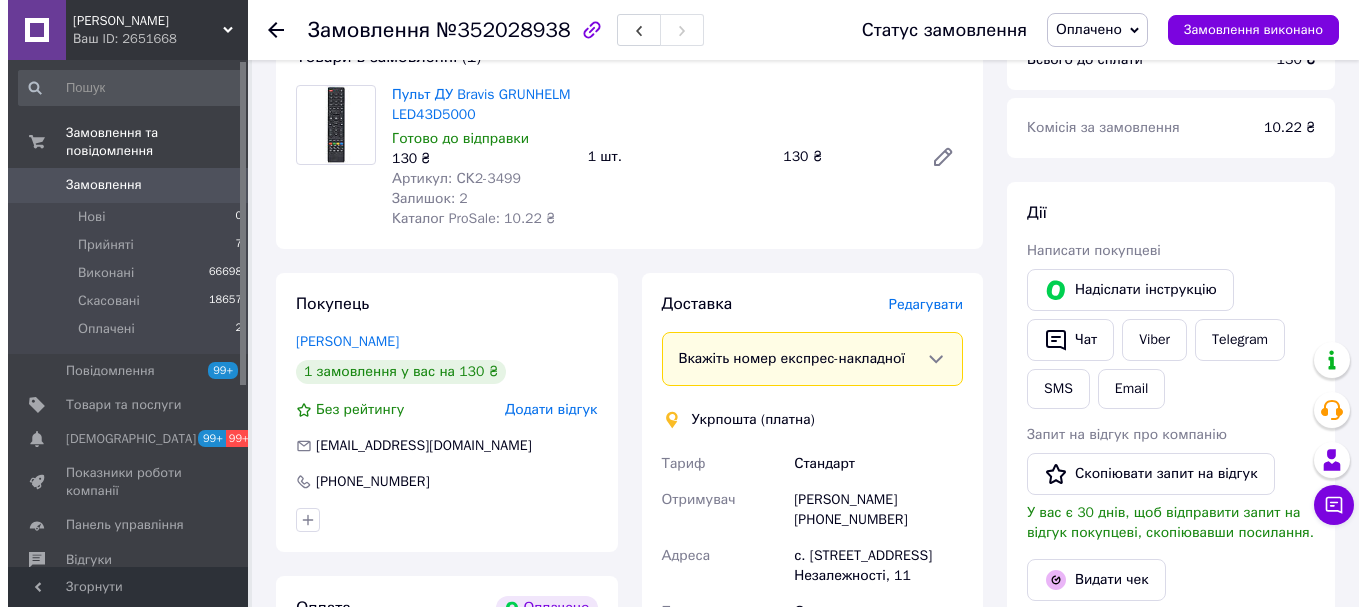 scroll, scrollTop: 200, scrollLeft: 0, axis: vertical 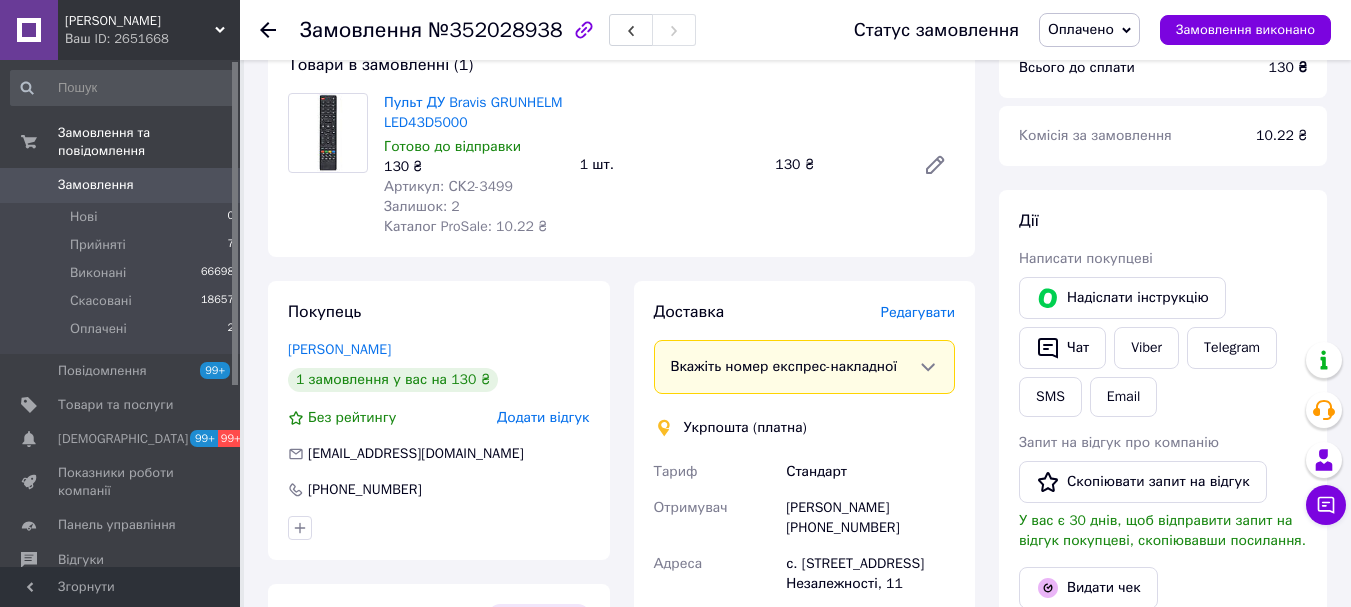 click on "Редагувати" at bounding box center (918, 312) 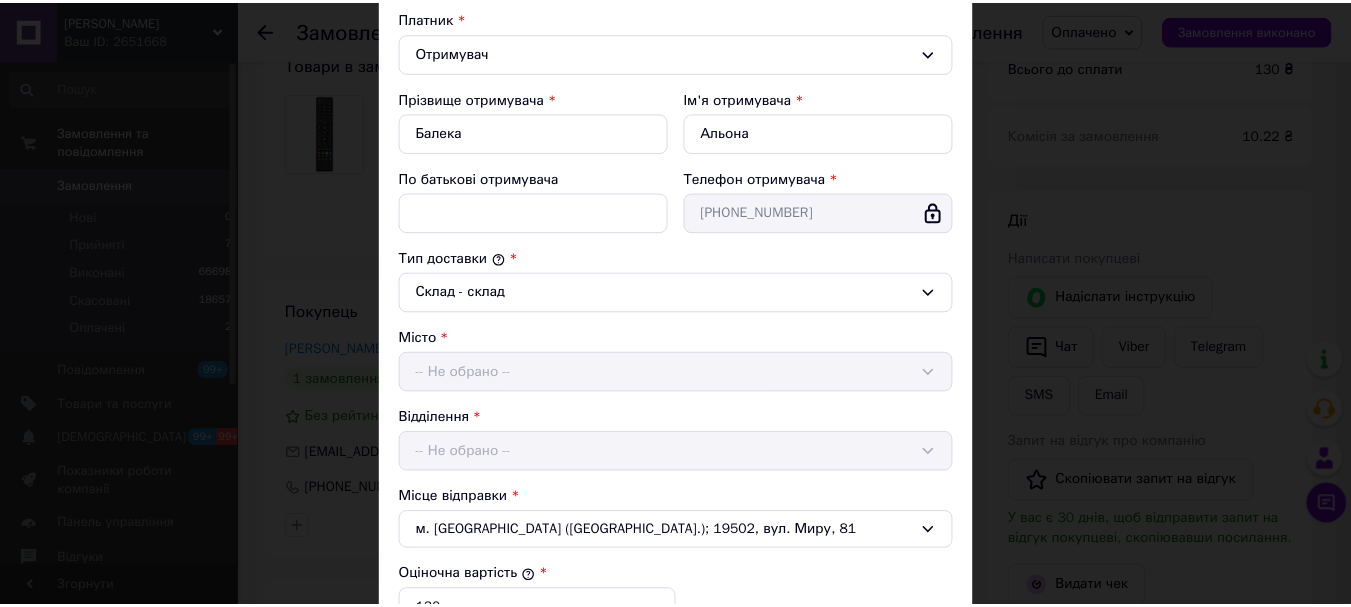 scroll, scrollTop: 644, scrollLeft: 0, axis: vertical 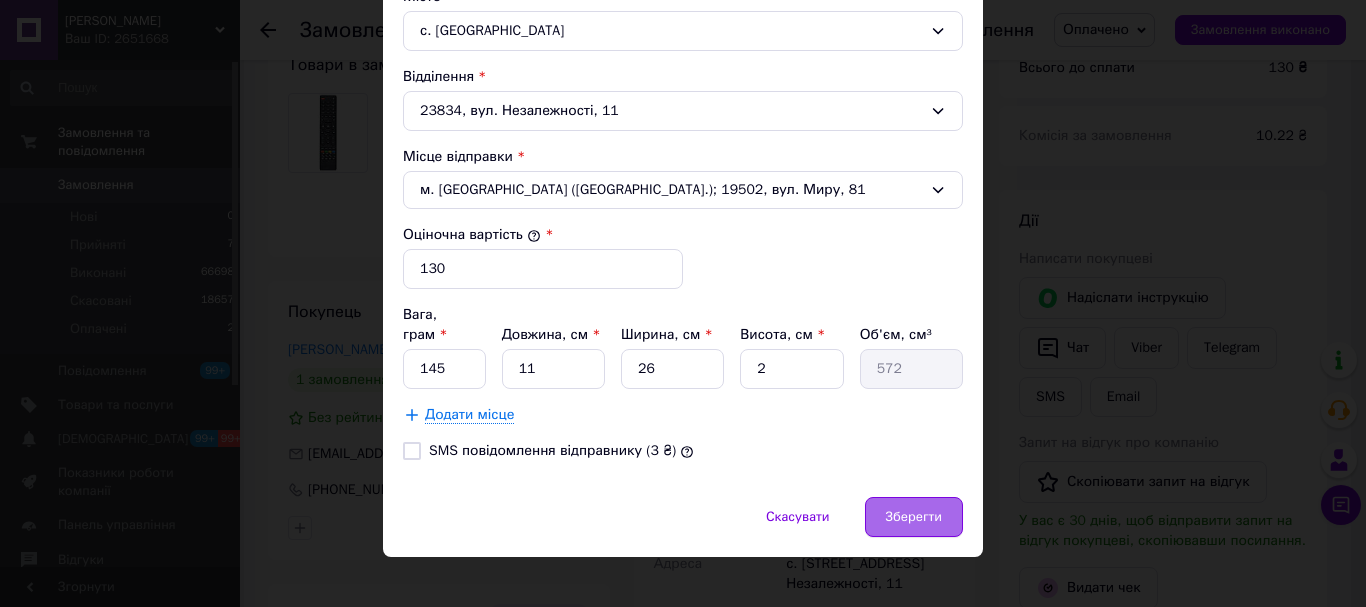 click on "Зберегти" at bounding box center [914, 517] 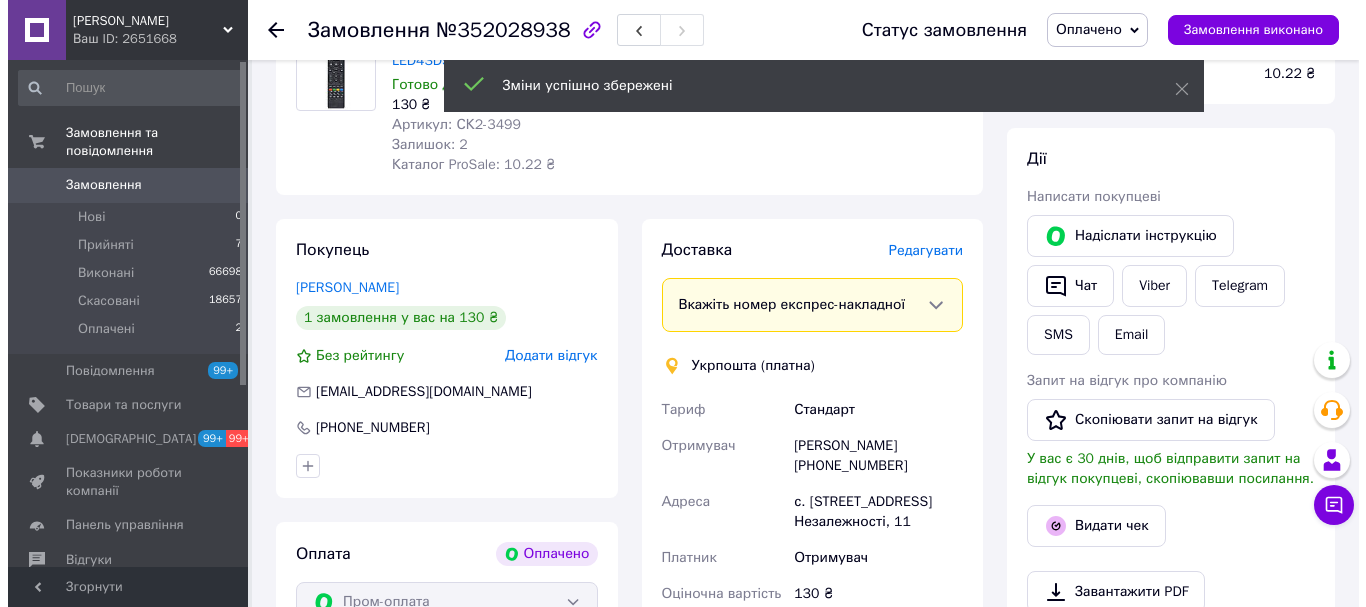 scroll, scrollTop: 500, scrollLeft: 0, axis: vertical 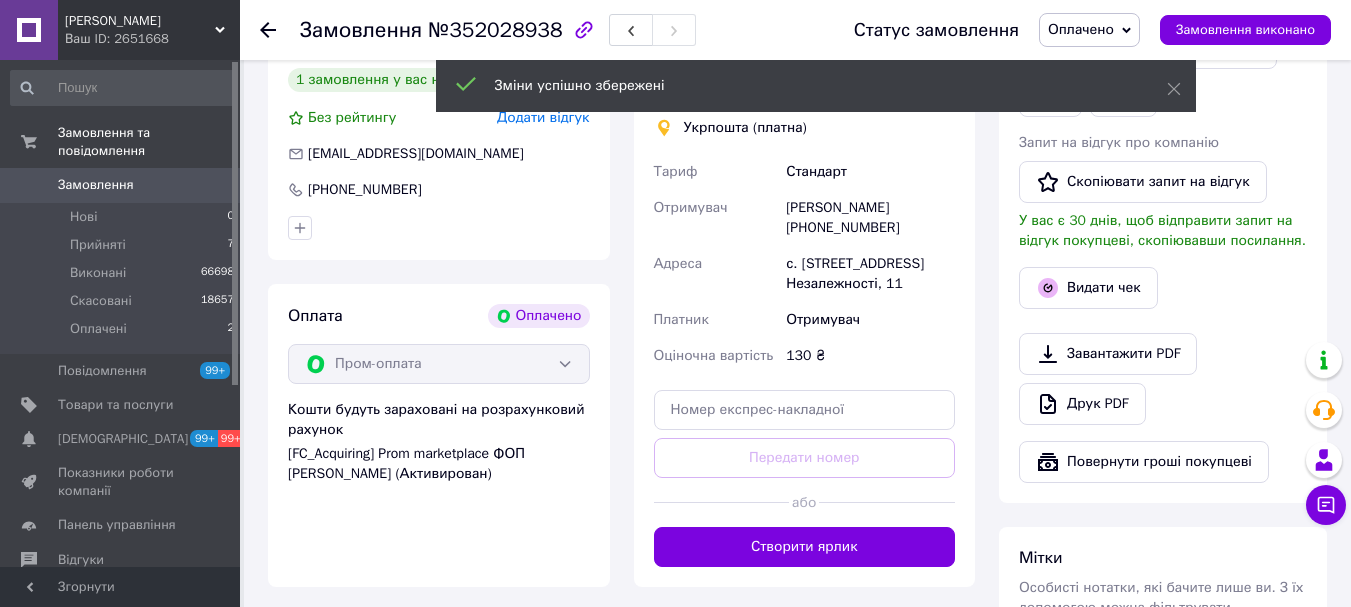 drag, startPoint x: 821, startPoint y: 543, endPoint x: 950, endPoint y: 513, distance: 132.44244 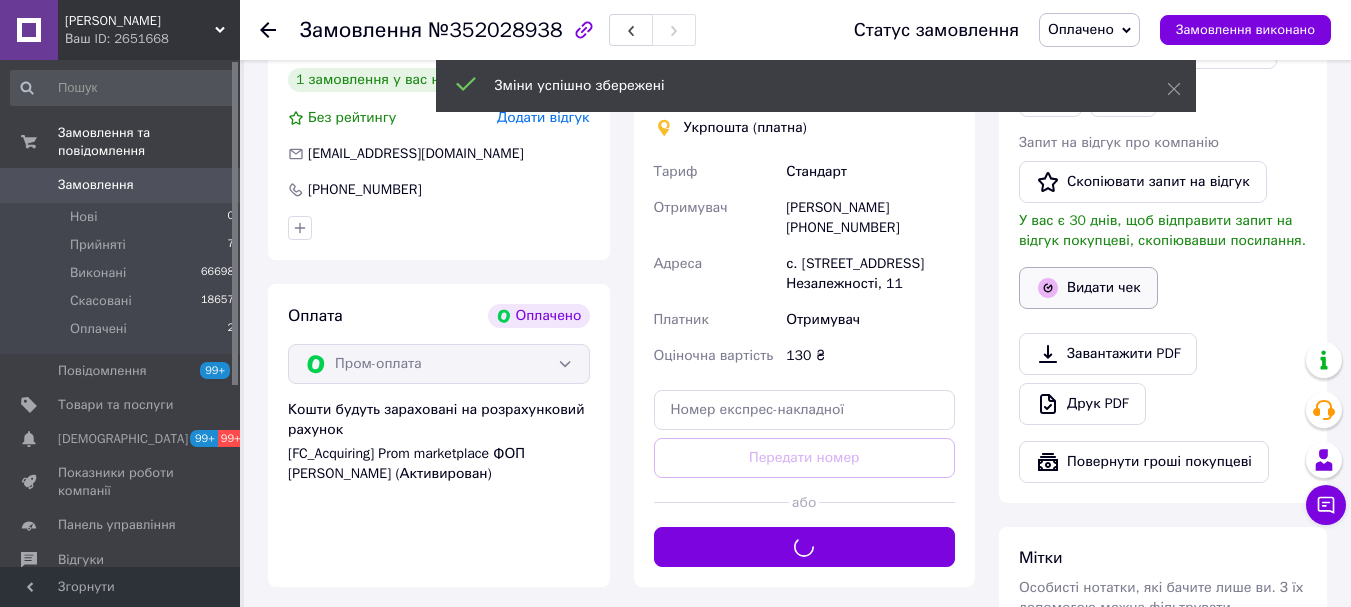 click on "Видати чек" at bounding box center (1088, 288) 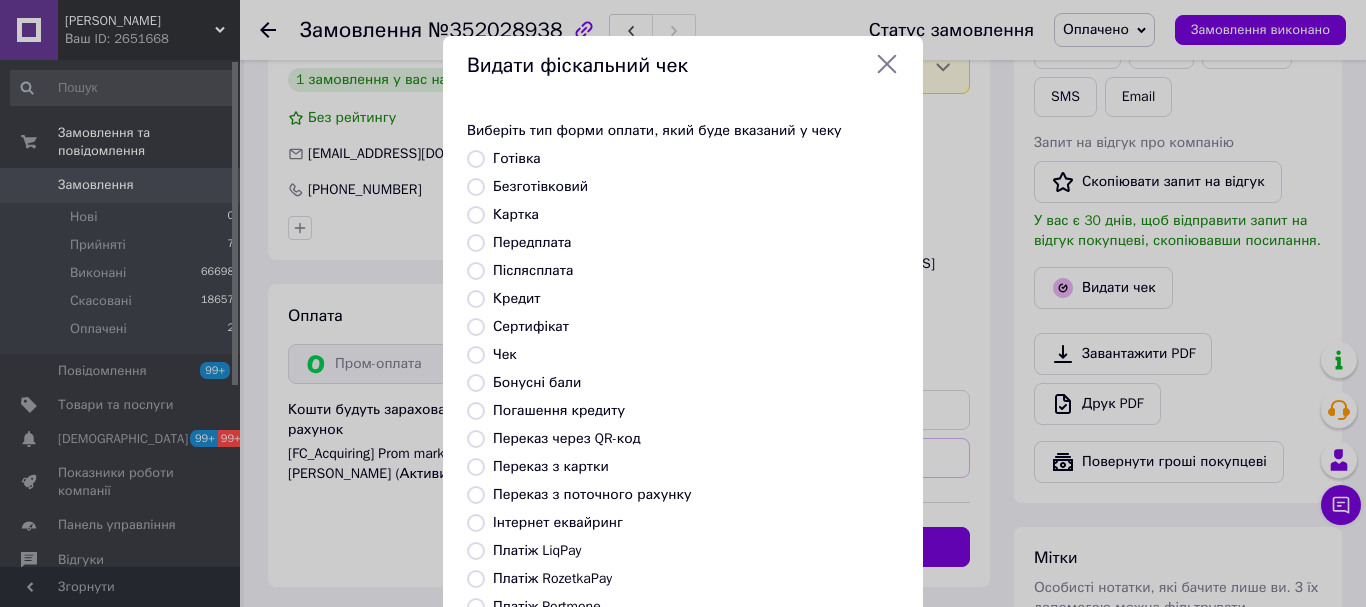click on "Платіж RozetkaPay" at bounding box center [552, 578] 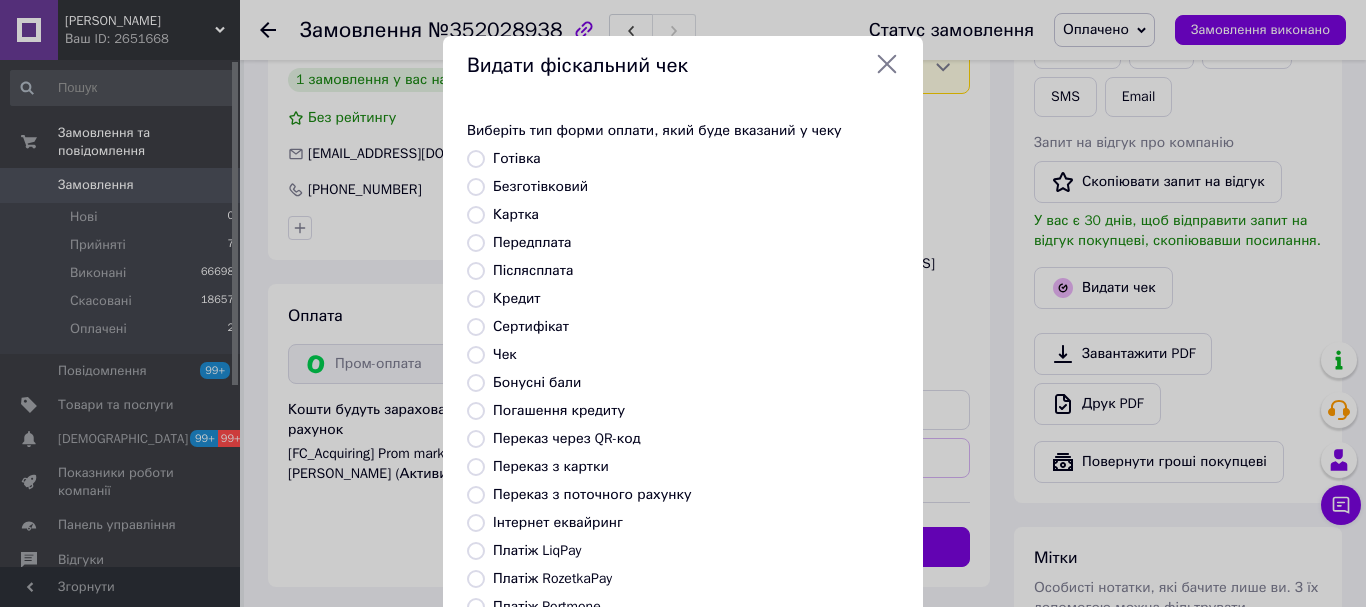 radio on "true" 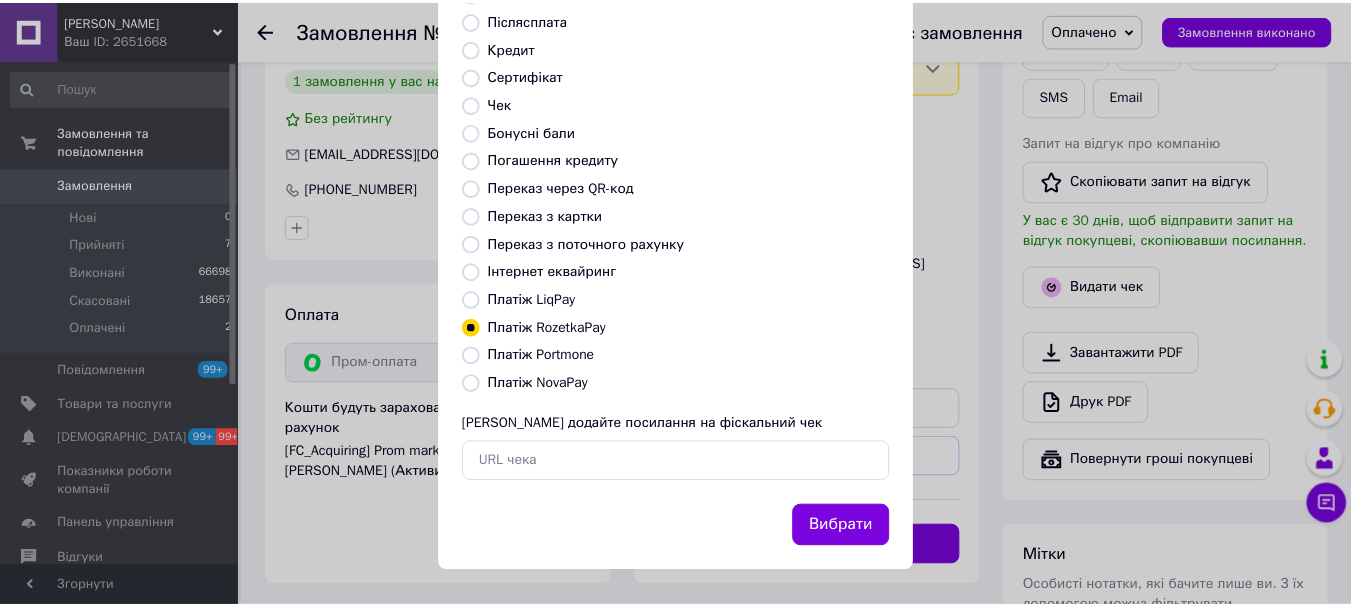 scroll, scrollTop: 252, scrollLeft: 0, axis: vertical 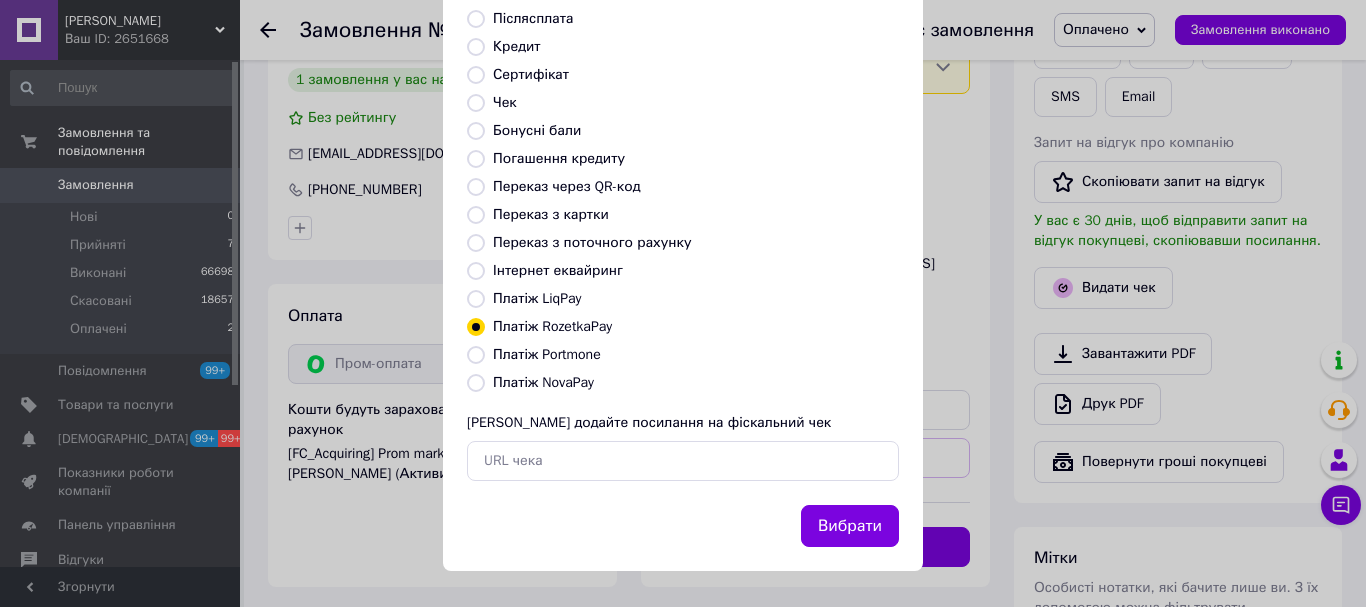 click on "Вибрати" at bounding box center [850, 526] 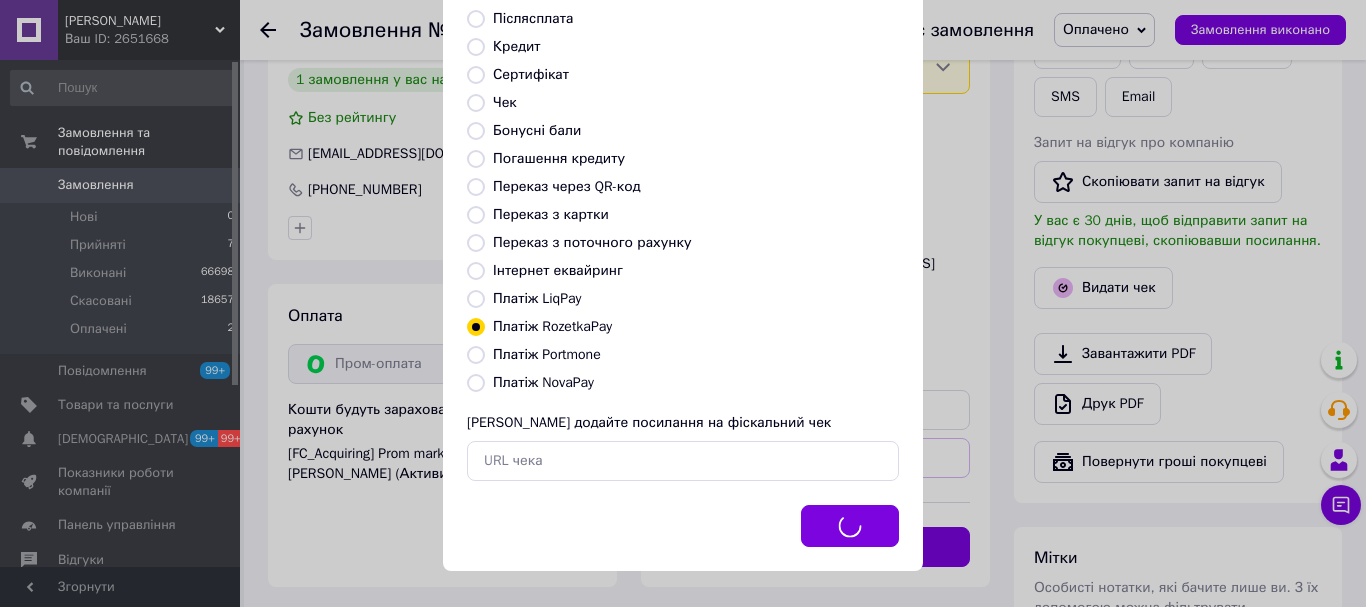 click on "Вибрати" at bounding box center [850, 526] 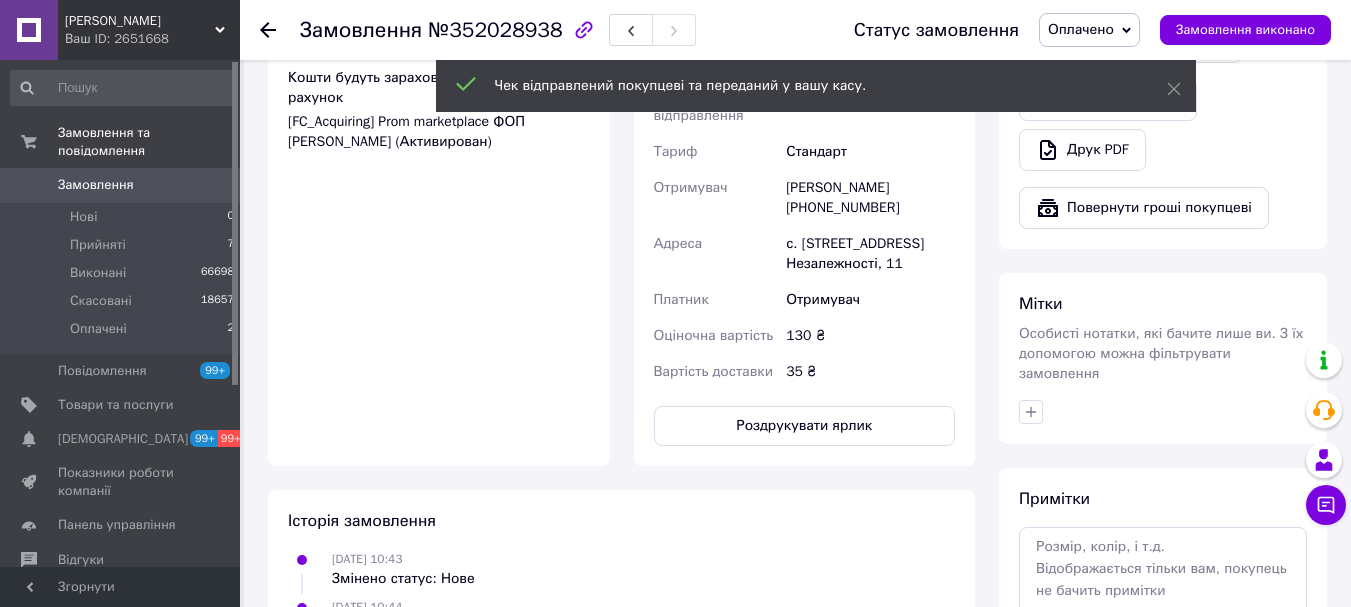 scroll, scrollTop: 900, scrollLeft: 0, axis: vertical 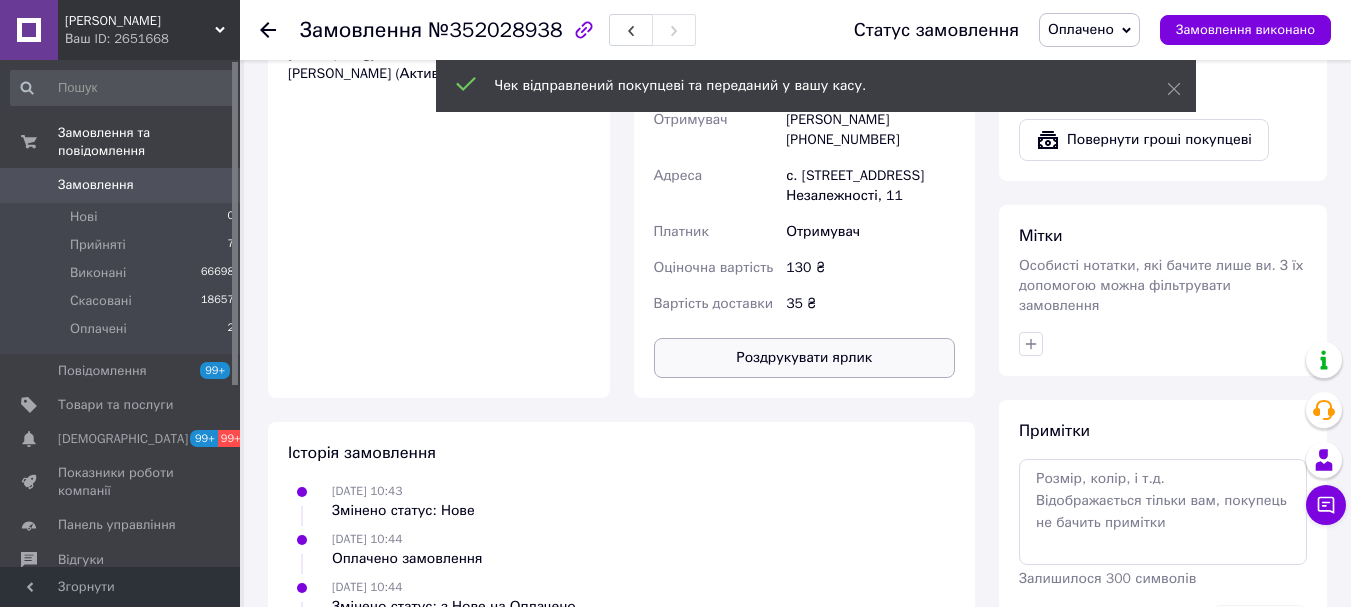 click on "Роздрукувати ярлик" at bounding box center (805, 358) 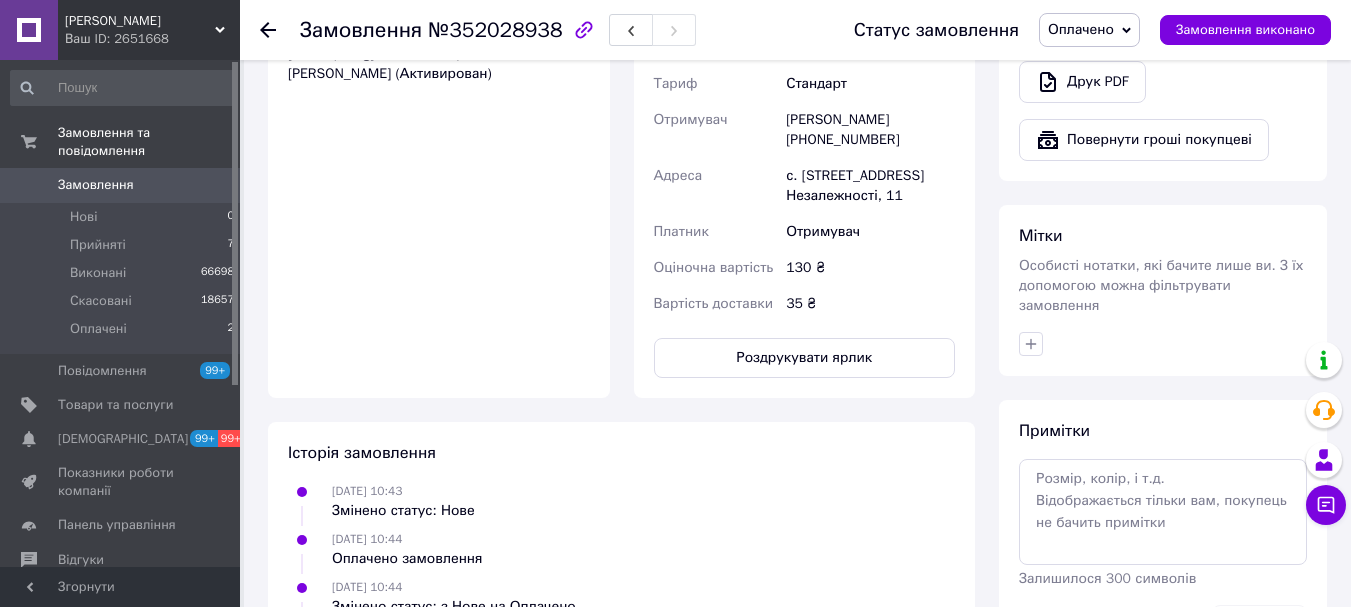 scroll, scrollTop: 600, scrollLeft: 0, axis: vertical 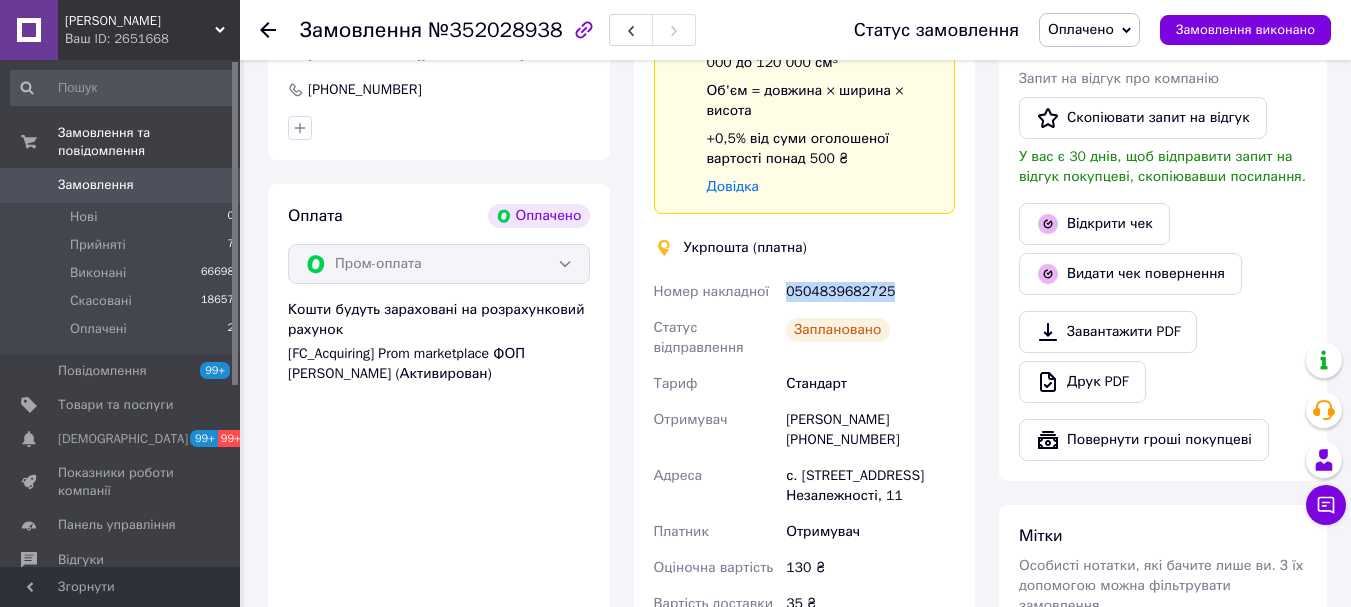 drag, startPoint x: 872, startPoint y: 303, endPoint x: 775, endPoint y: 300, distance: 97.04638 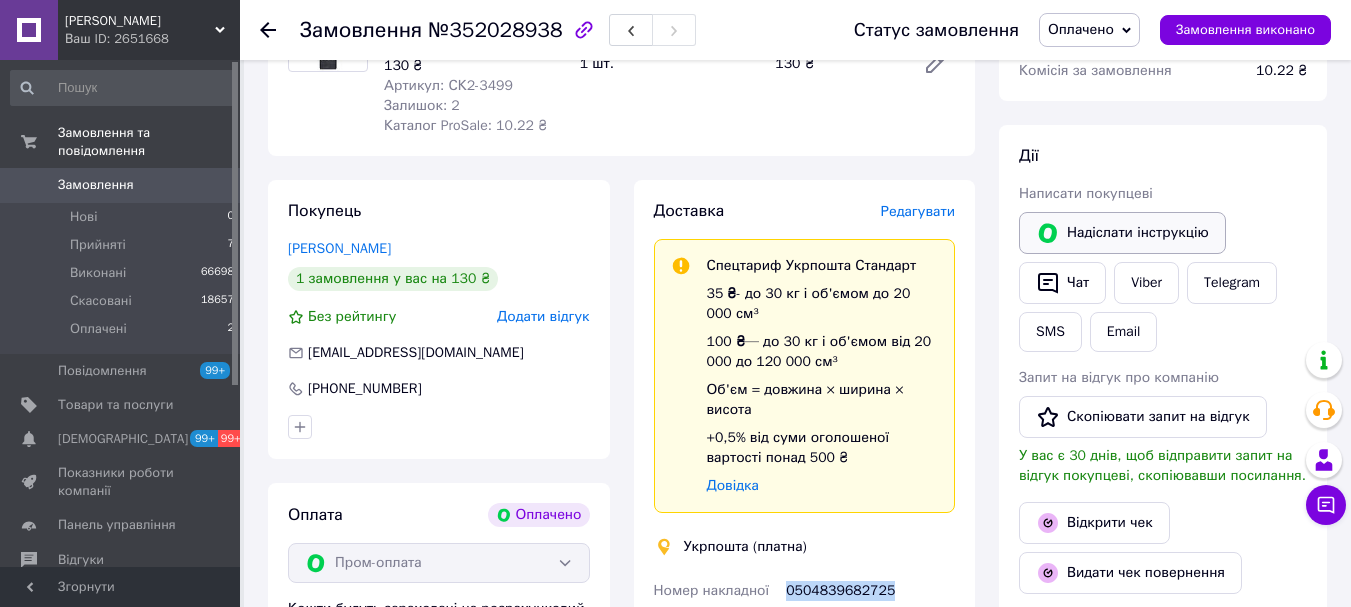 scroll, scrollTop: 300, scrollLeft: 0, axis: vertical 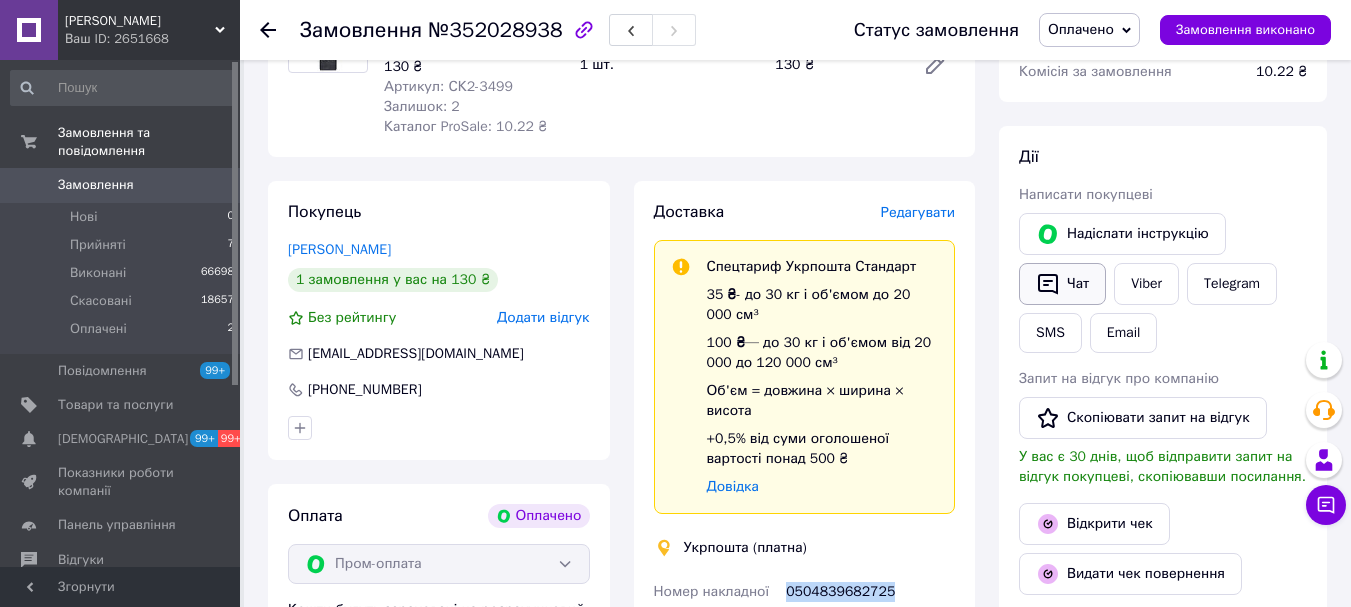 click on "Чат" at bounding box center (1062, 284) 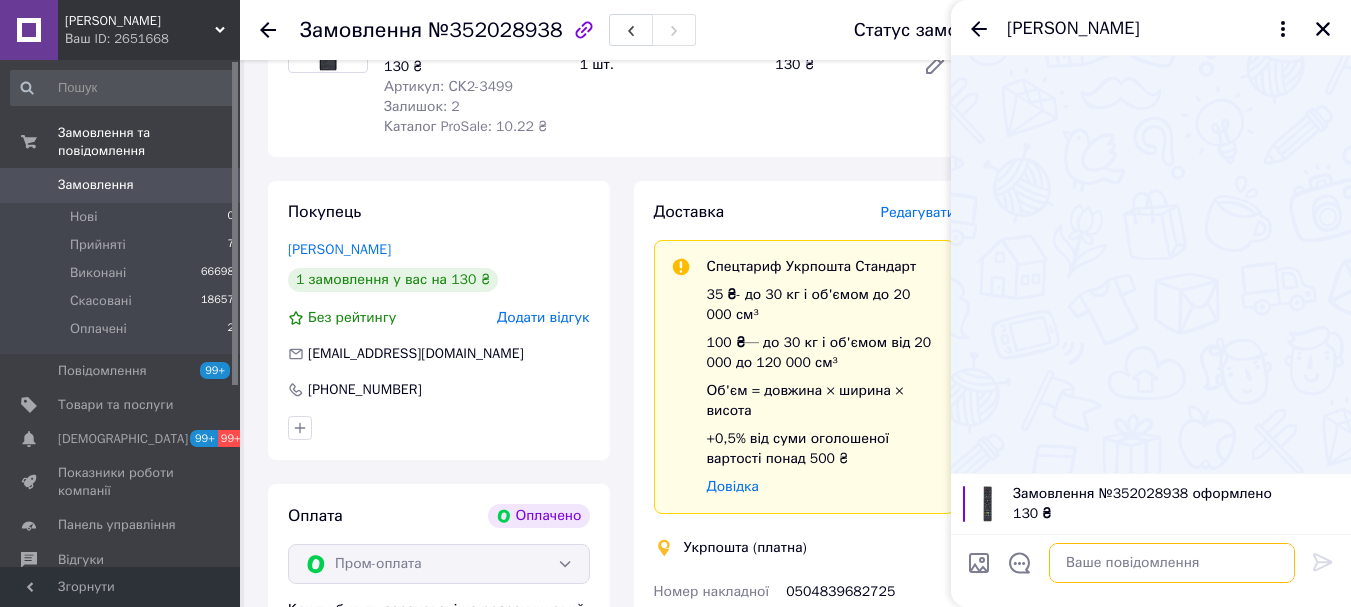 click at bounding box center (1172, 563) 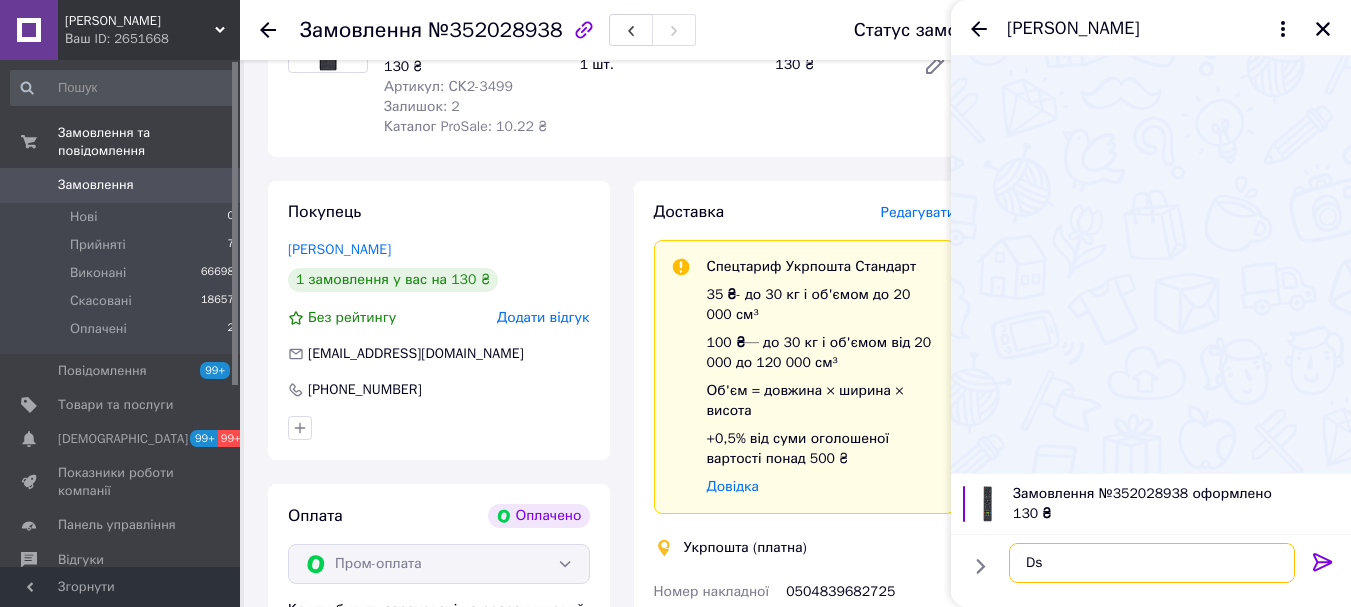 type on "D" 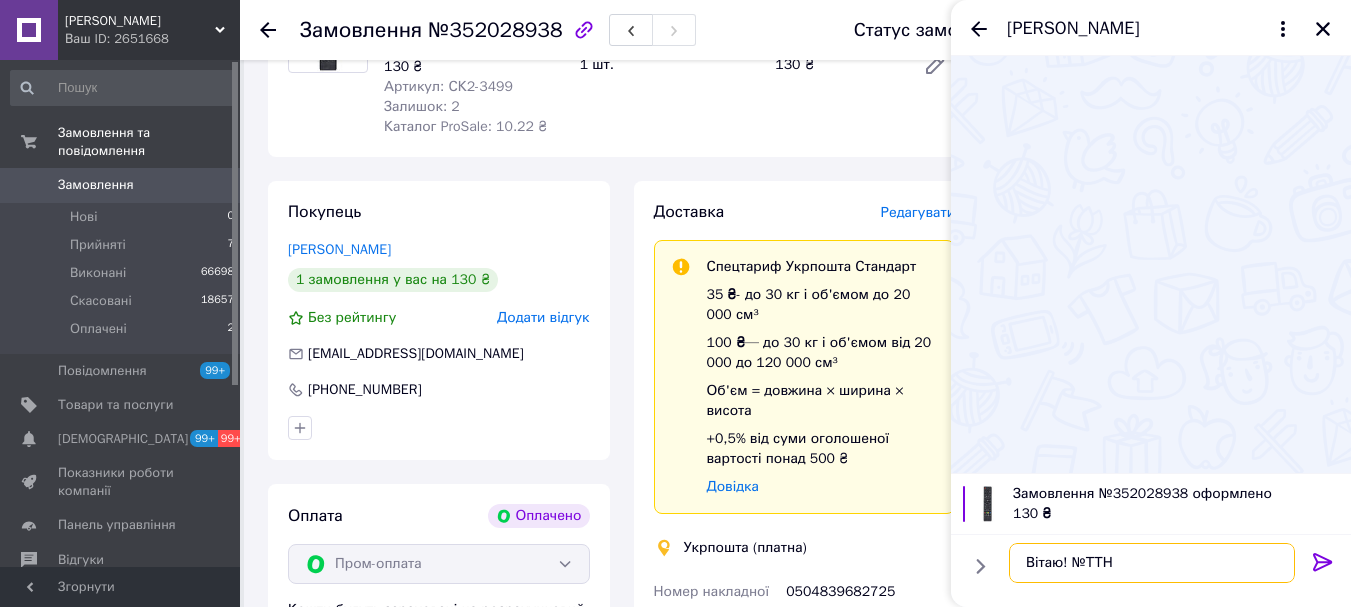 paste on "0504839682725" 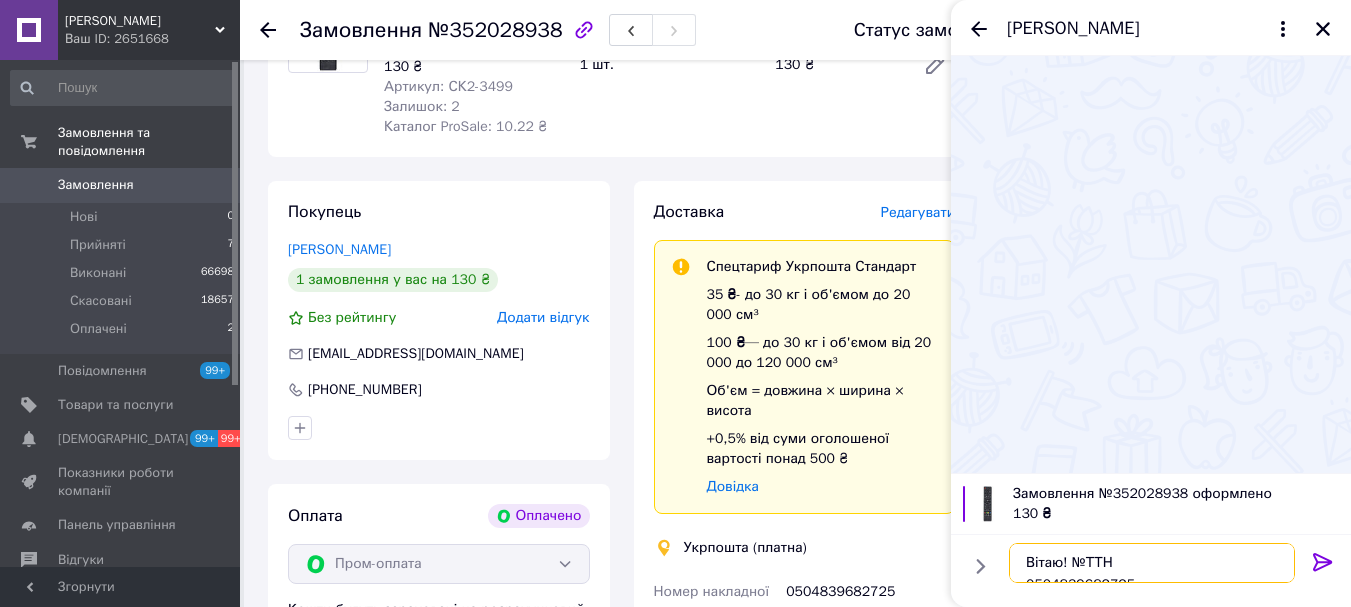scroll, scrollTop: 12, scrollLeft: 0, axis: vertical 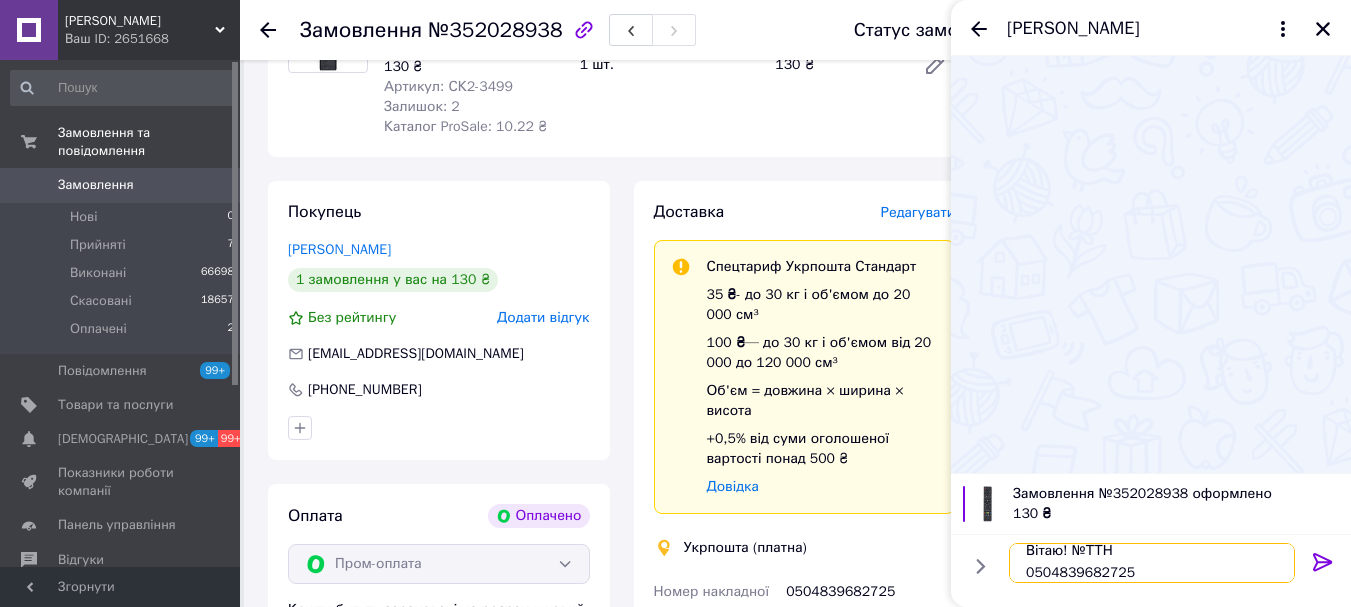 type 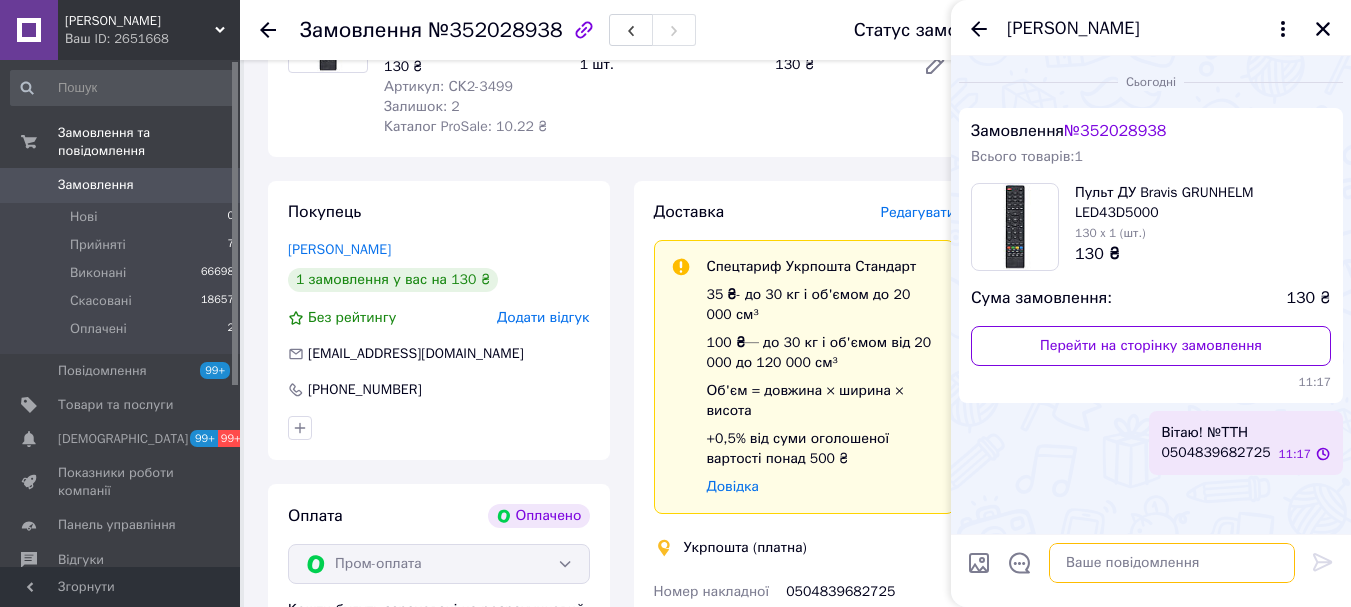 scroll, scrollTop: 0, scrollLeft: 0, axis: both 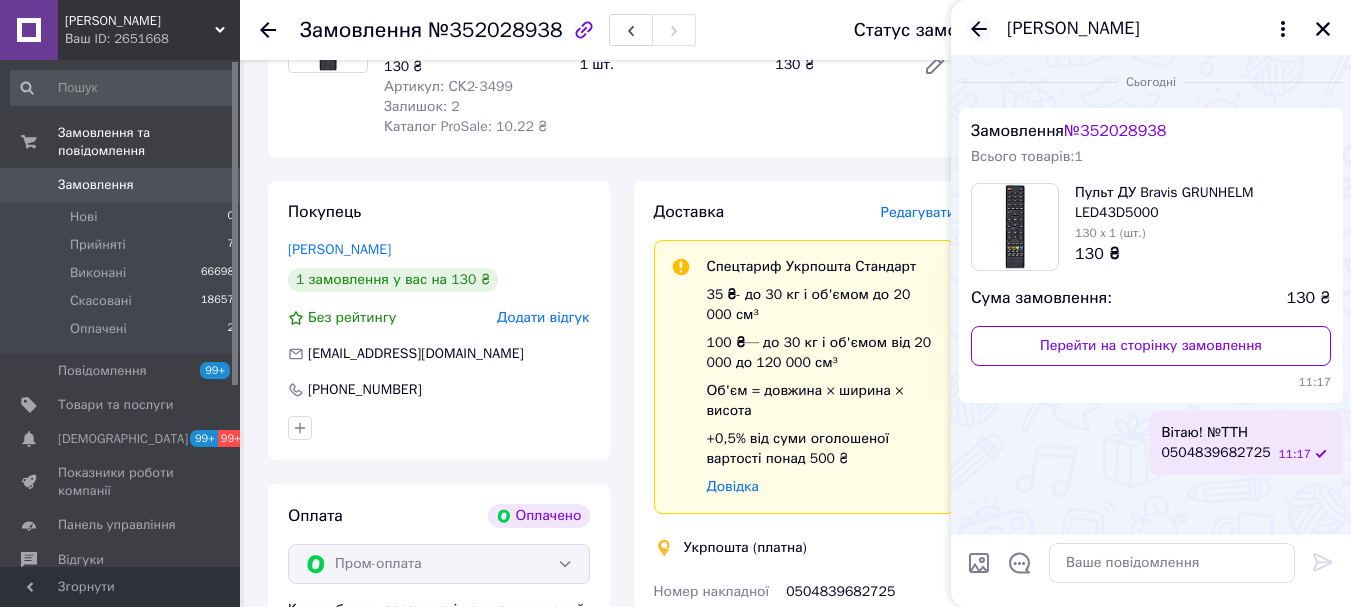 click 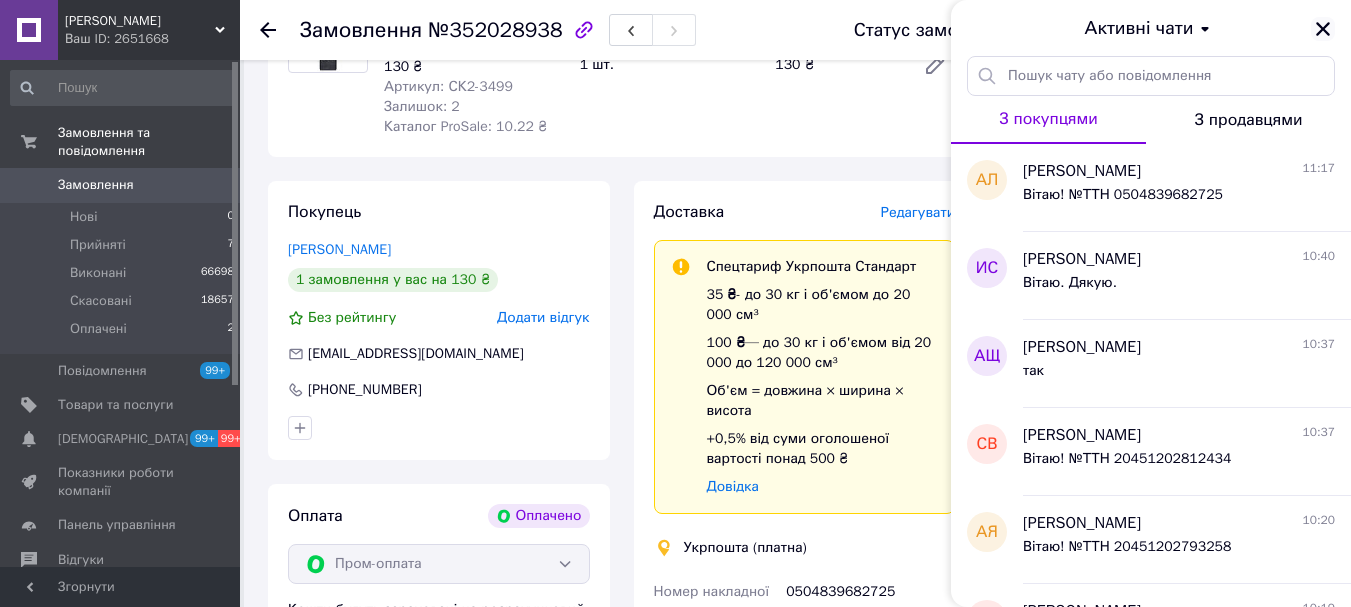 click at bounding box center (1323, 29) 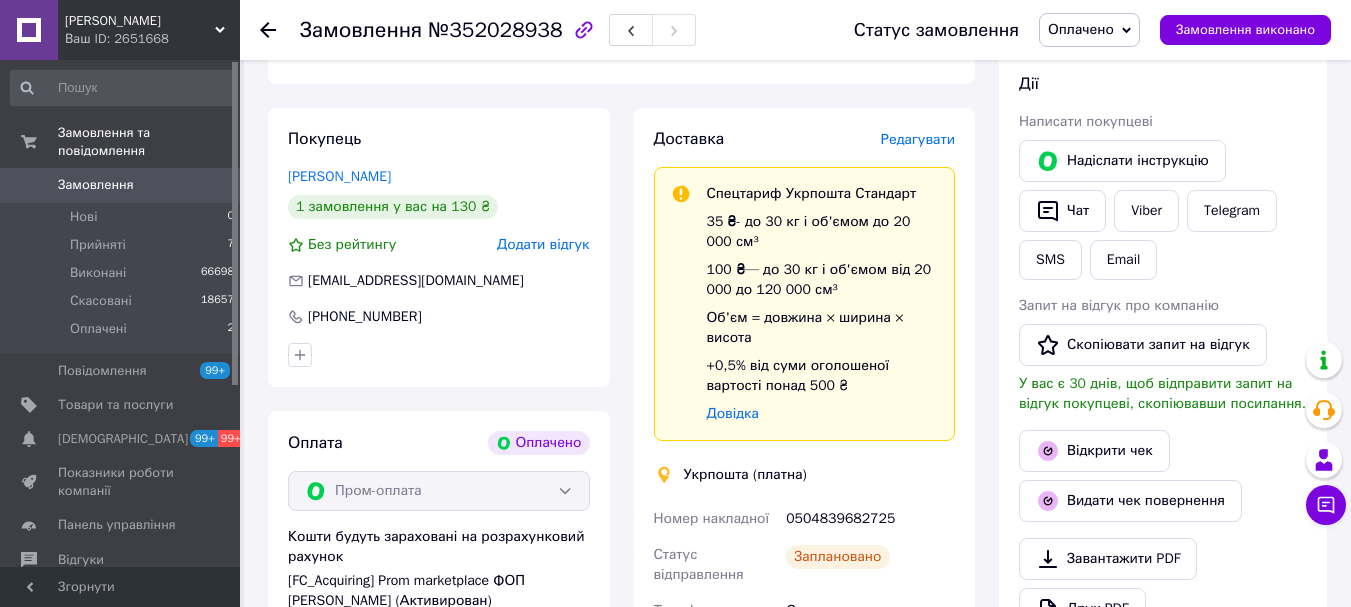 scroll, scrollTop: 0, scrollLeft: 0, axis: both 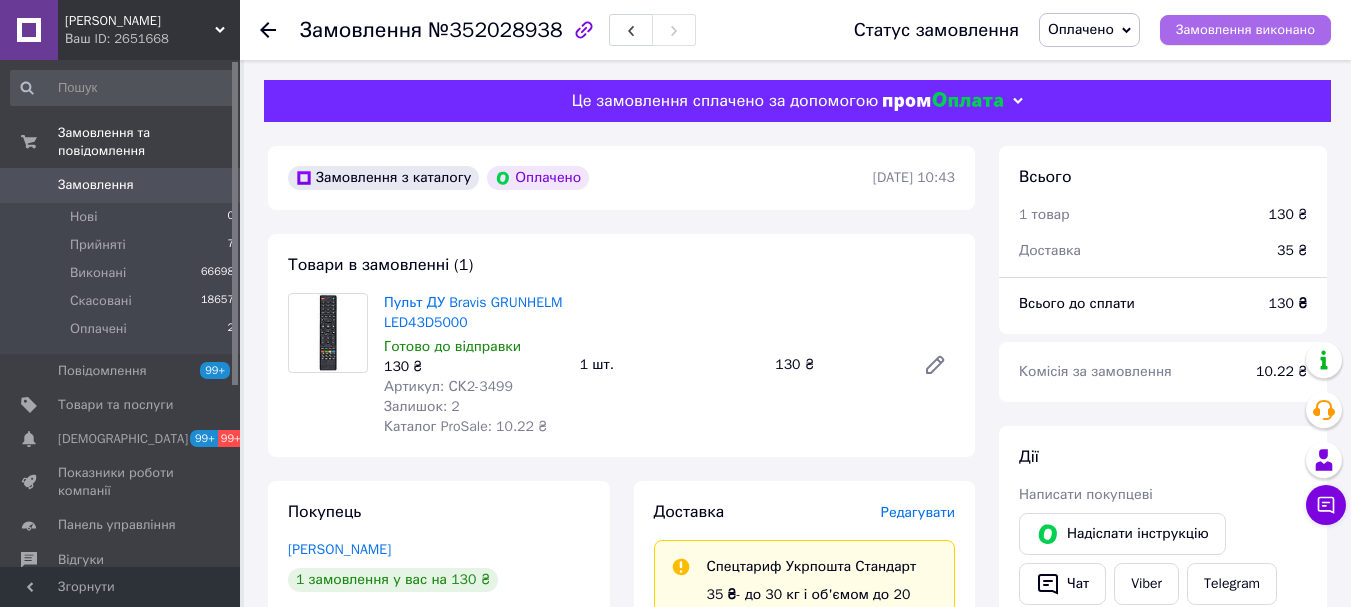 click on "Замовлення виконано" at bounding box center (1245, 30) 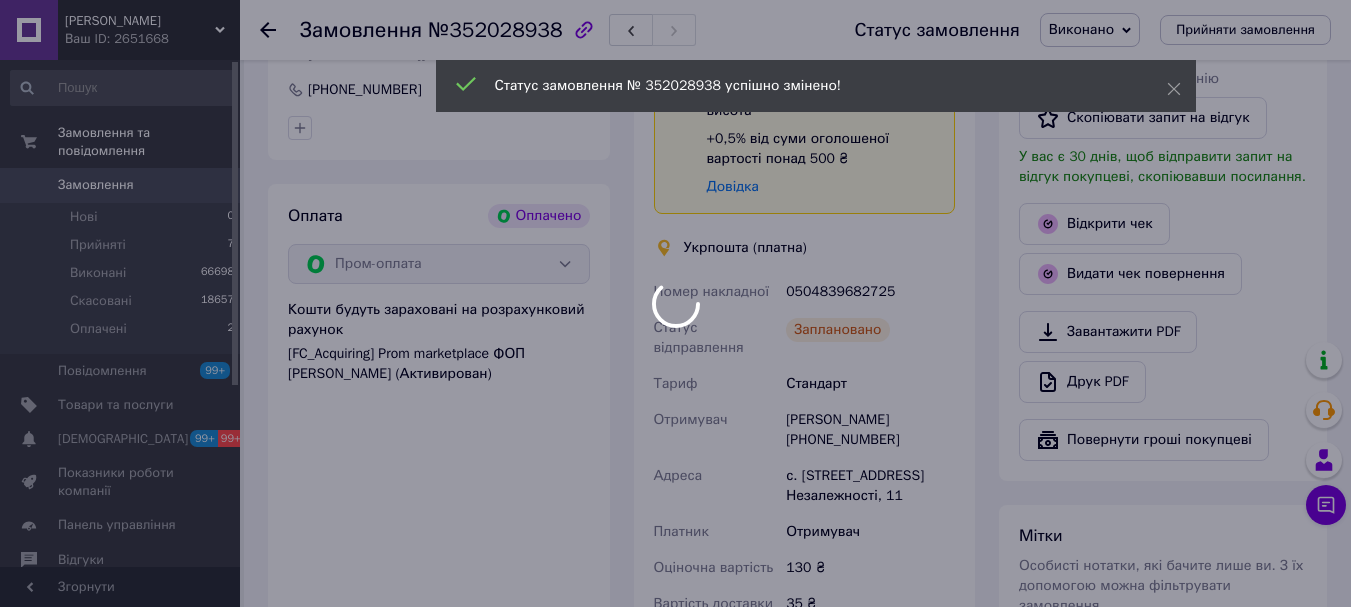 scroll, scrollTop: 0, scrollLeft: 0, axis: both 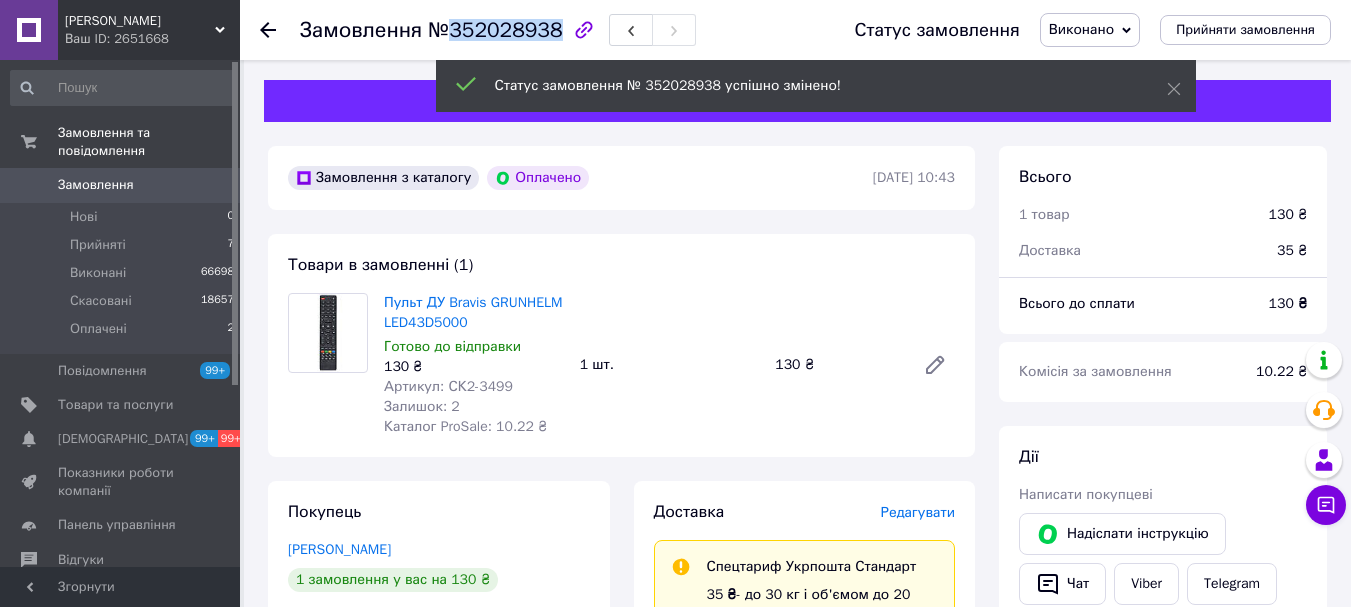 drag, startPoint x: 548, startPoint y: 24, endPoint x: 448, endPoint y: 23, distance: 100.005 